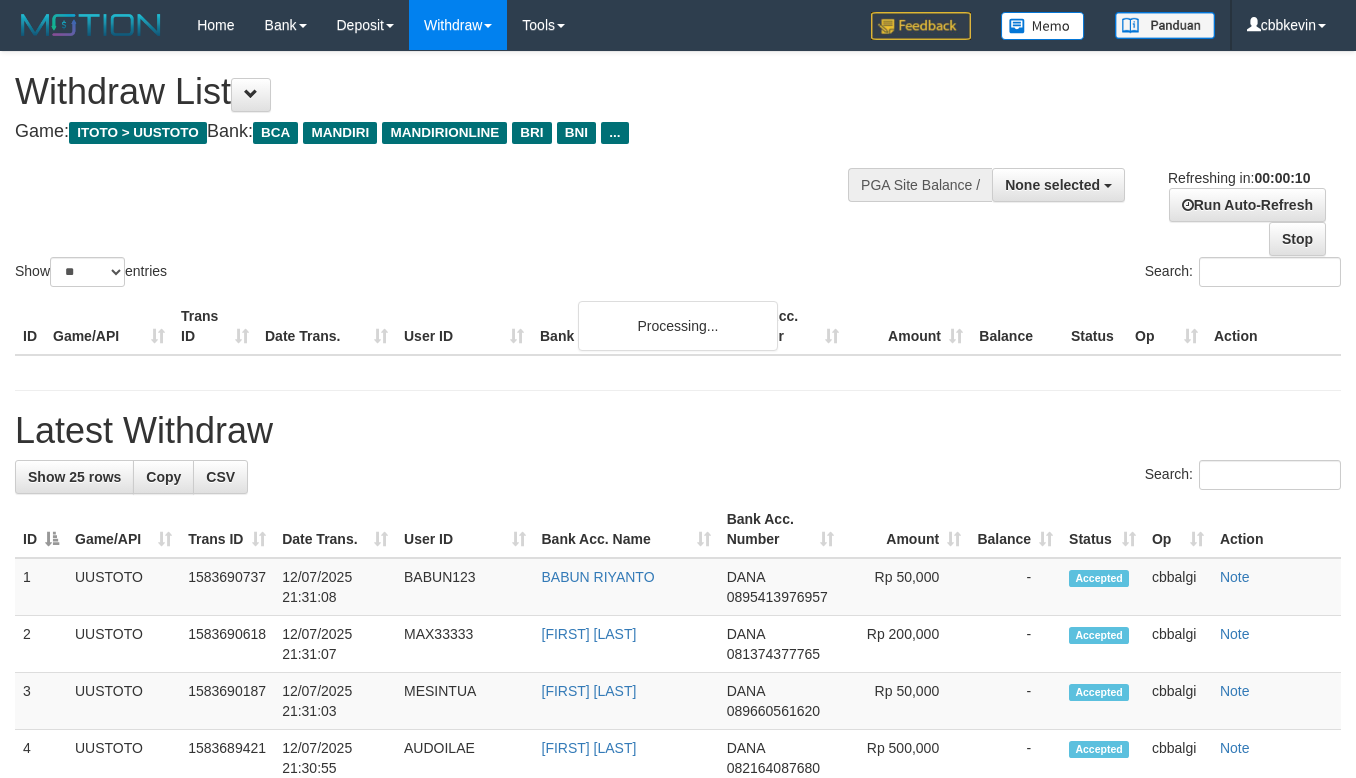 select 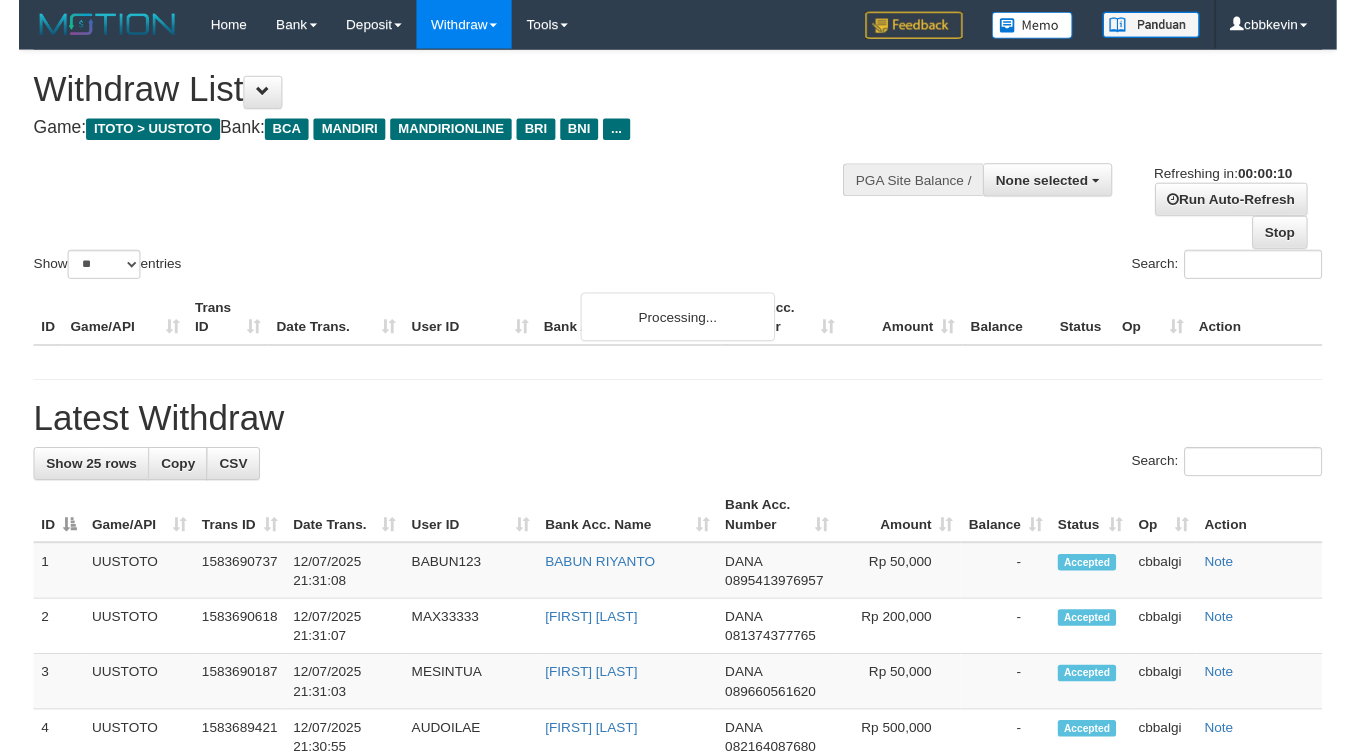 scroll, scrollTop: 0, scrollLeft: 0, axis: both 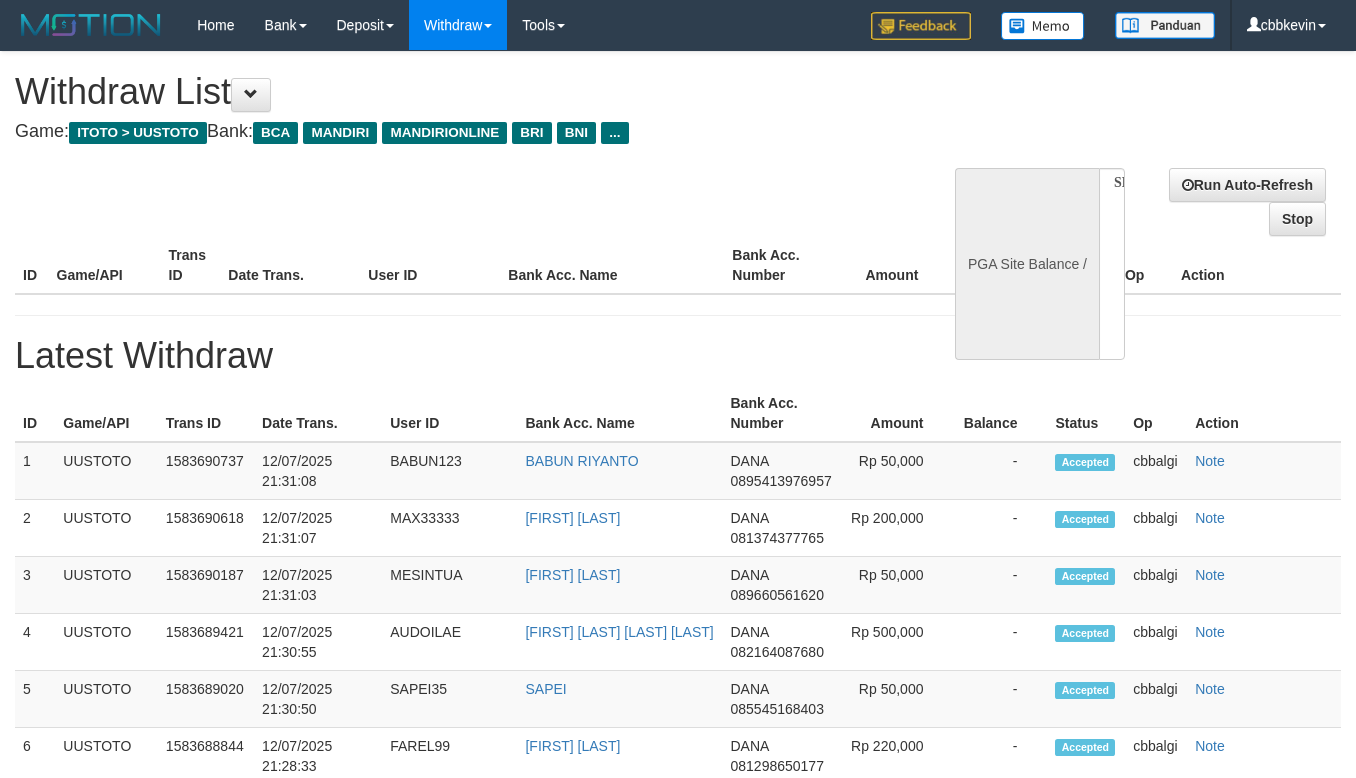 select 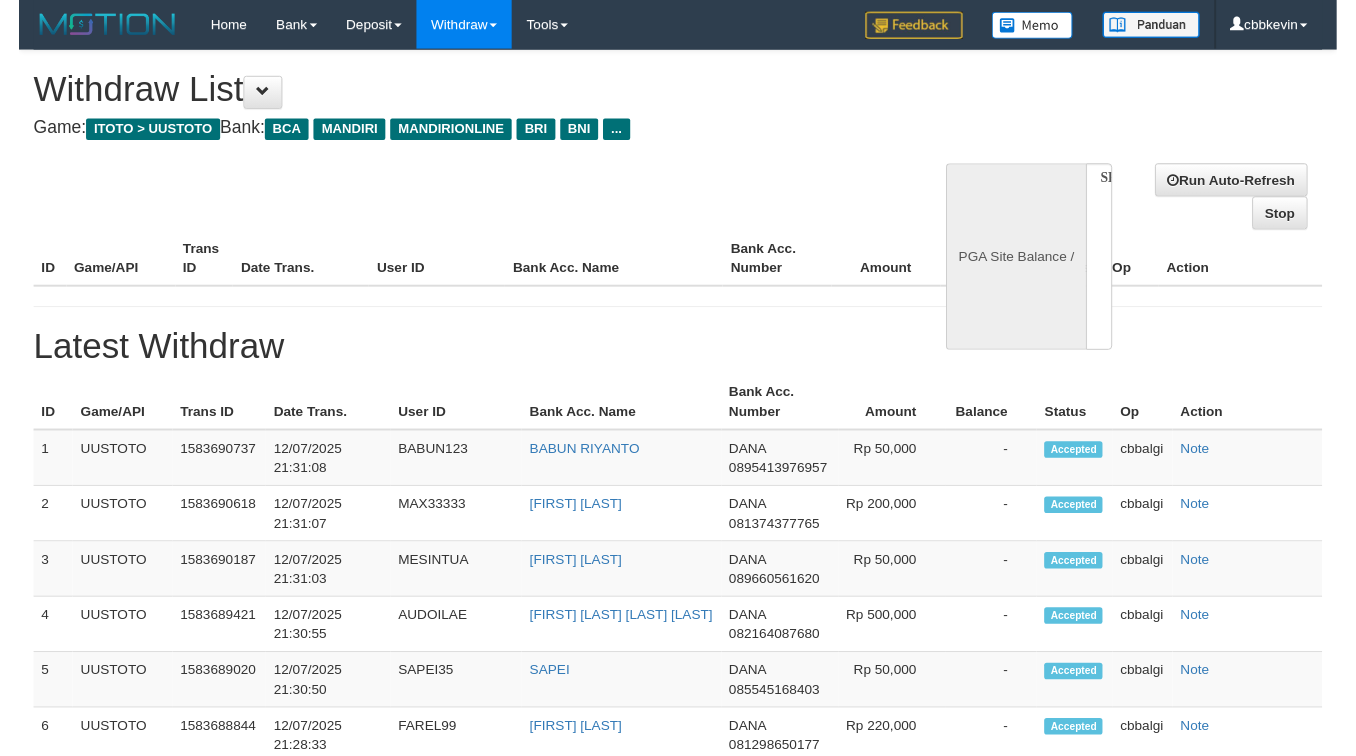 scroll, scrollTop: 0, scrollLeft: 0, axis: both 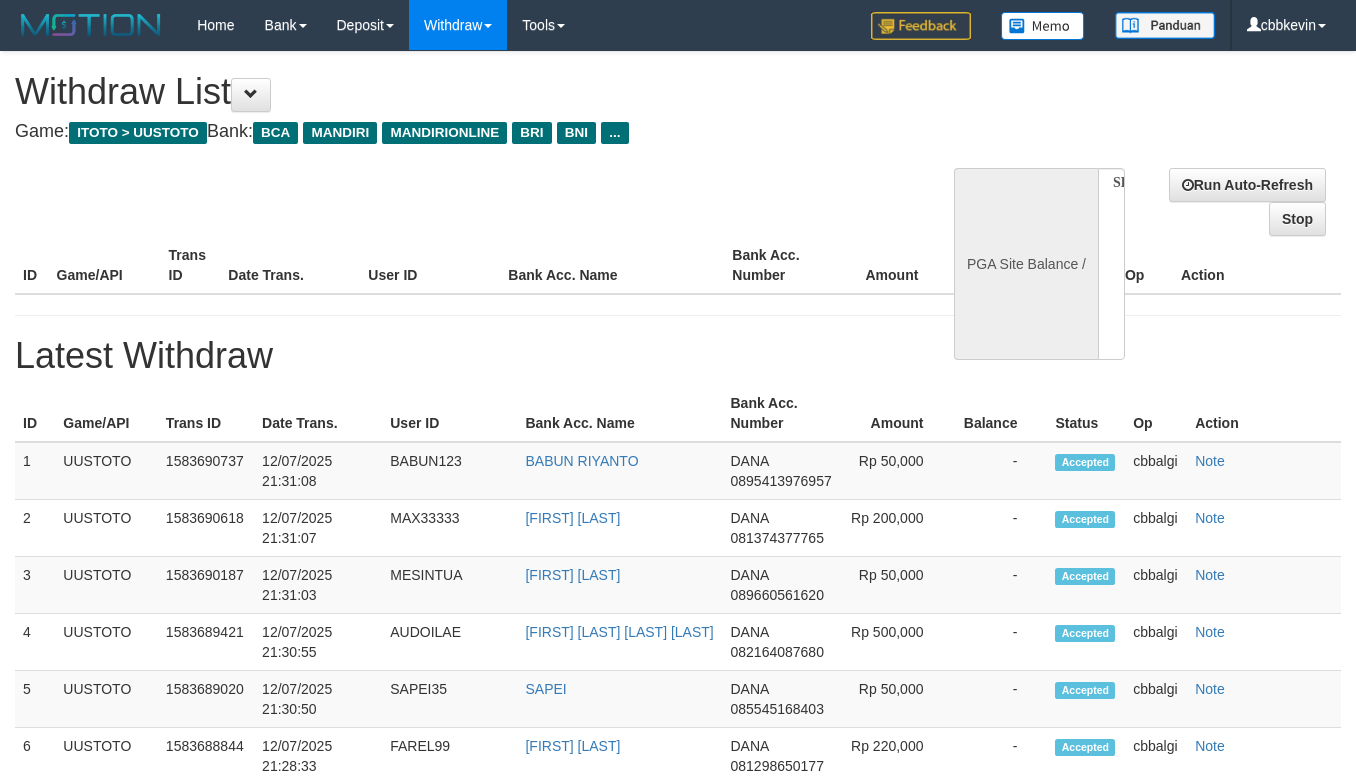 select on "**" 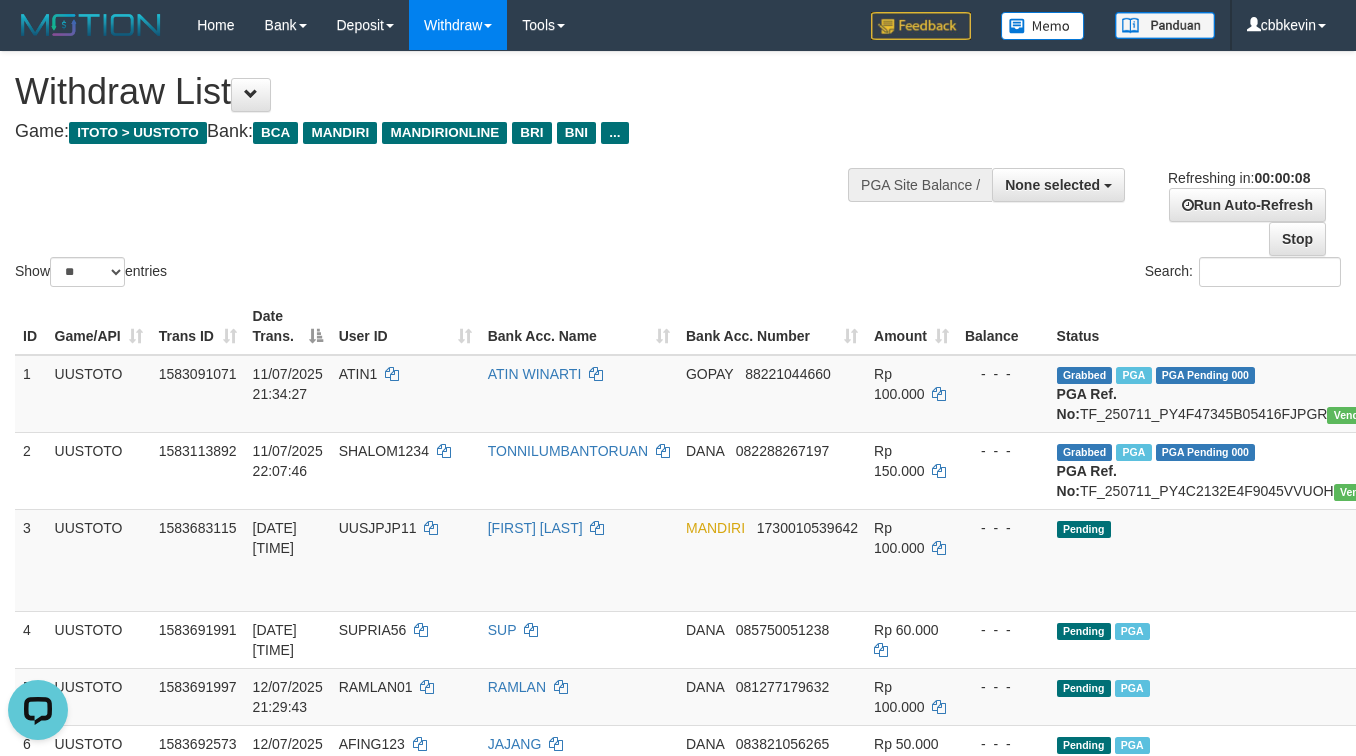 scroll, scrollTop: 0, scrollLeft: 0, axis: both 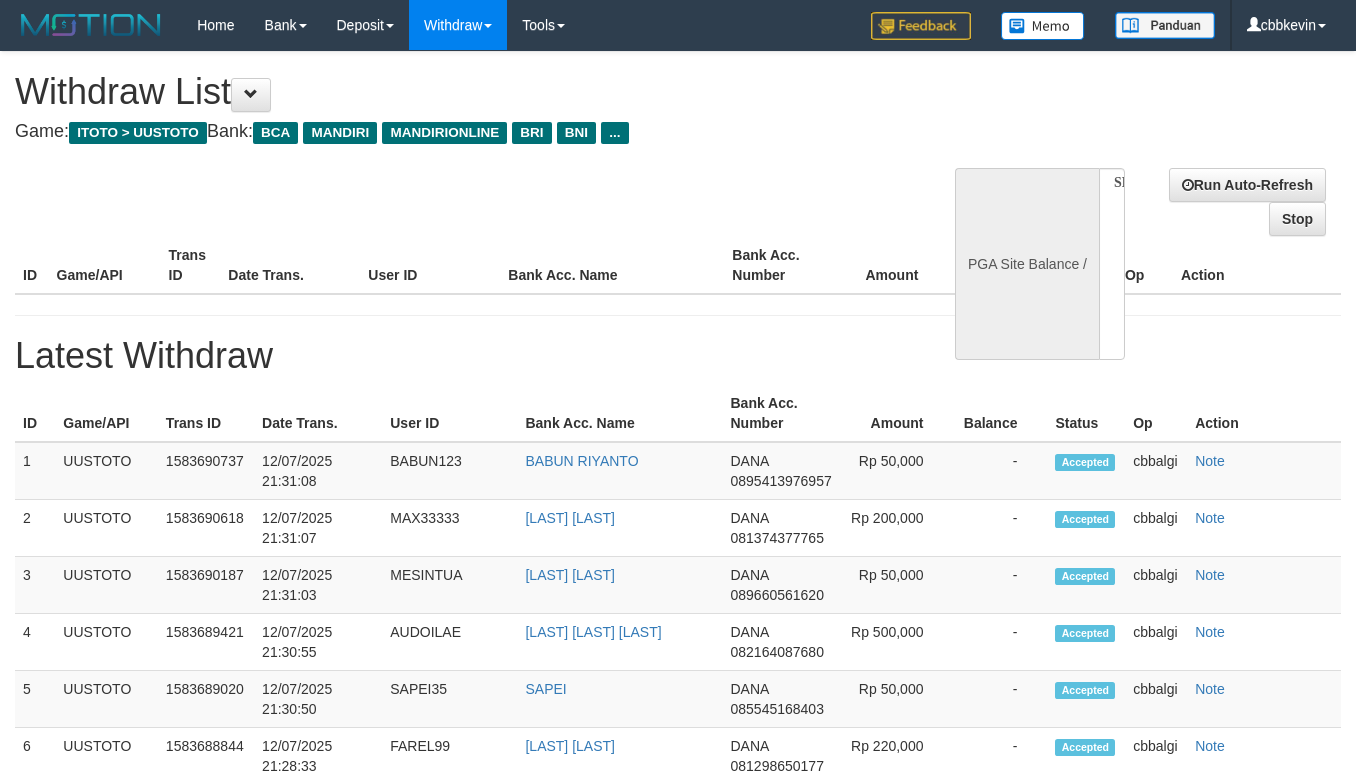select 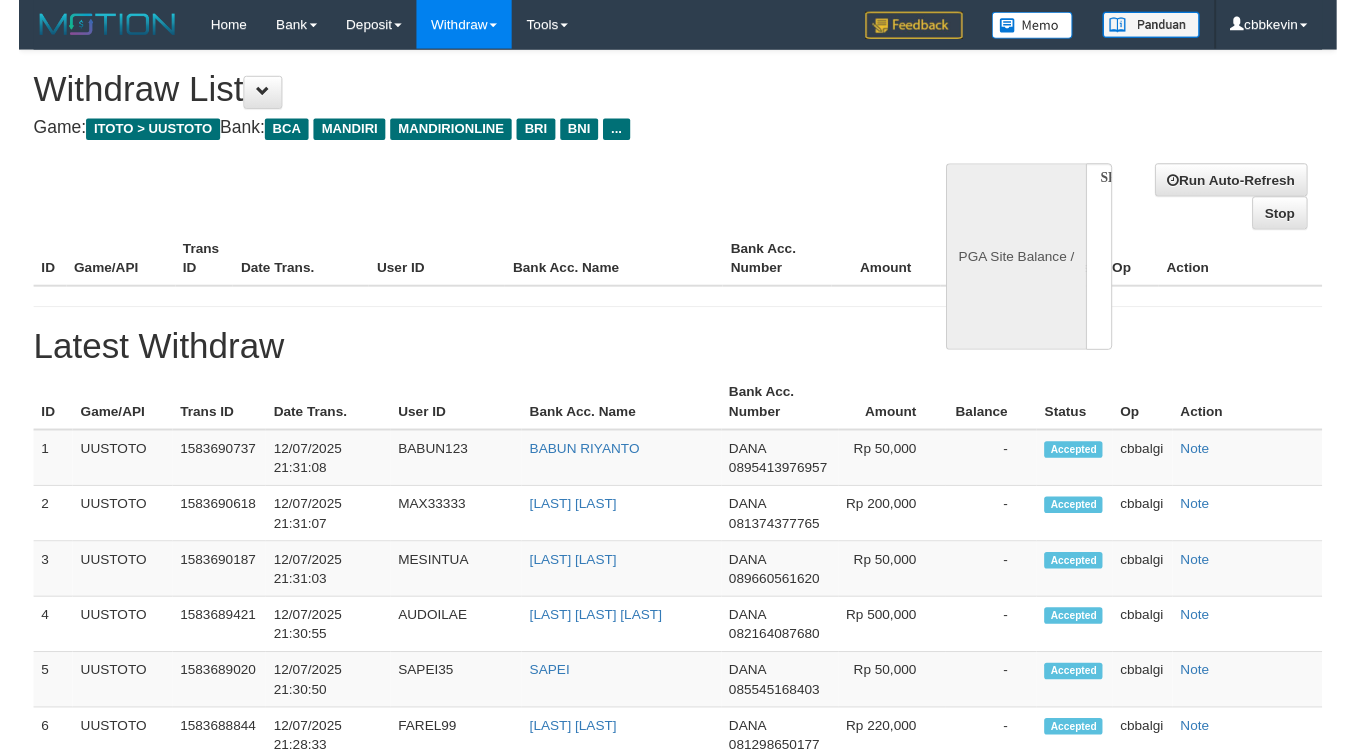 scroll, scrollTop: 0, scrollLeft: 0, axis: both 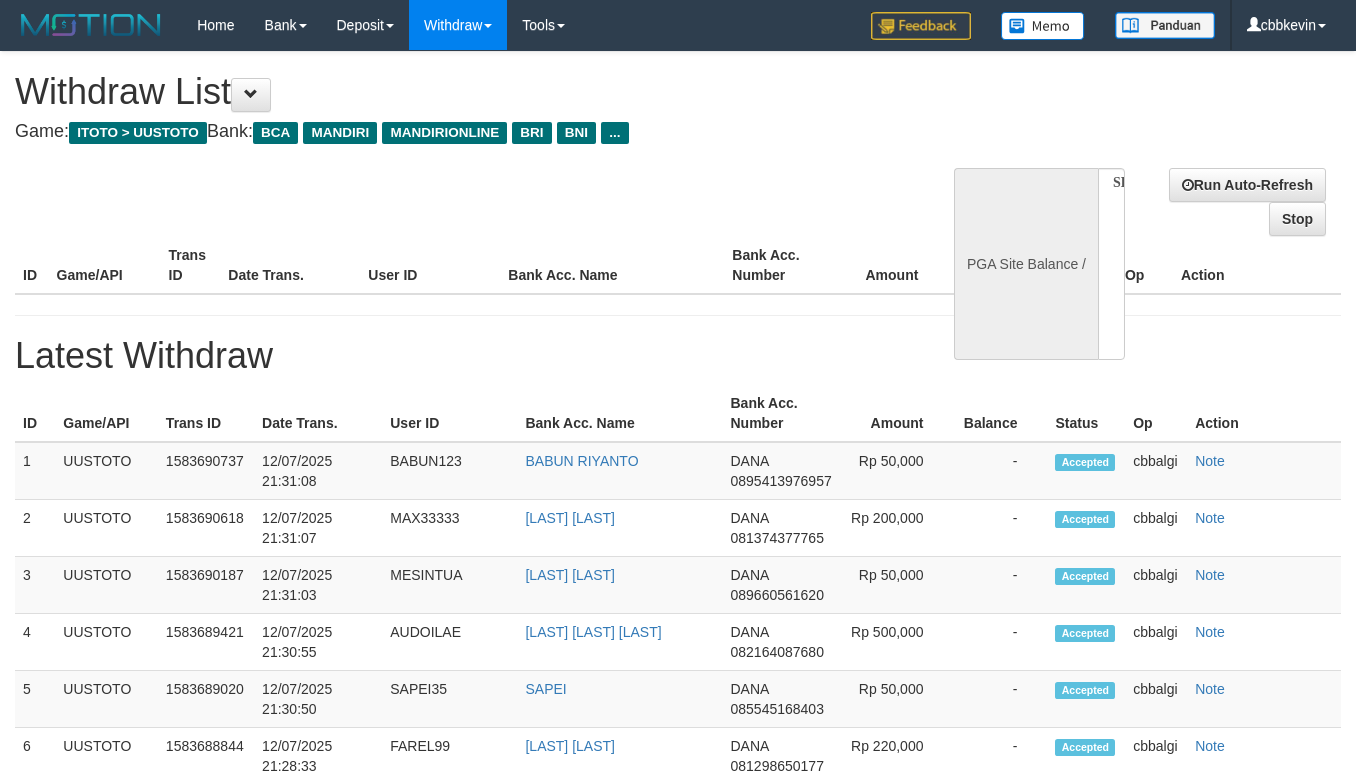 select on "**" 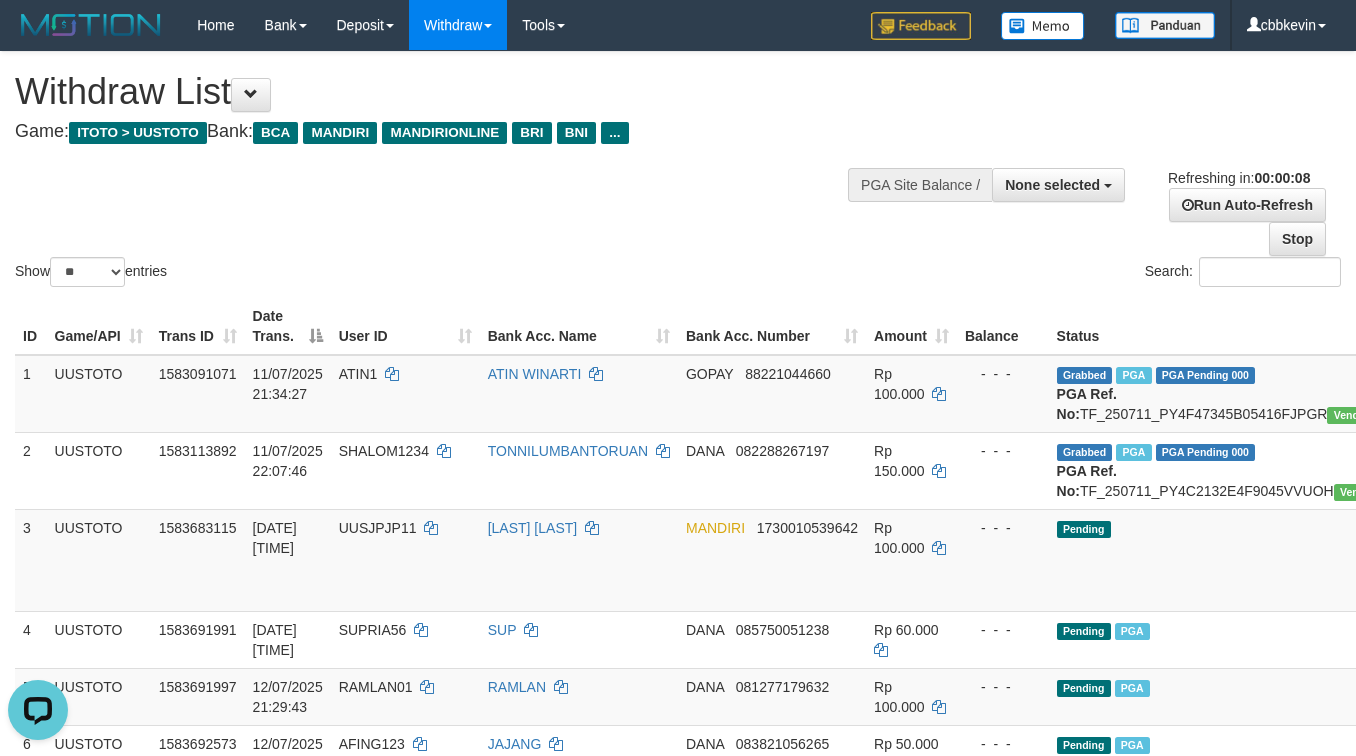 scroll, scrollTop: 0, scrollLeft: 0, axis: both 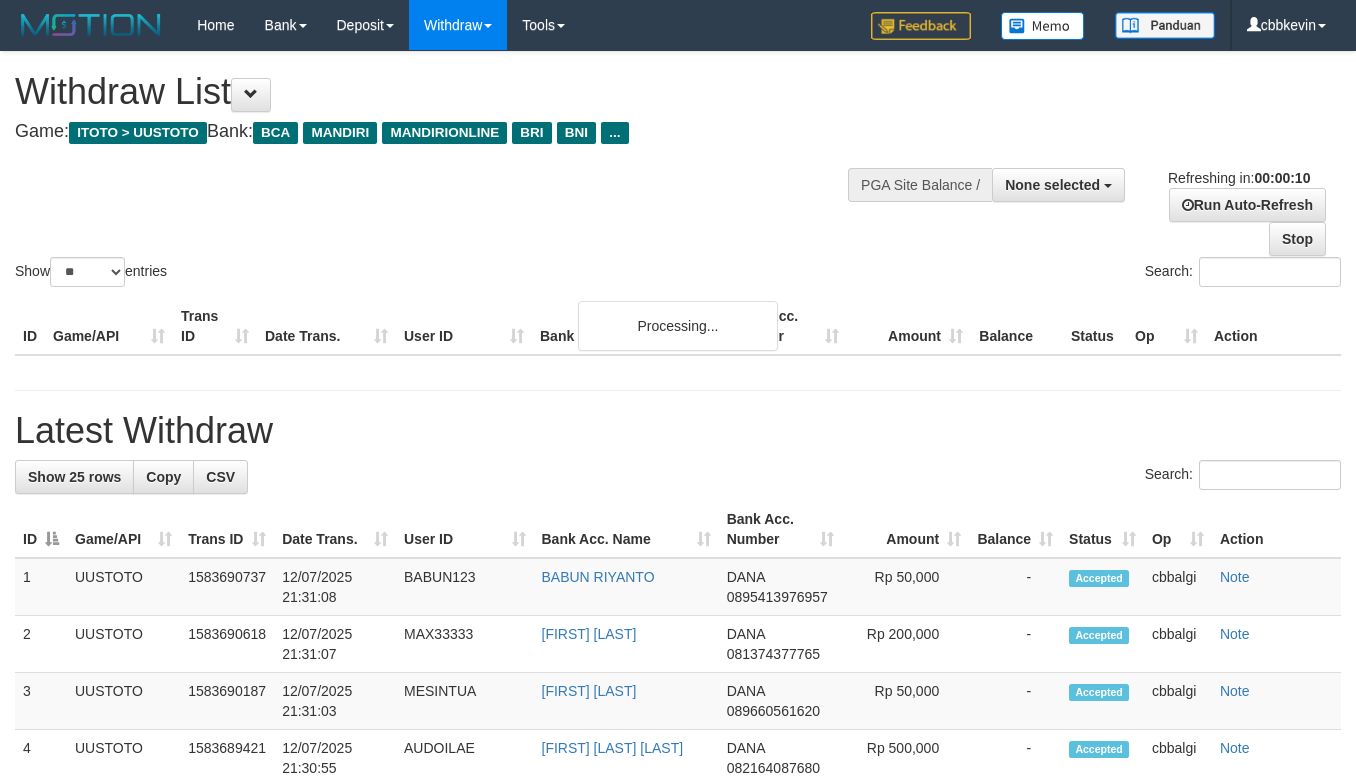 select 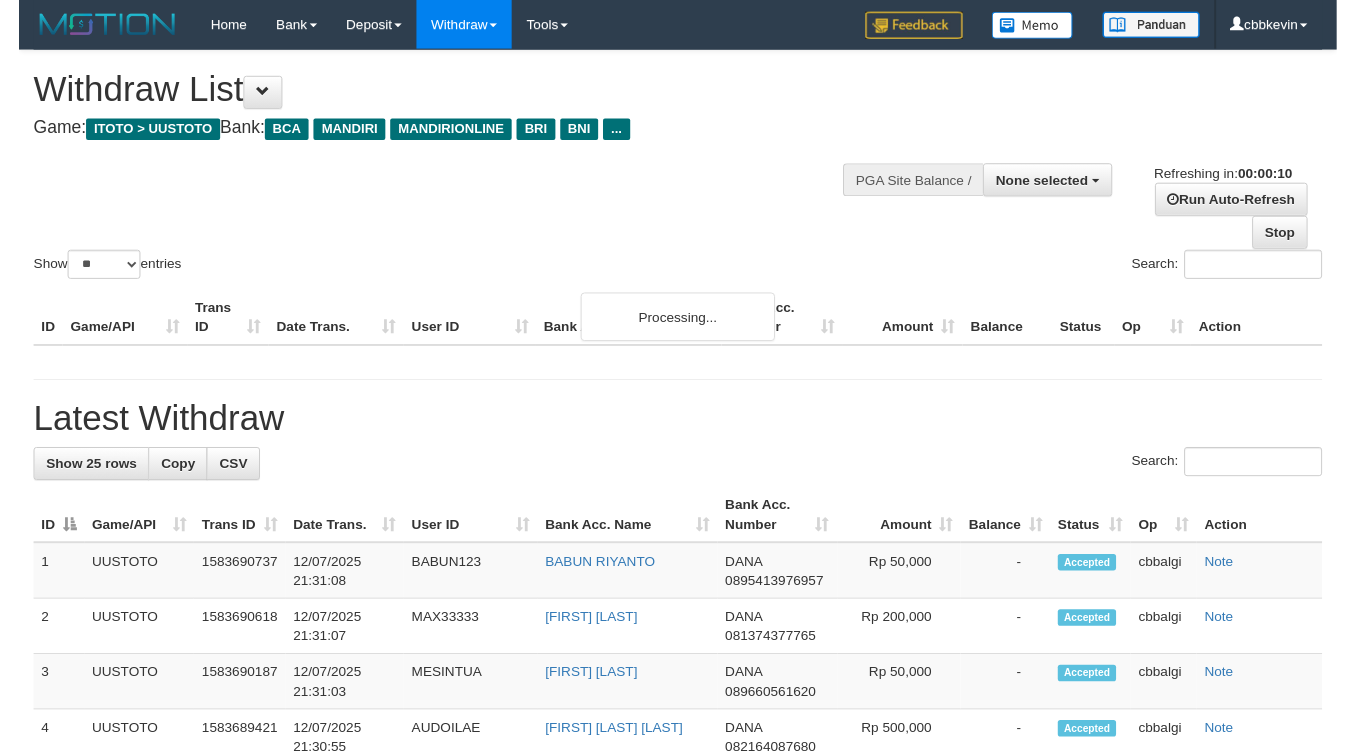 scroll, scrollTop: 0, scrollLeft: 0, axis: both 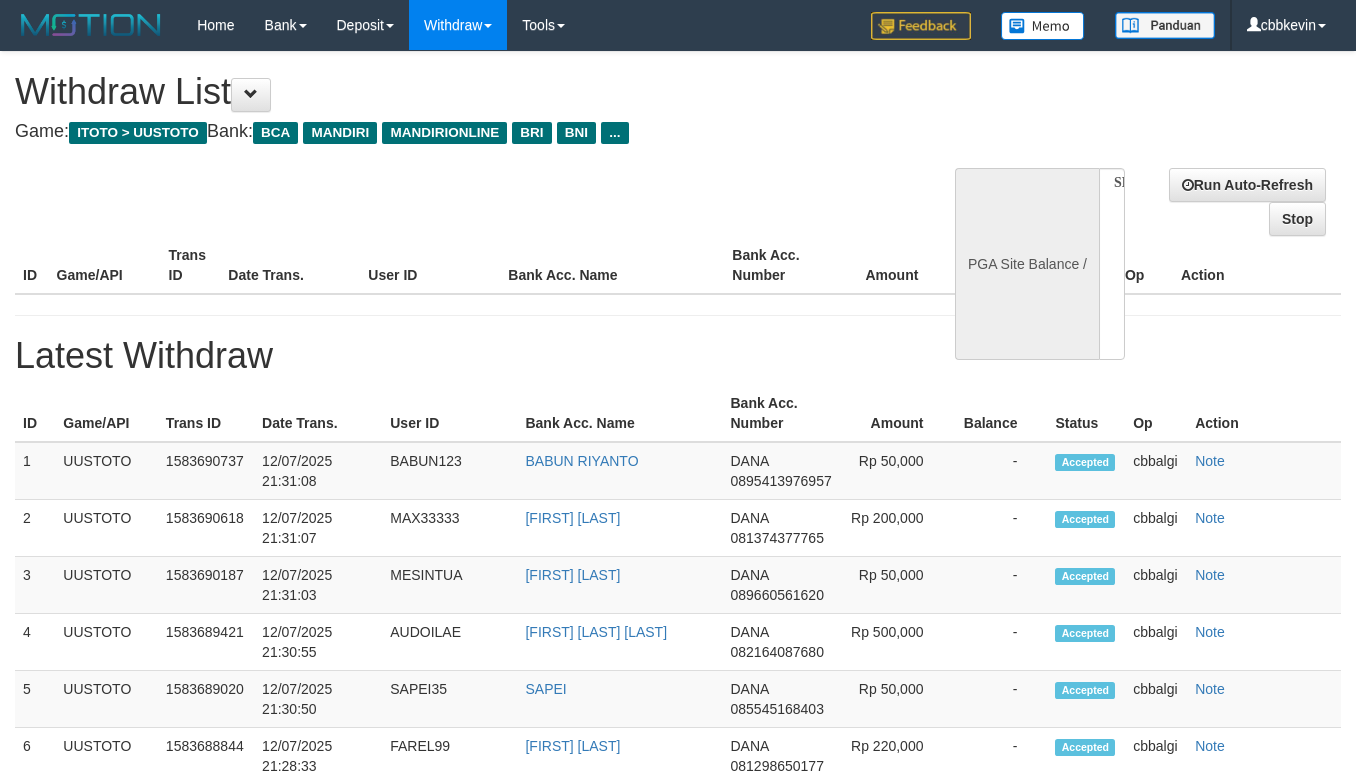 select 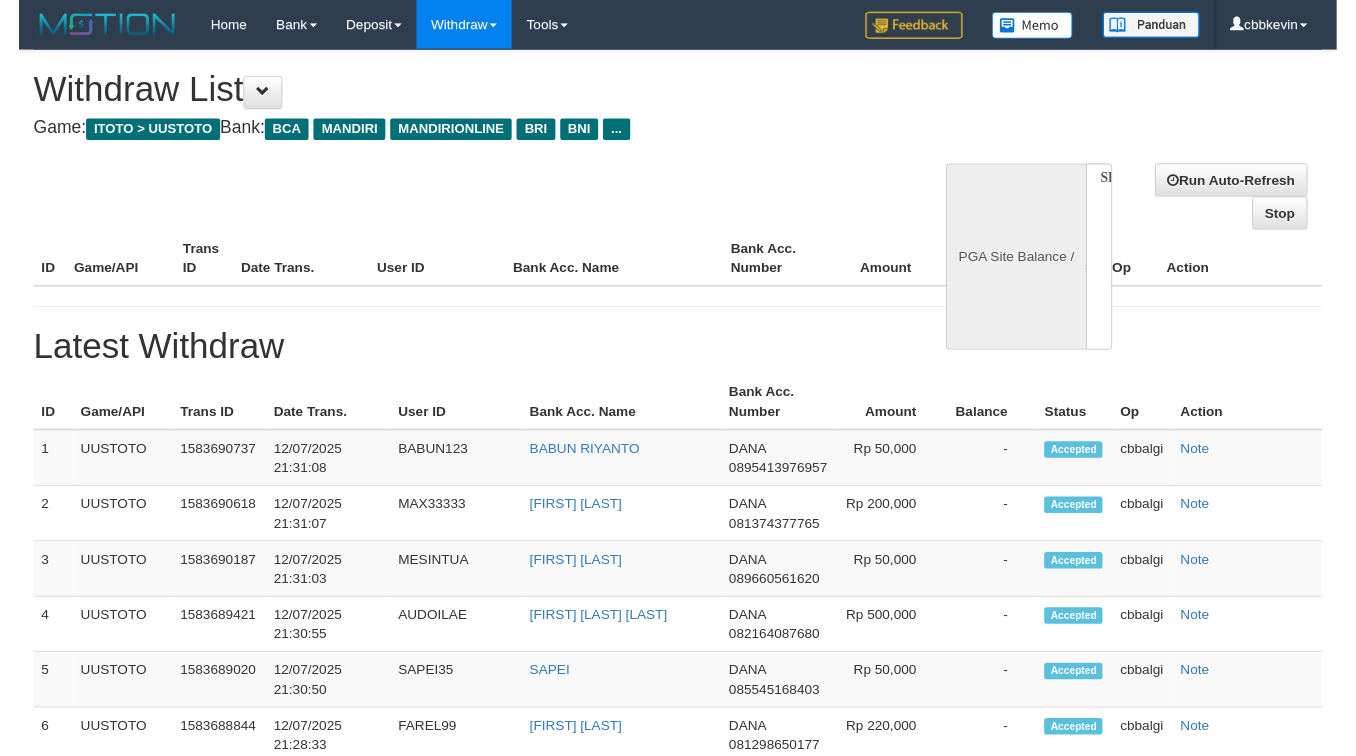 scroll, scrollTop: 0, scrollLeft: 0, axis: both 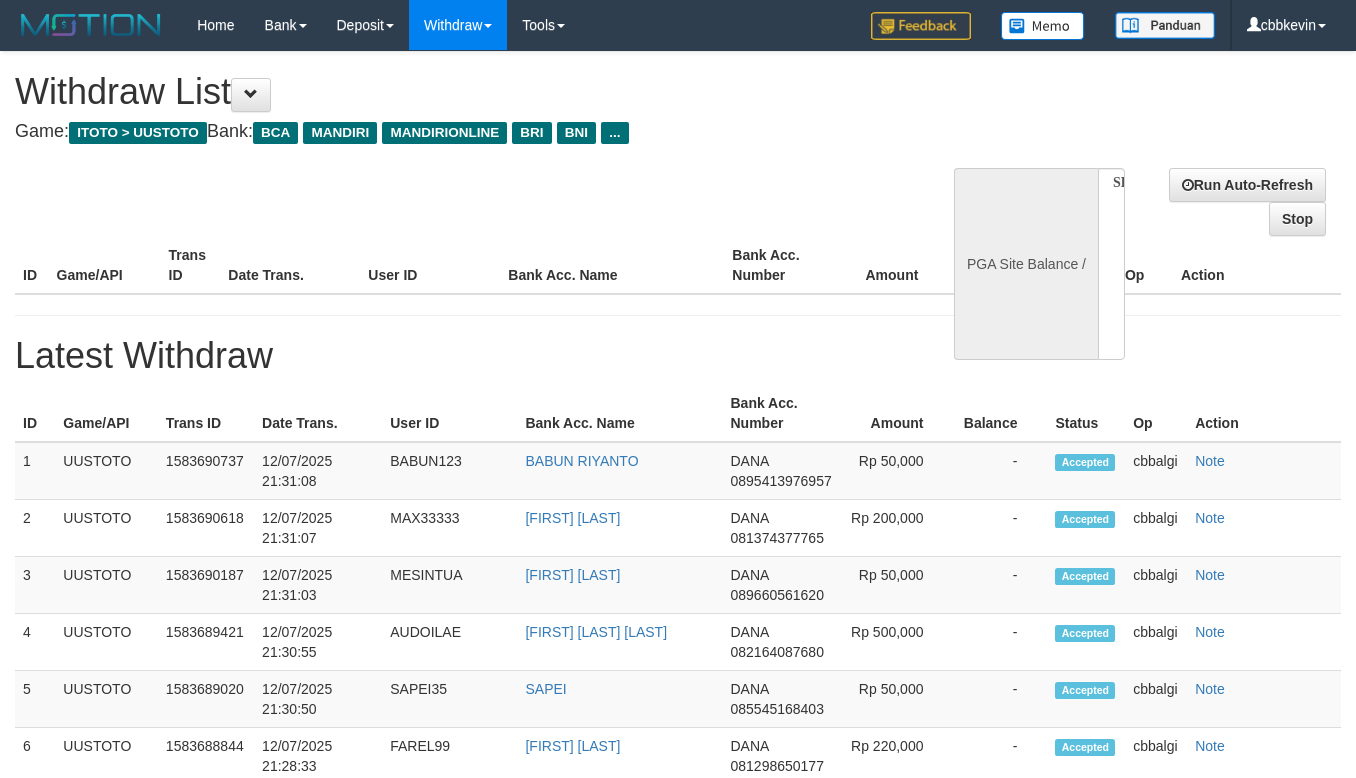 select on "**" 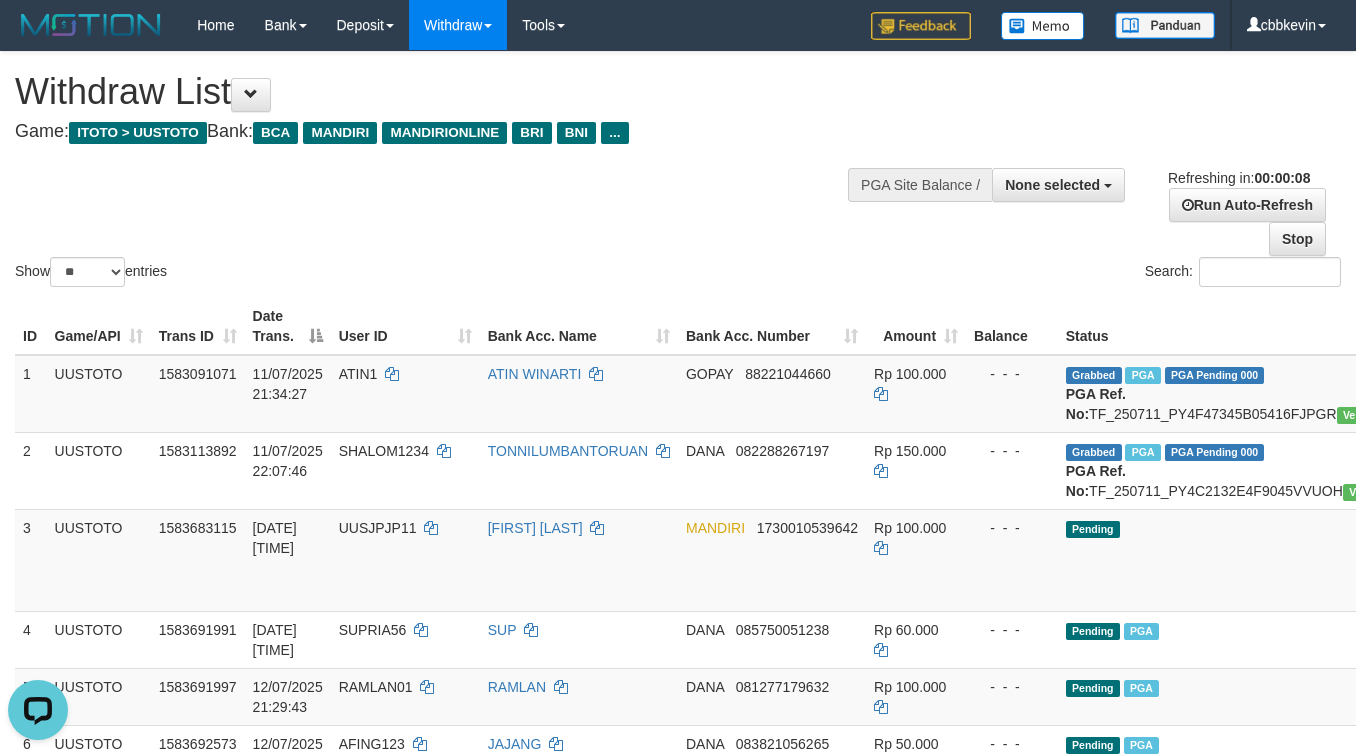 scroll, scrollTop: 0, scrollLeft: 0, axis: both 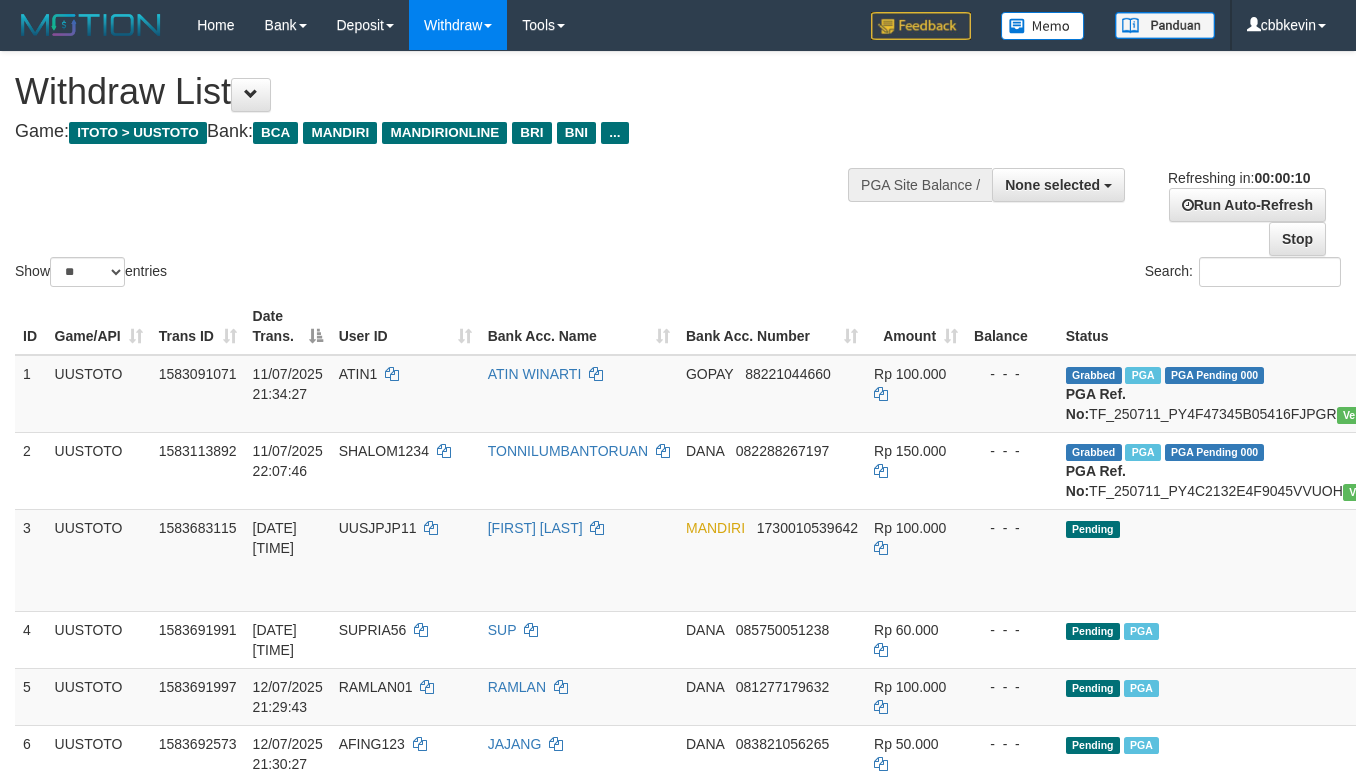 select 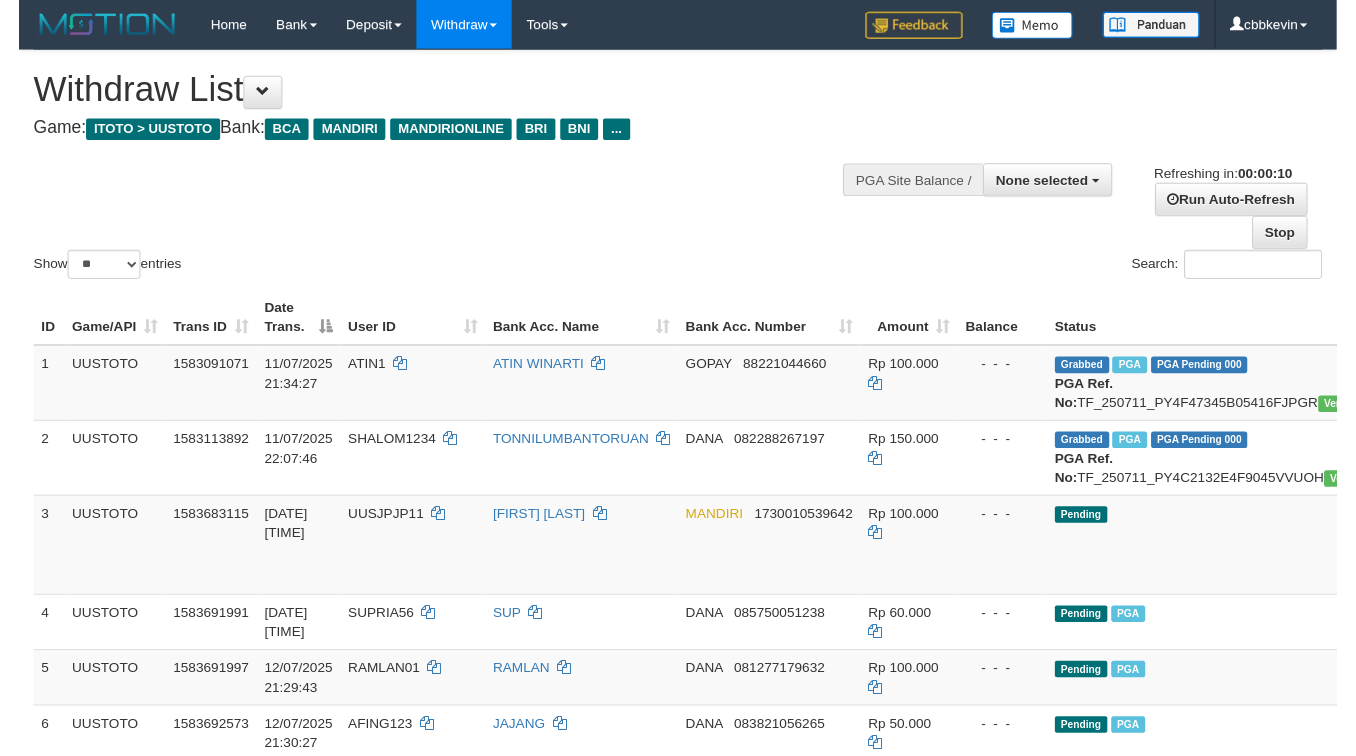 scroll, scrollTop: 0, scrollLeft: 0, axis: both 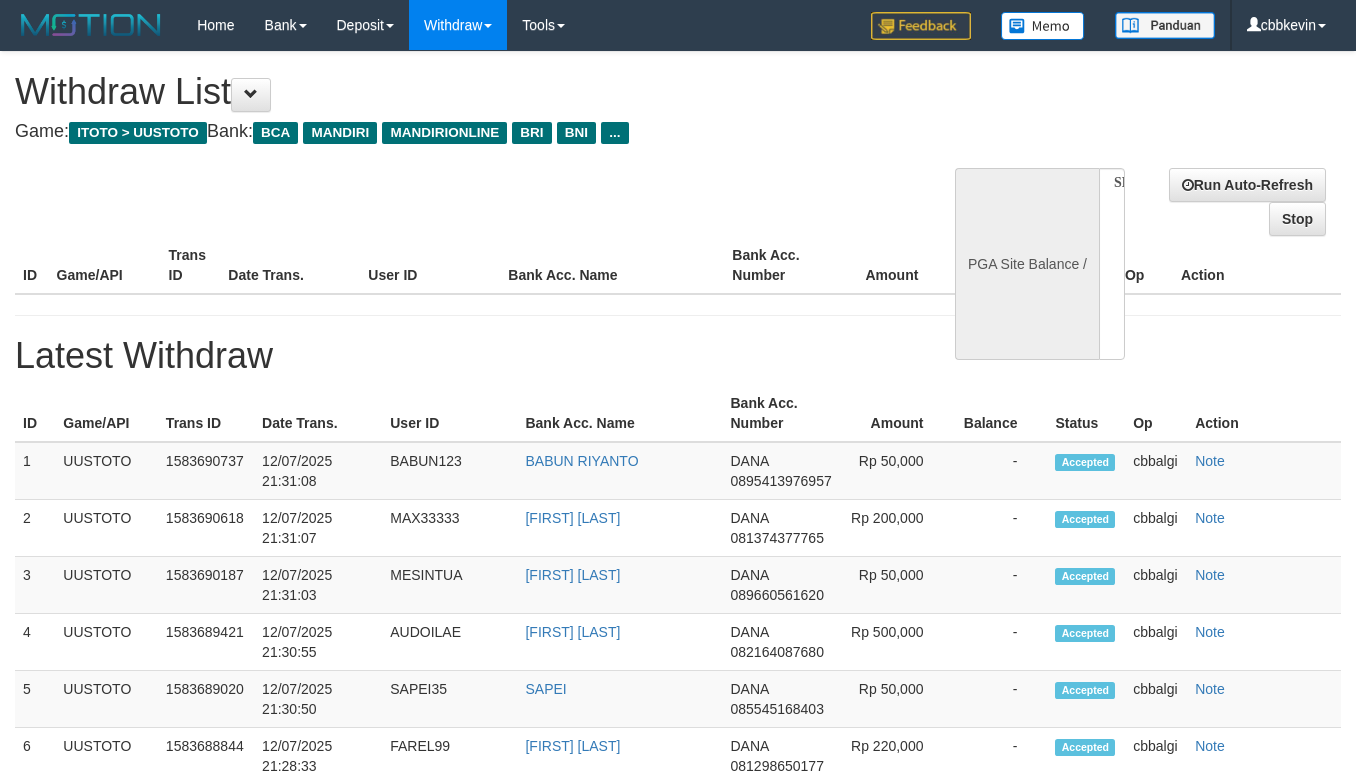 select 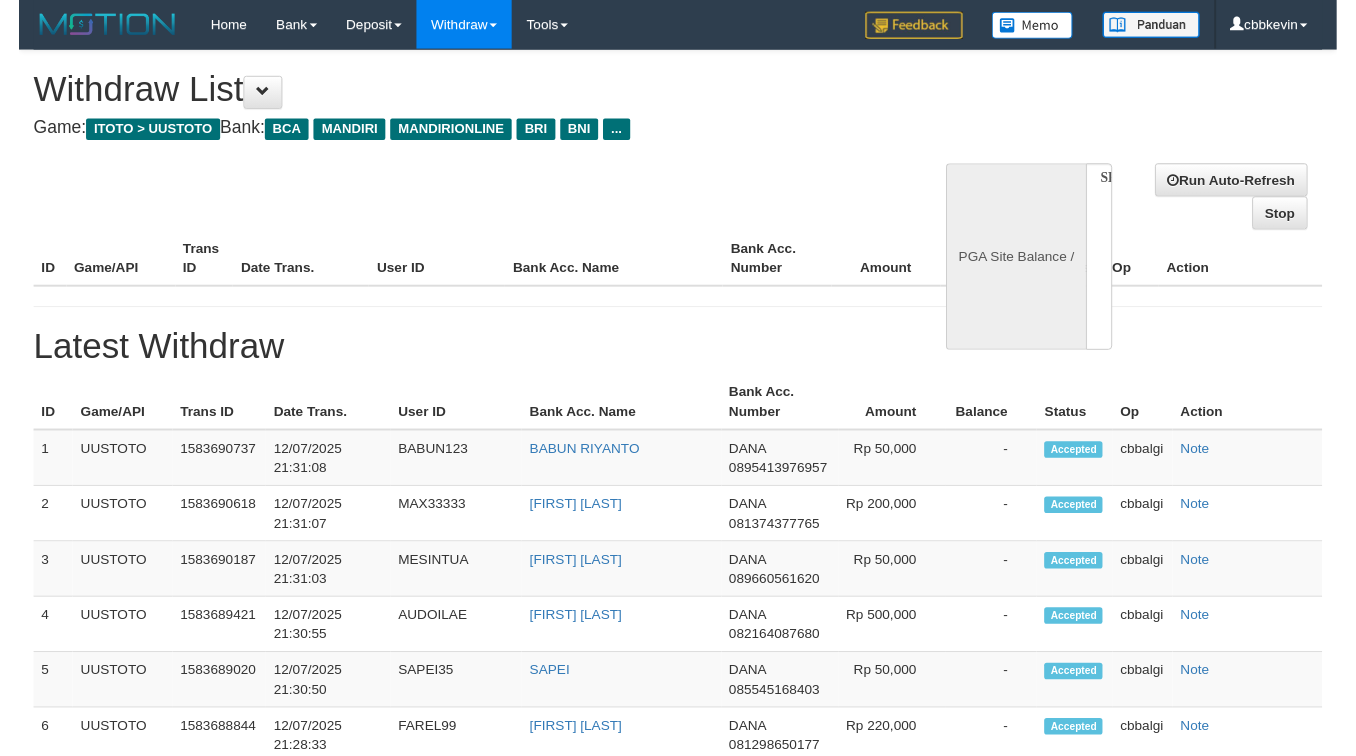 scroll, scrollTop: 0, scrollLeft: 0, axis: both 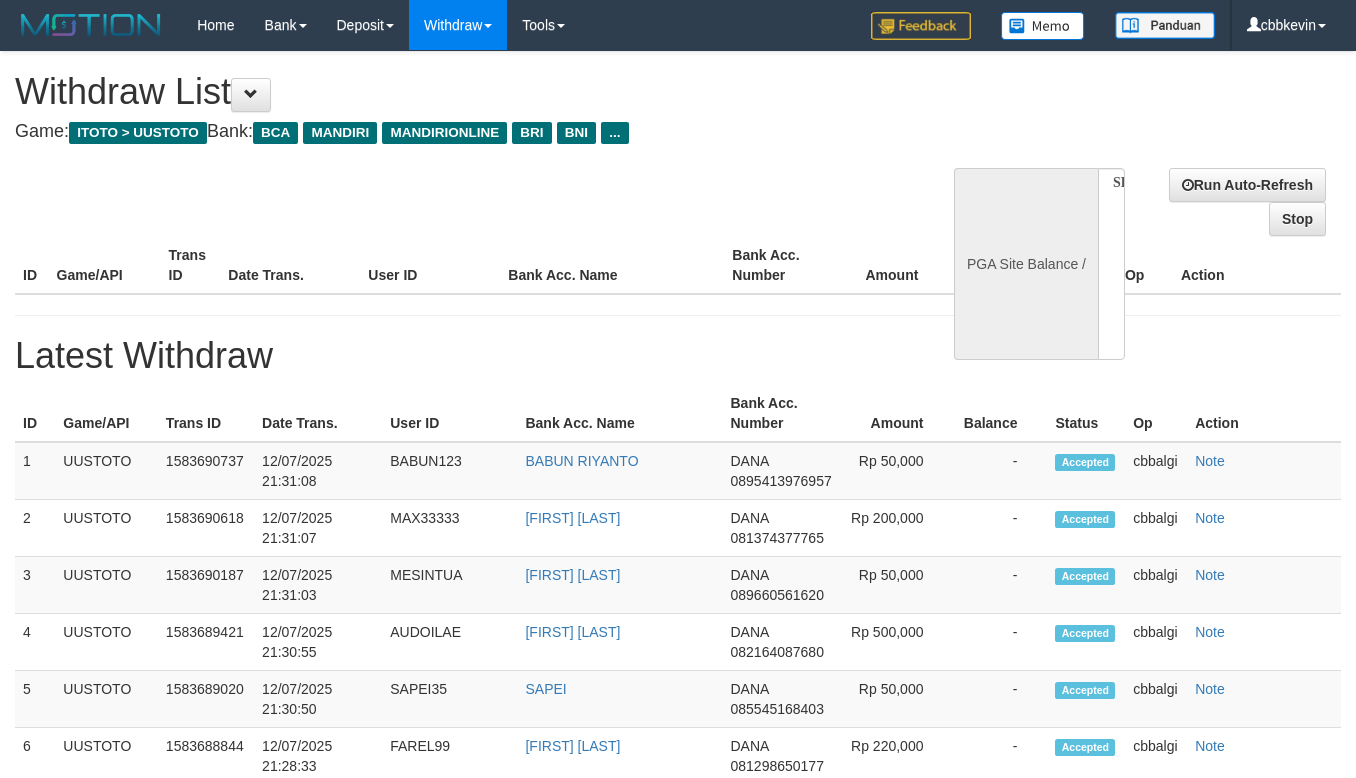select on "**" 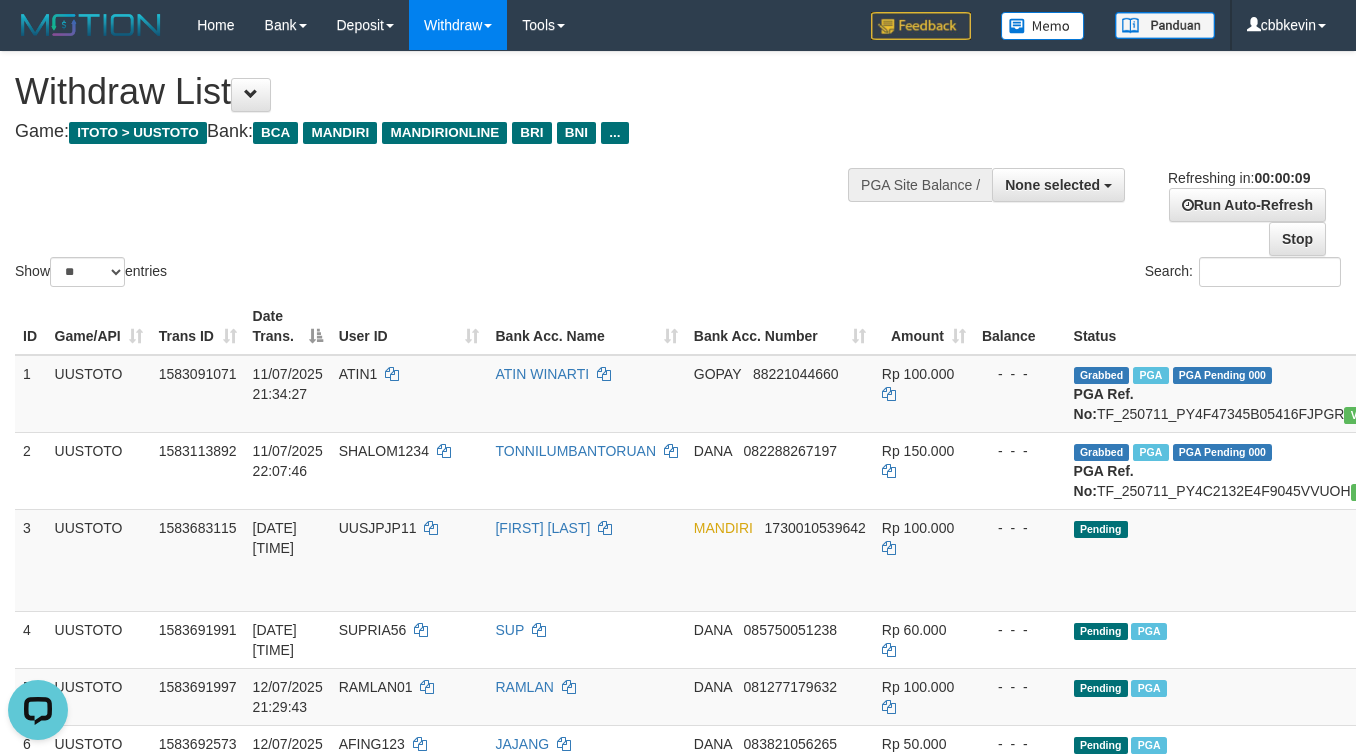 scroll, scrollTop: 0, scrollLeft: 0, axis: both 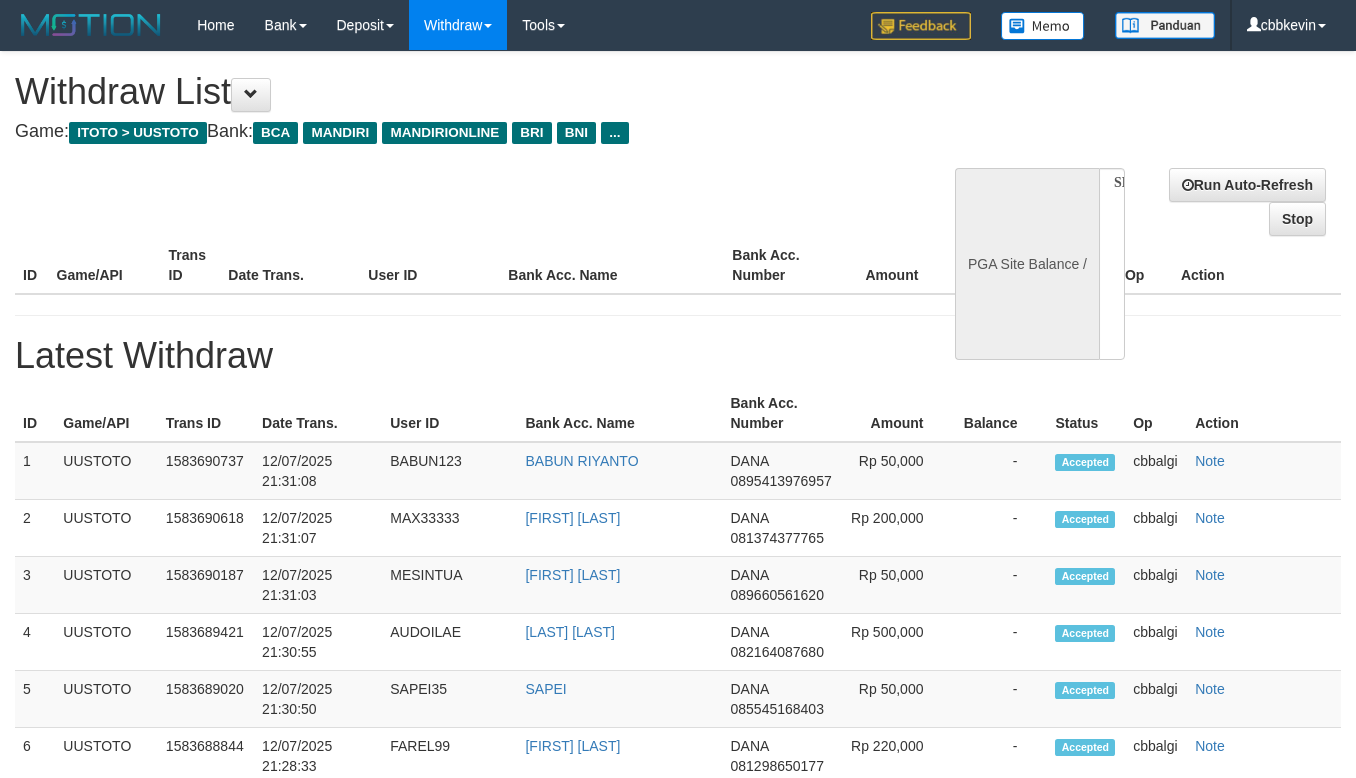 select 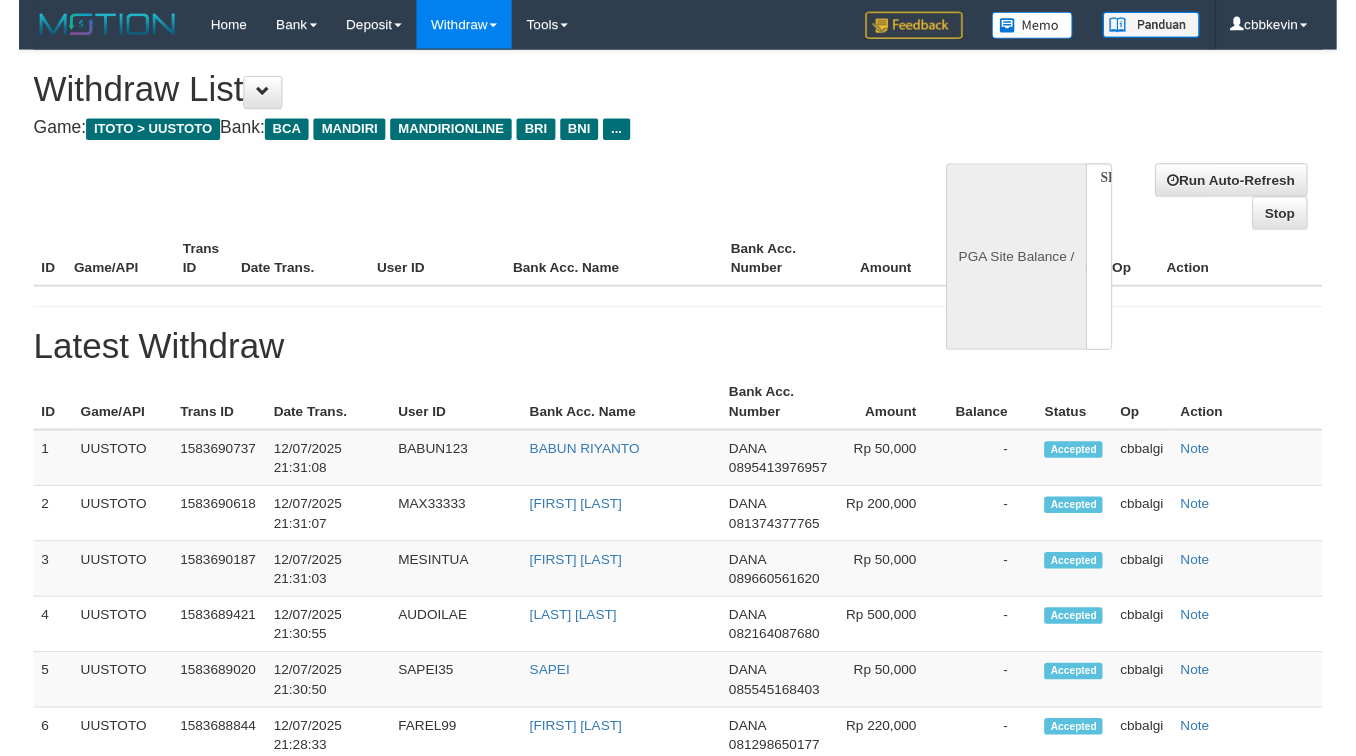 scroll, scrollTop: 0, scrollLeft: 0, axis: both 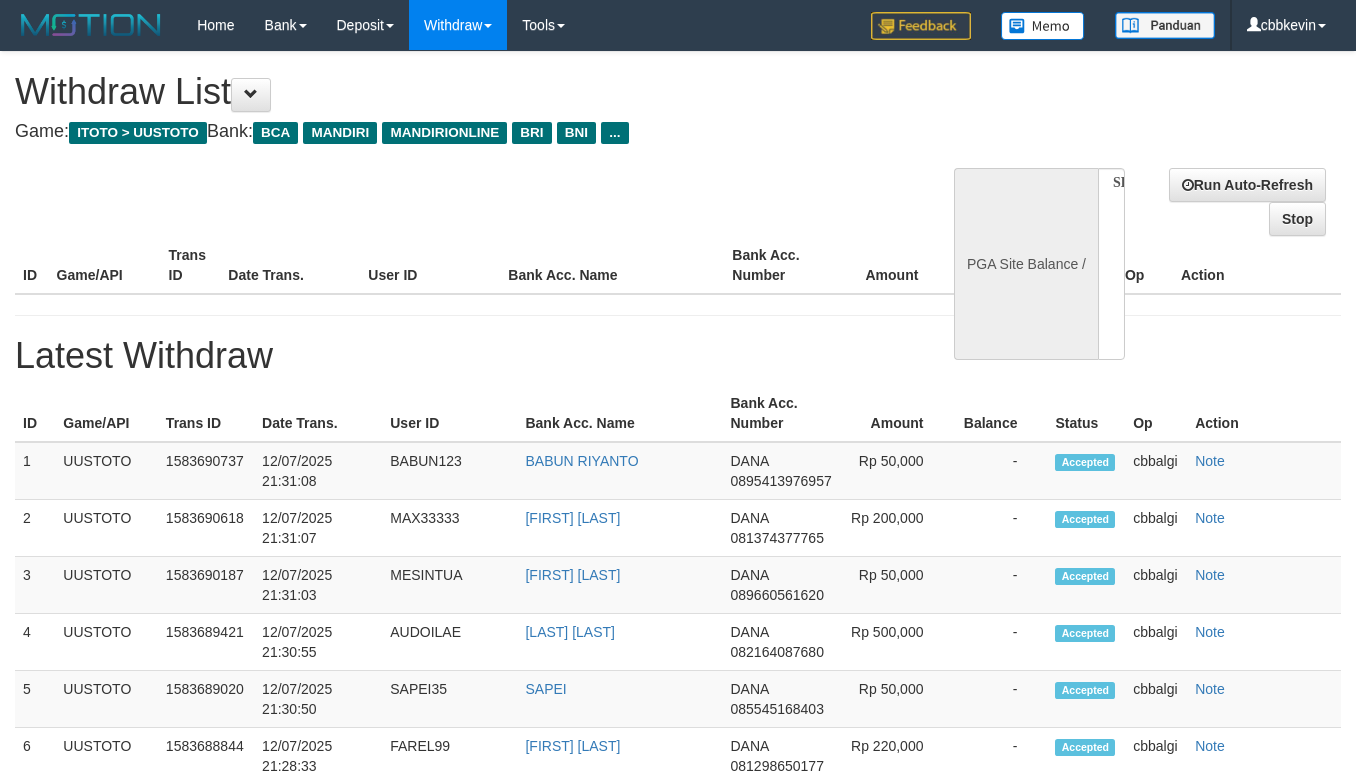 select on "**" 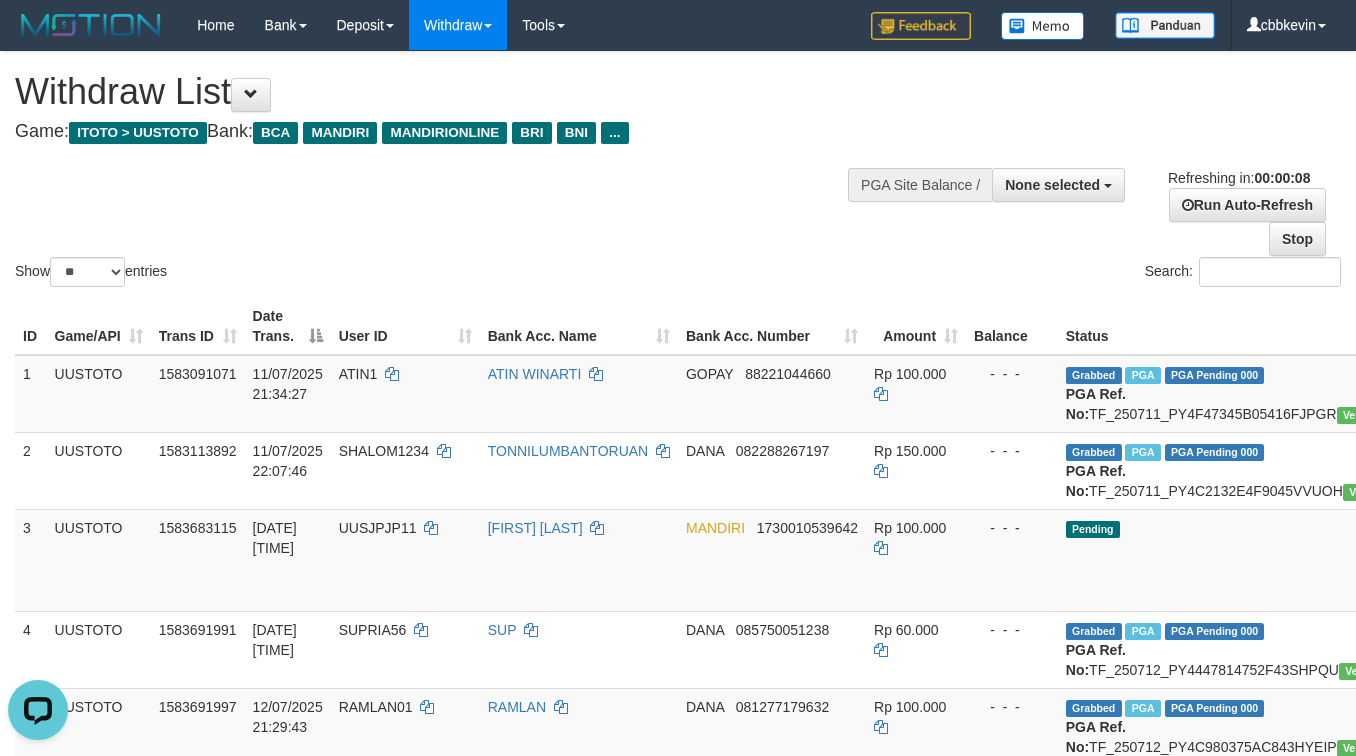 scroll, scrollTop: 0, scrollLeft: 0, axis: both 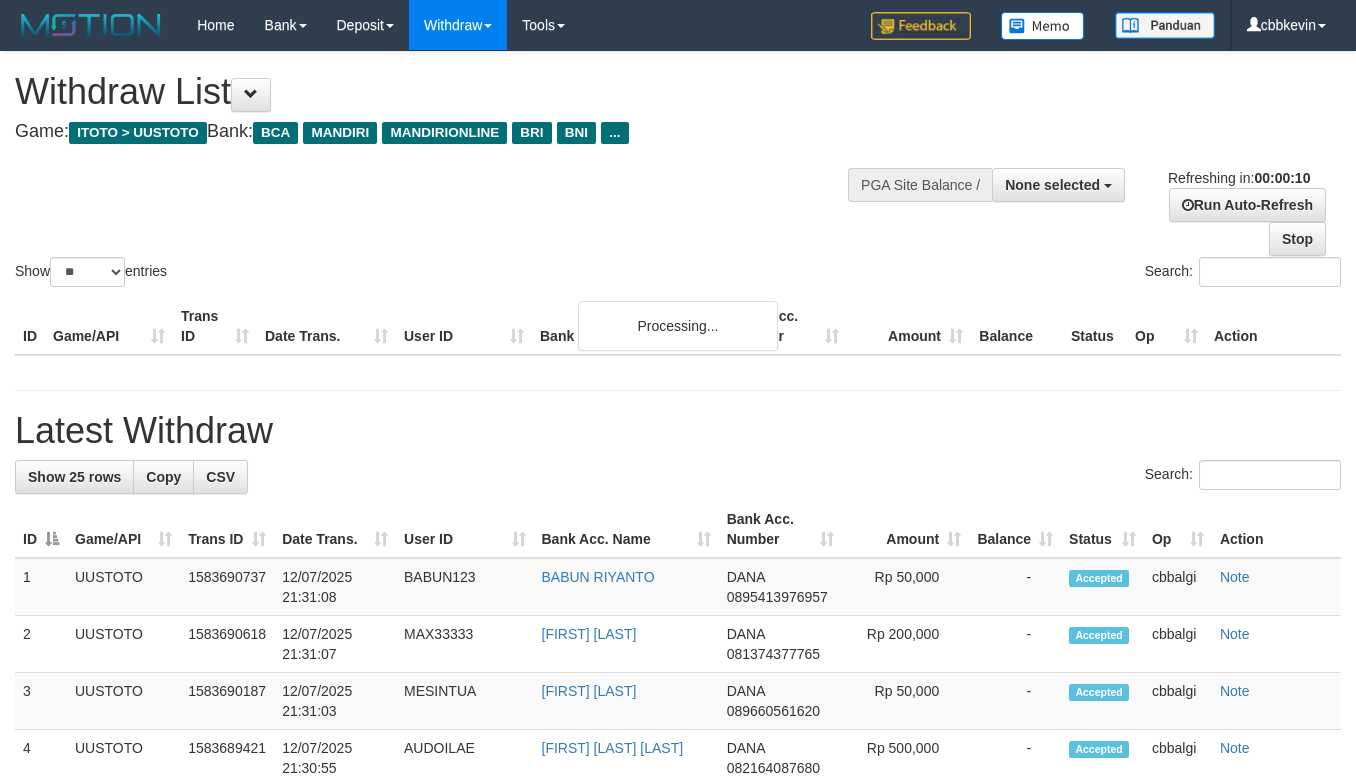 select 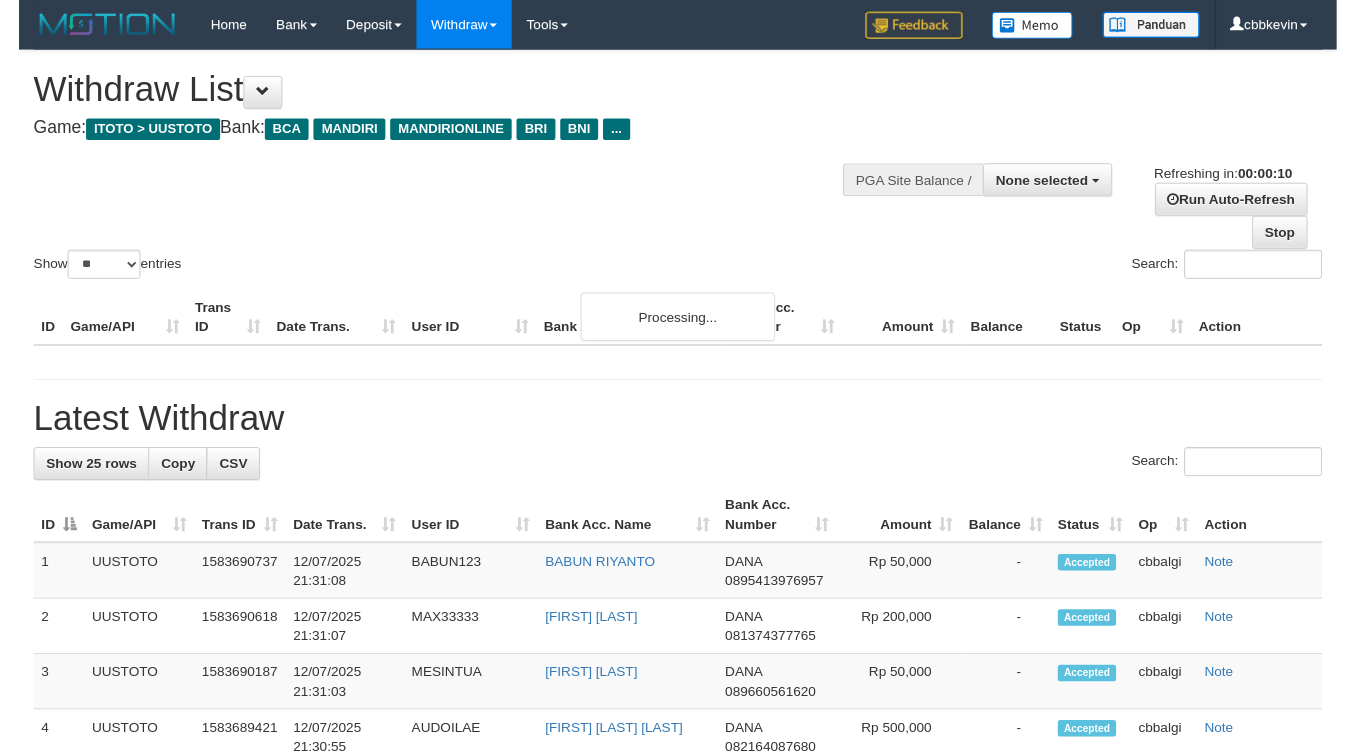 scroll, scrollTop: 0, scrollLeft: 0, axis: both 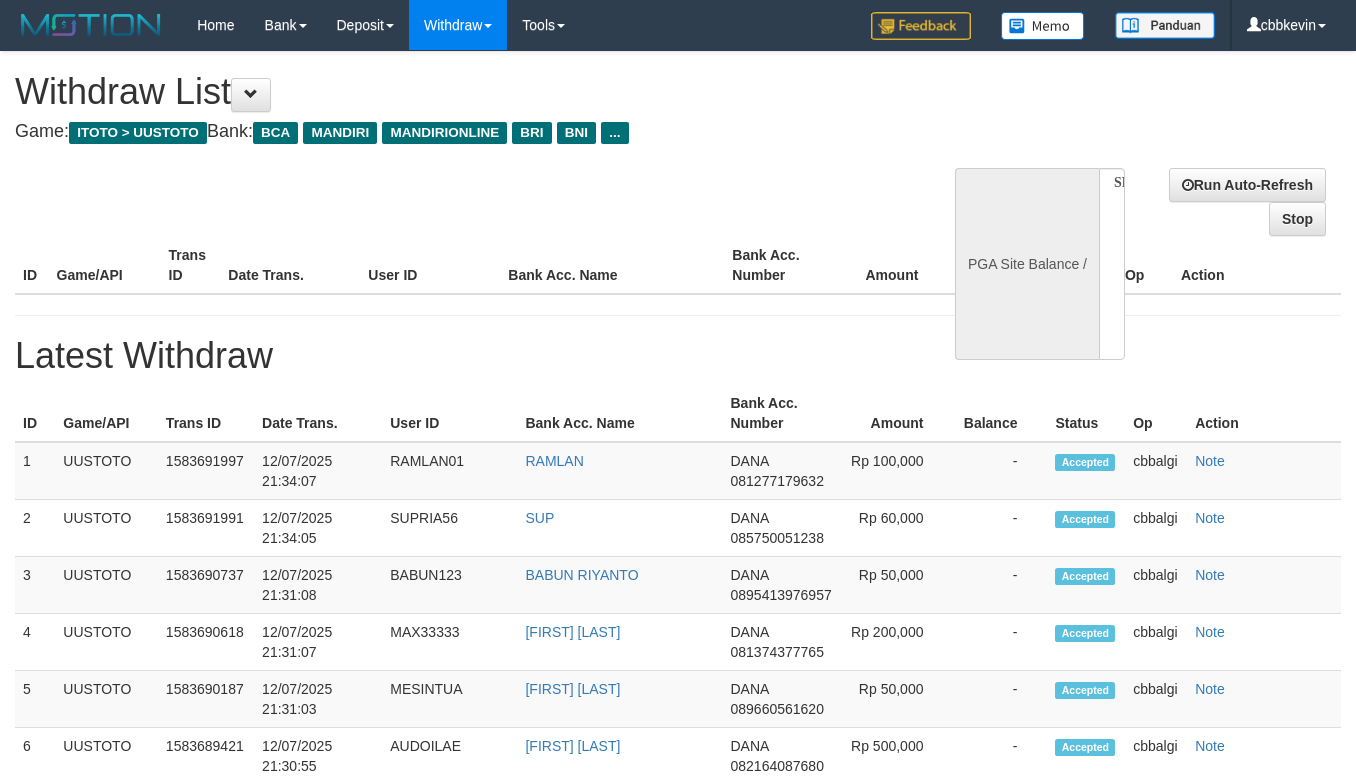 select 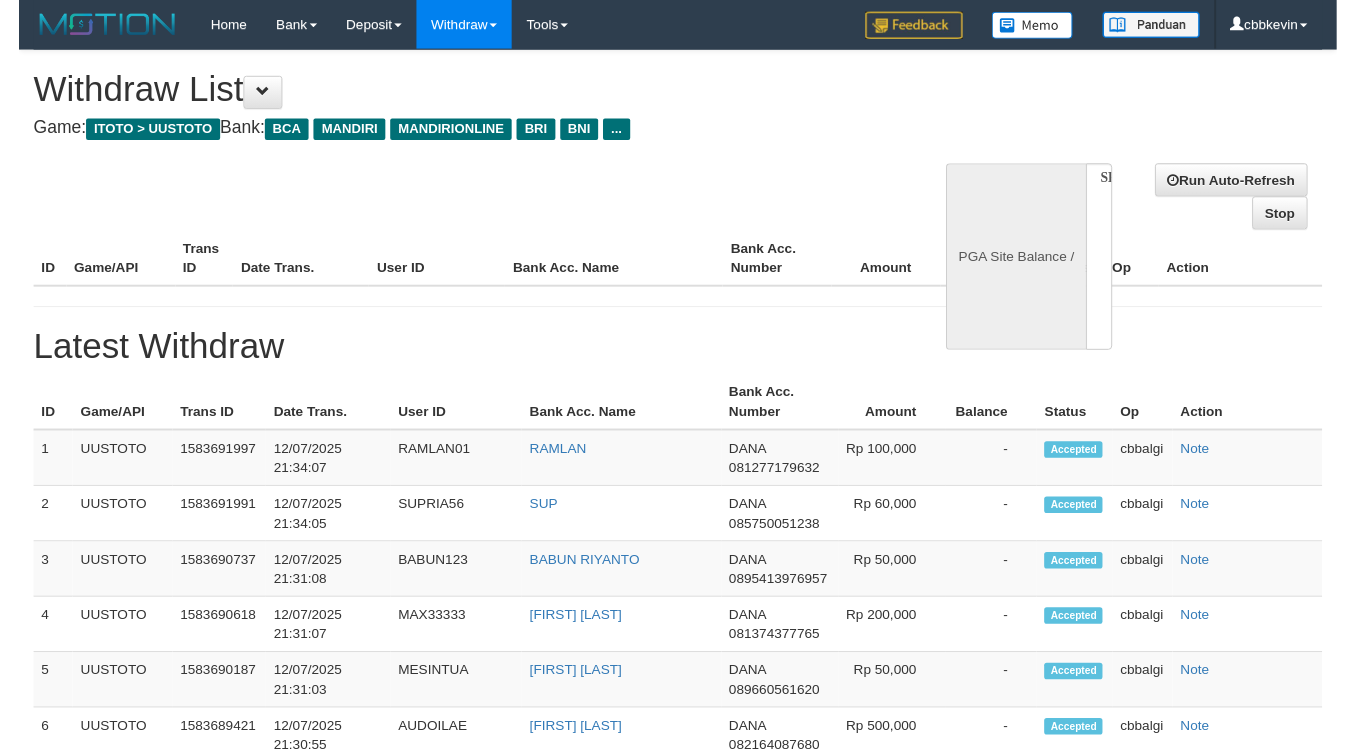 scroll, scrollTop: 0, scrollLeft: 0, axis: both 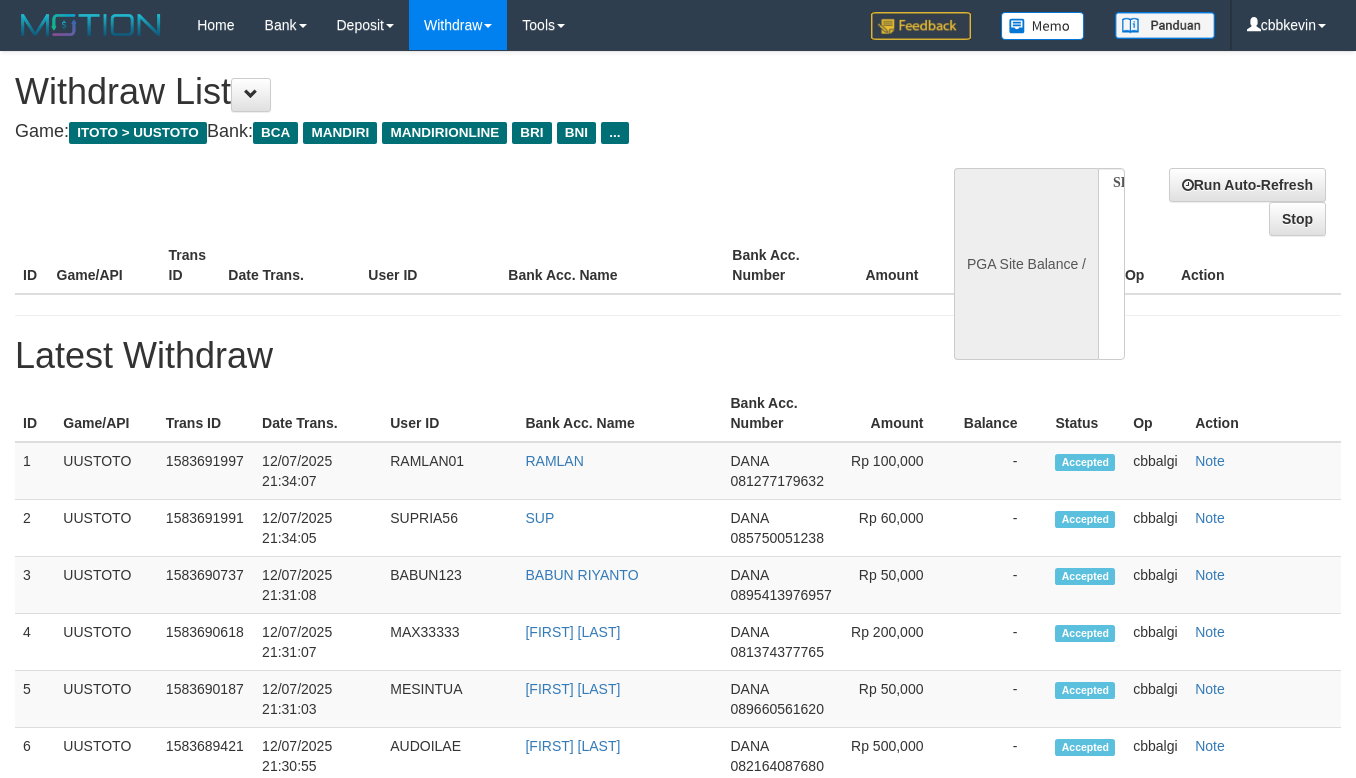 select on "**" 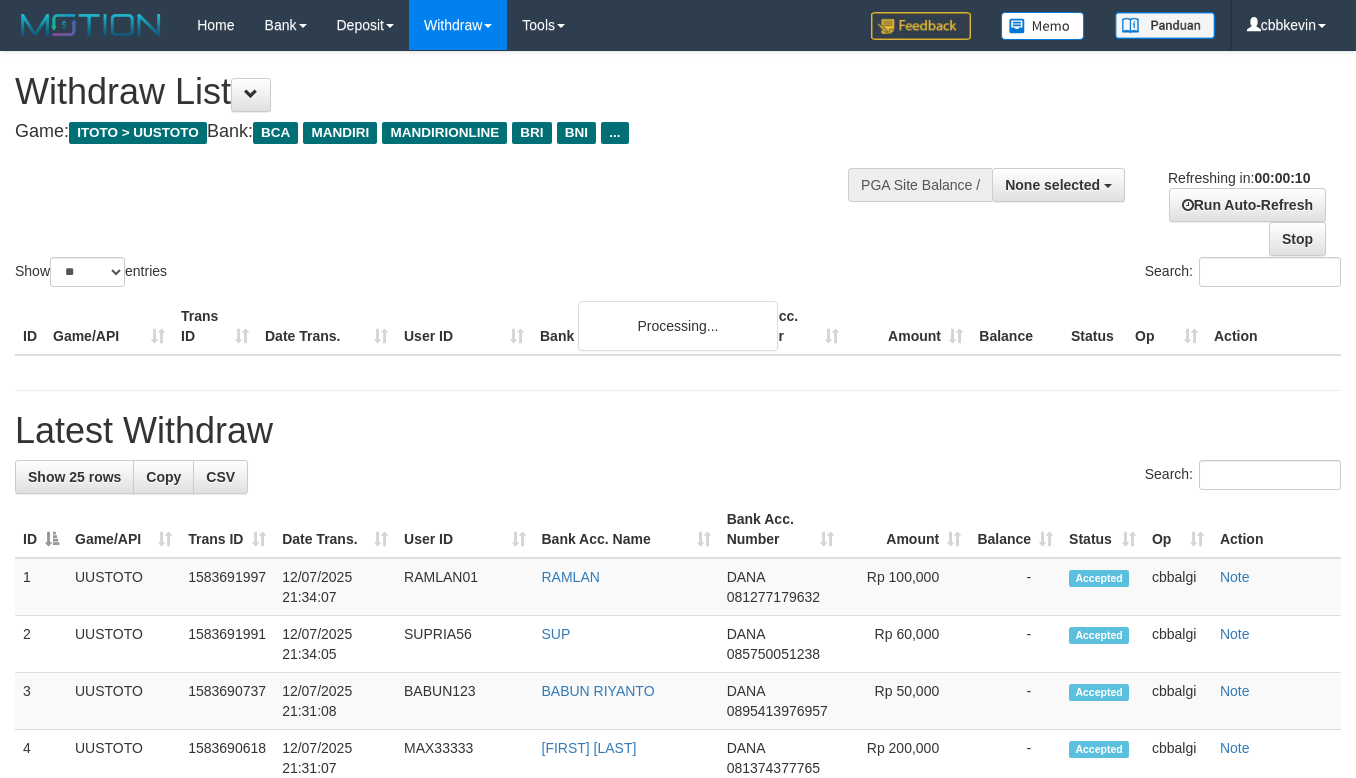 drag, startPoint x: 747, startPoint y: 220, endPoint x: 684, endPoint y: 226, distance: 63.28507 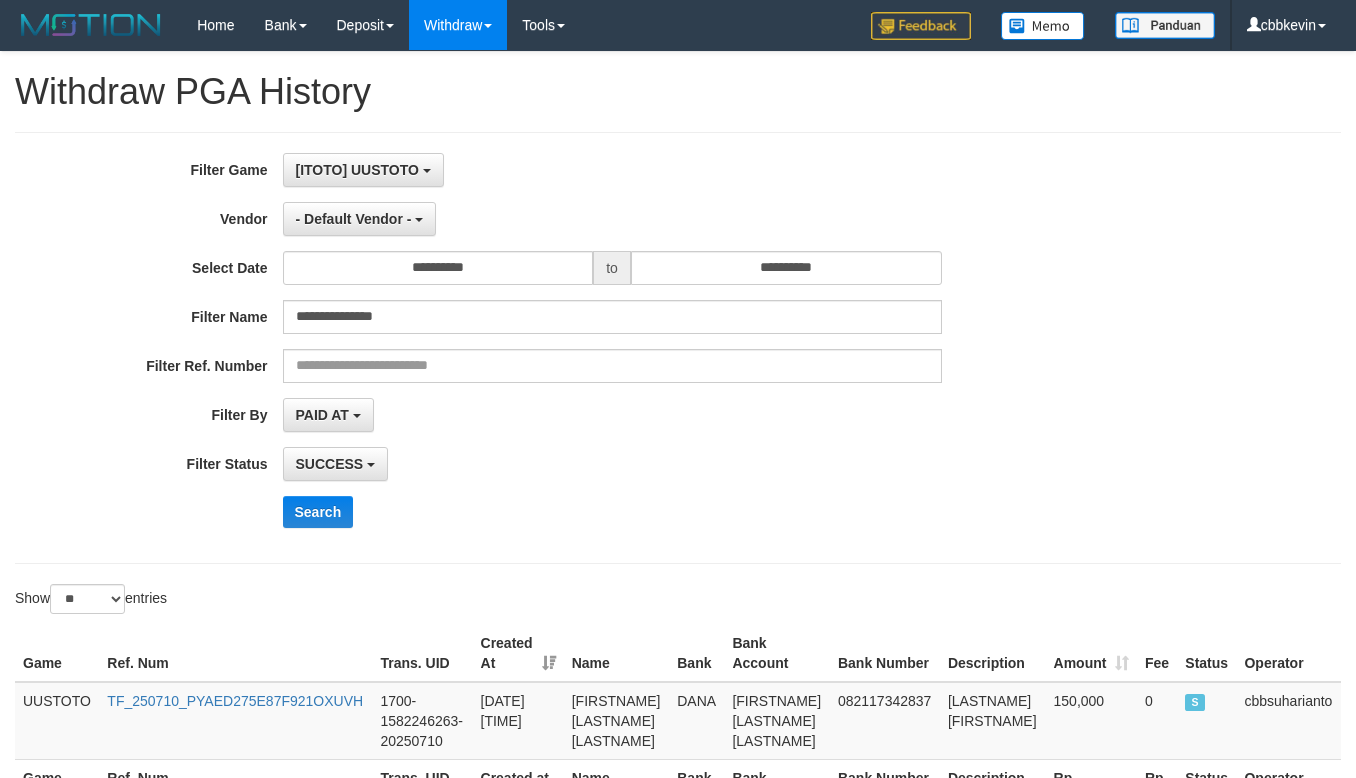 select on "**" 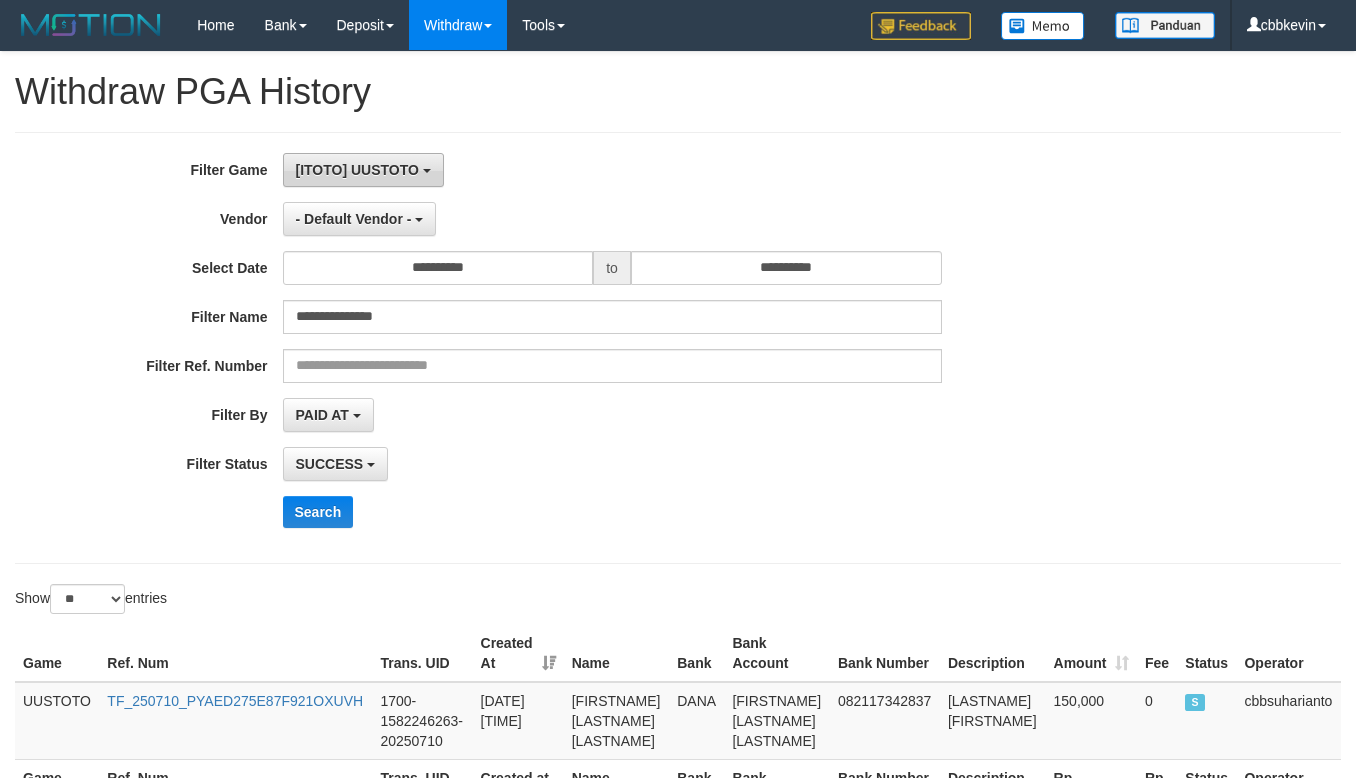 scroll, scrollTop: 0, scrollLeft: 0, axis: both 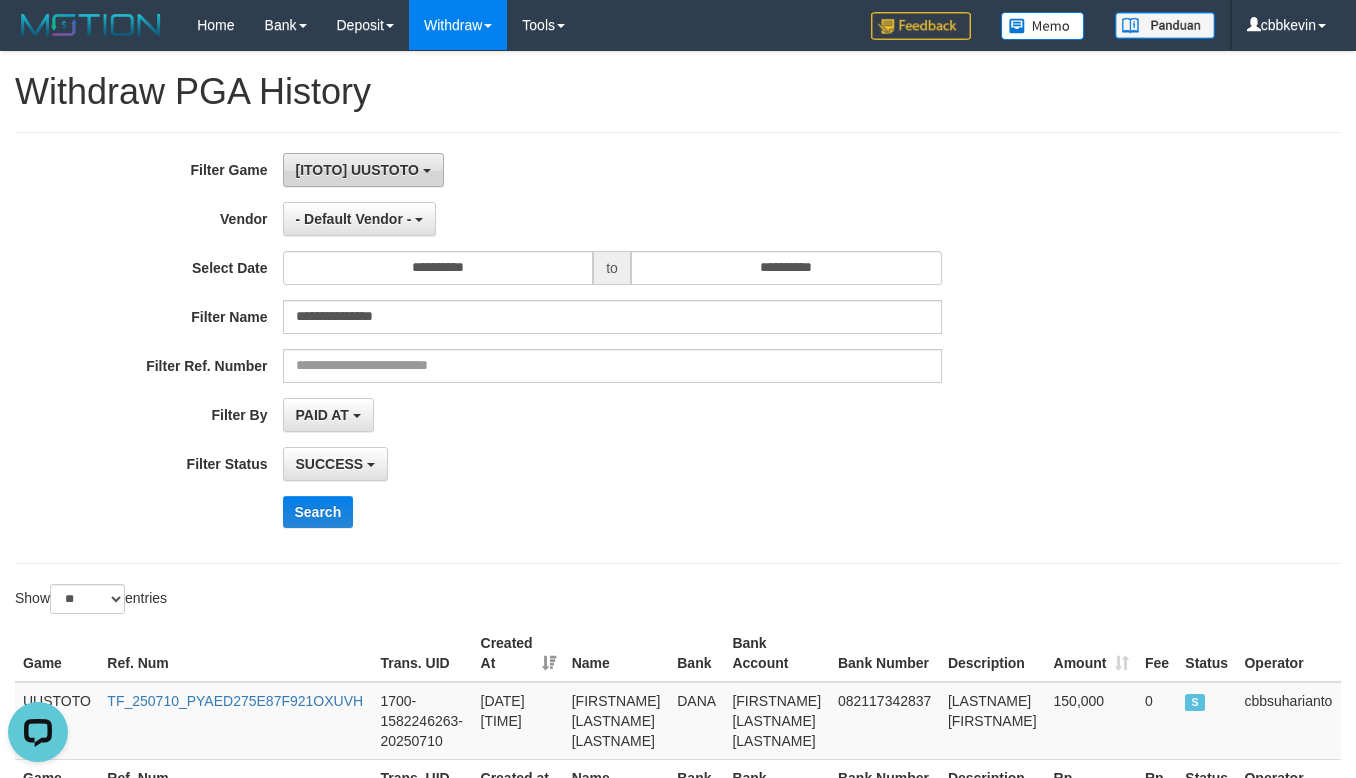 click on "[ITOTO] UUSTOTO" at bounding box center [357, 170] 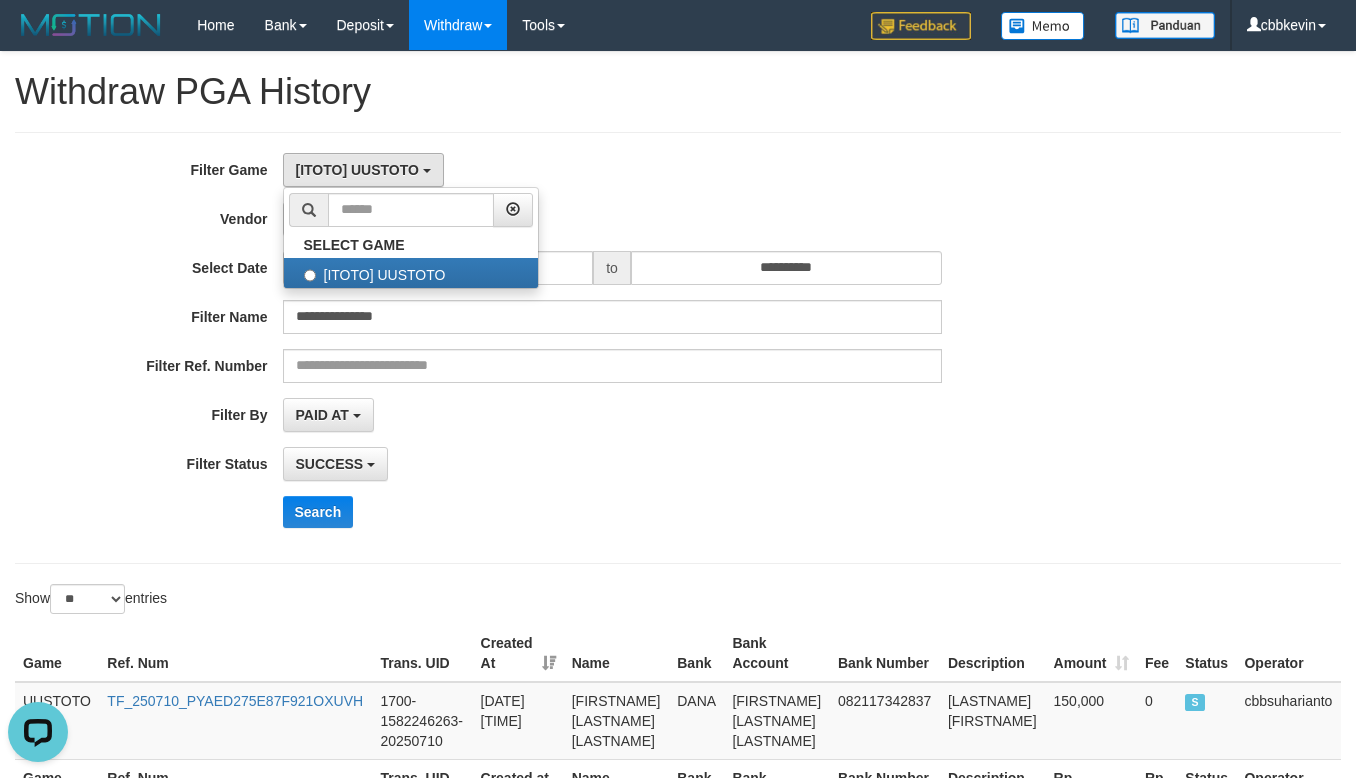 click on "**********" at bounding box center [678, 348] 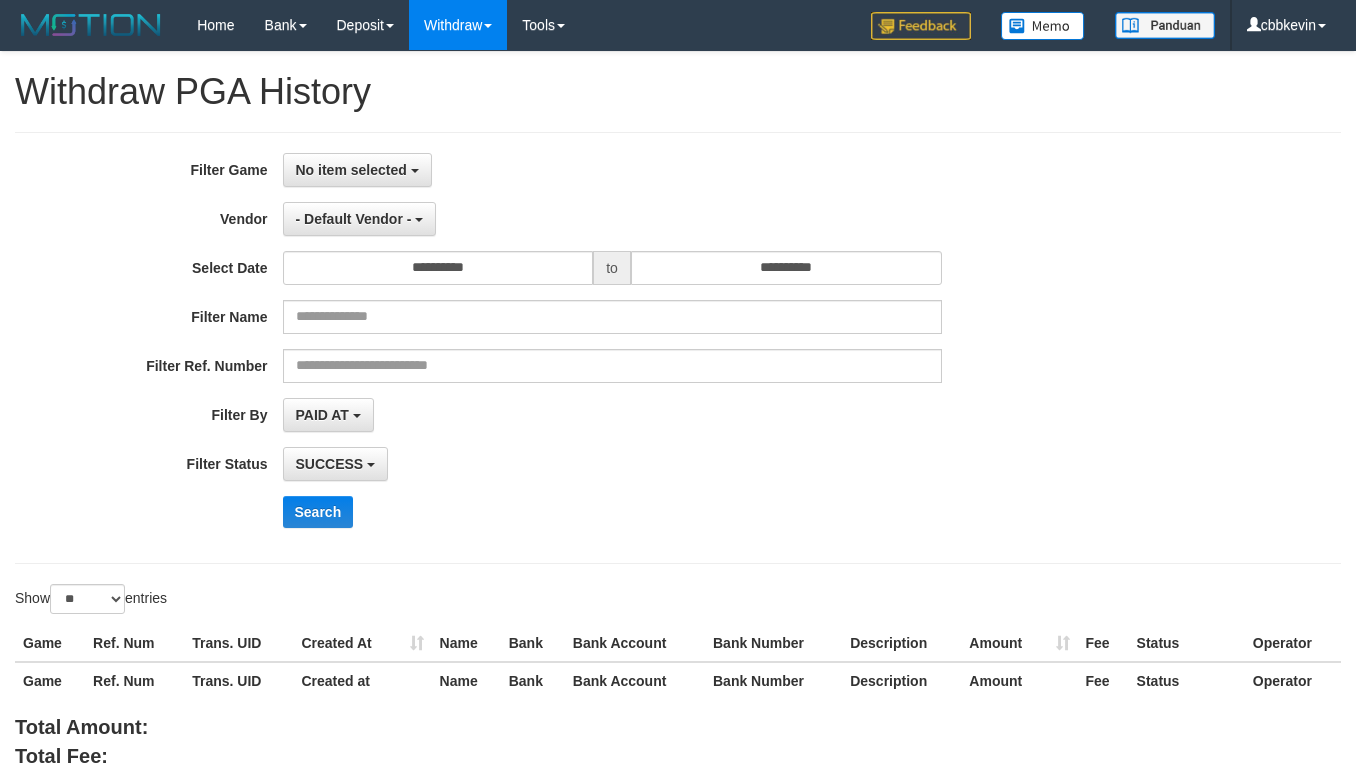 select 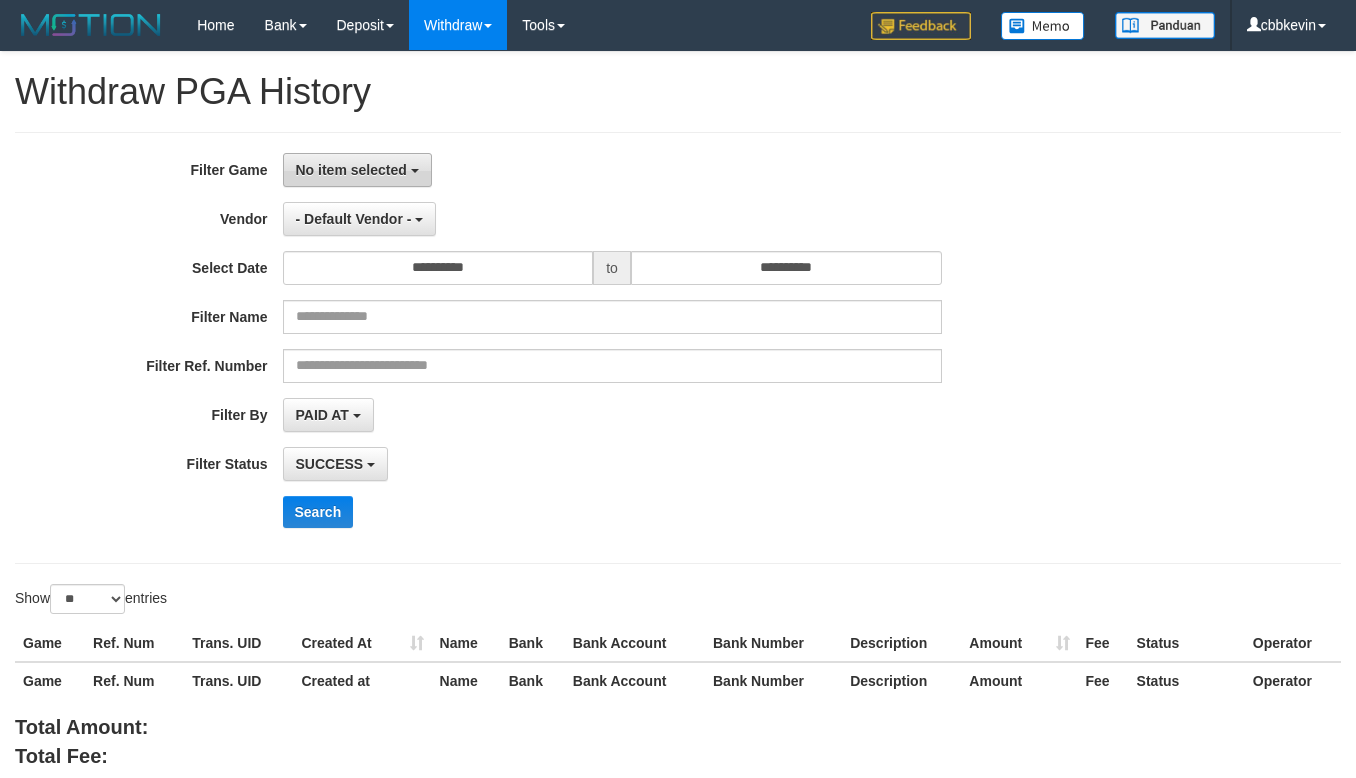 click on "No item selected" at bounding box center [351, 170] 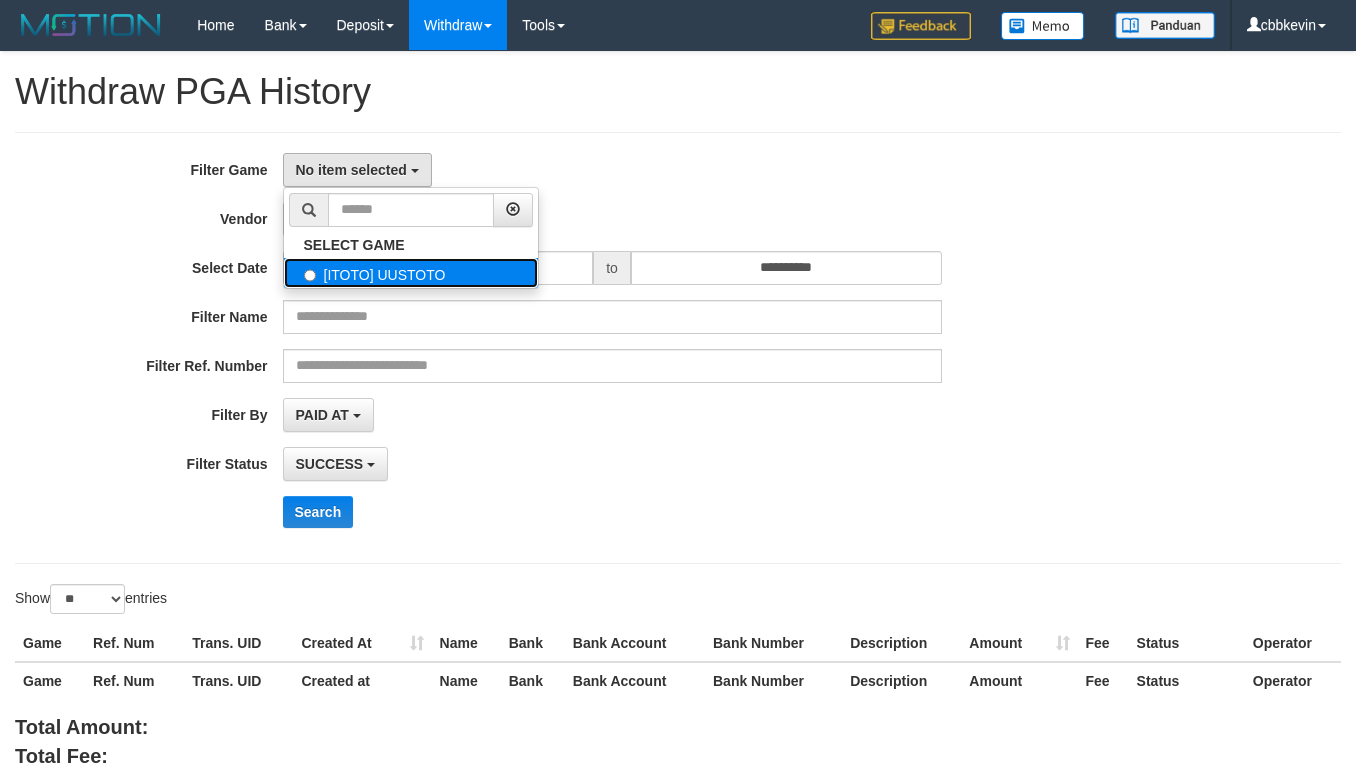 click on "[ITOTO] UUSTOTO" at bounding box center [411, 273] 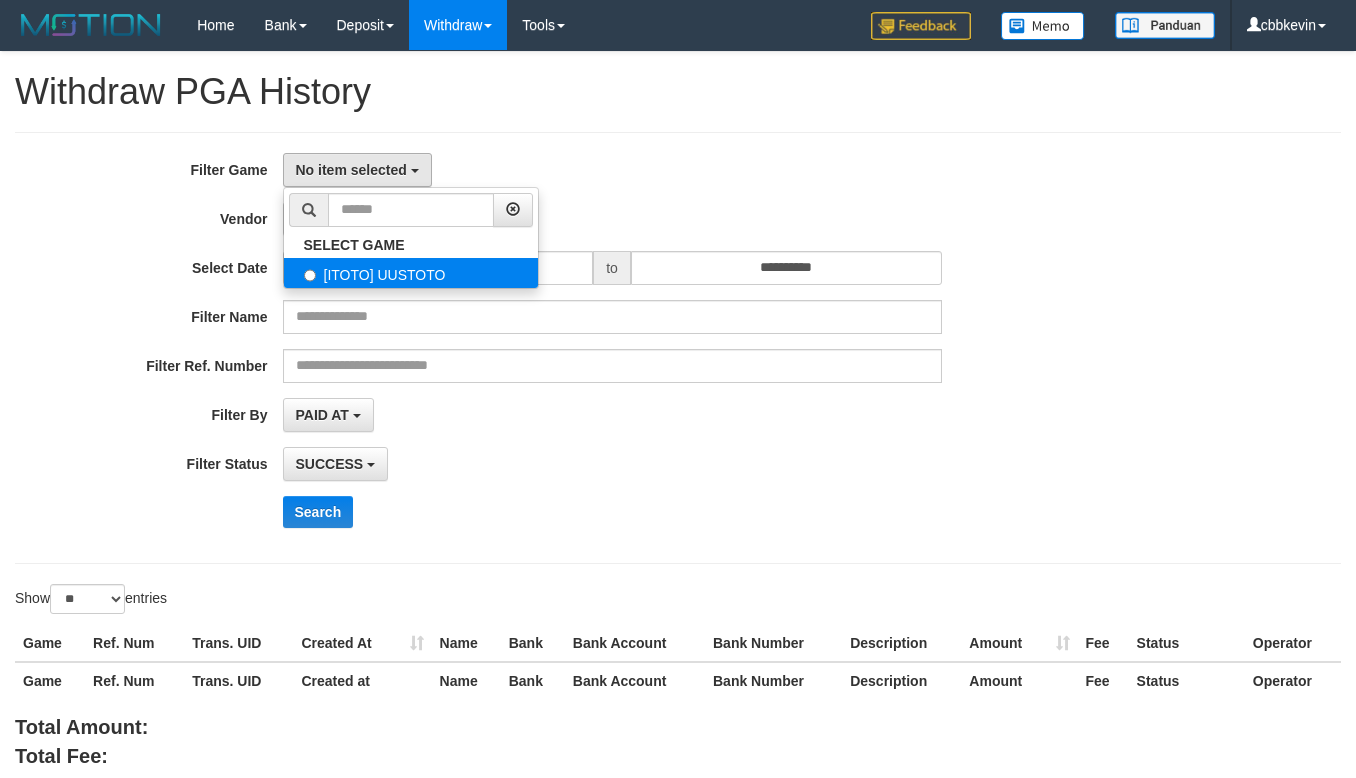select on "****" 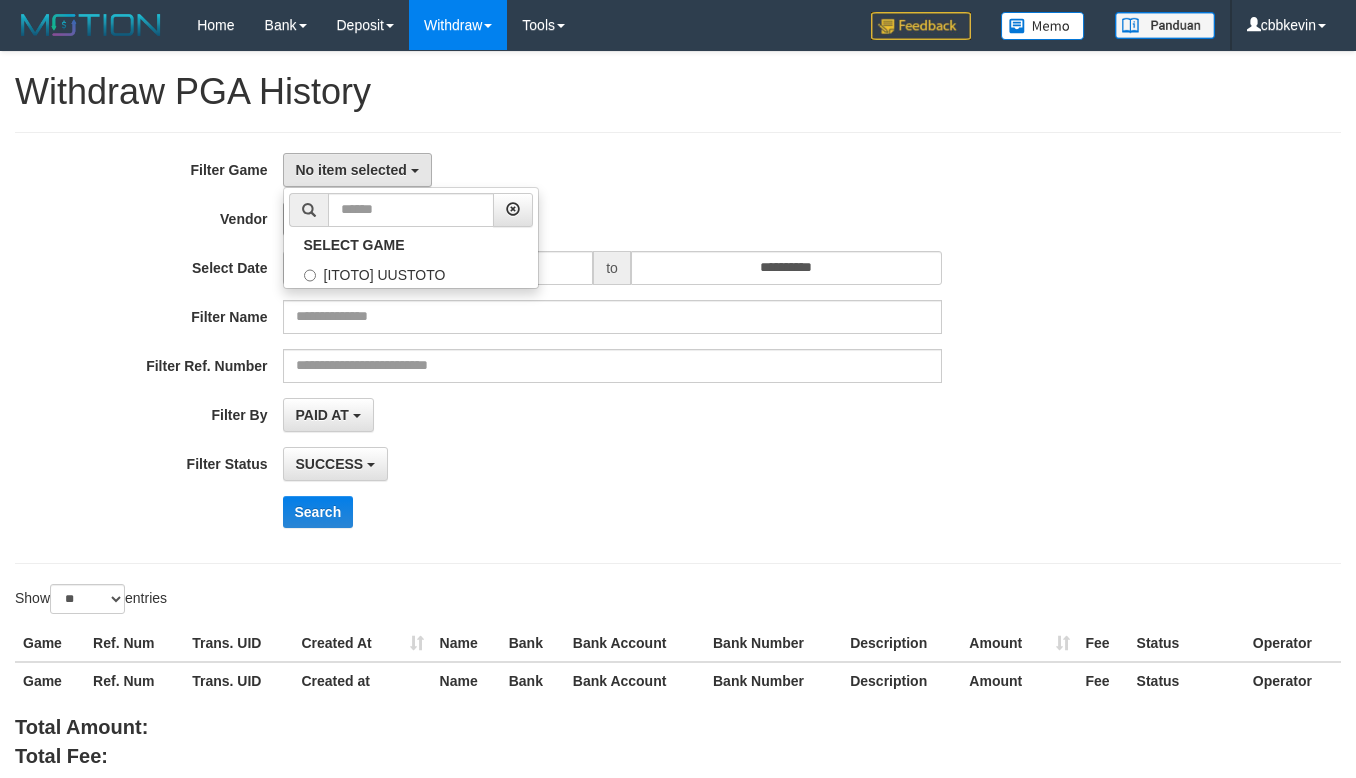 scroll, scrollTop: 18, scrollLeft: 0, axis: vertical 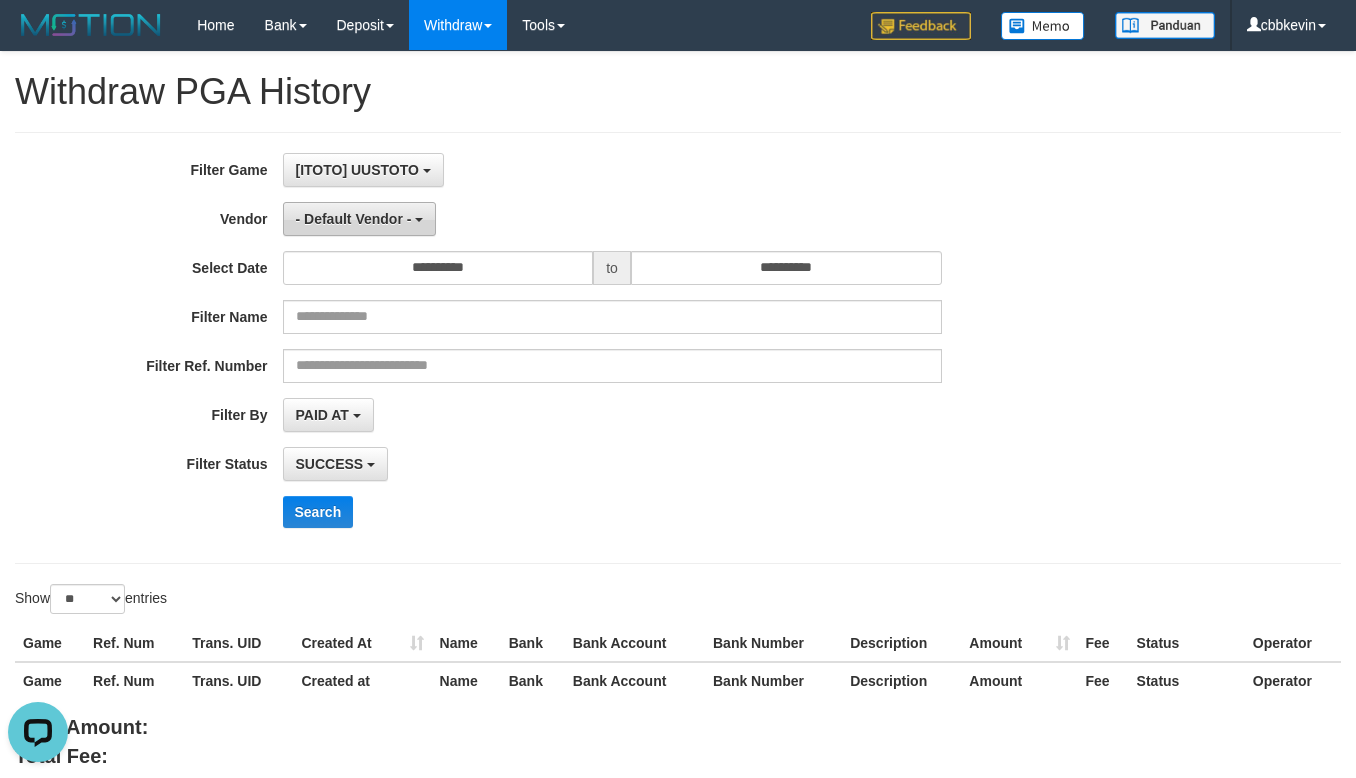 click on "- Default Vendor -" at bounding box center (354, 219) 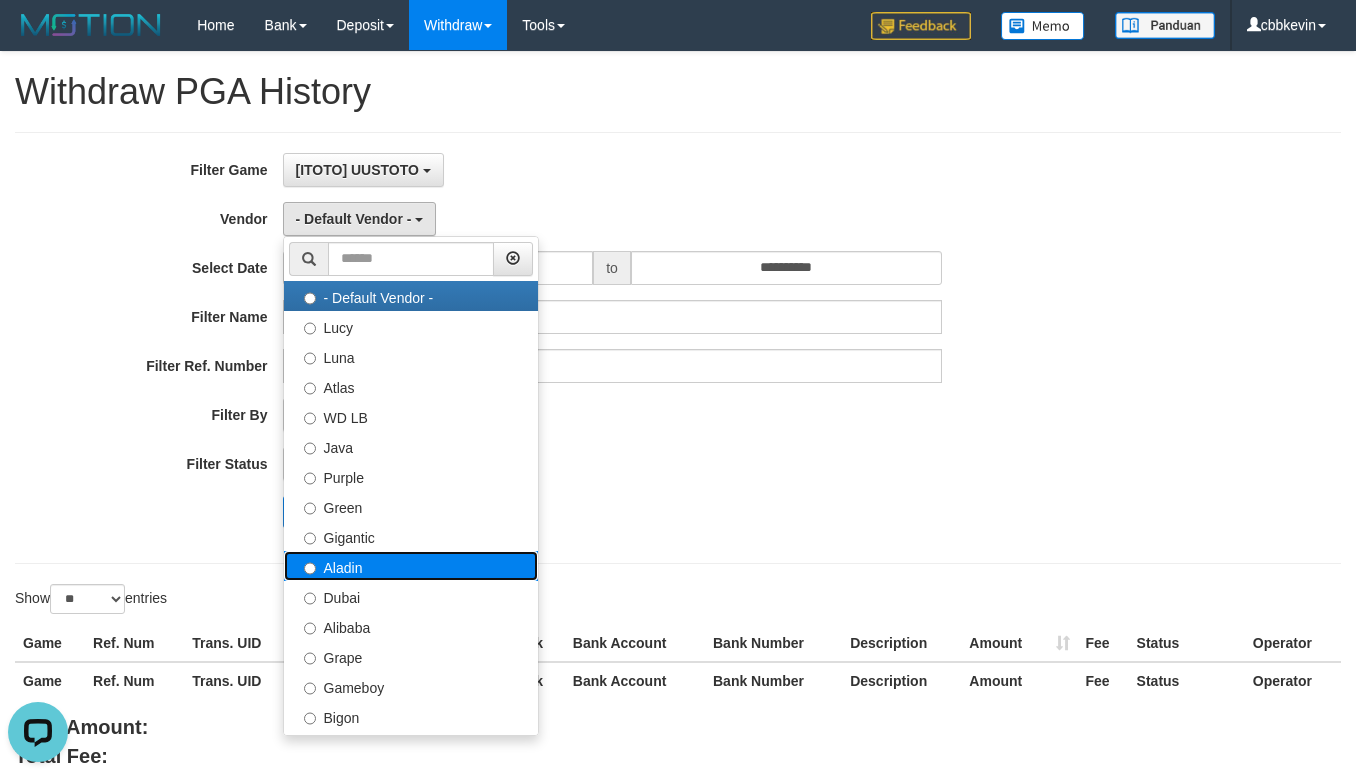 click on "Aladin" at bounding box center (411, 566) 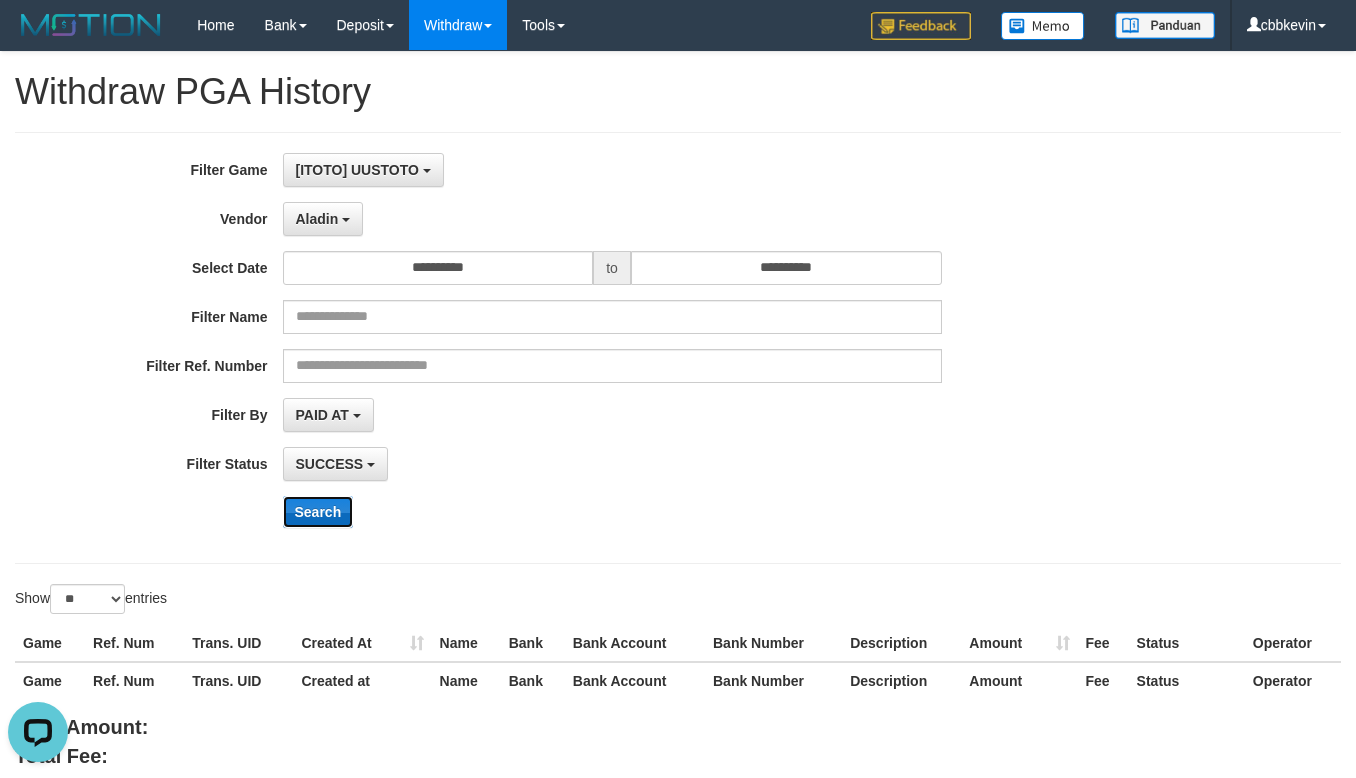 click on "Search" at bounding box center [318, 512] 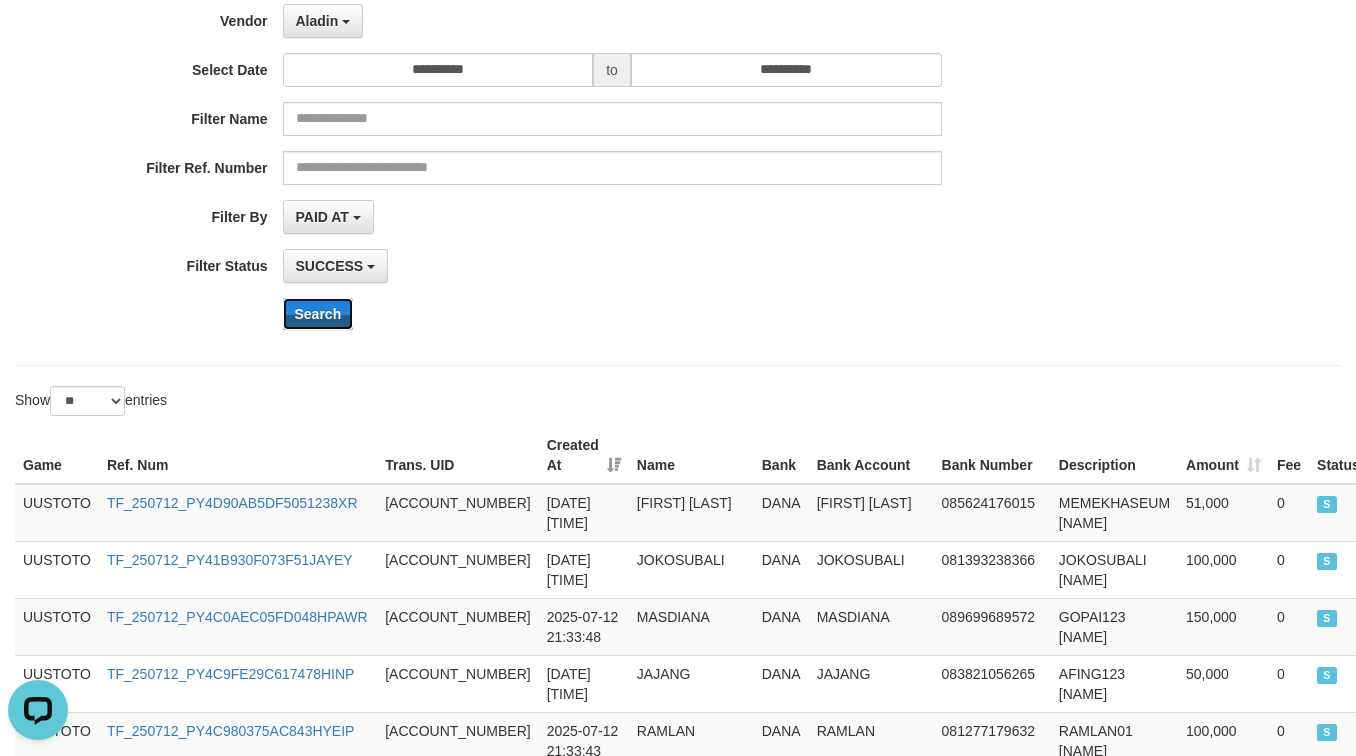 scroll, scrollTop: 0, scrollLeft: 0, axis: both 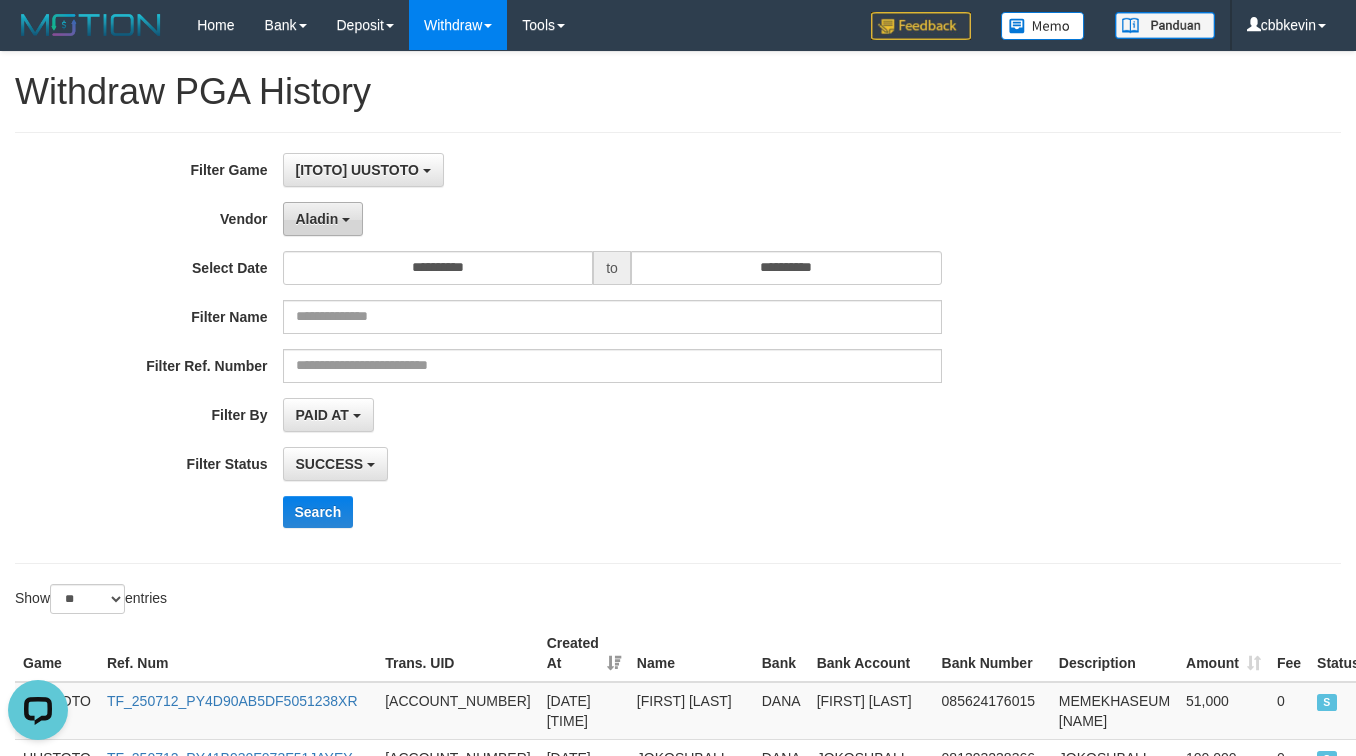 click on "Aladin" at bounding box center [317, 219] 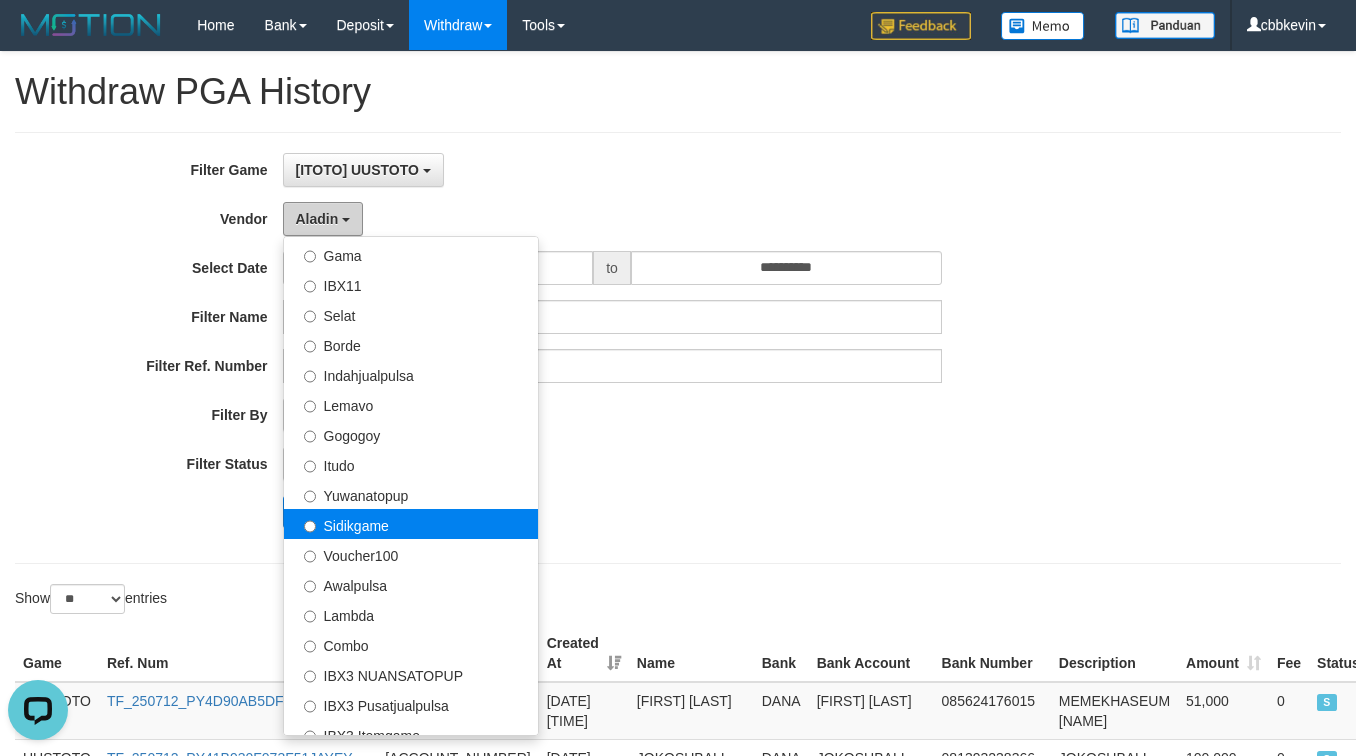 scroll, scrollTop: 385, scrollLeft: 0, axis: vertical 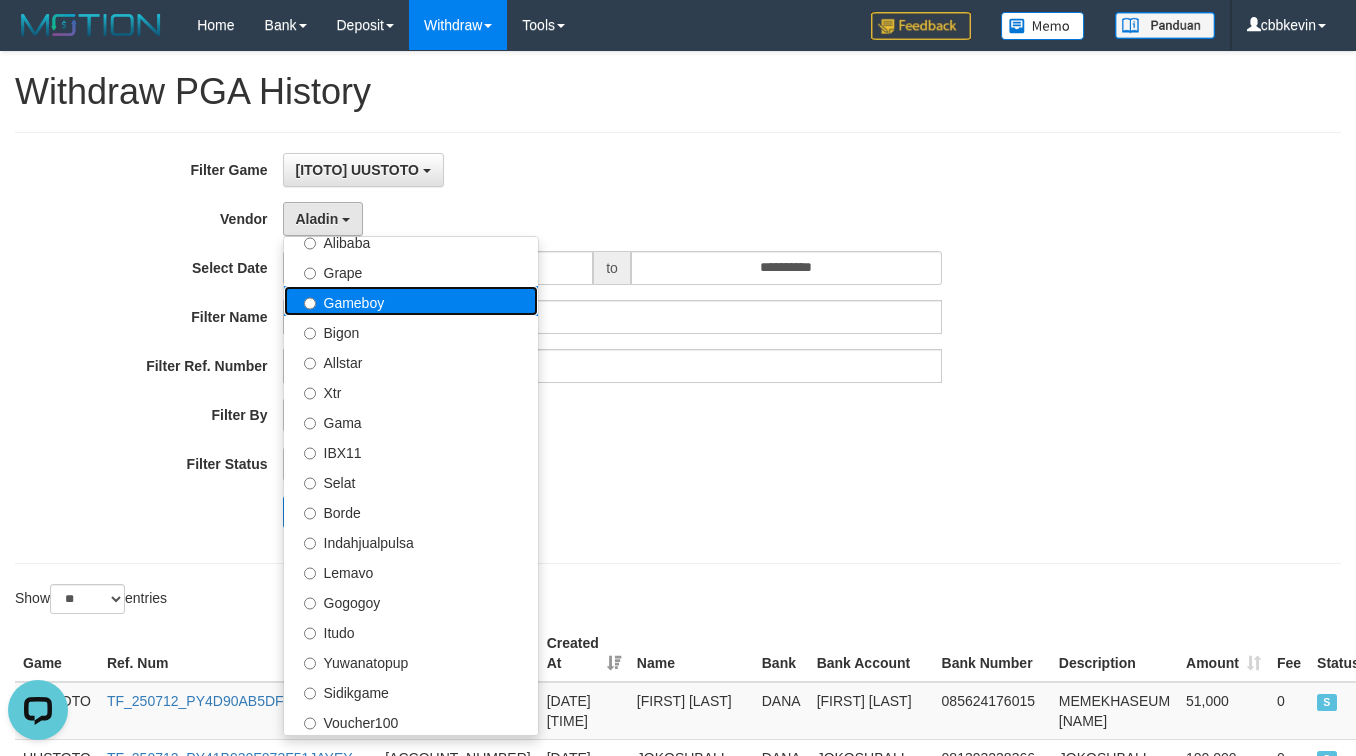 click on "Gameboy" at bounding box center [411, 301] 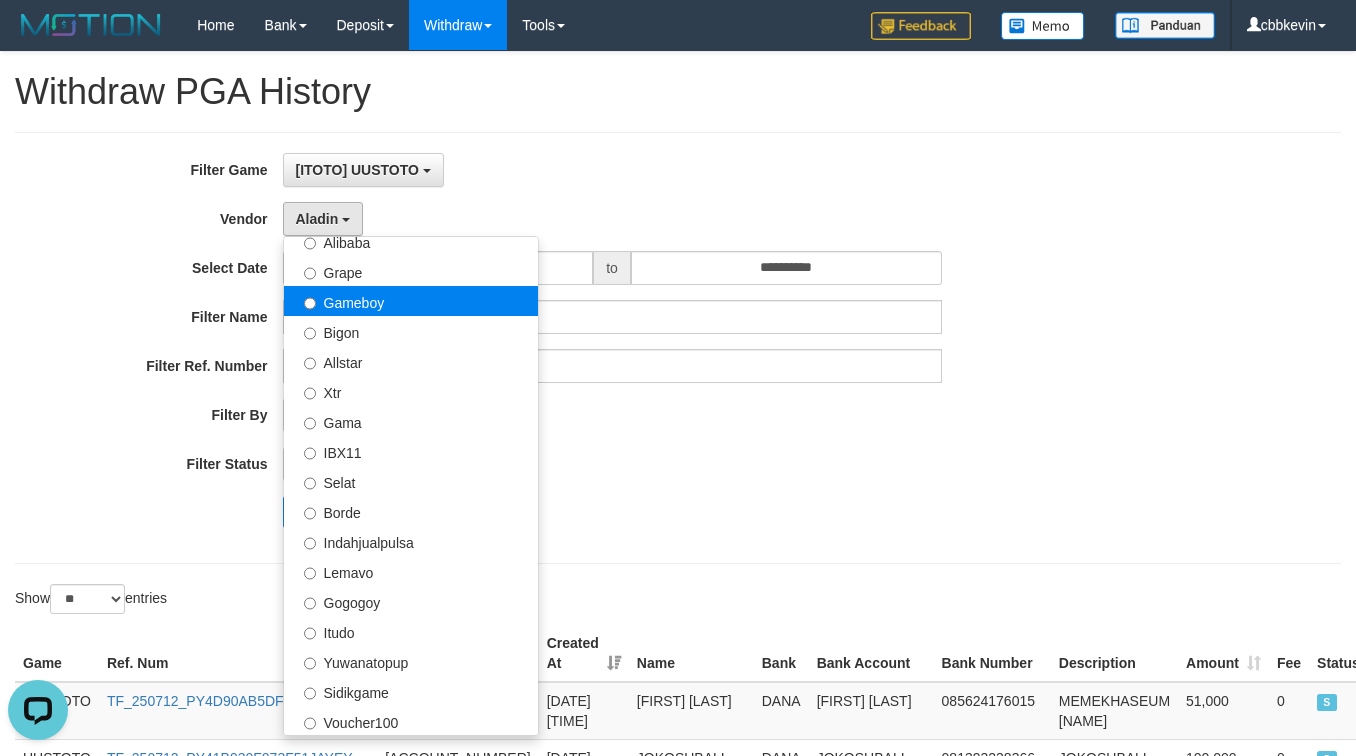 select on "**********" 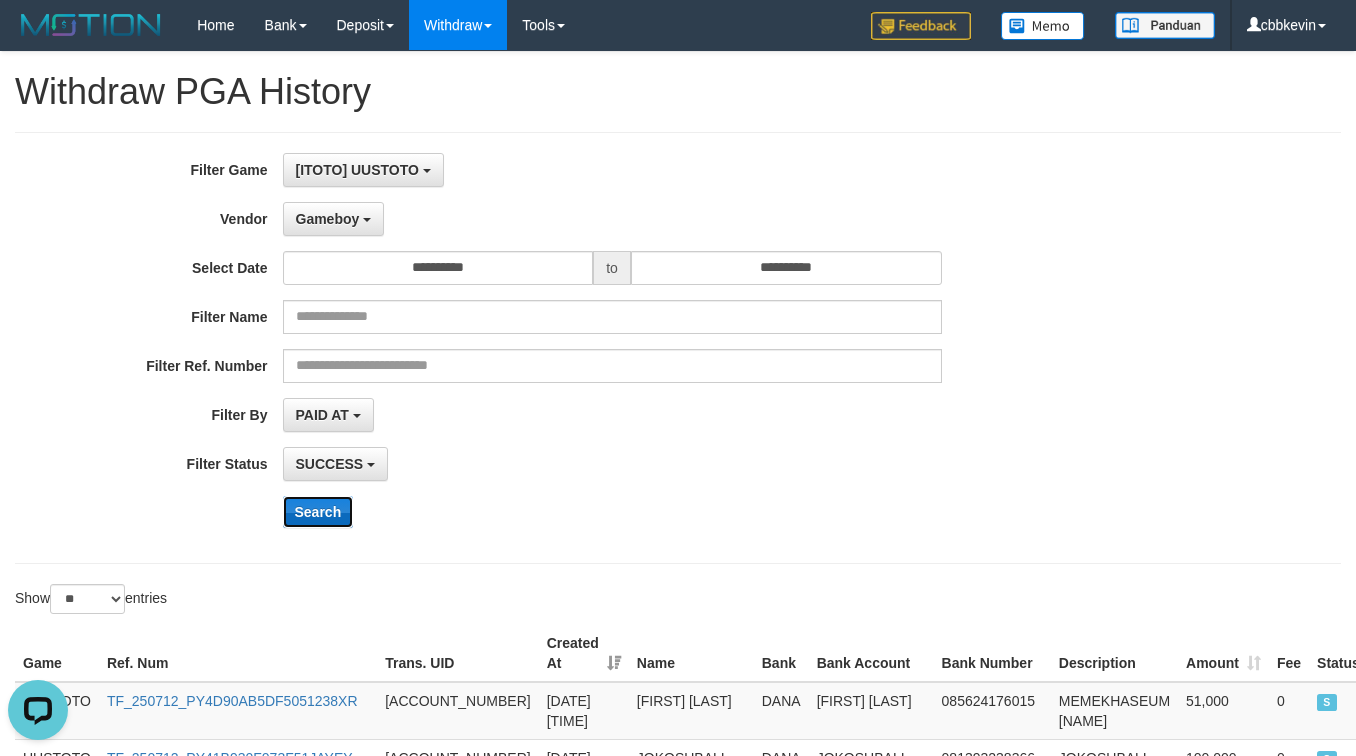 click on "Search" at bounding box center [318, 512] 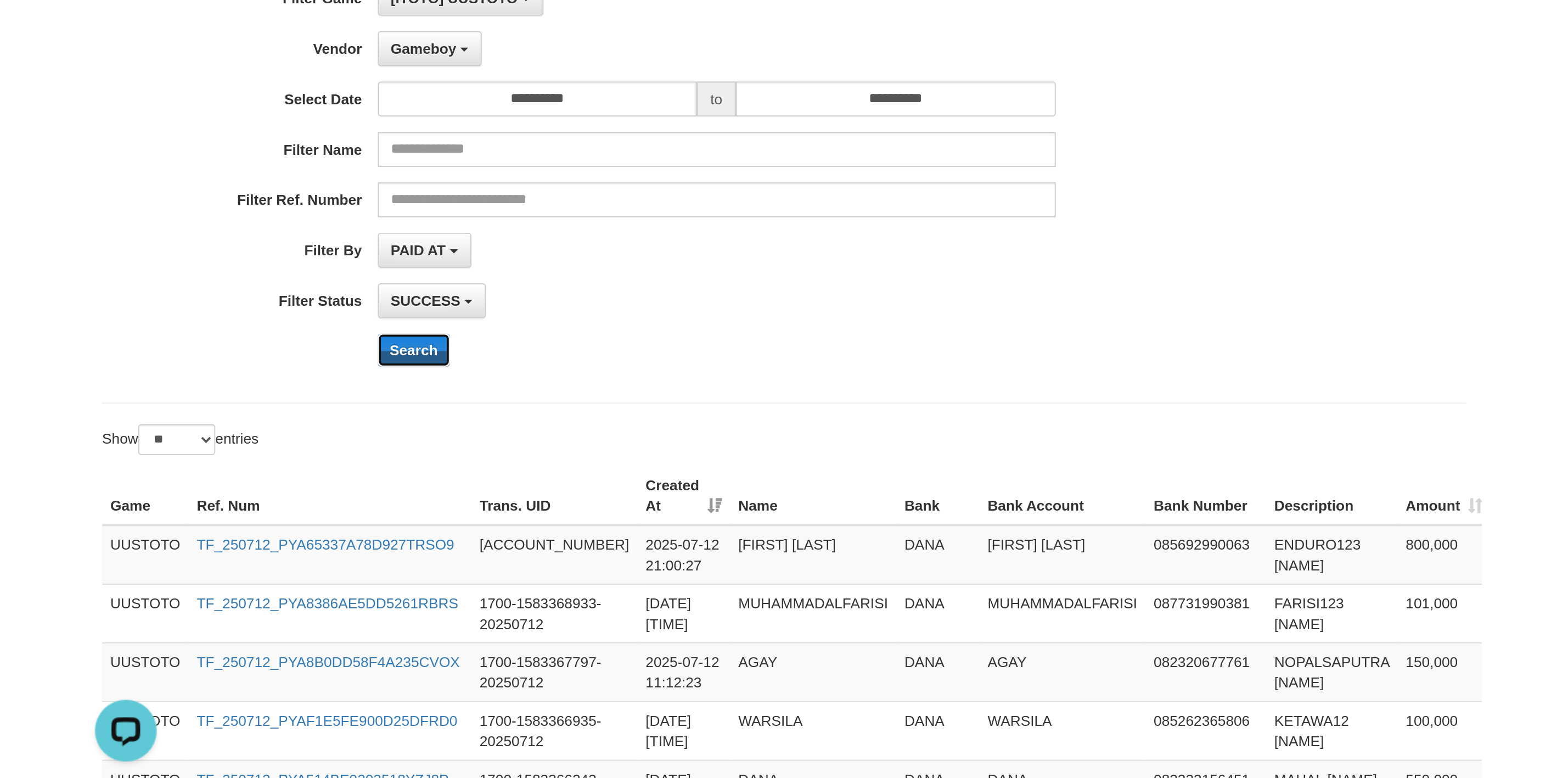 scroll, scrollTop: 0, scrollLeft: 0, axis: both 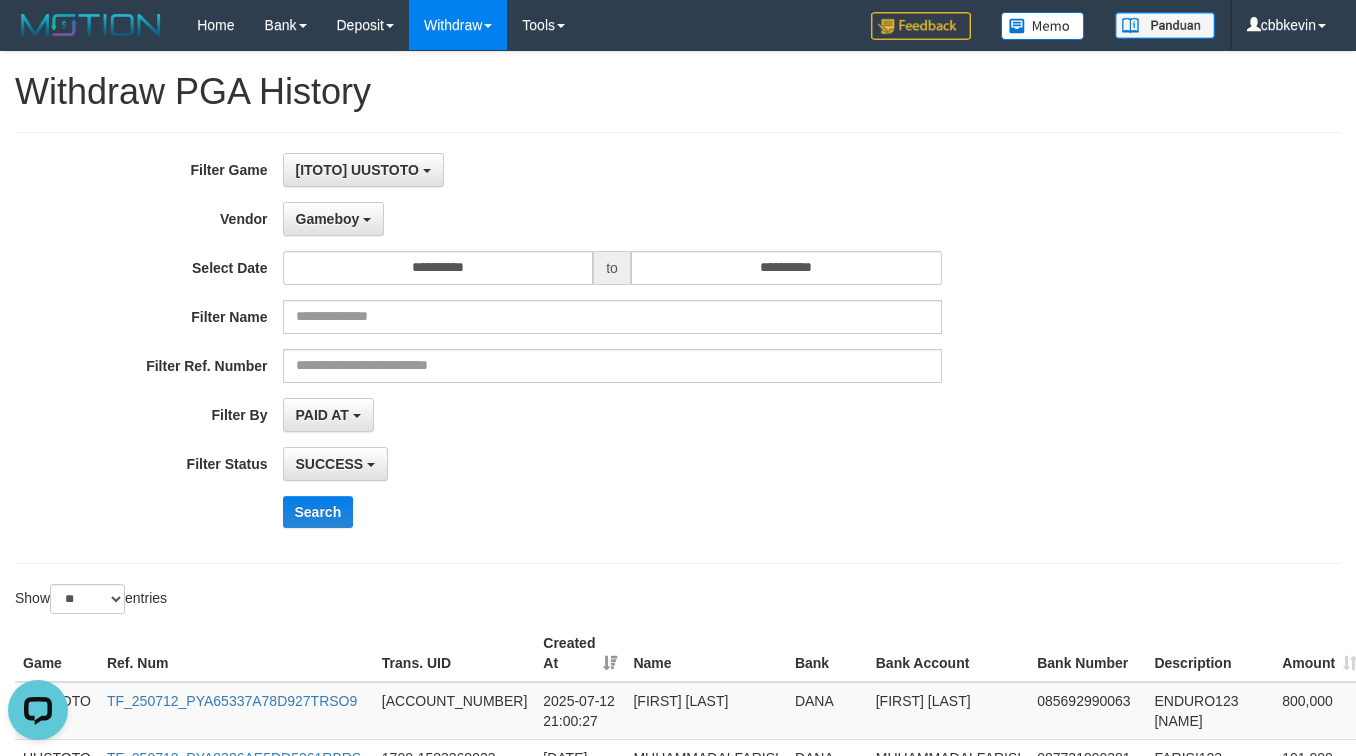 click on "**********" at bounding box center (678, 348) 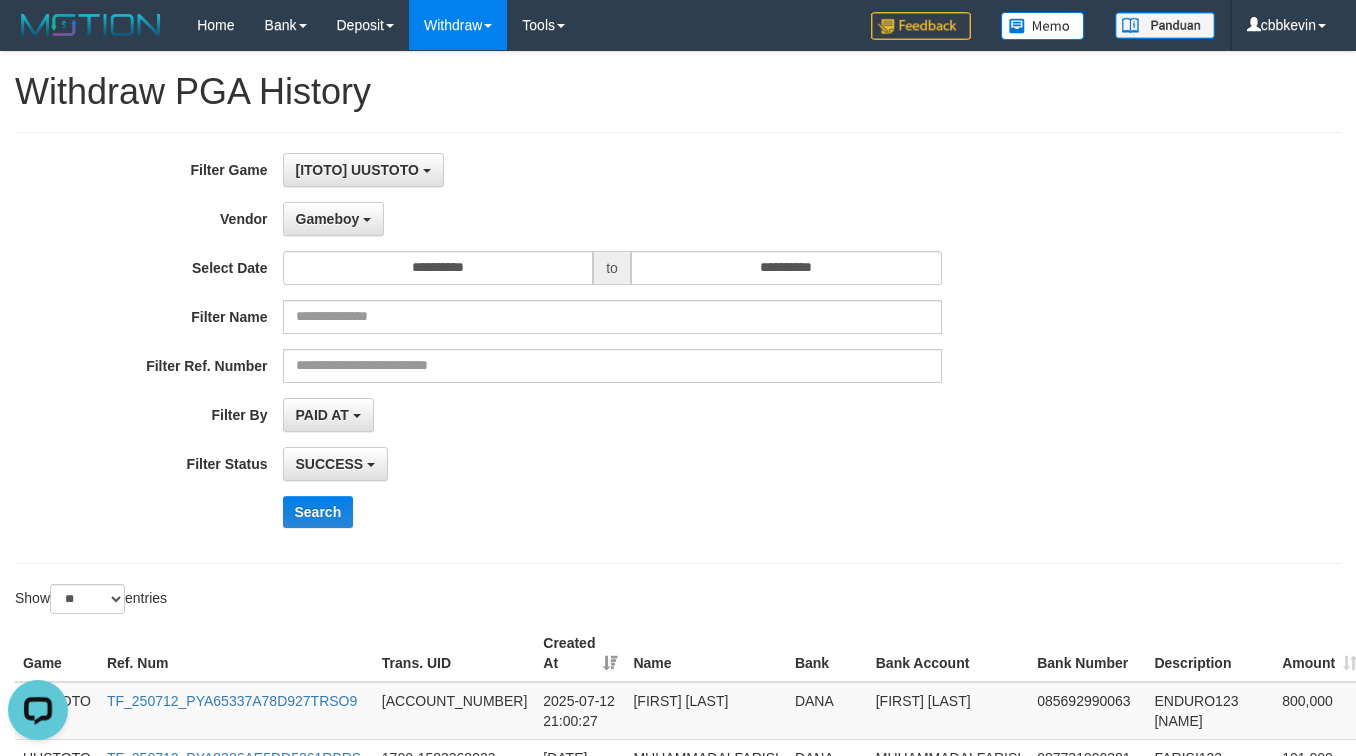 click on "SUCCESS
SUCCESS
ON PROCESS
FAILED" at bounding box center (612, 464) 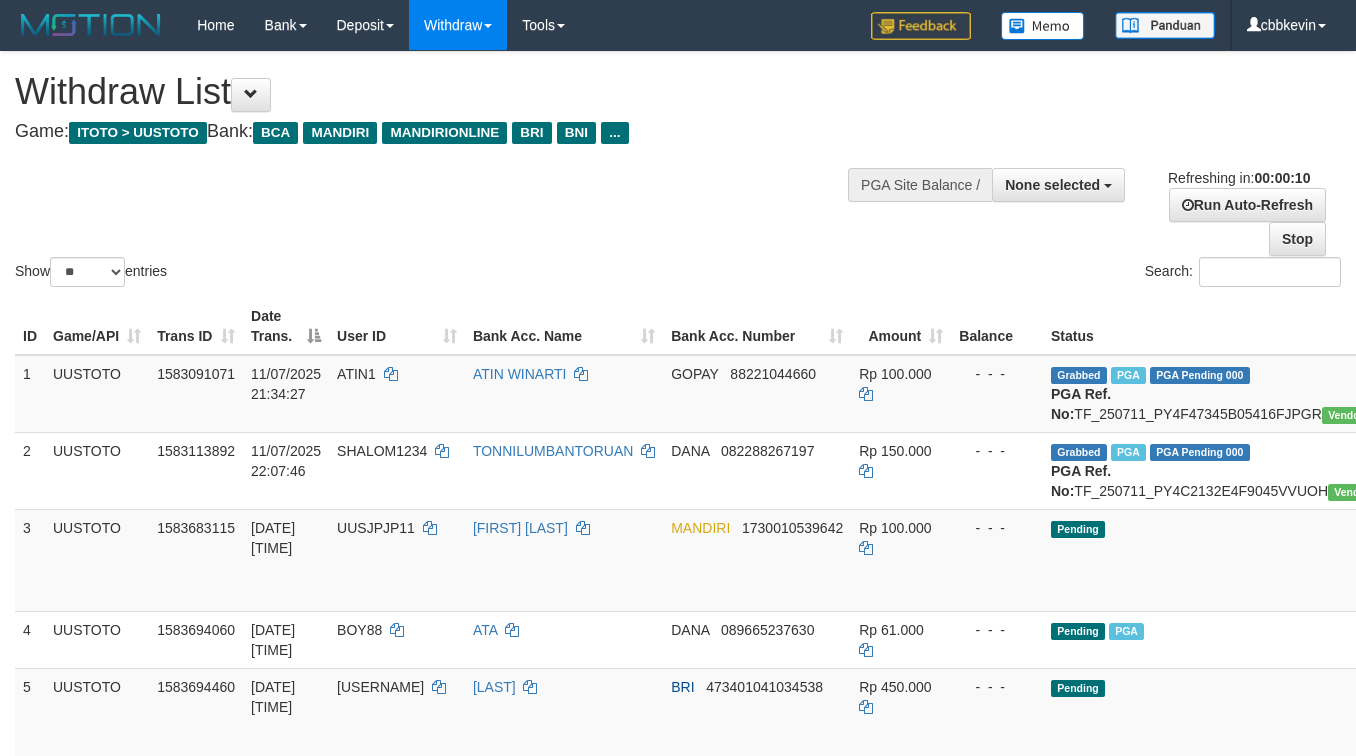 select 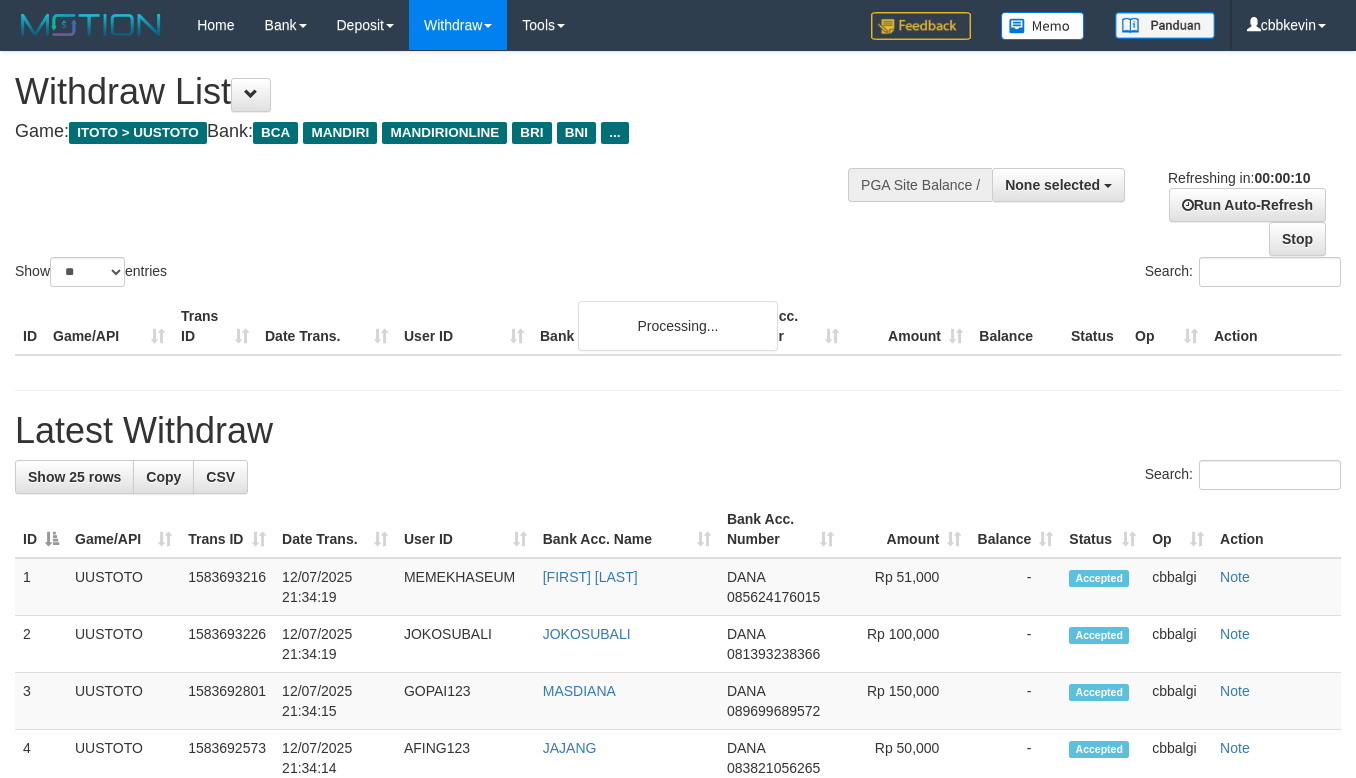 select 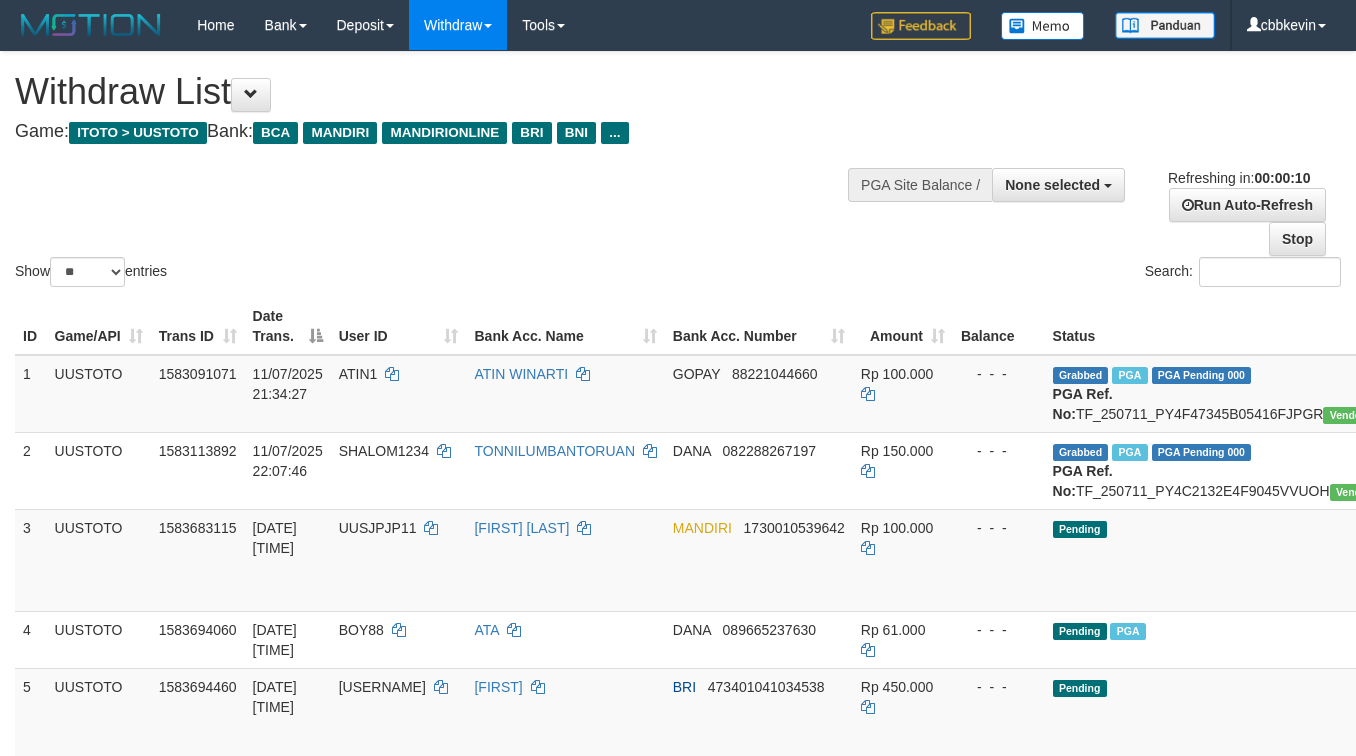 select 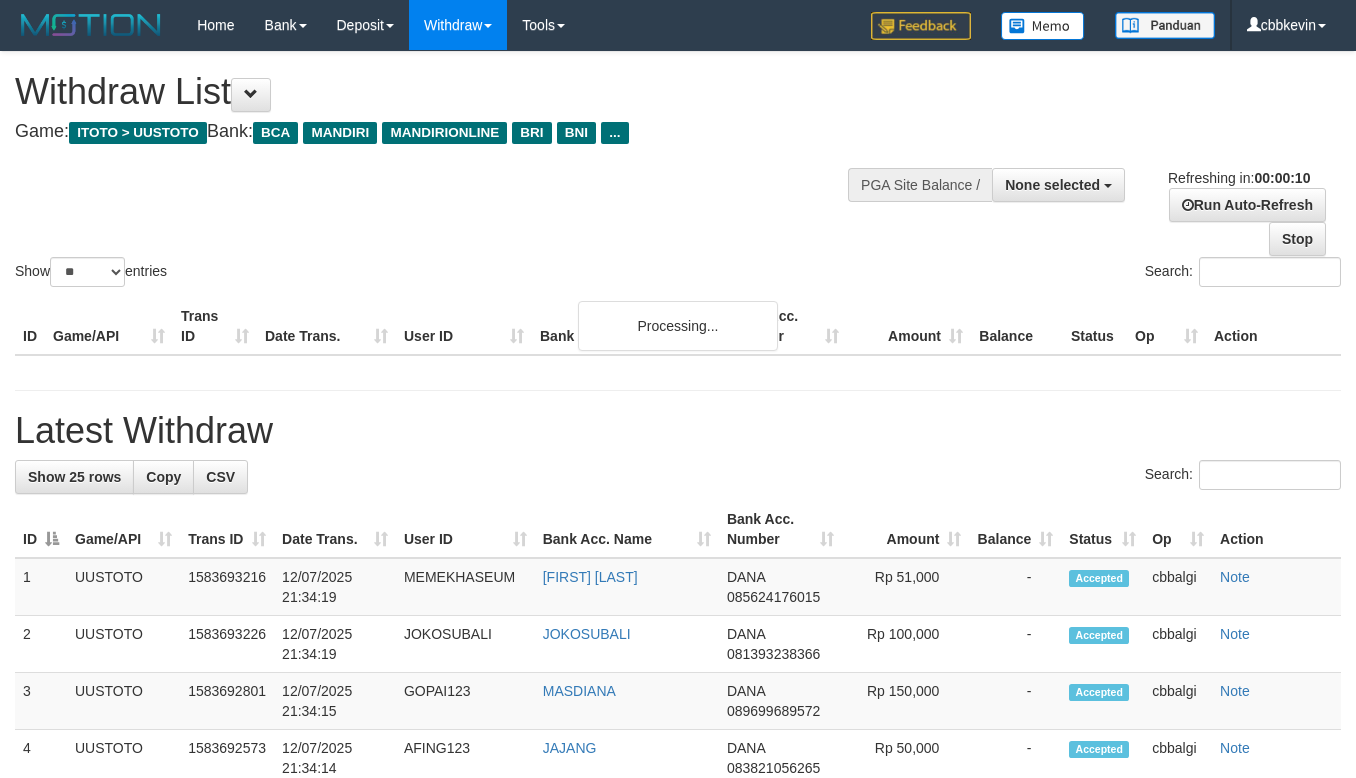 select 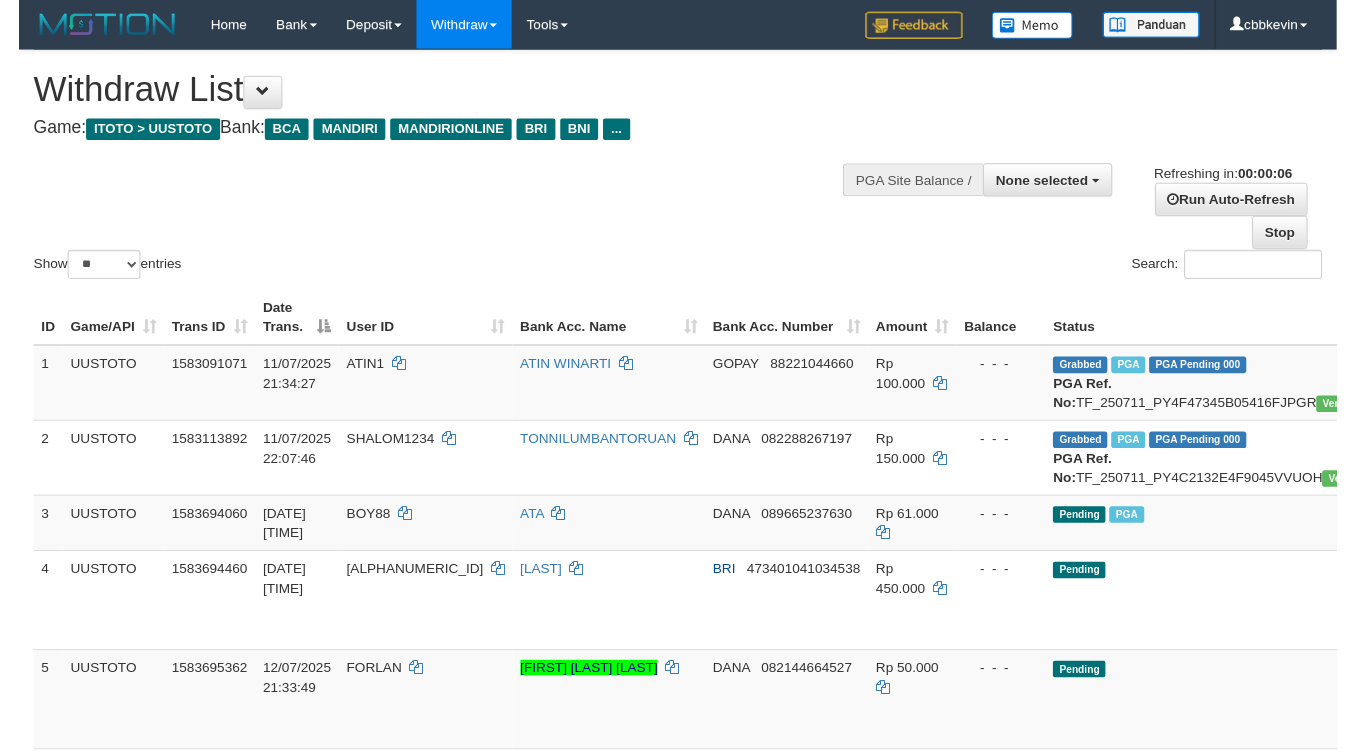 scroll, scrollTop: 0, scrollLeft: 0, axis: both 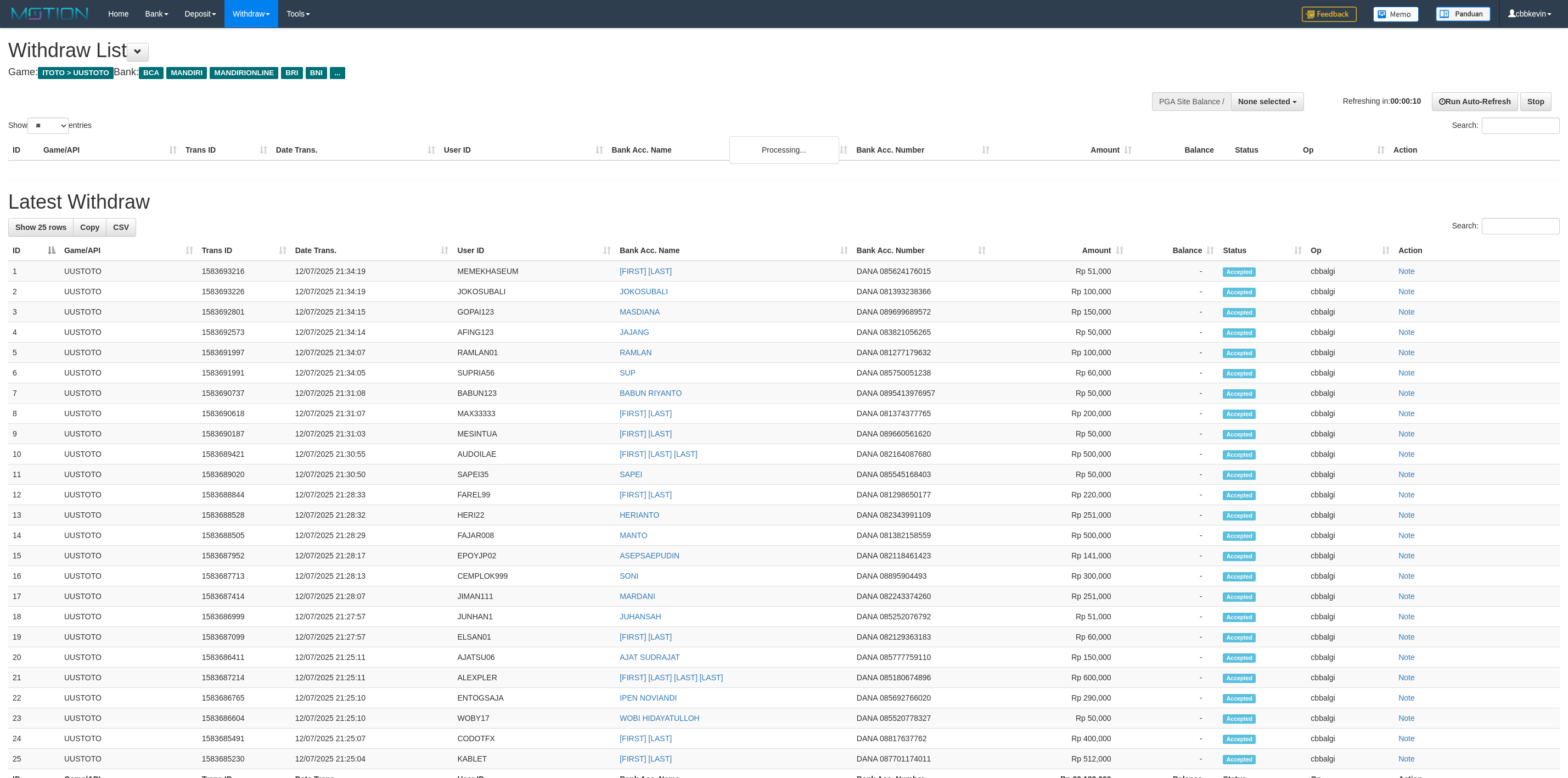 select 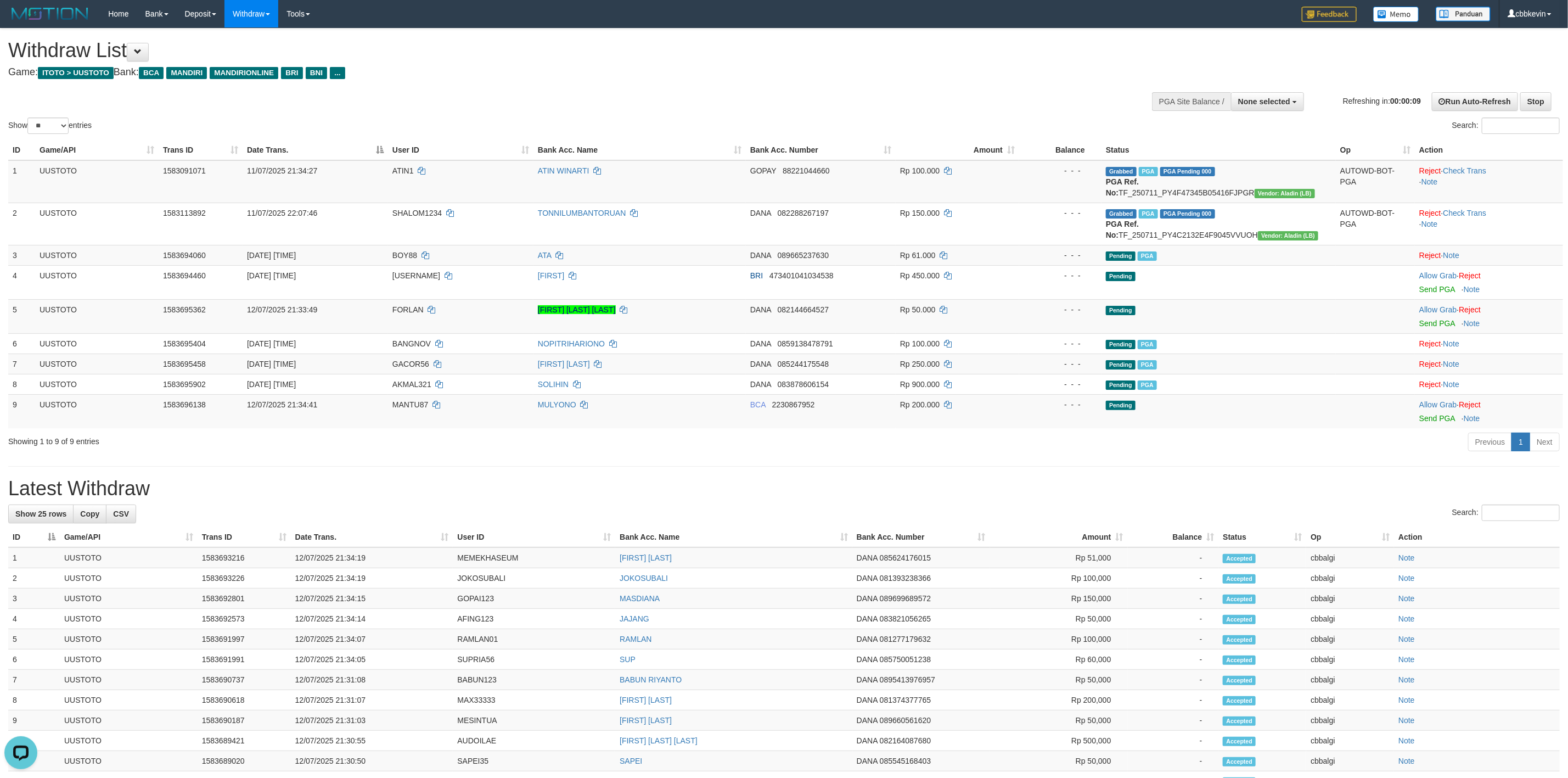 scroll, scrollTop: 0, scrollLeft: 0, axis: both 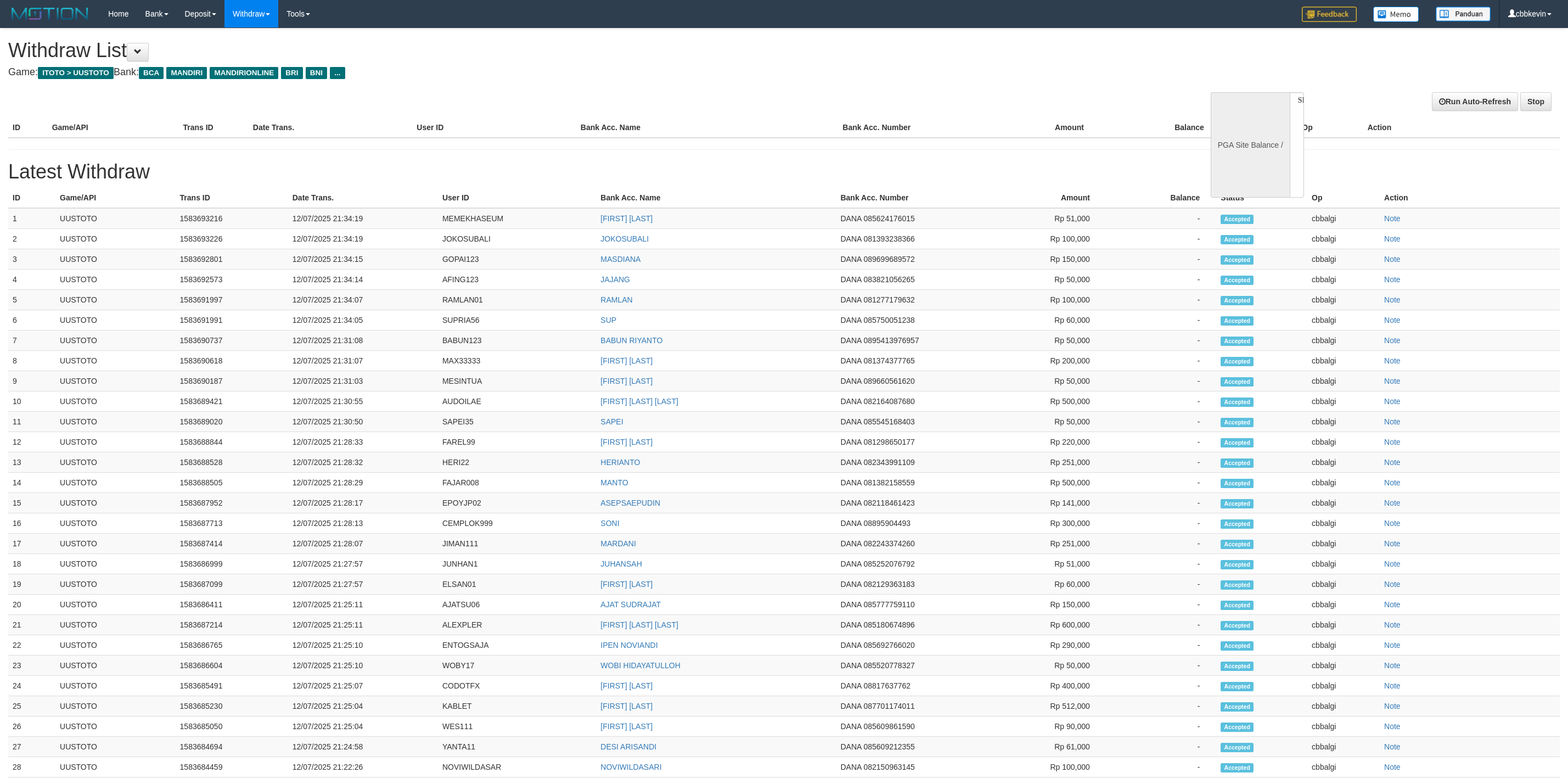 select 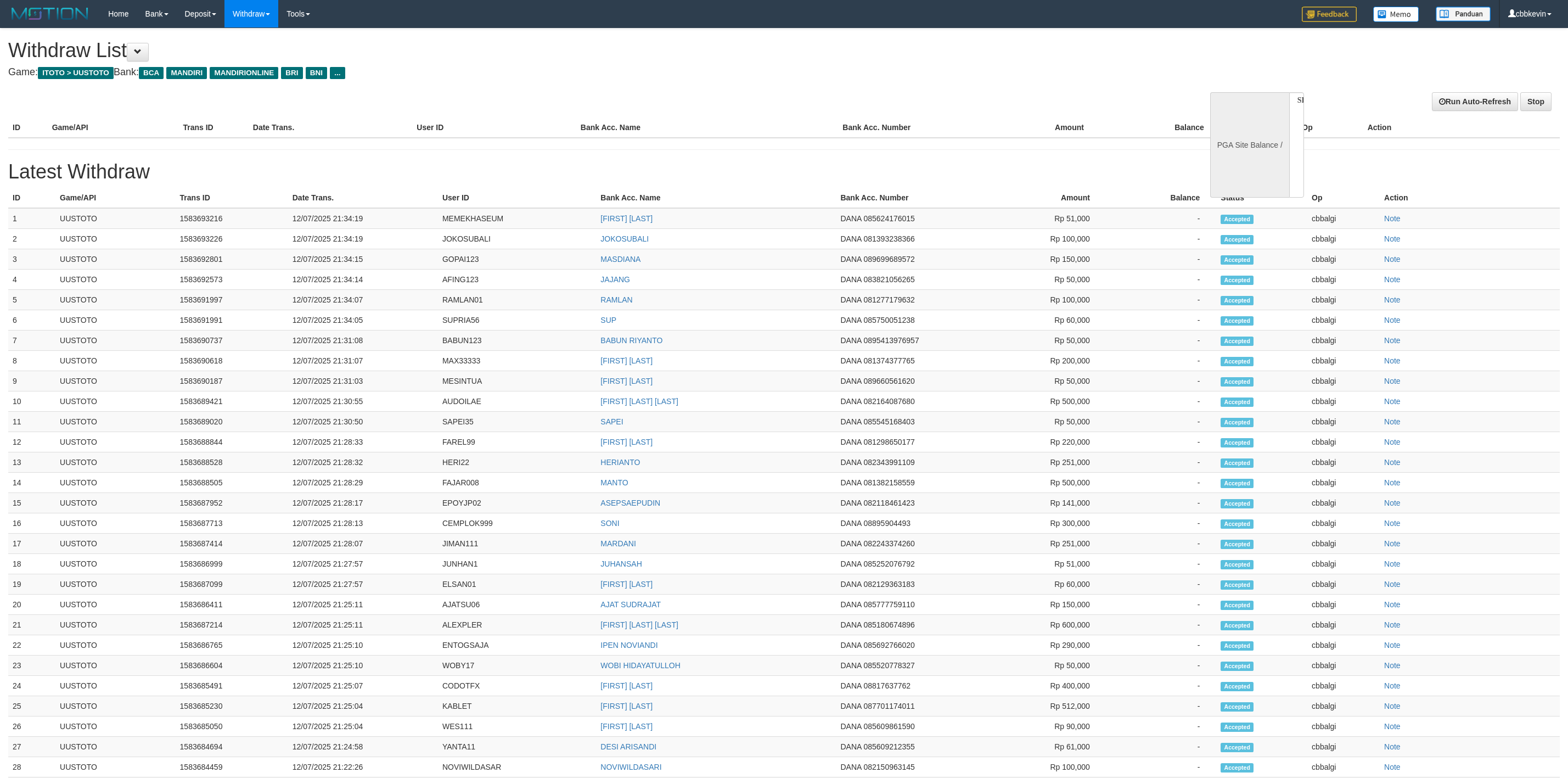 scroll, scrollTop: 0, scrollLeft: 0, axis: both 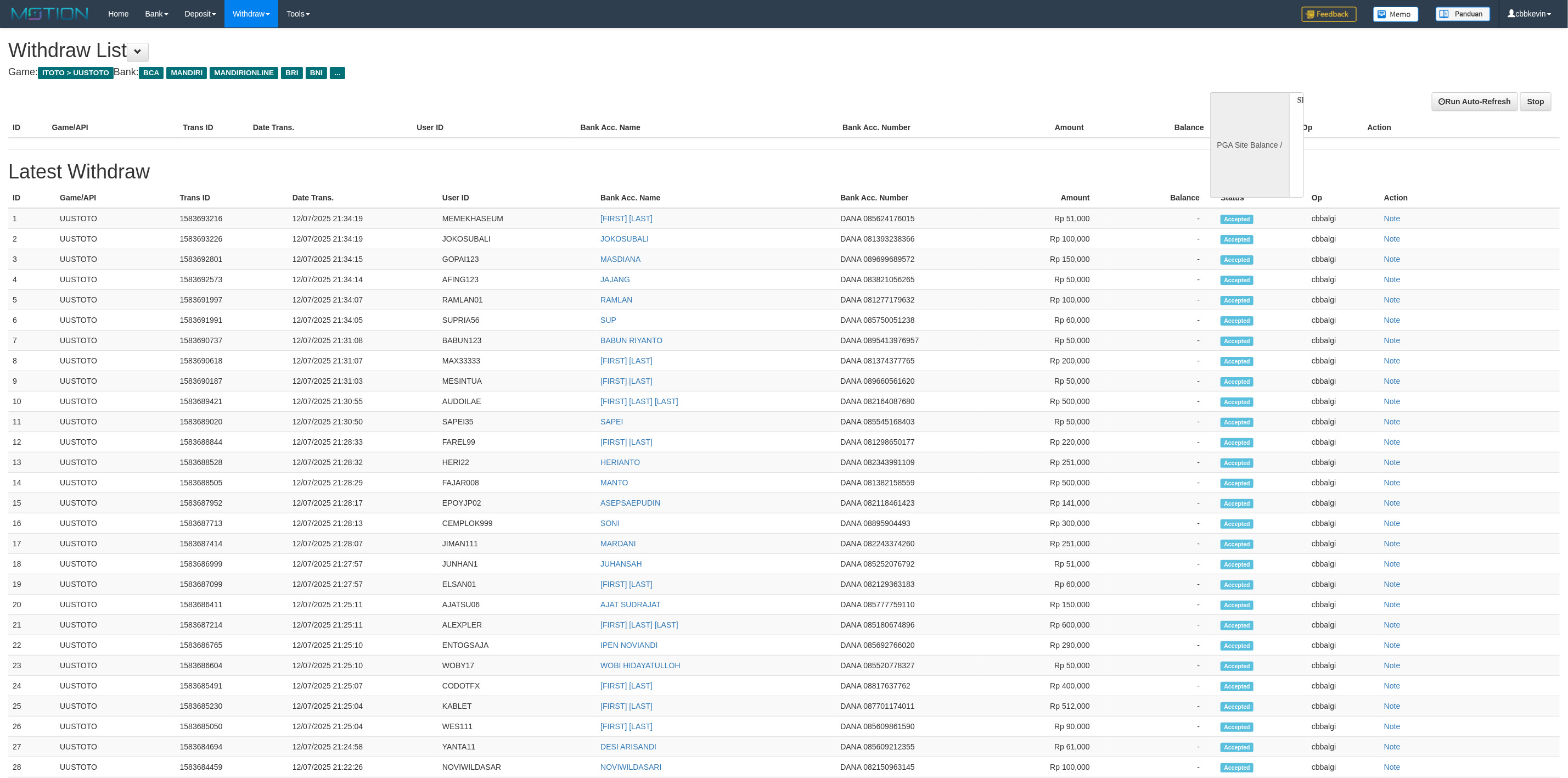 select on "**" 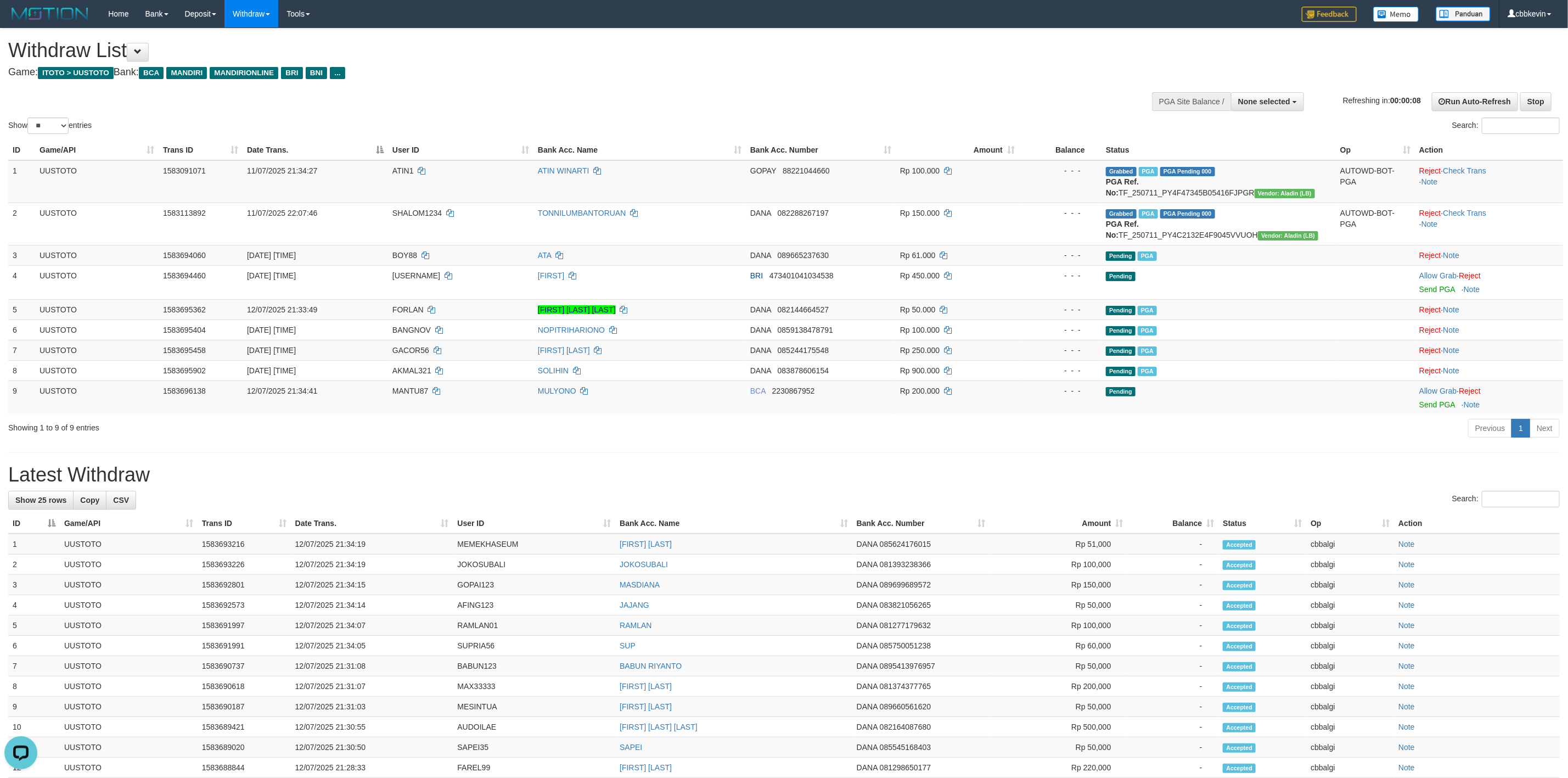 scroll, scrollTop: 0, scrollLeft: 0, axis: both 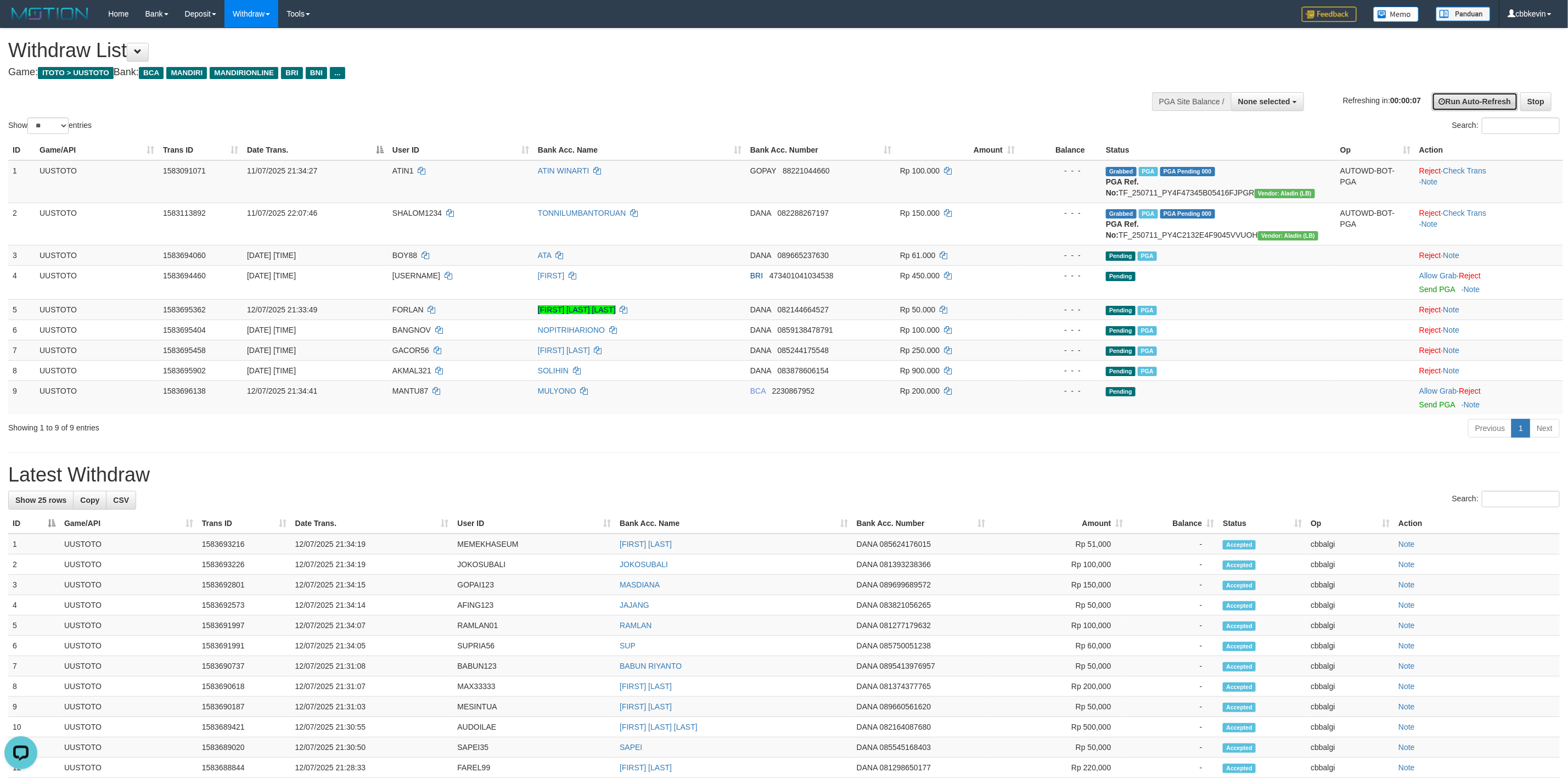 click on "Run Auto-Refresh" at bounding box center [1475, 102] 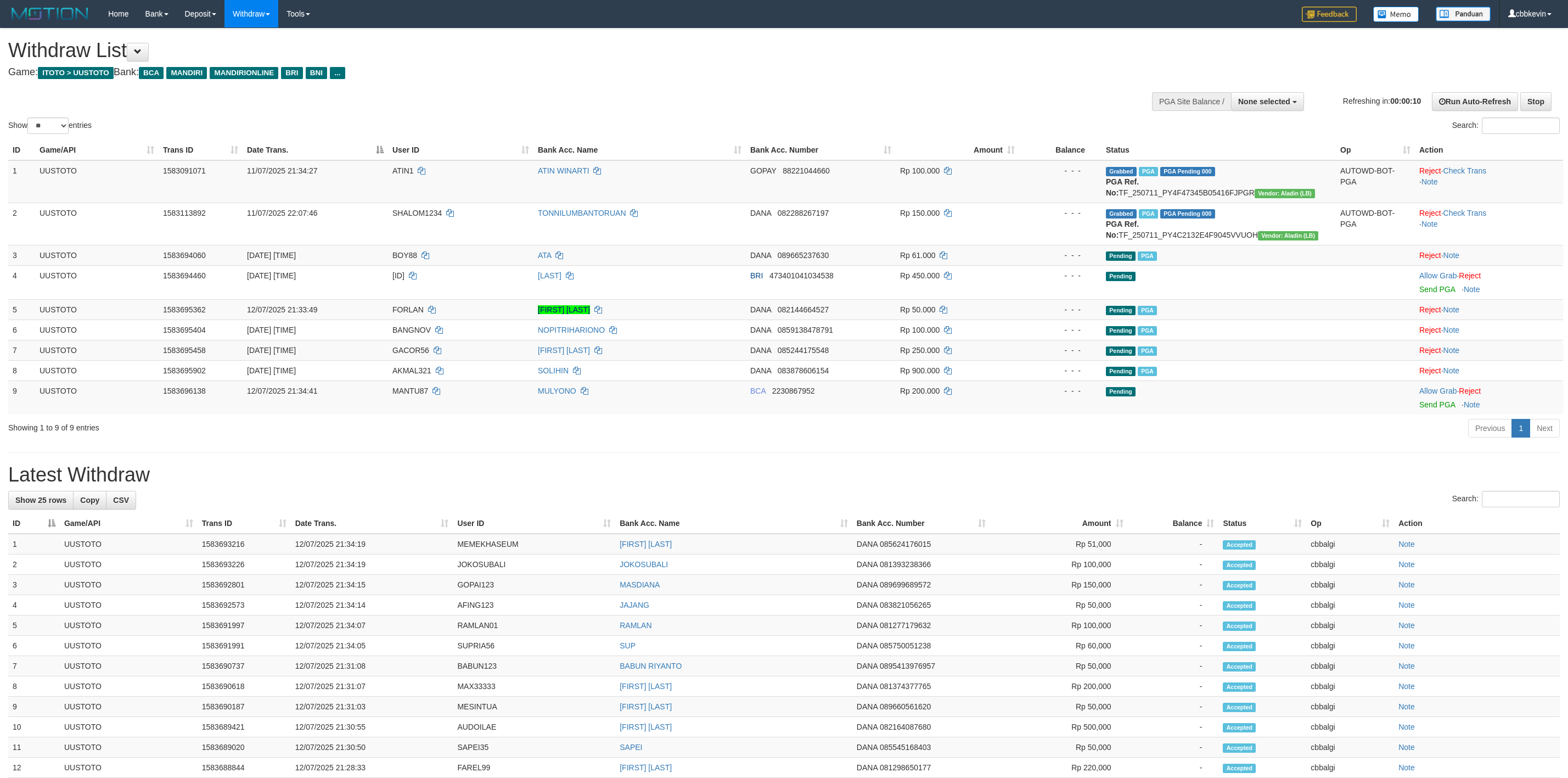 select 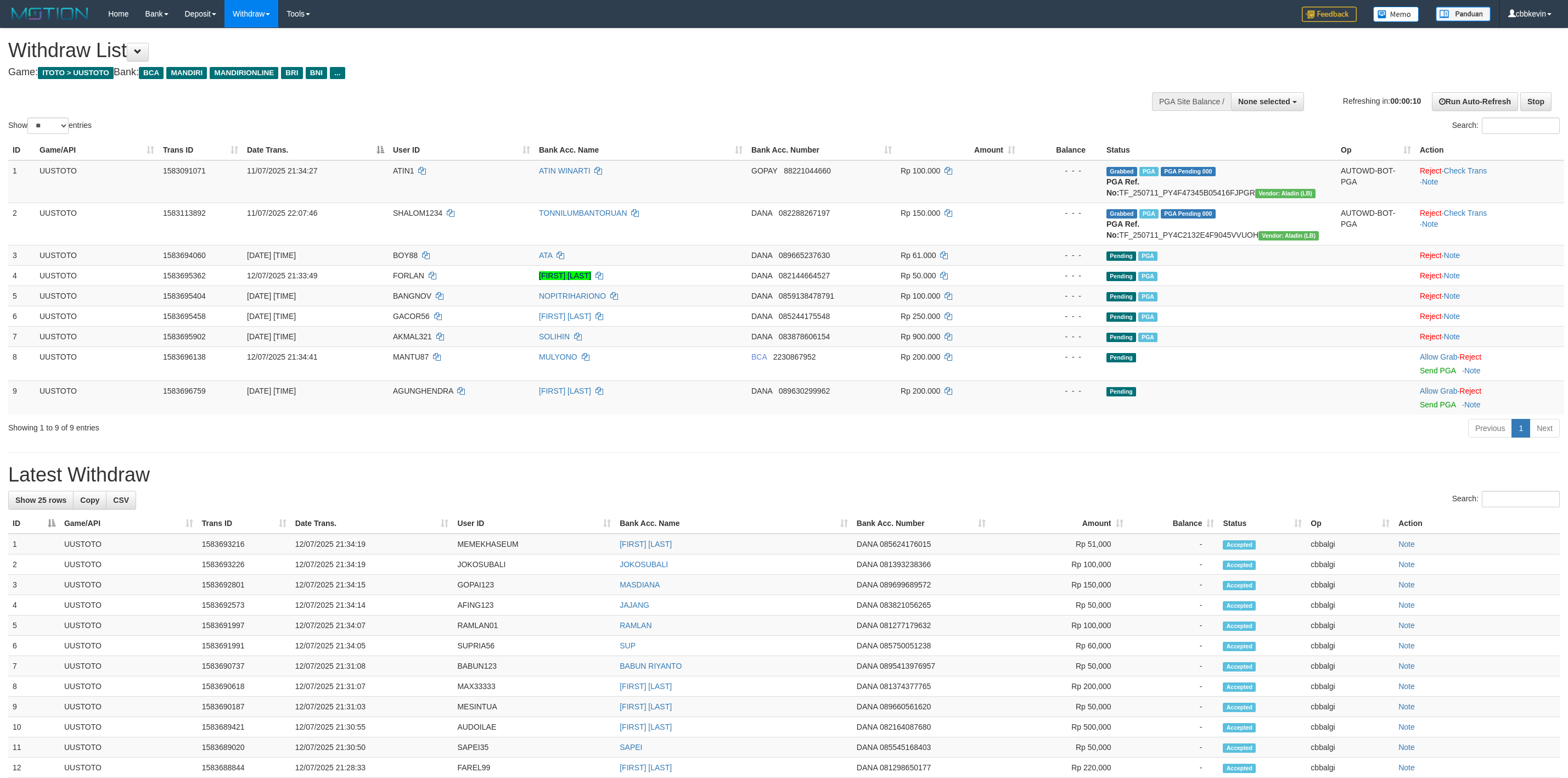 select 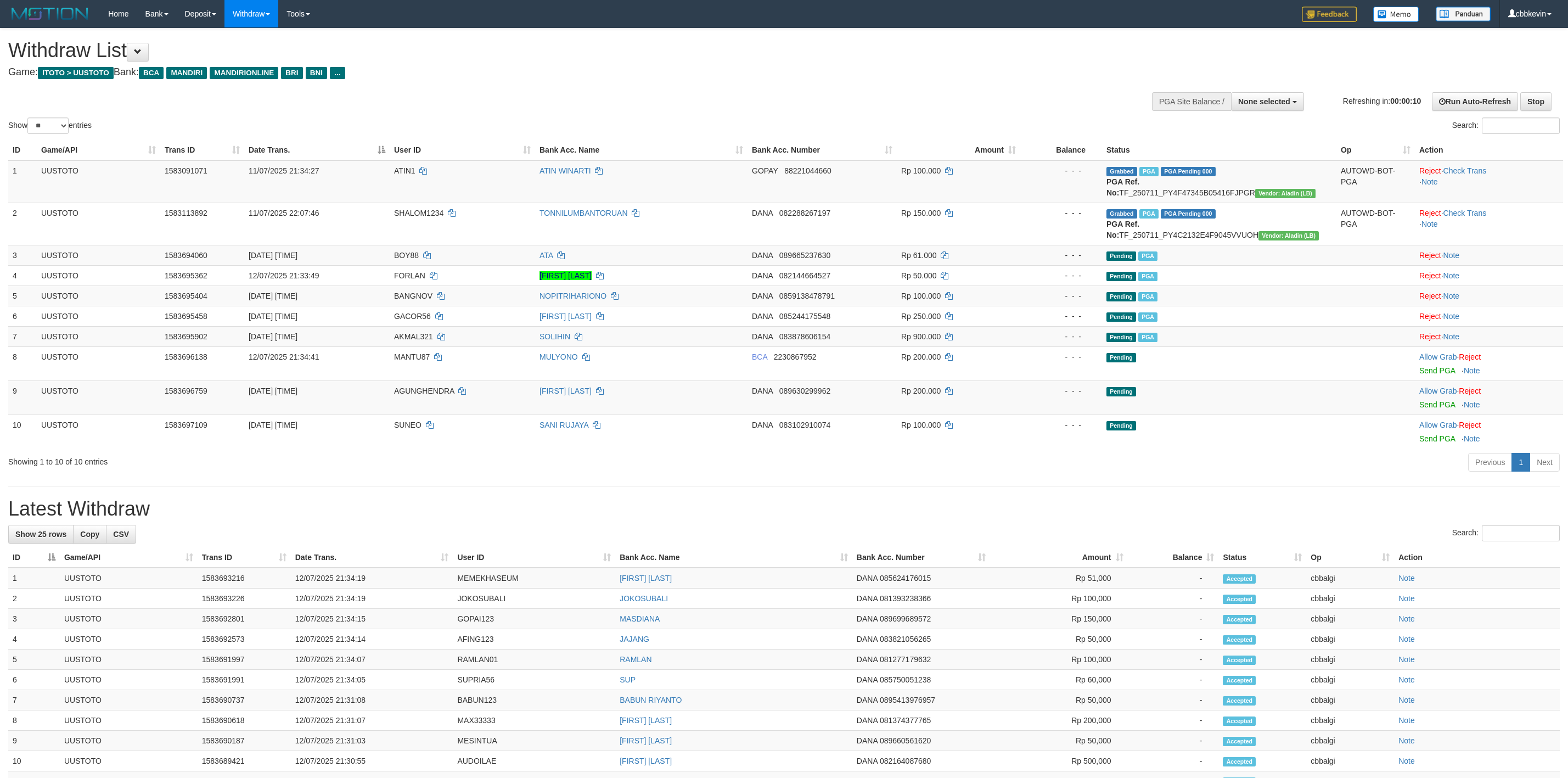 select 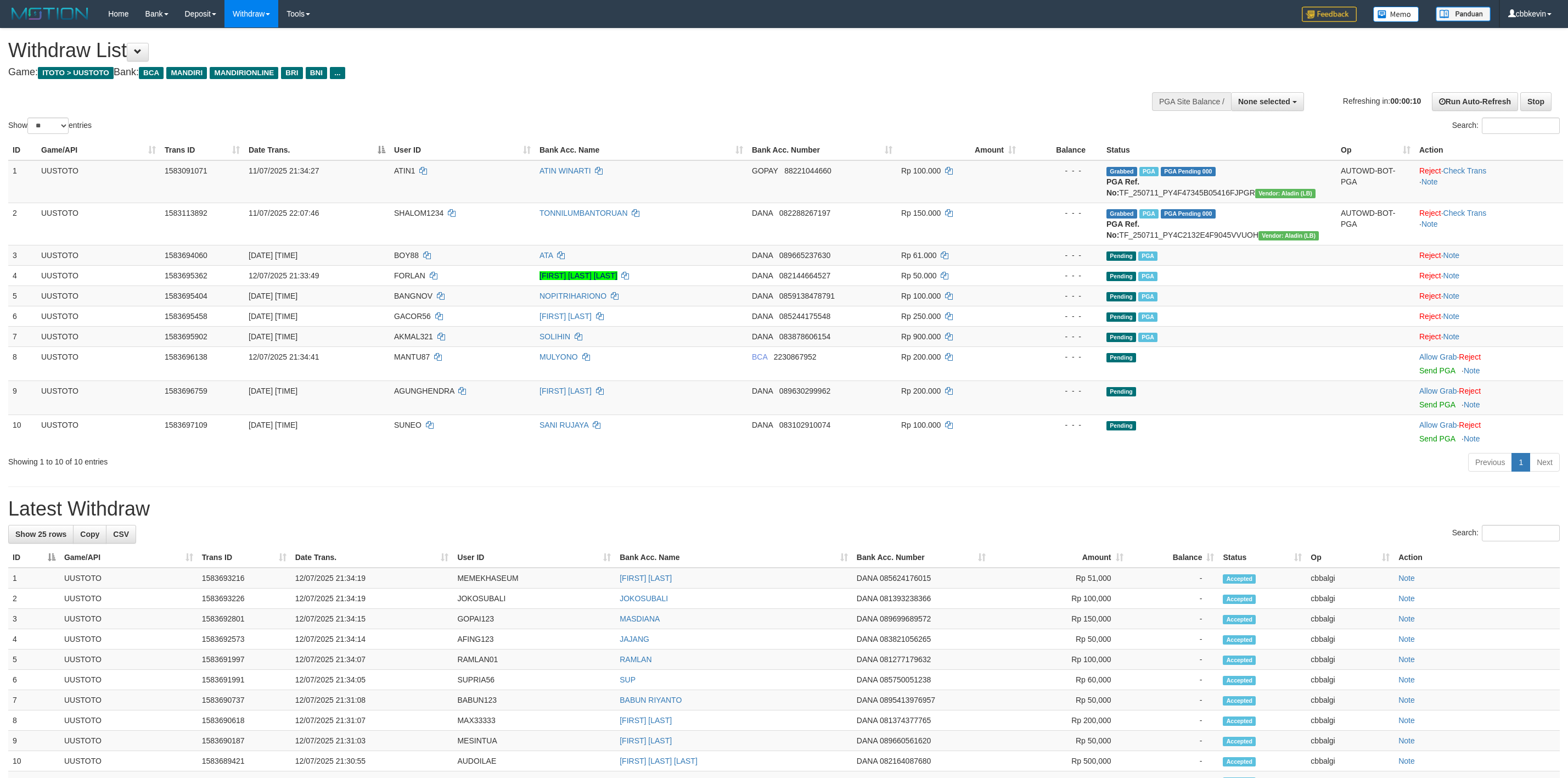 select 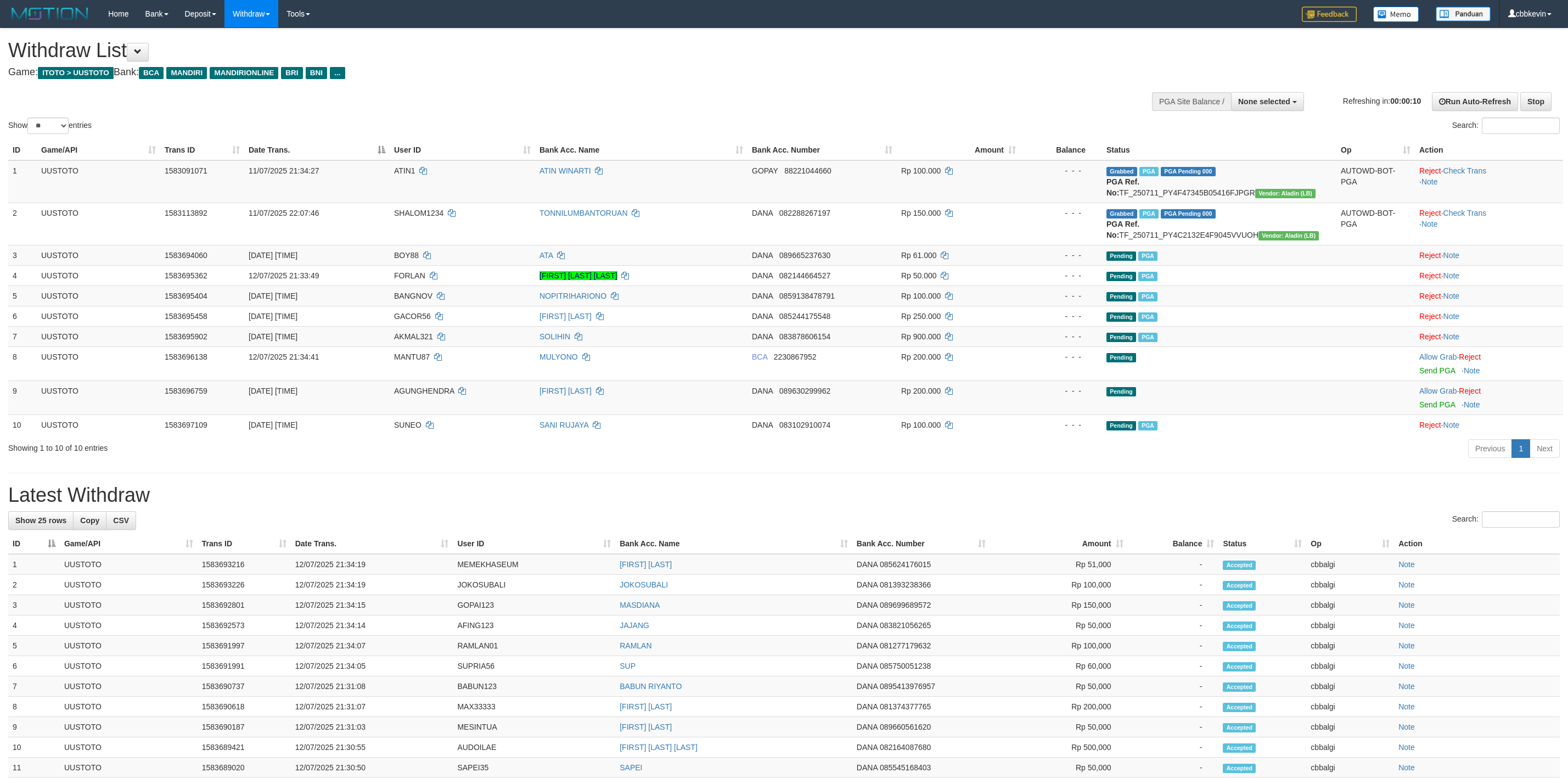 select 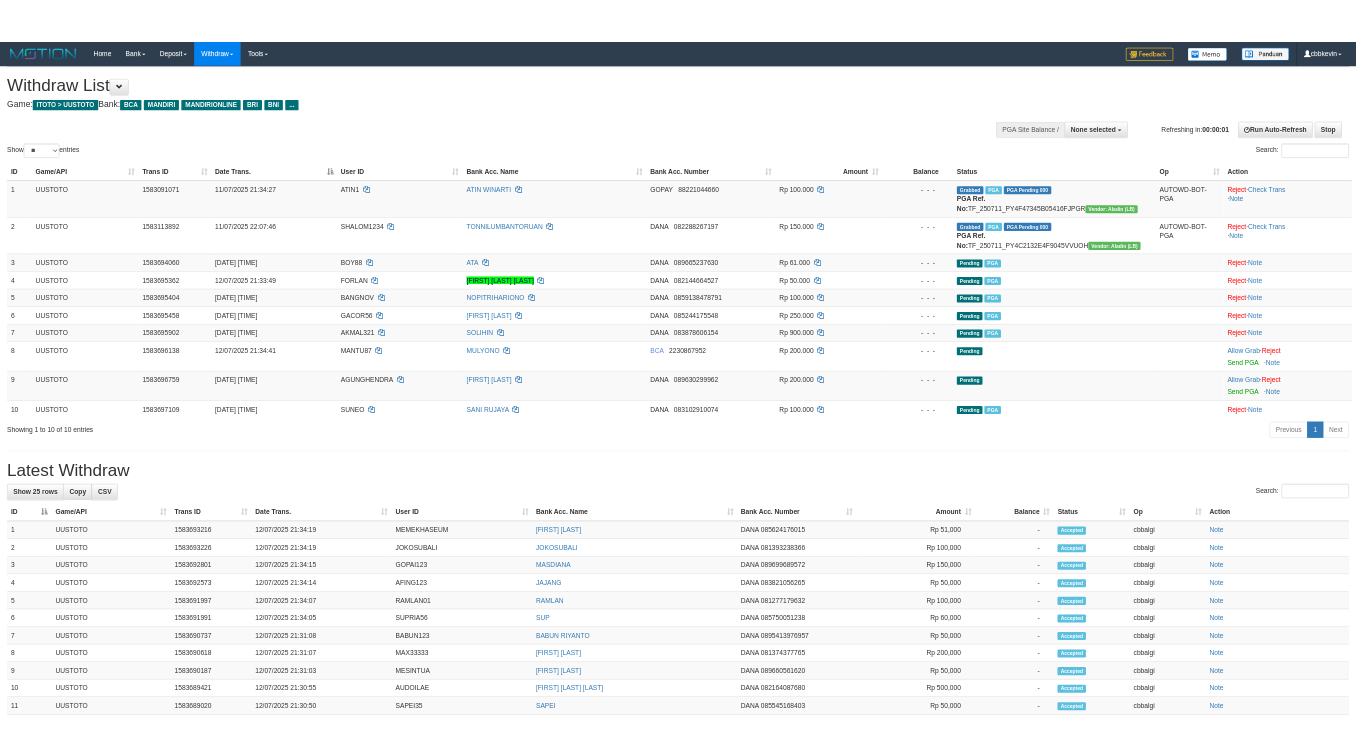 scroll, scrollTop: 0, scrollLeft: 0, axis: both 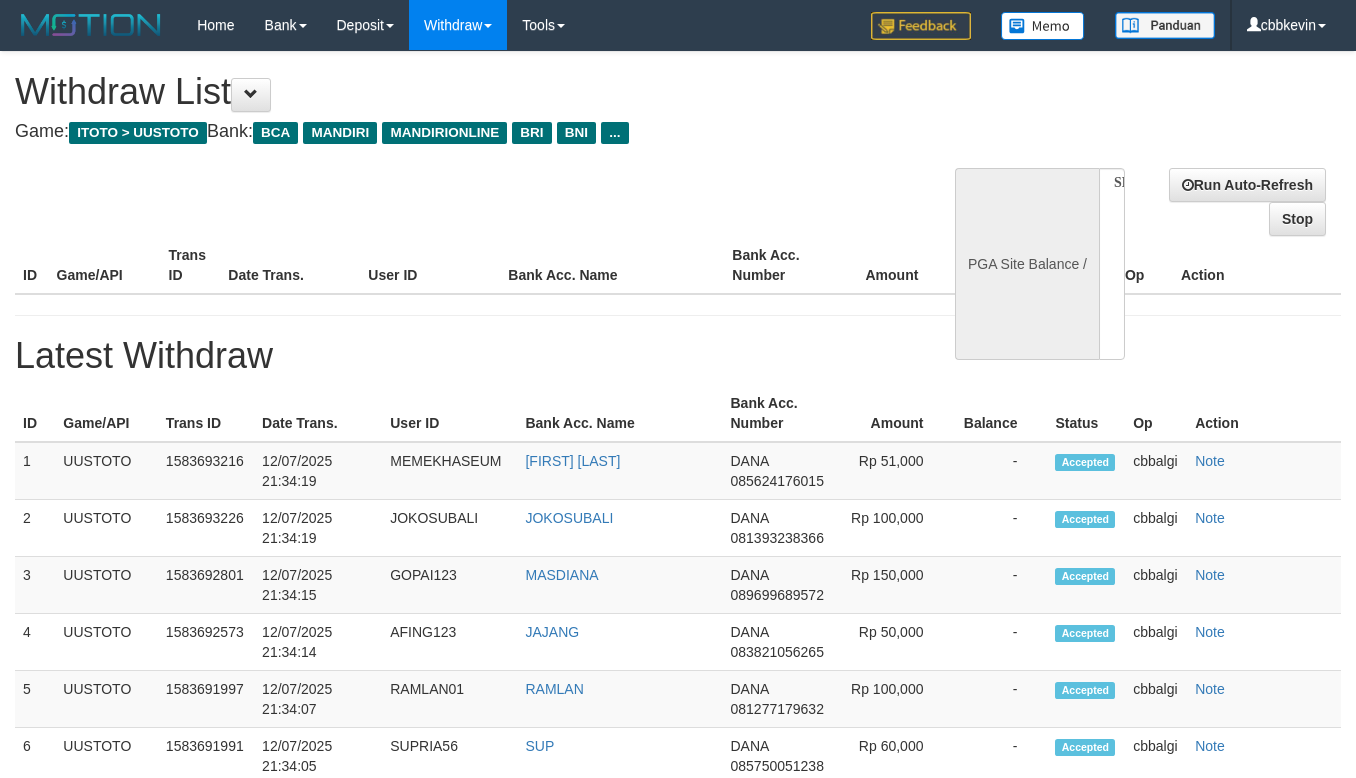 select 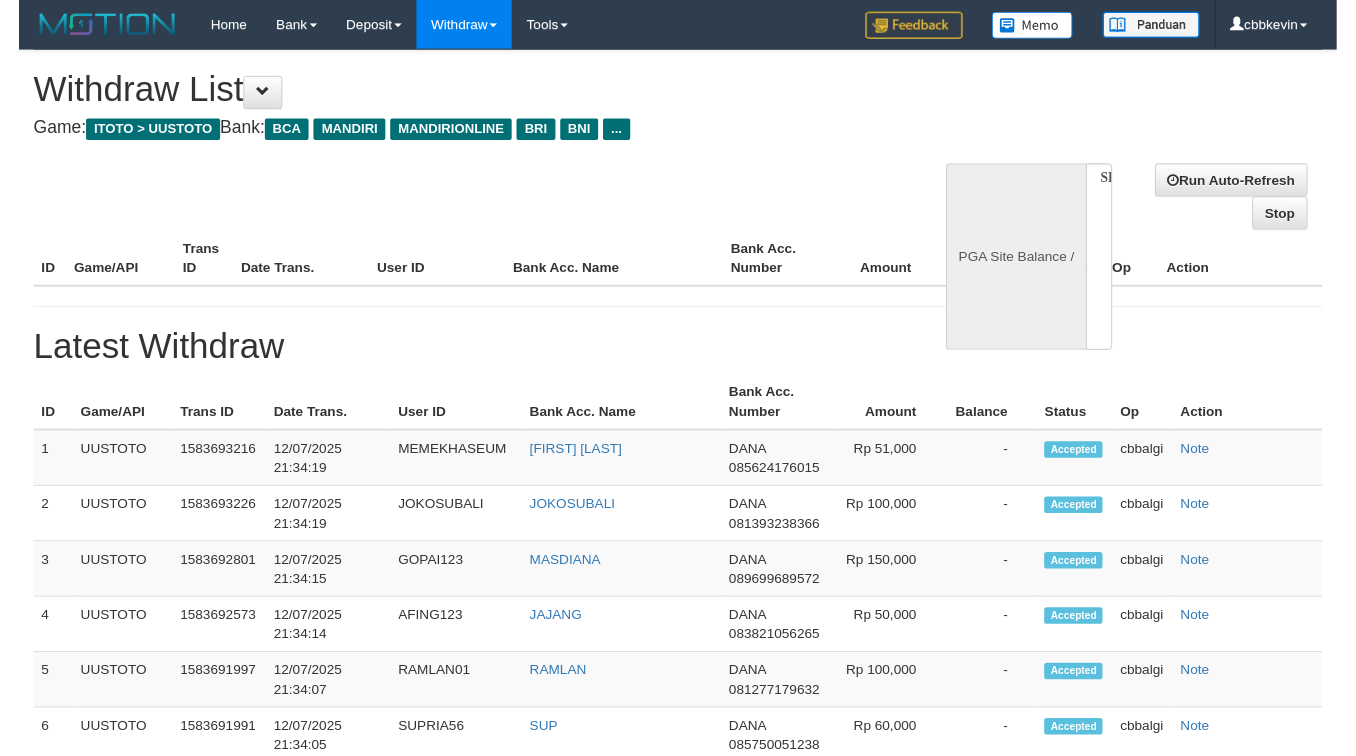 scroll, scrollTop: 0, scrollLeft: 0, axis: both 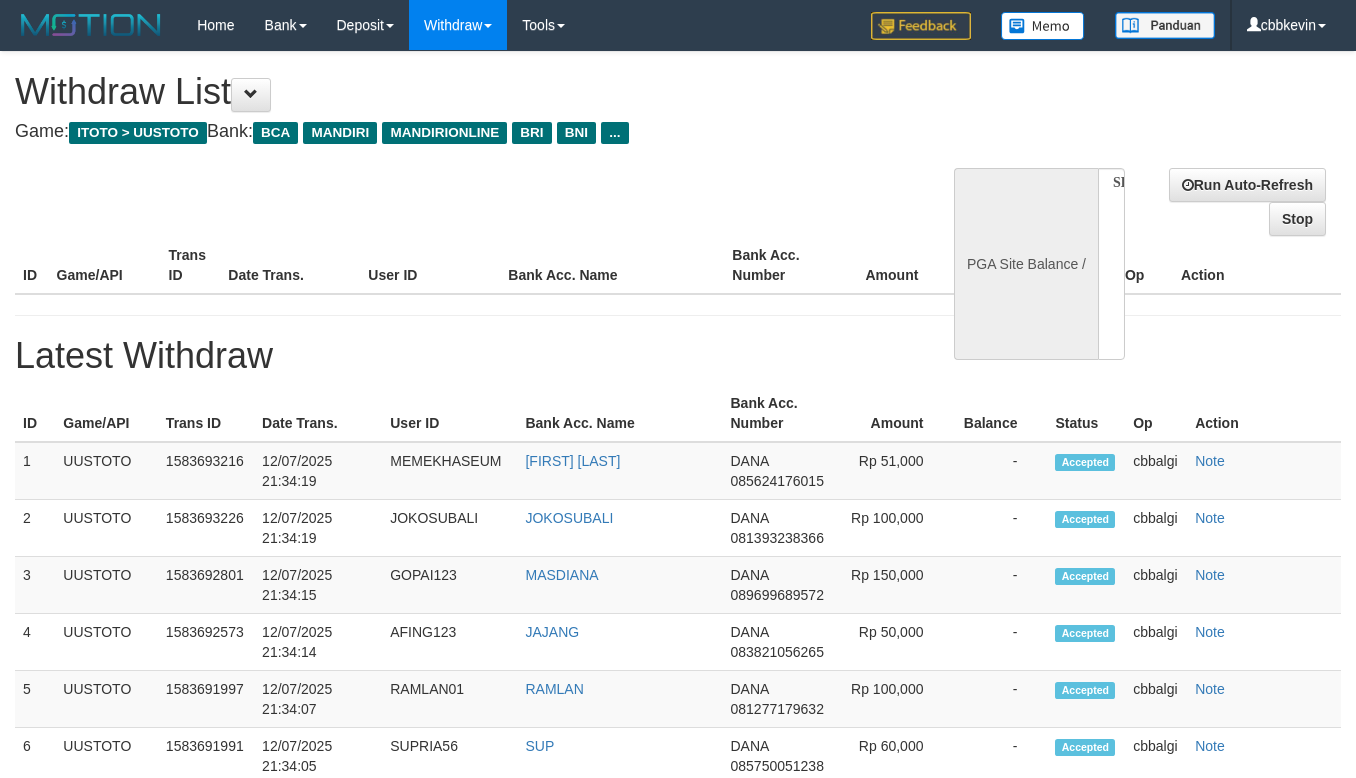 select on "**" 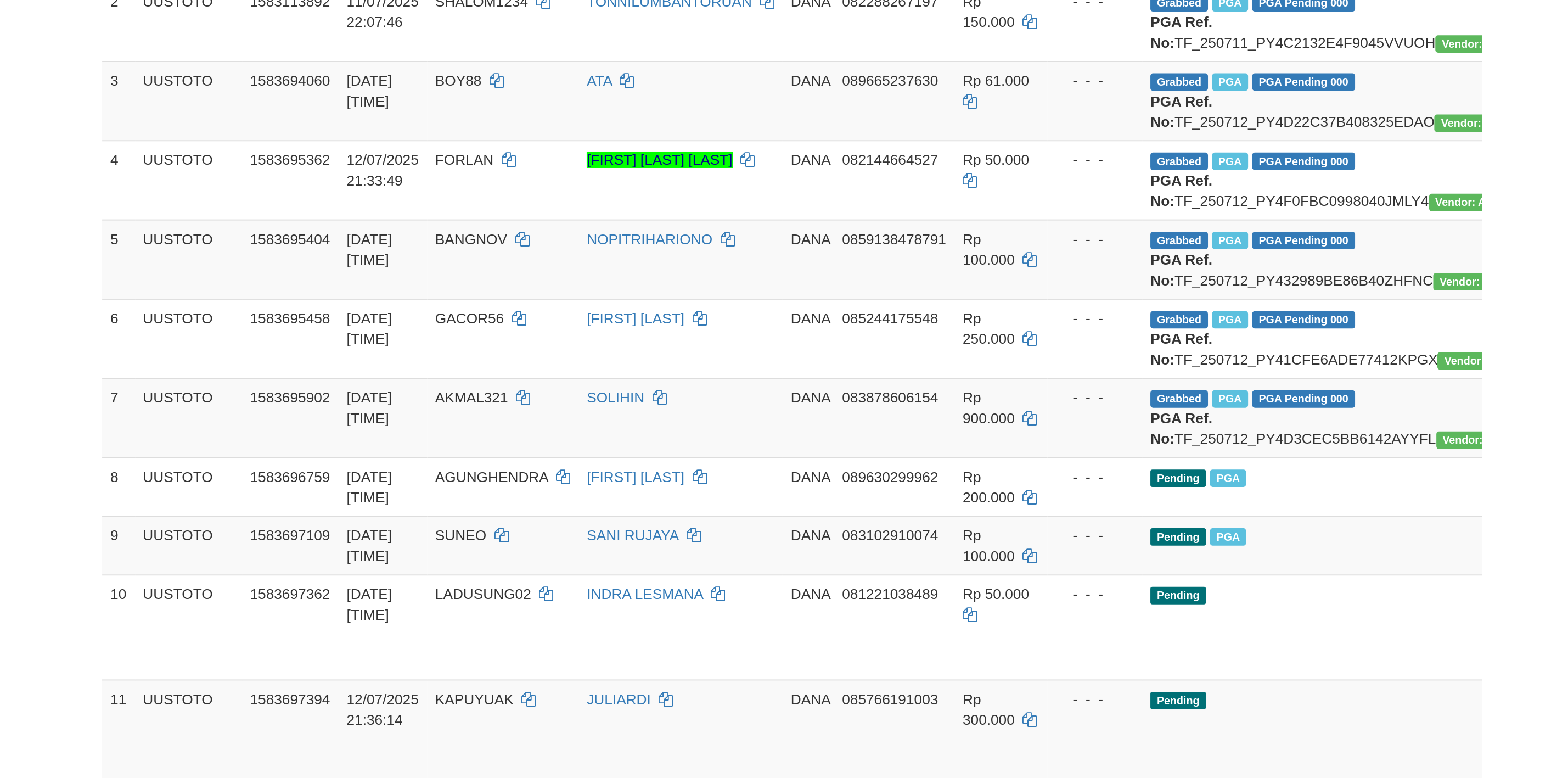 scroll, scrollTop: 211, scrollLeft: 0, axis: vertical 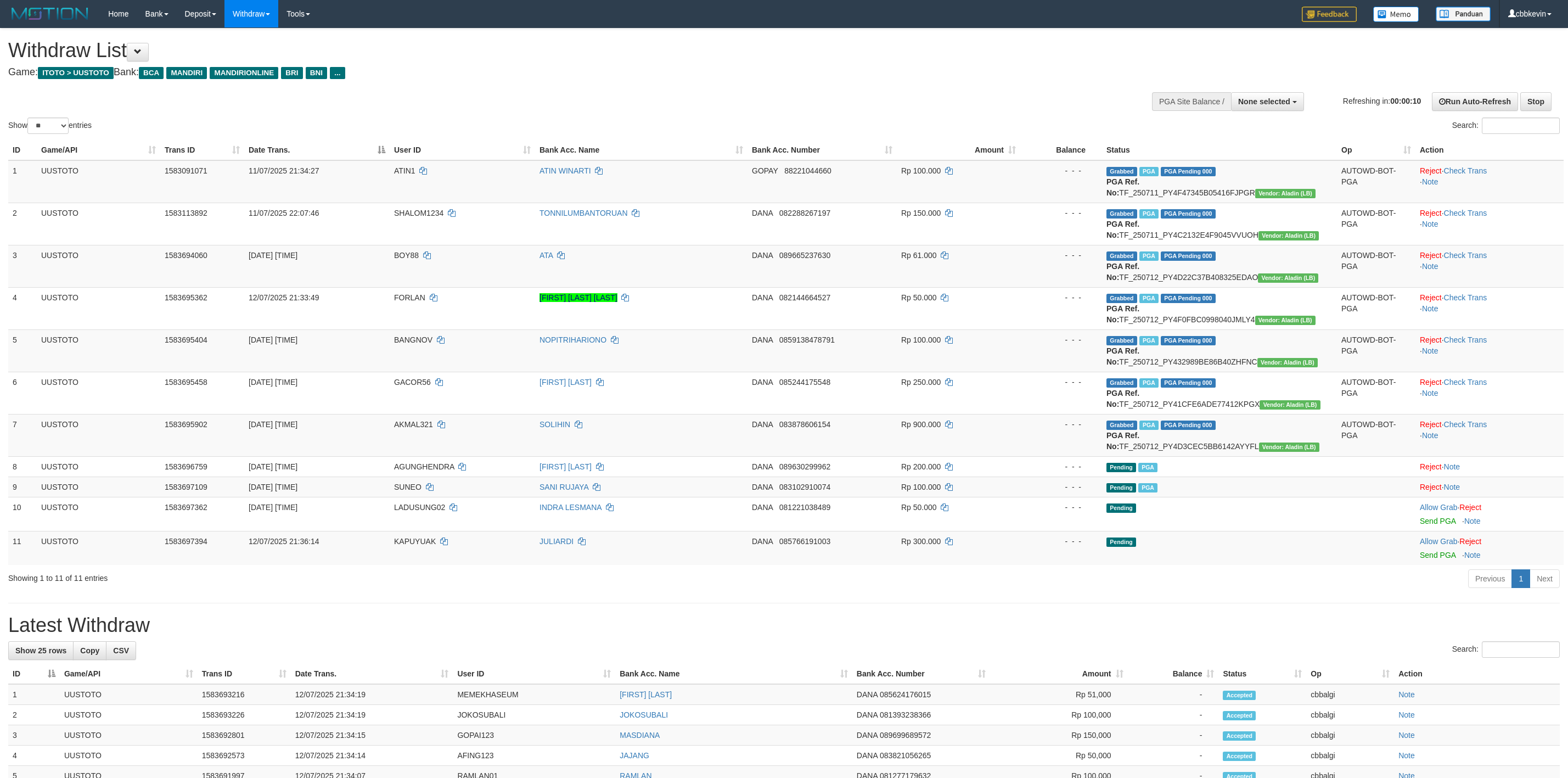 select 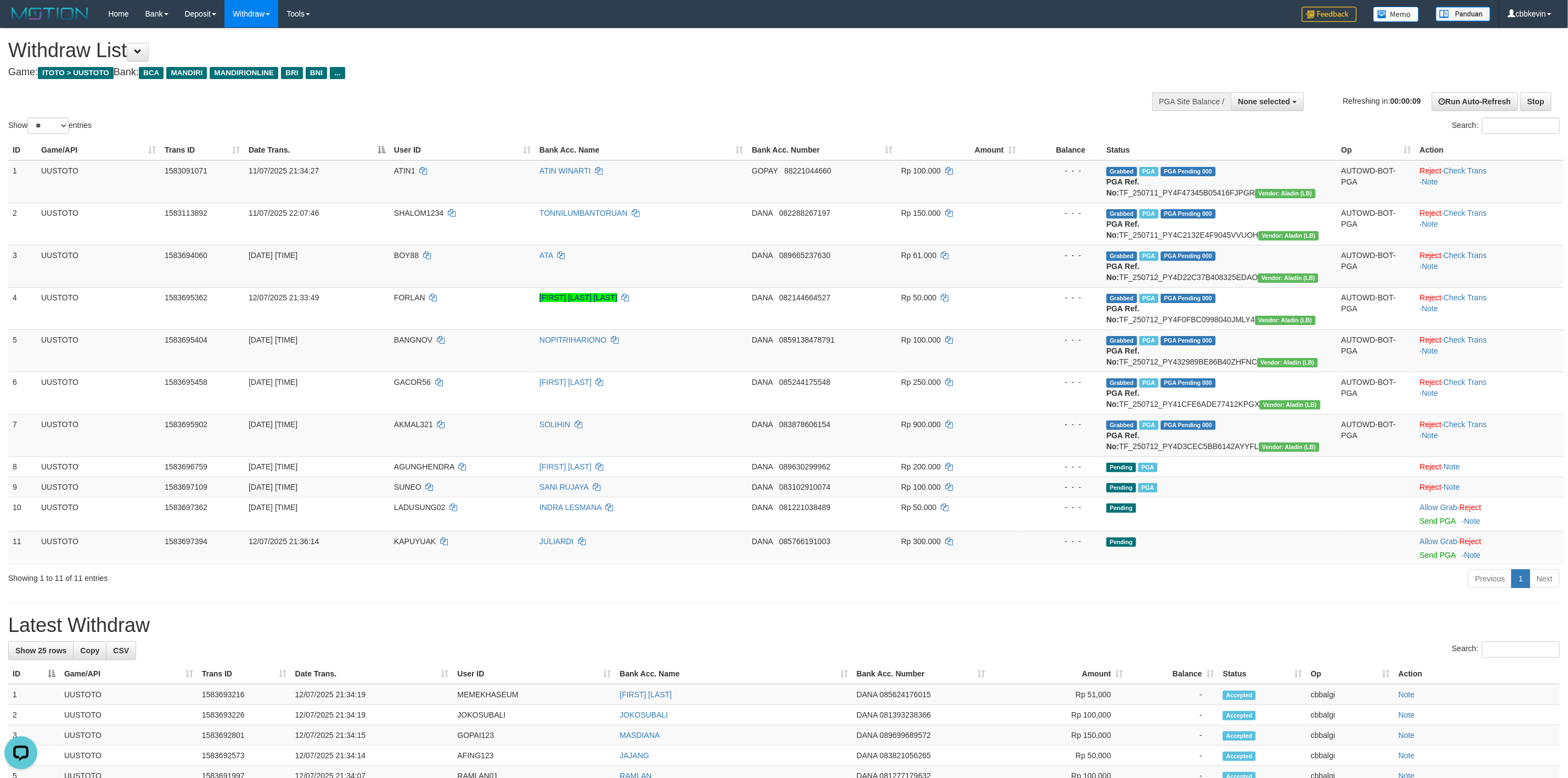 scroll, scrollTop: 0, scrollLeft: 0, axis: both 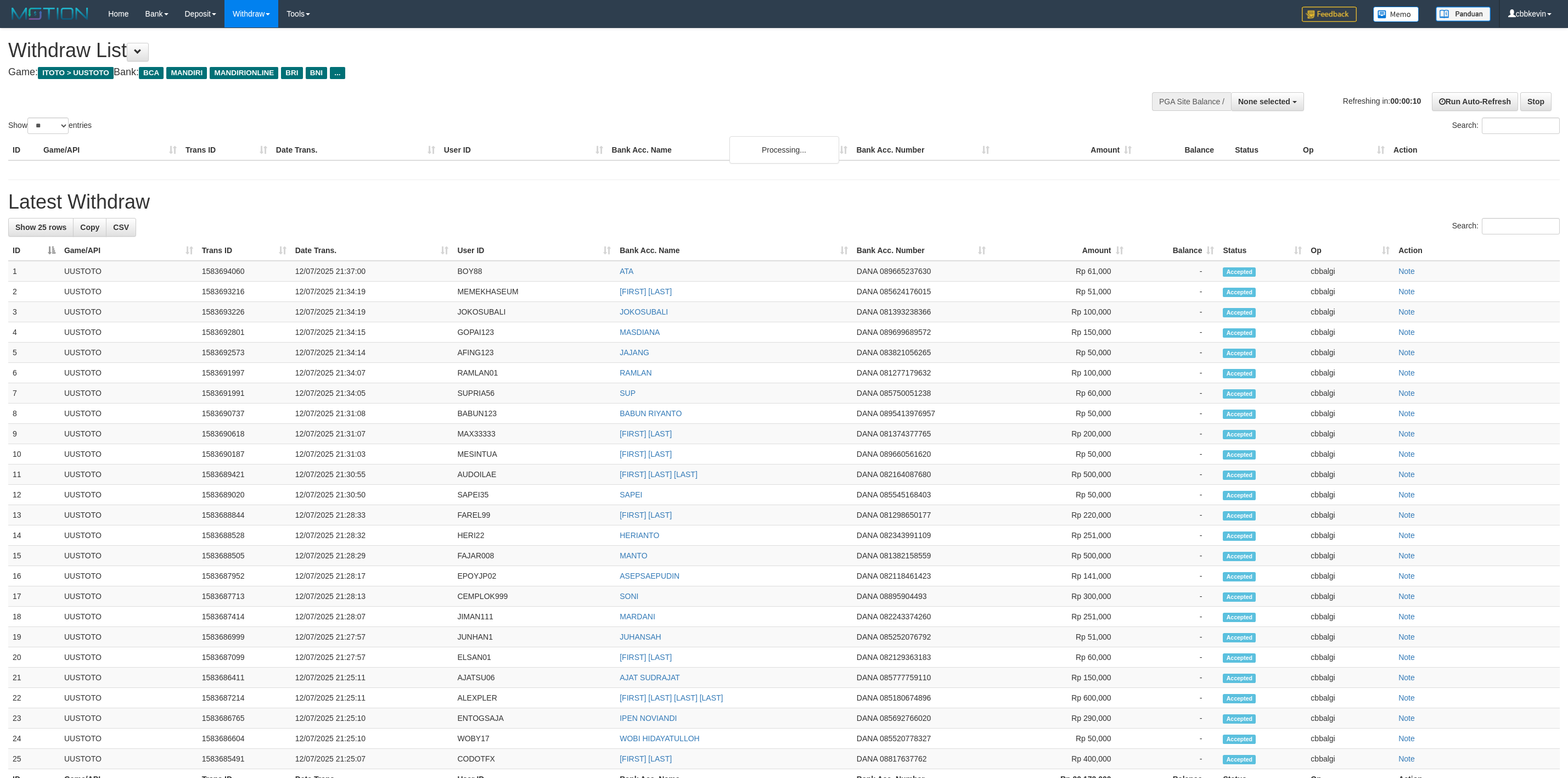 select 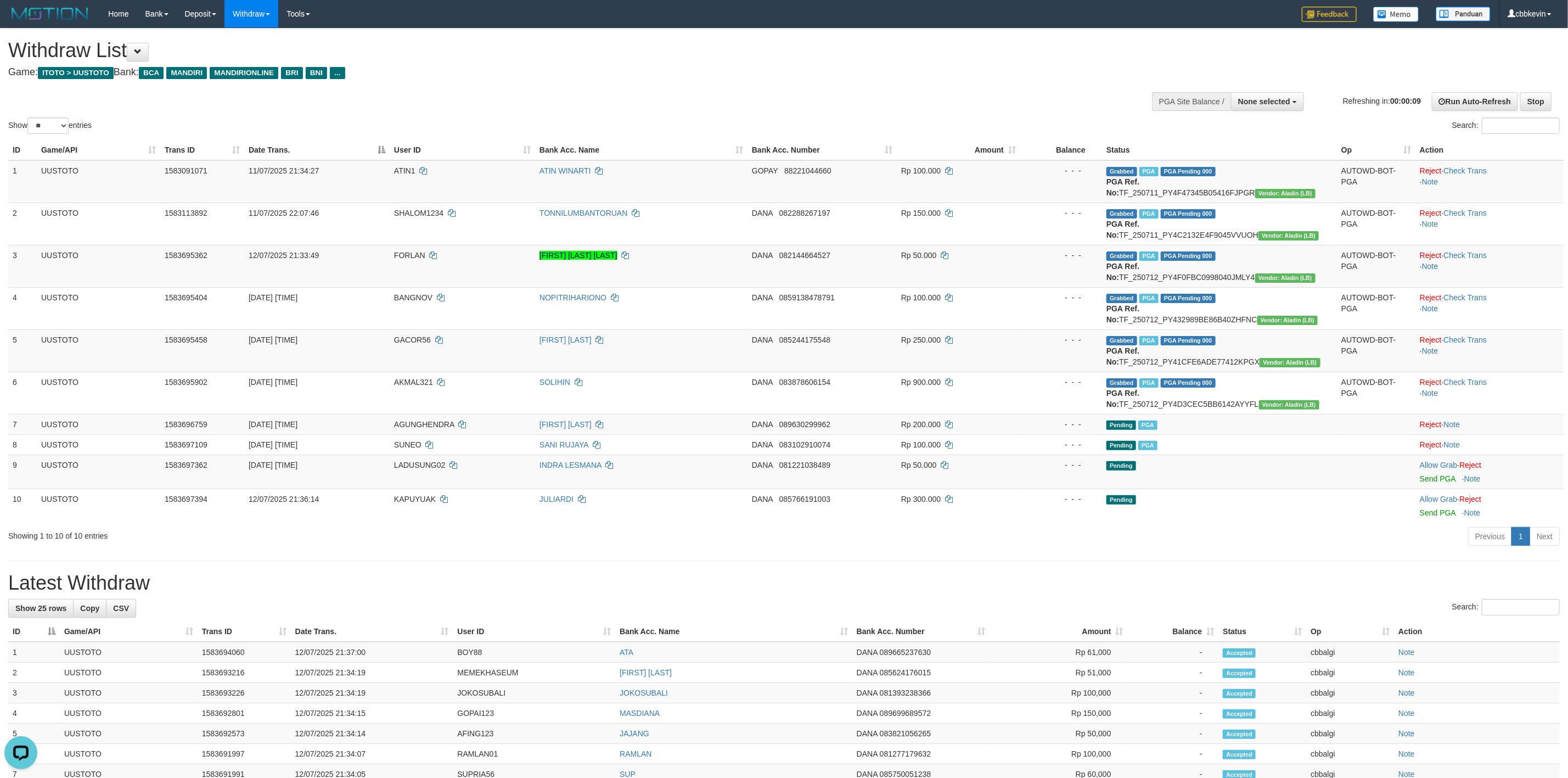 scroll, scrollTop: 0, scrollLeft: 0, axis: both 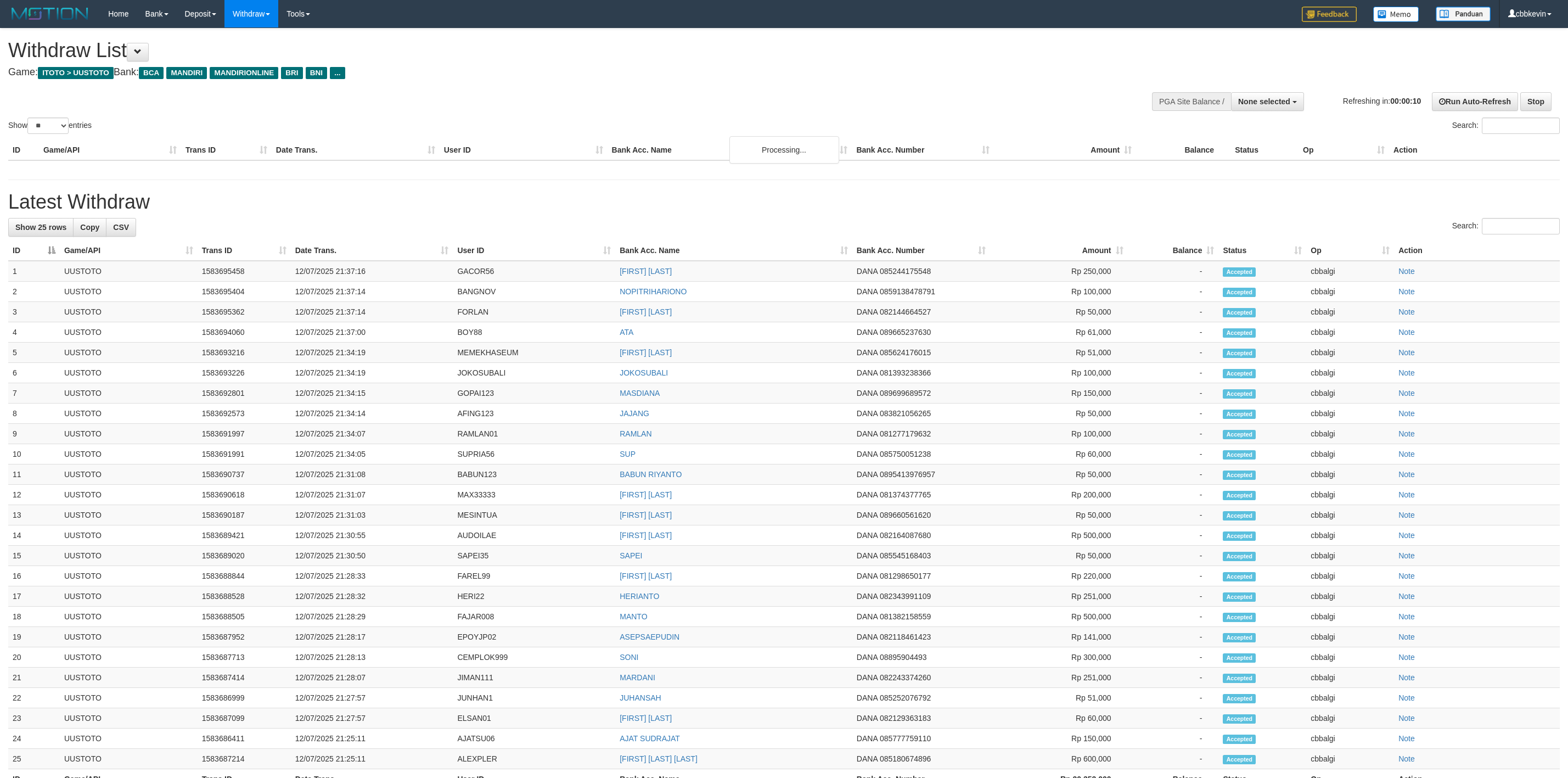 select 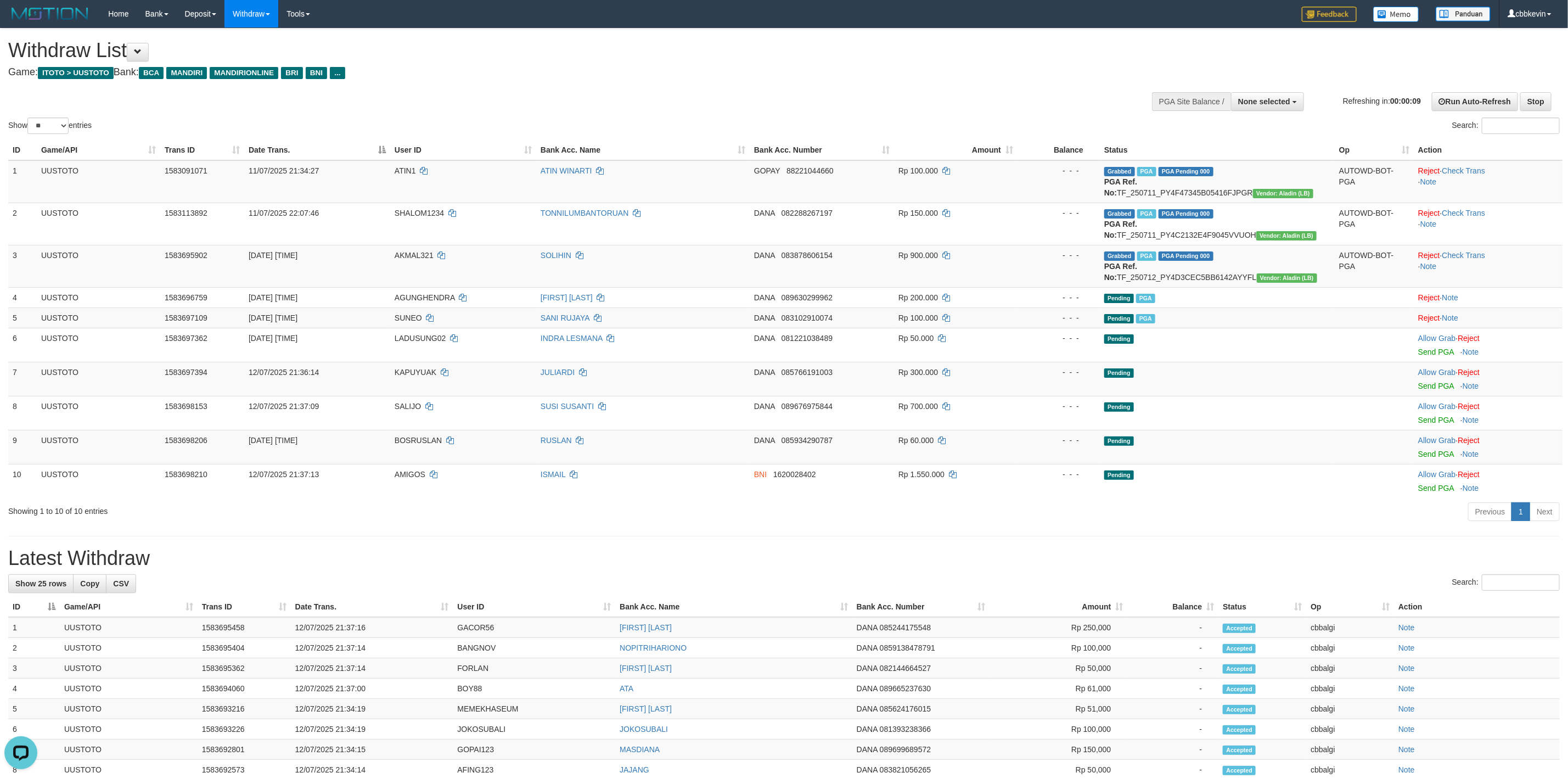 scroll, scrollTop: 0, scrollLeft: 0, axis: both 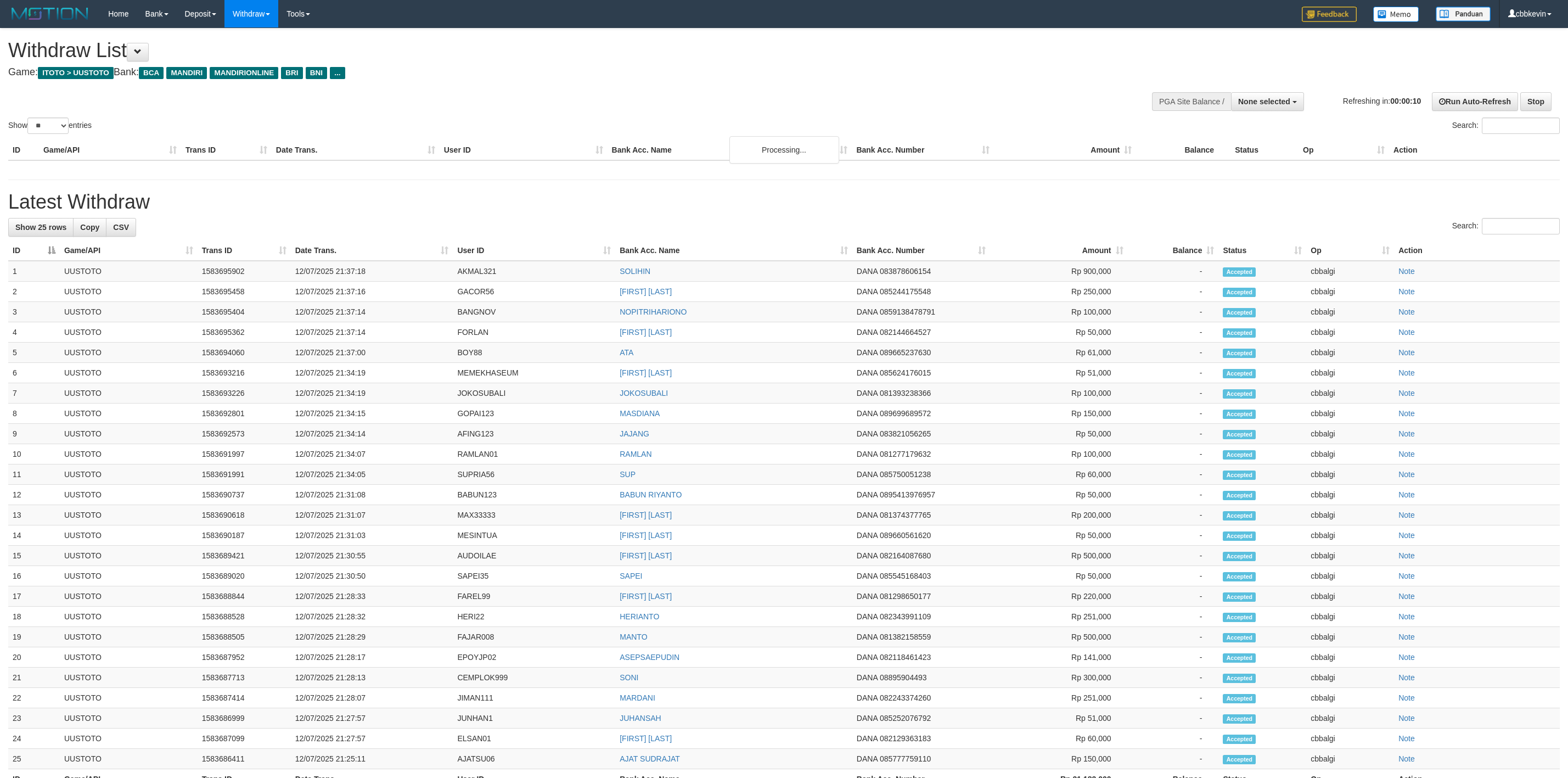 select 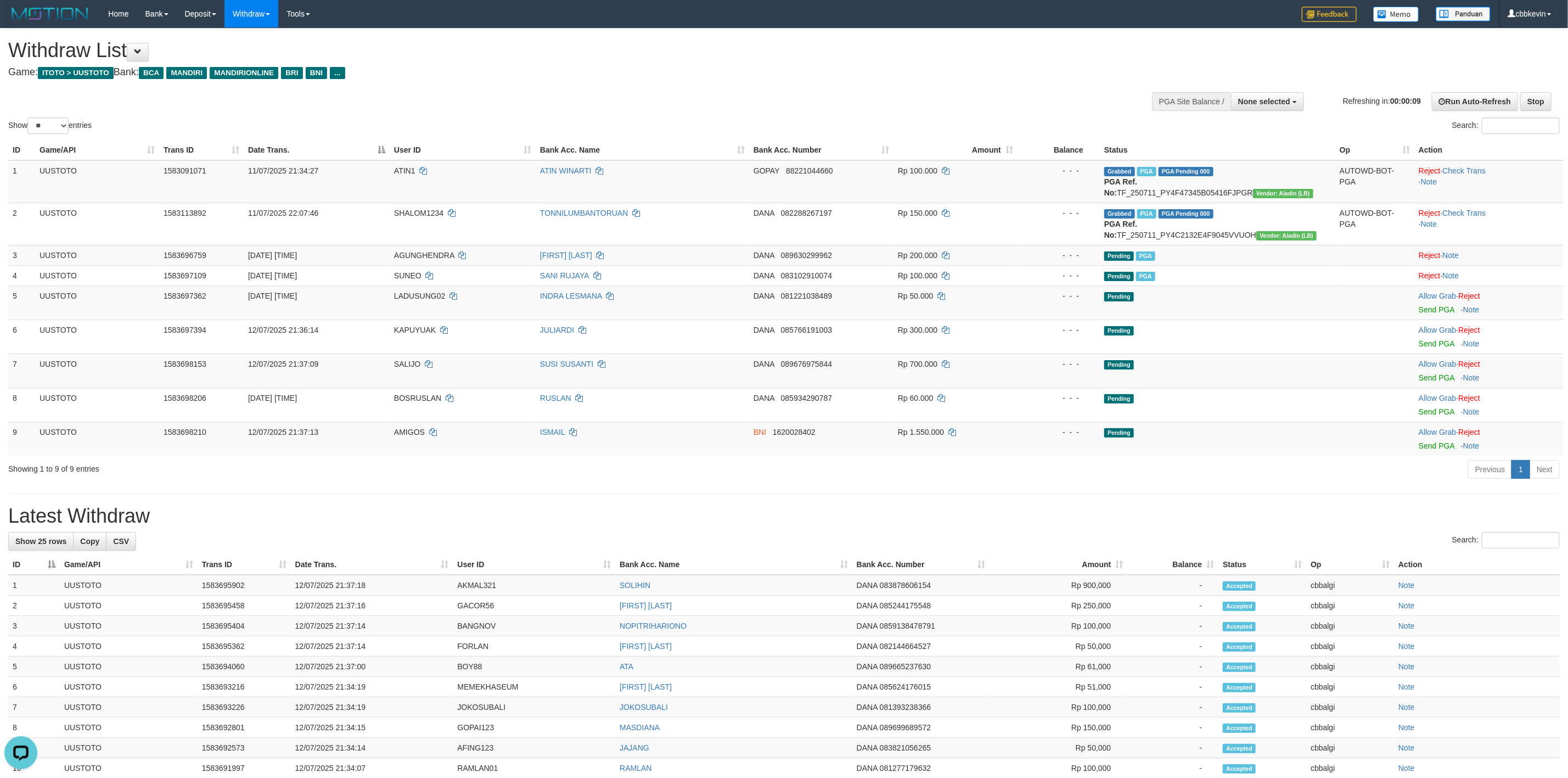 scroll, scrollTop: 0, scrollLeft: 0, axis: both 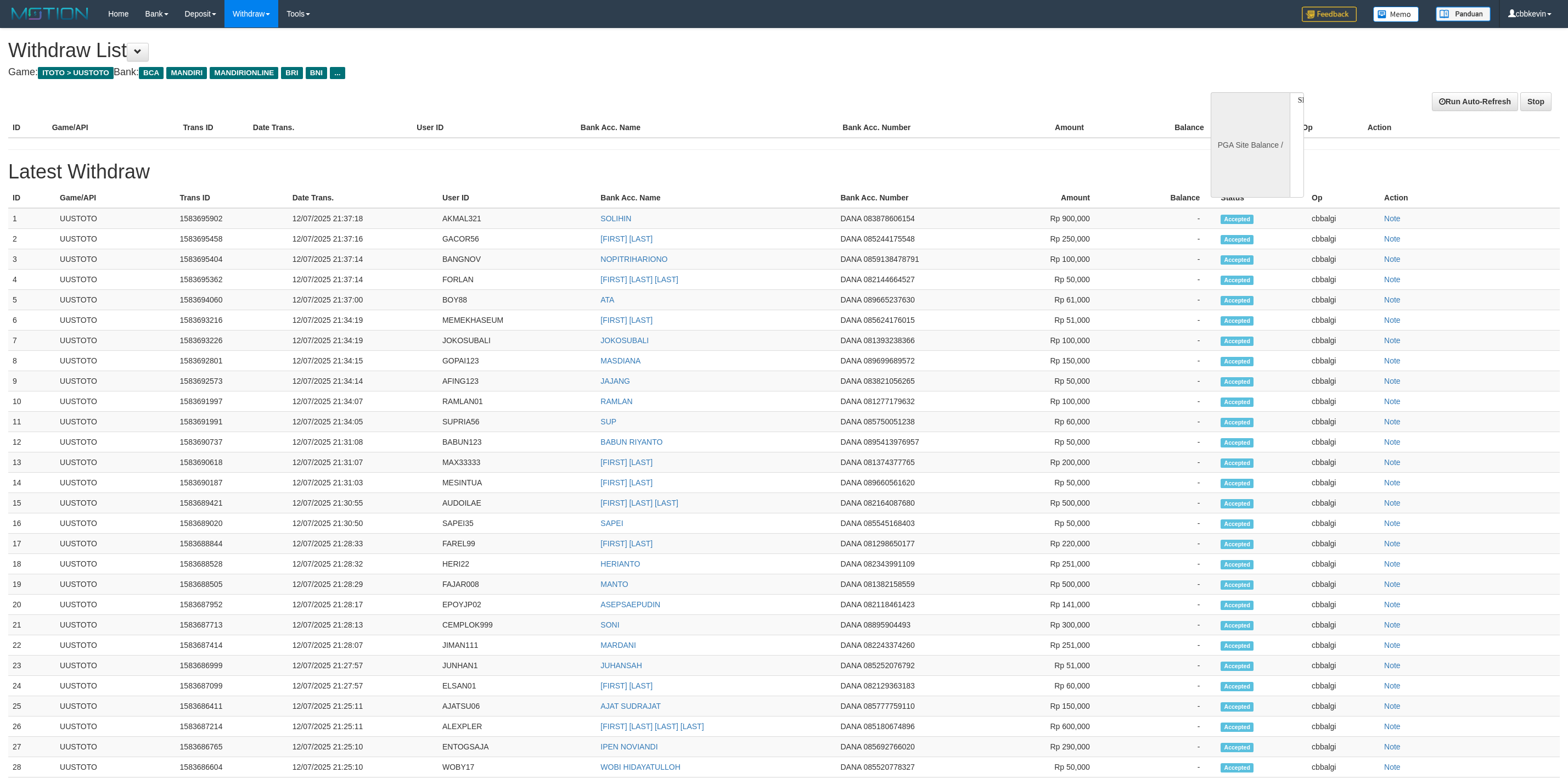 select 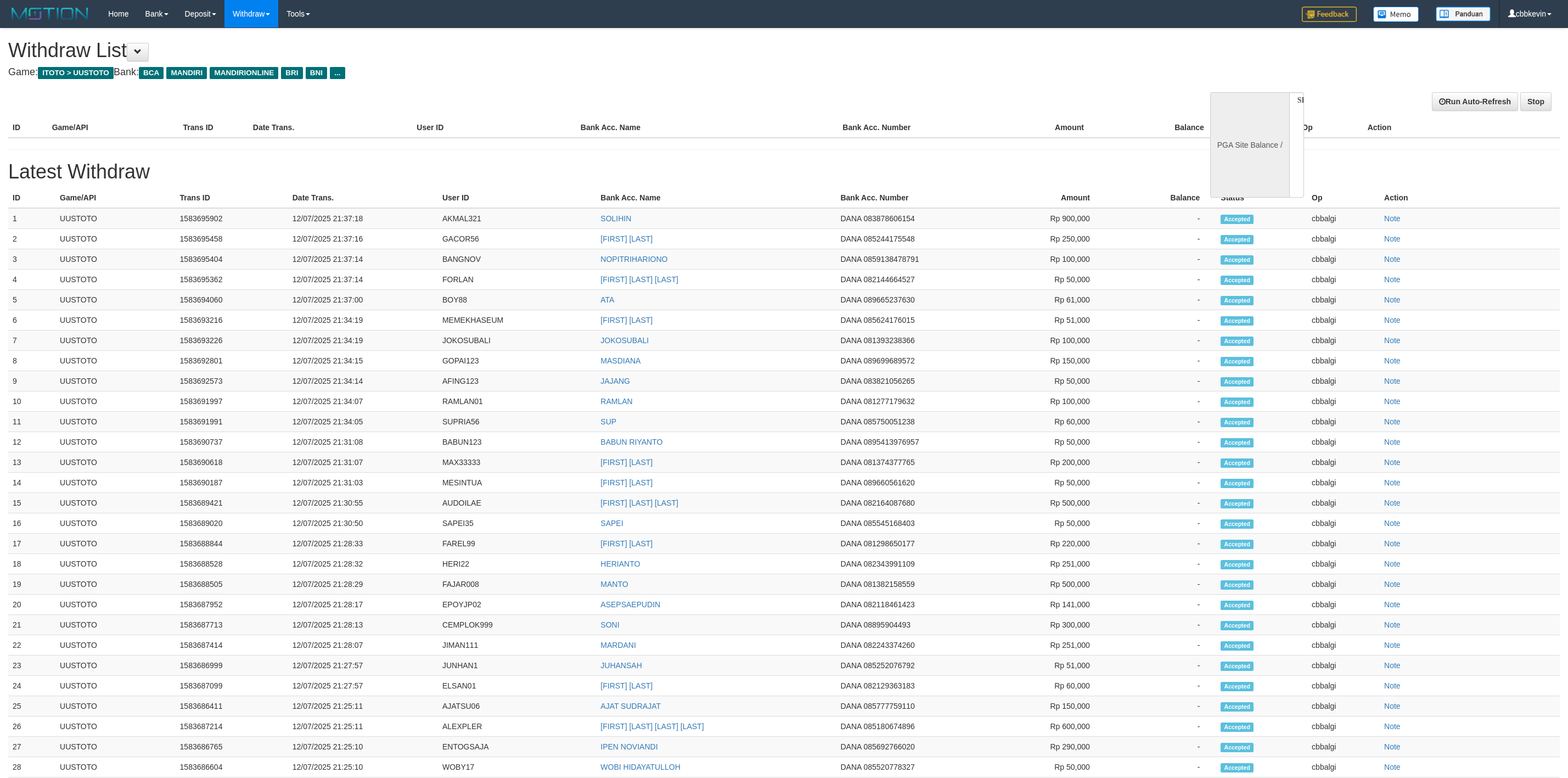 scroll, scrollTop: 0, scrollLeft: 0, axis: both 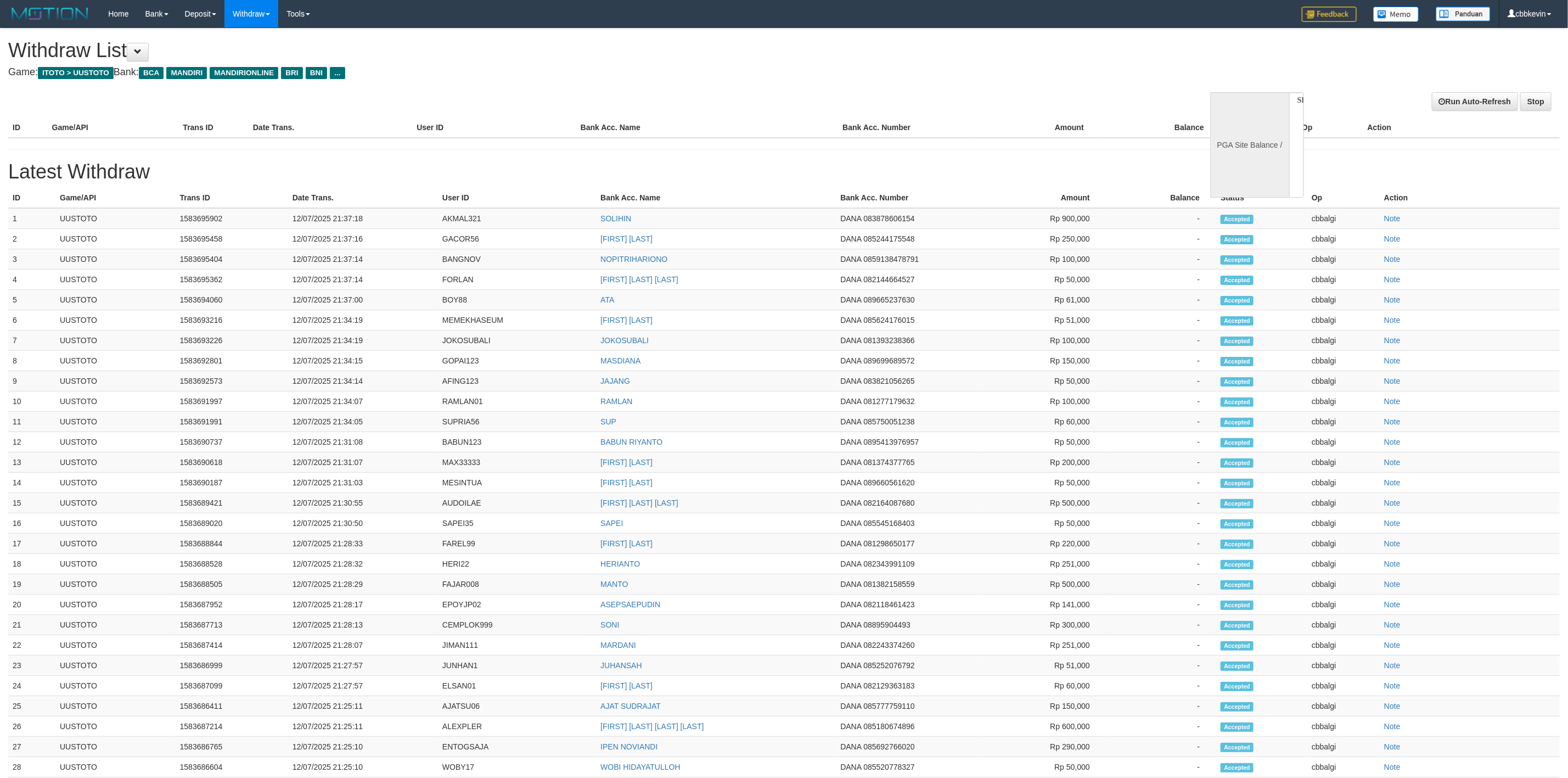 select on "**" 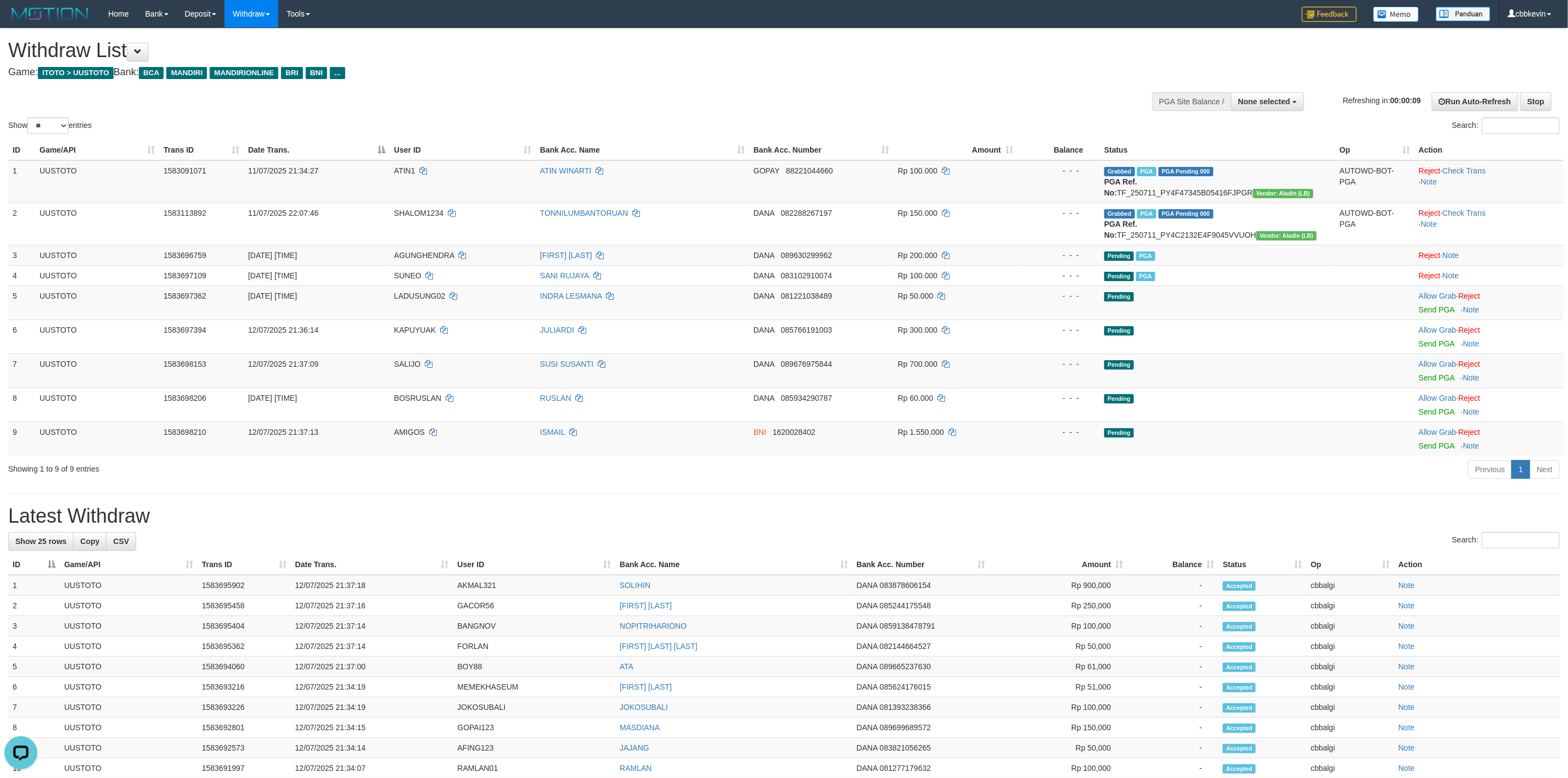 scroll, scrollTop: 0, scrollLeft: 0, axis: both 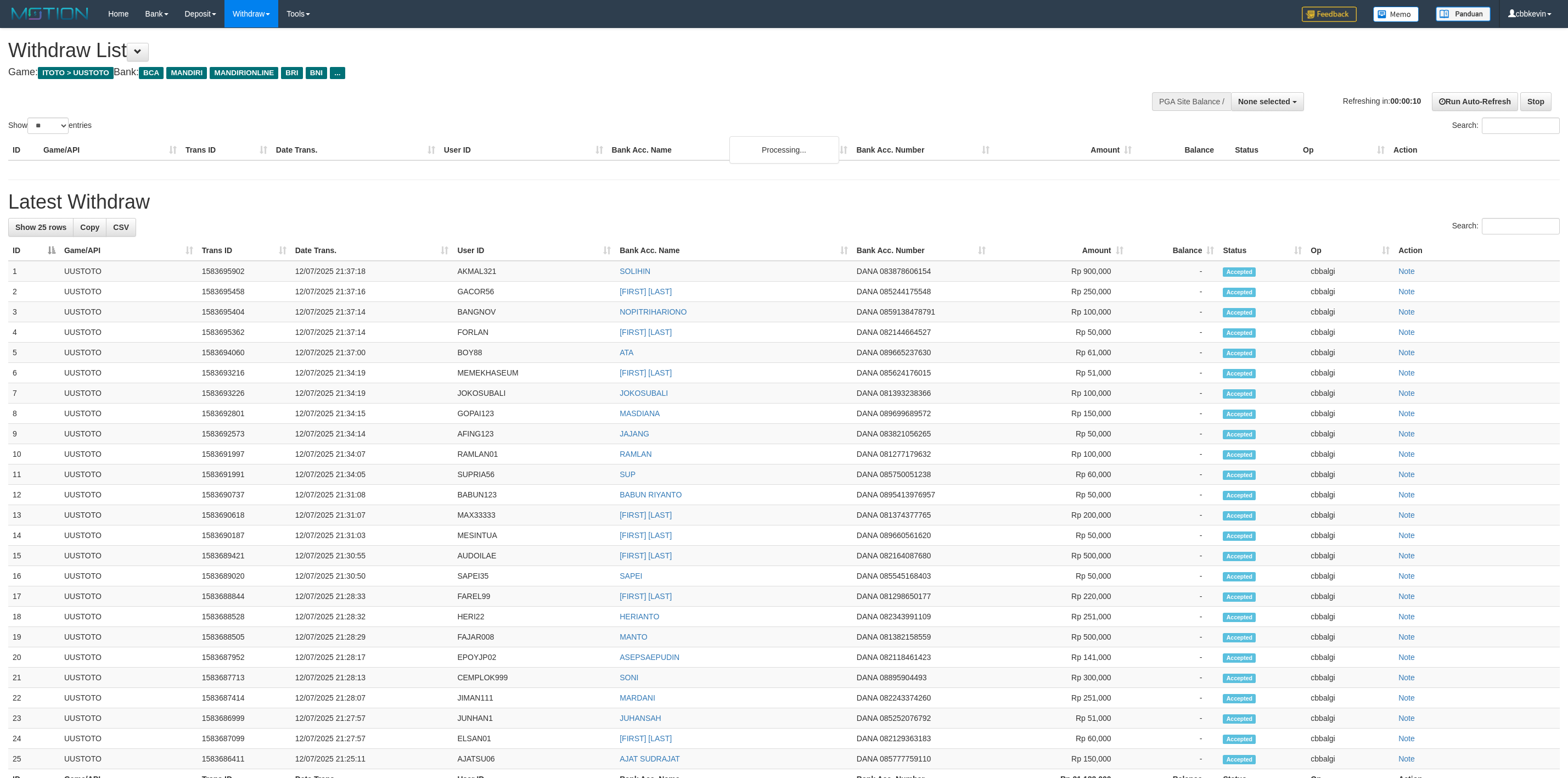 select 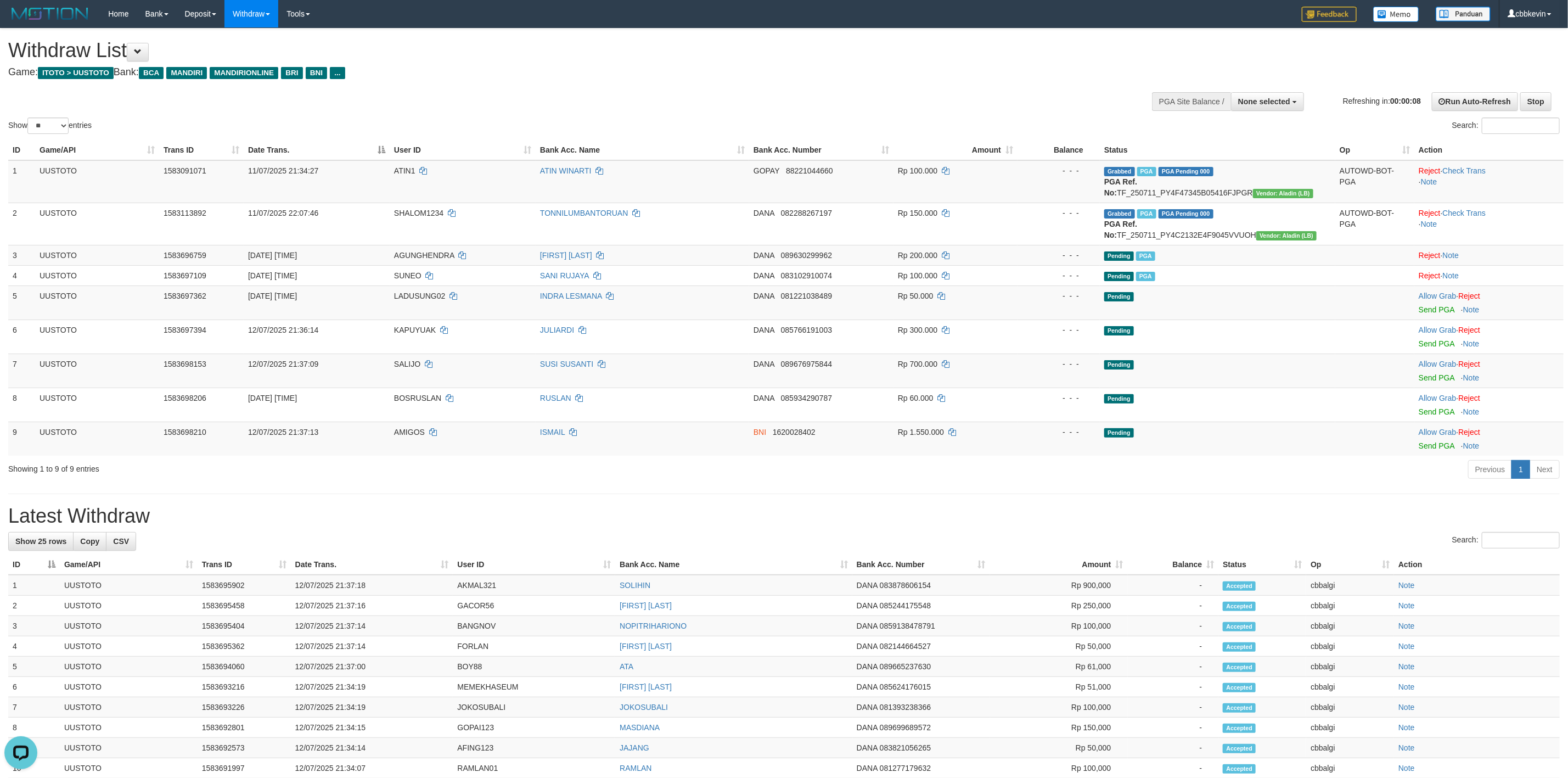 scroll, scrollTop: 0, scrollLeft: 0, axis: both 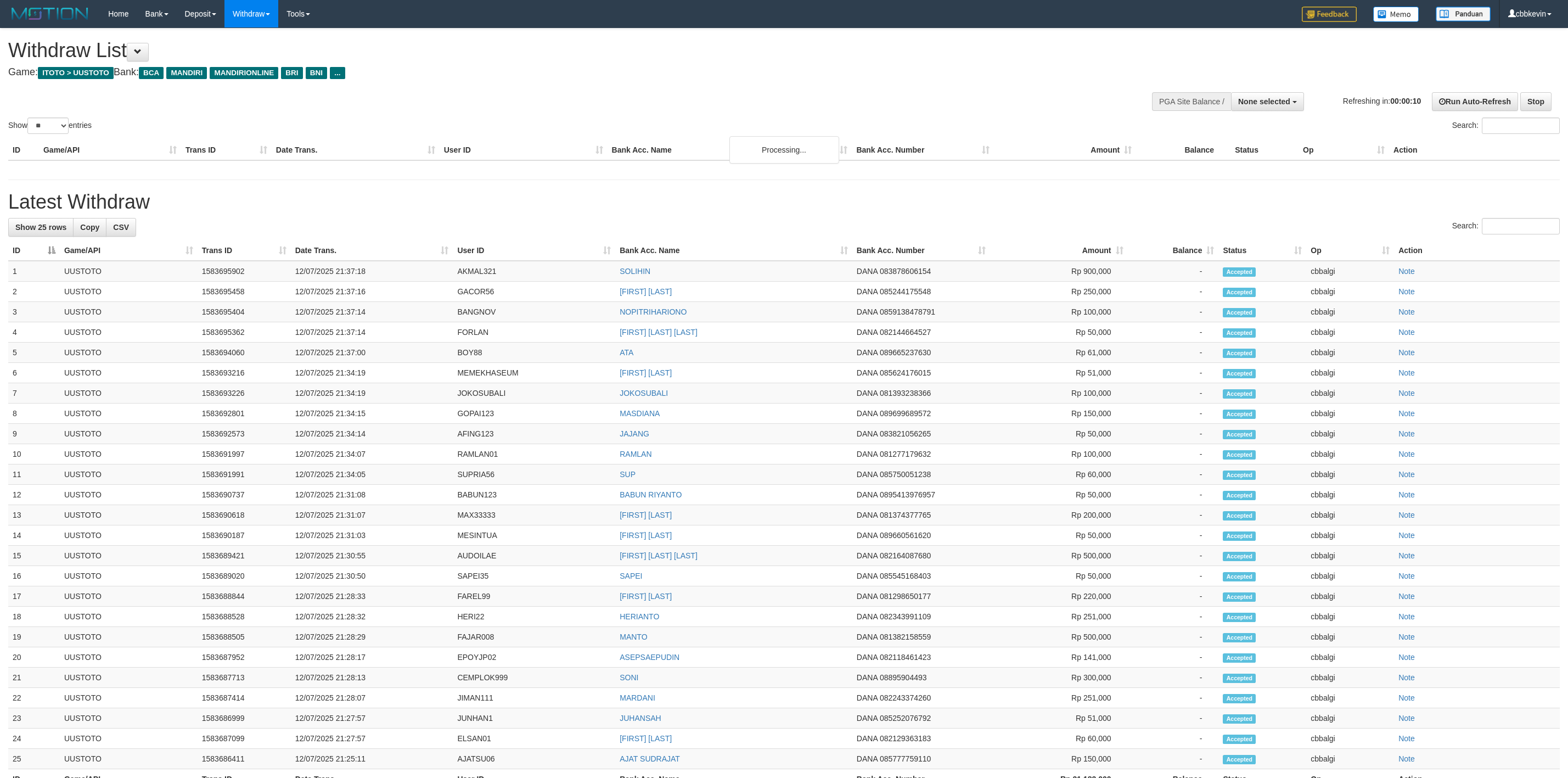 select 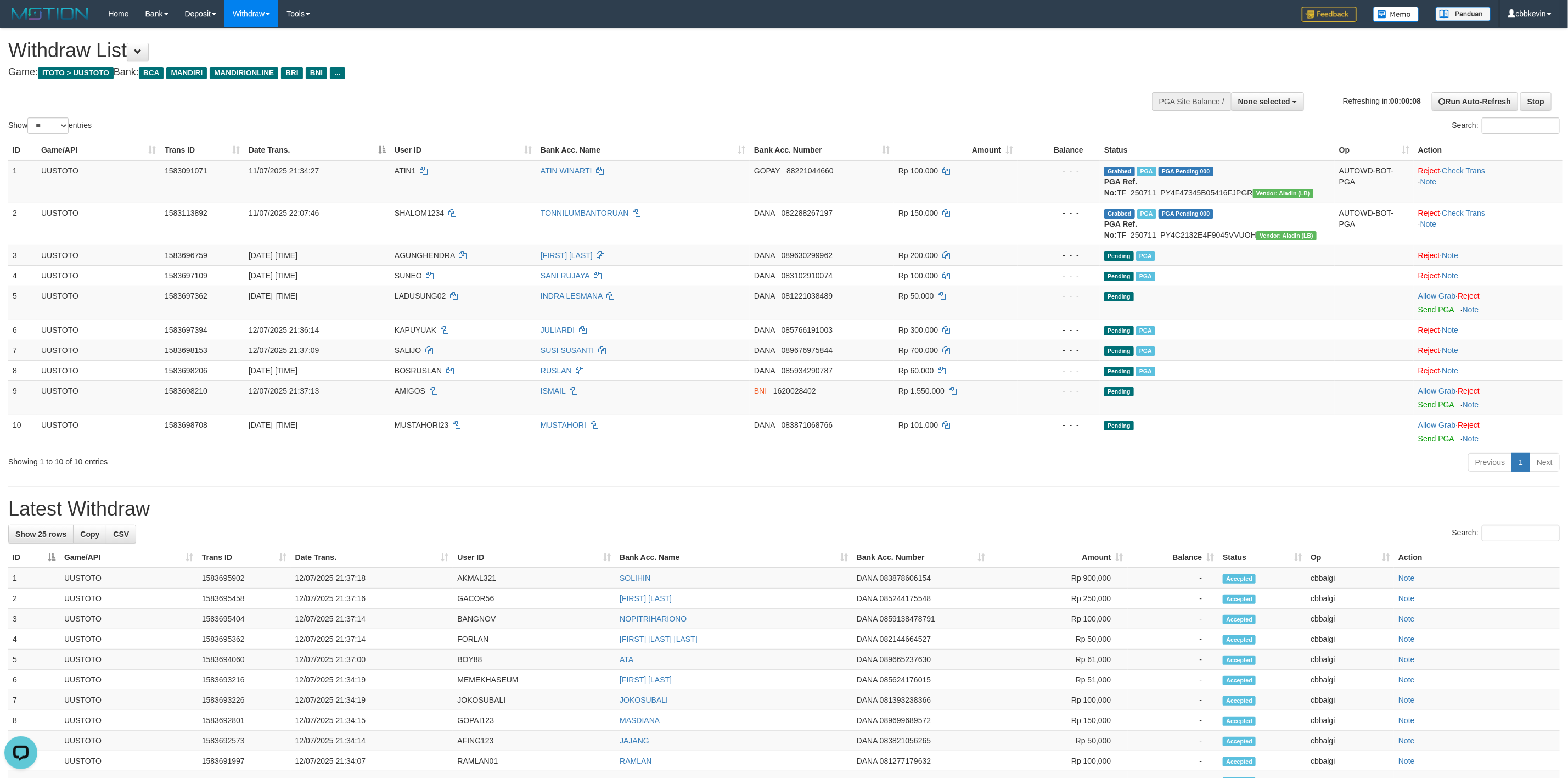 scroll, scrollTop: 0, scrollLeft: 0, axis: both 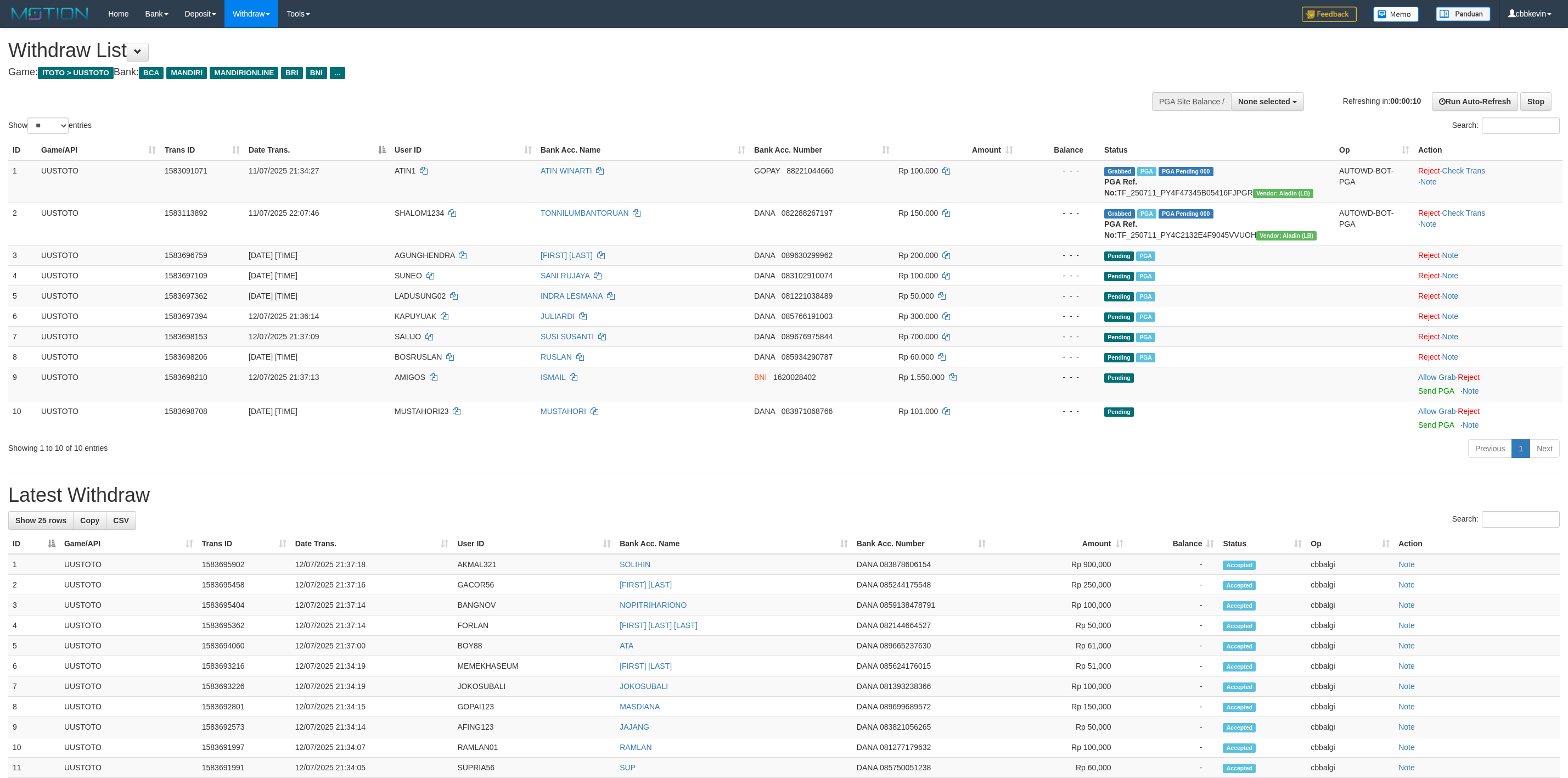 select 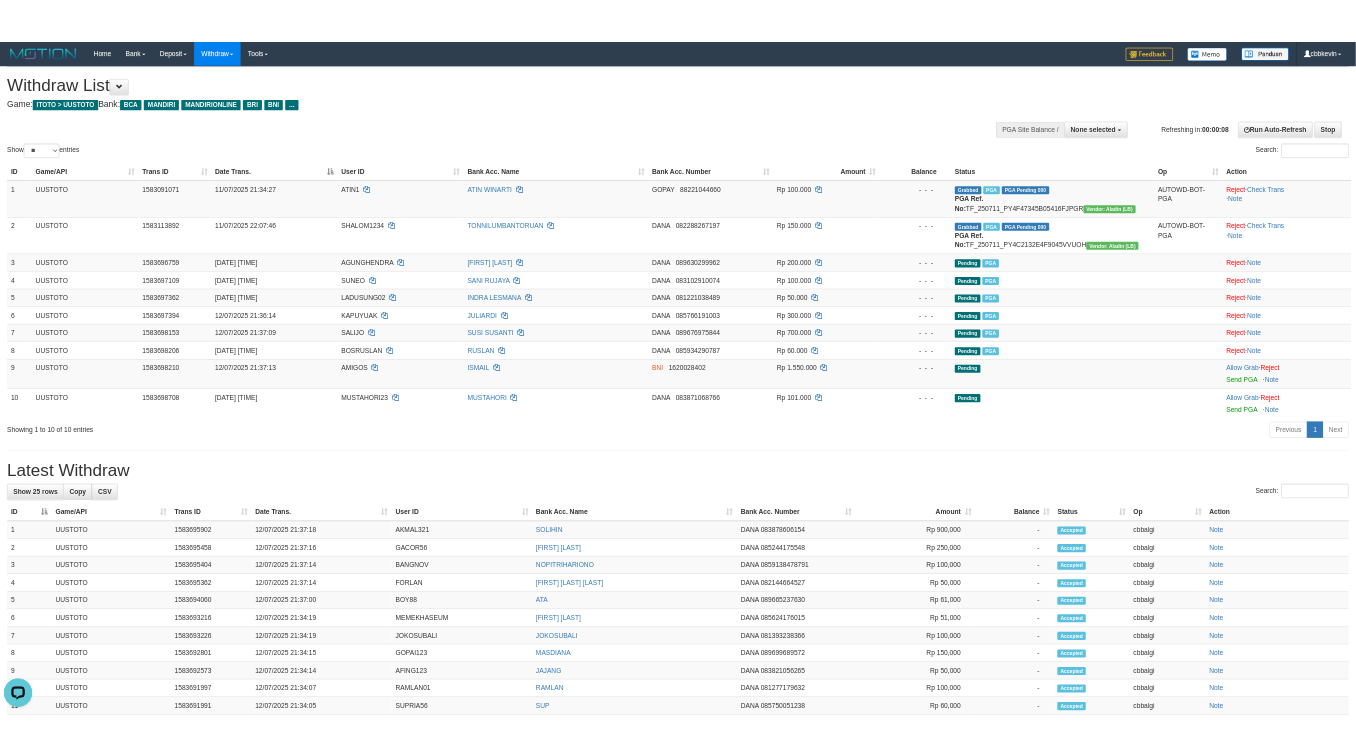 scroll, scrollTop: 0, scrollLeft: 0, axis: both 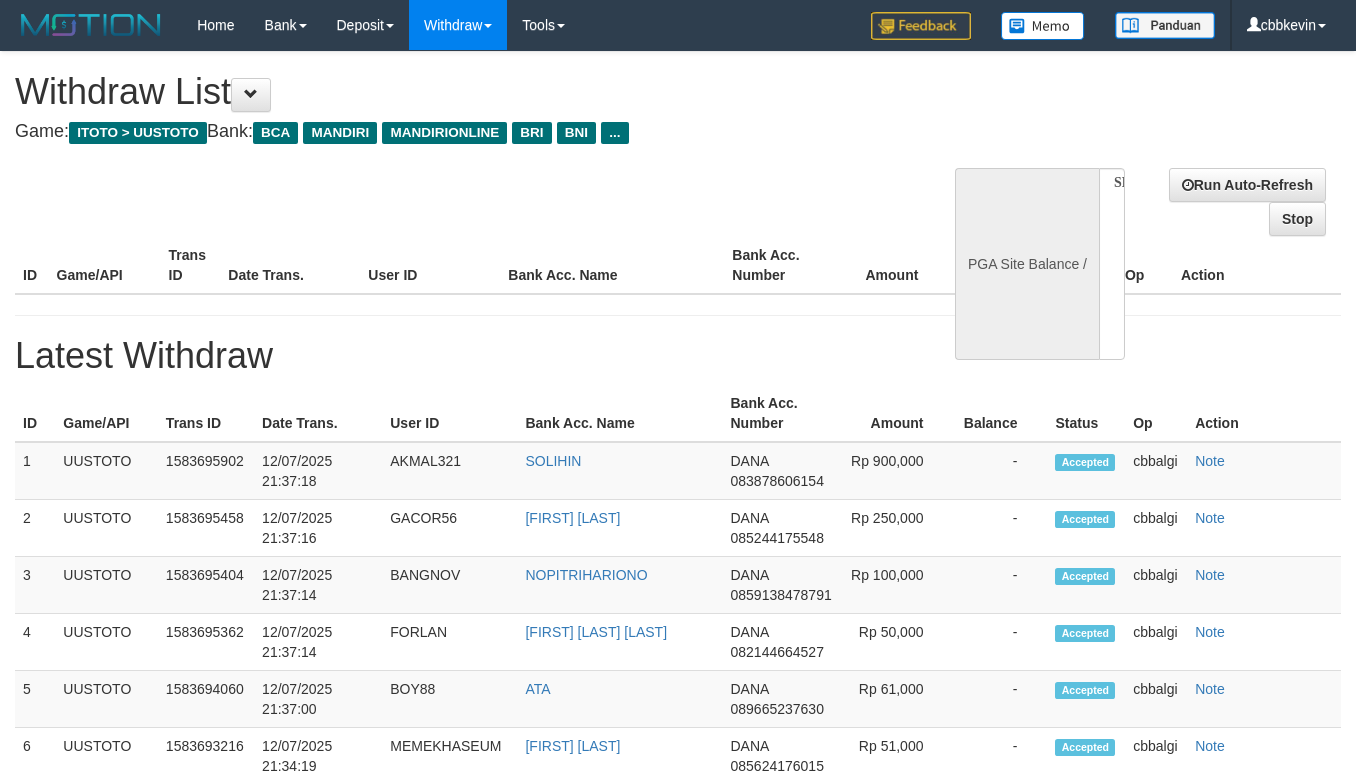 select 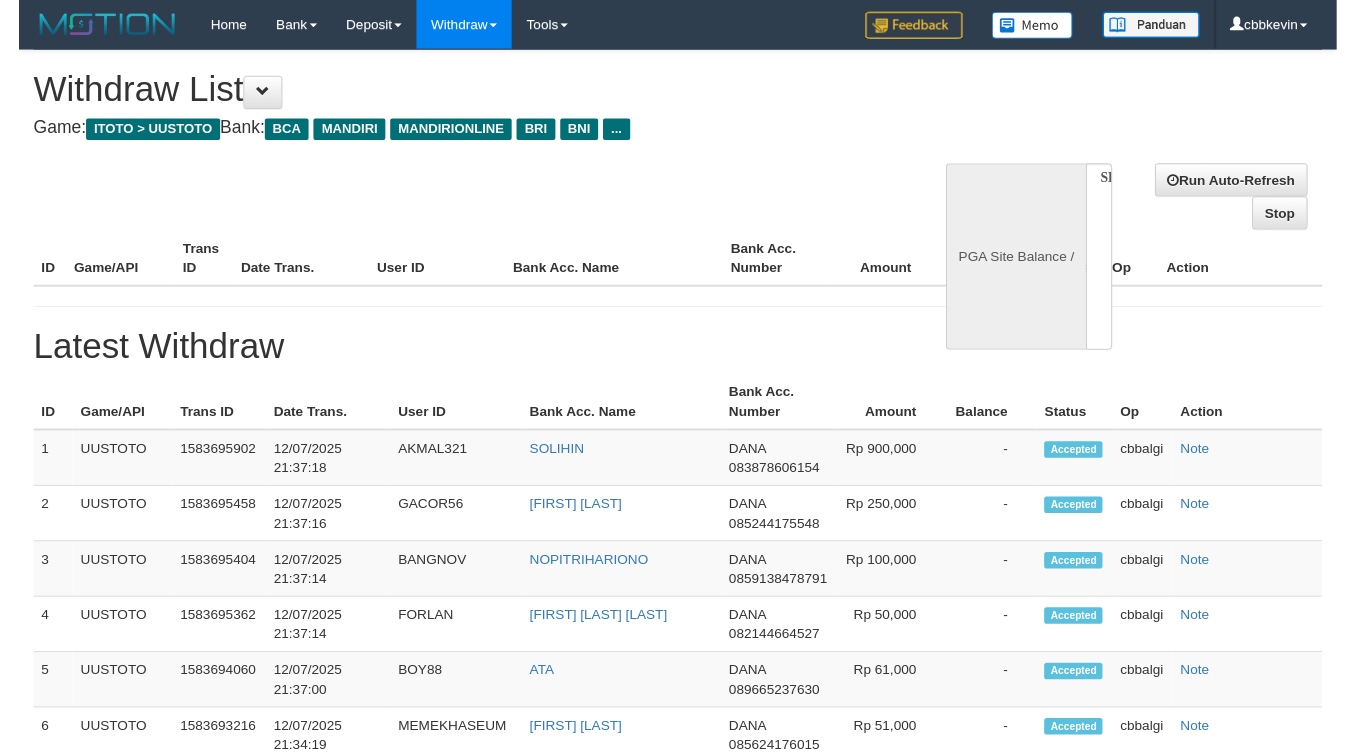 scroll, scrollTop: 0, scrollLeft: 0, axis: both 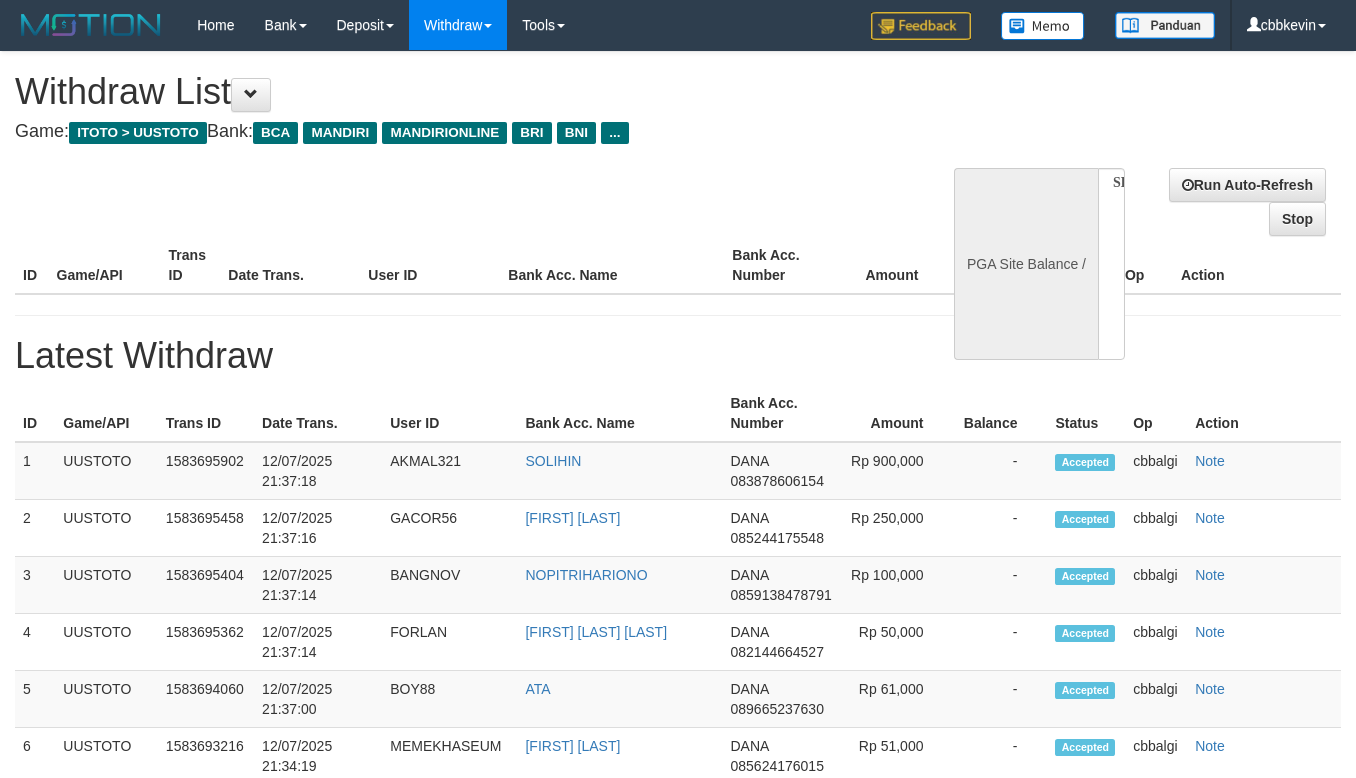 select on "**" 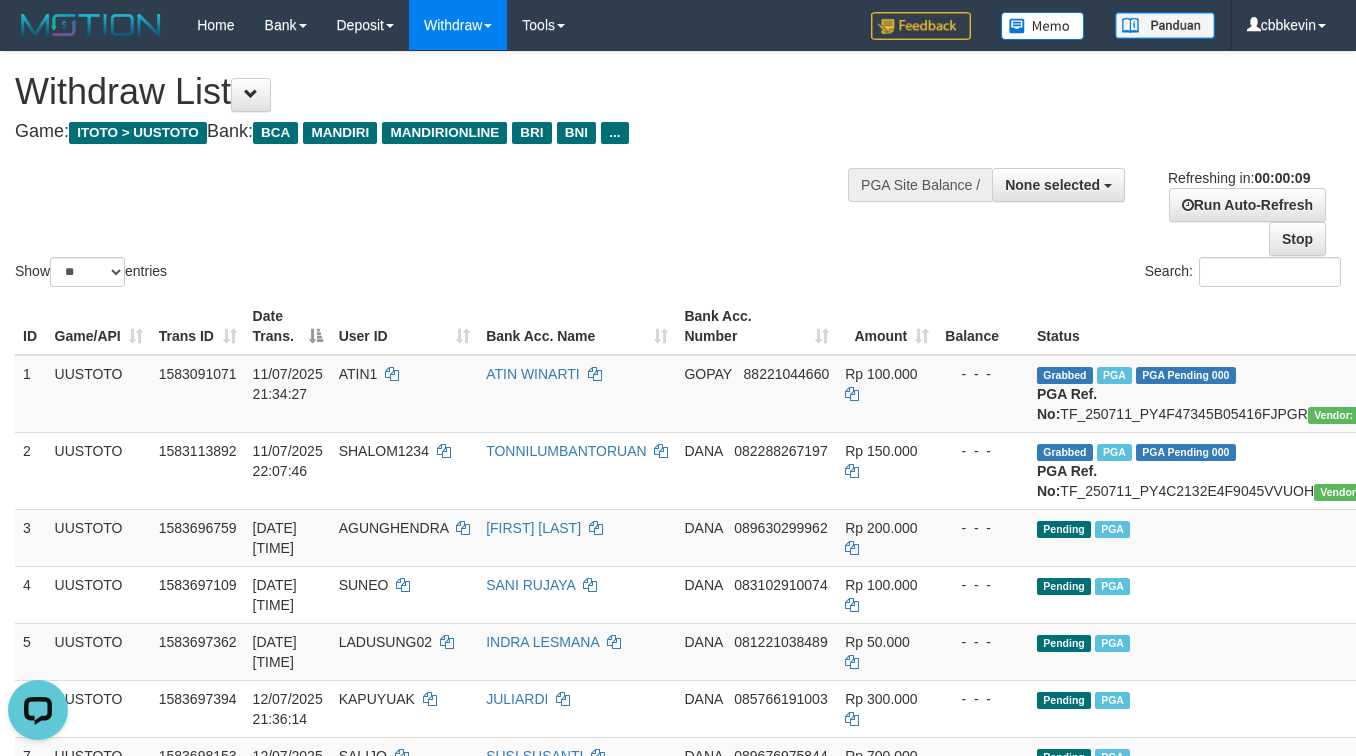 scroll, scrollTop: 0, scrollLeft: 0, axis: both 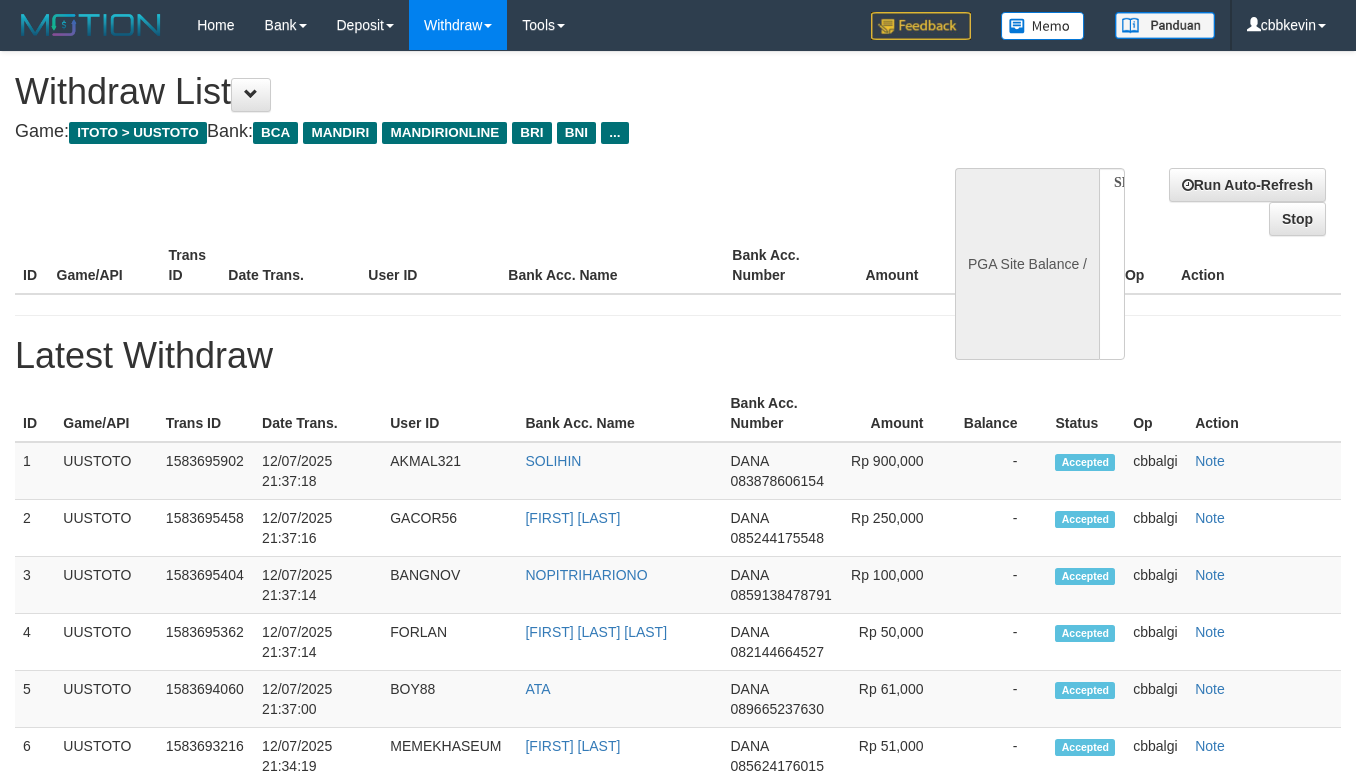 select 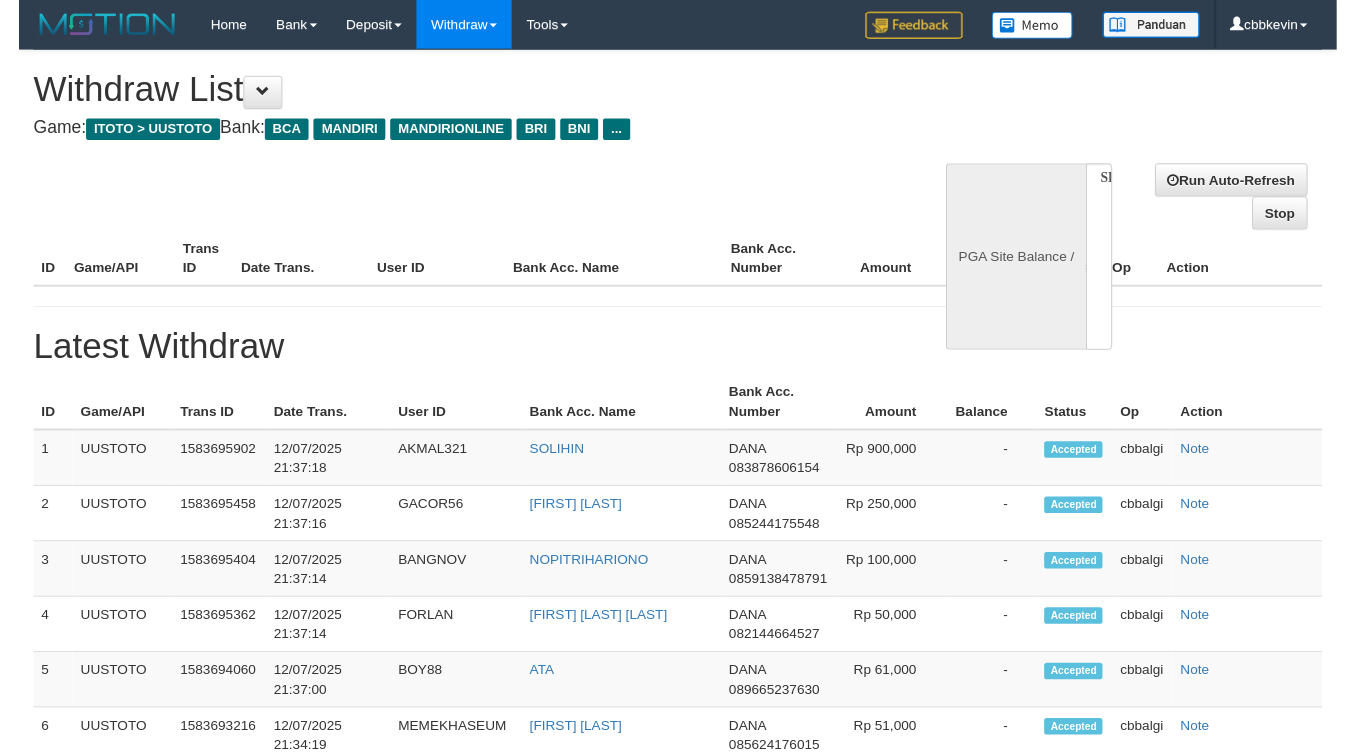 scroll, scrollTop: 0, scrollLeft: 0, axis: both 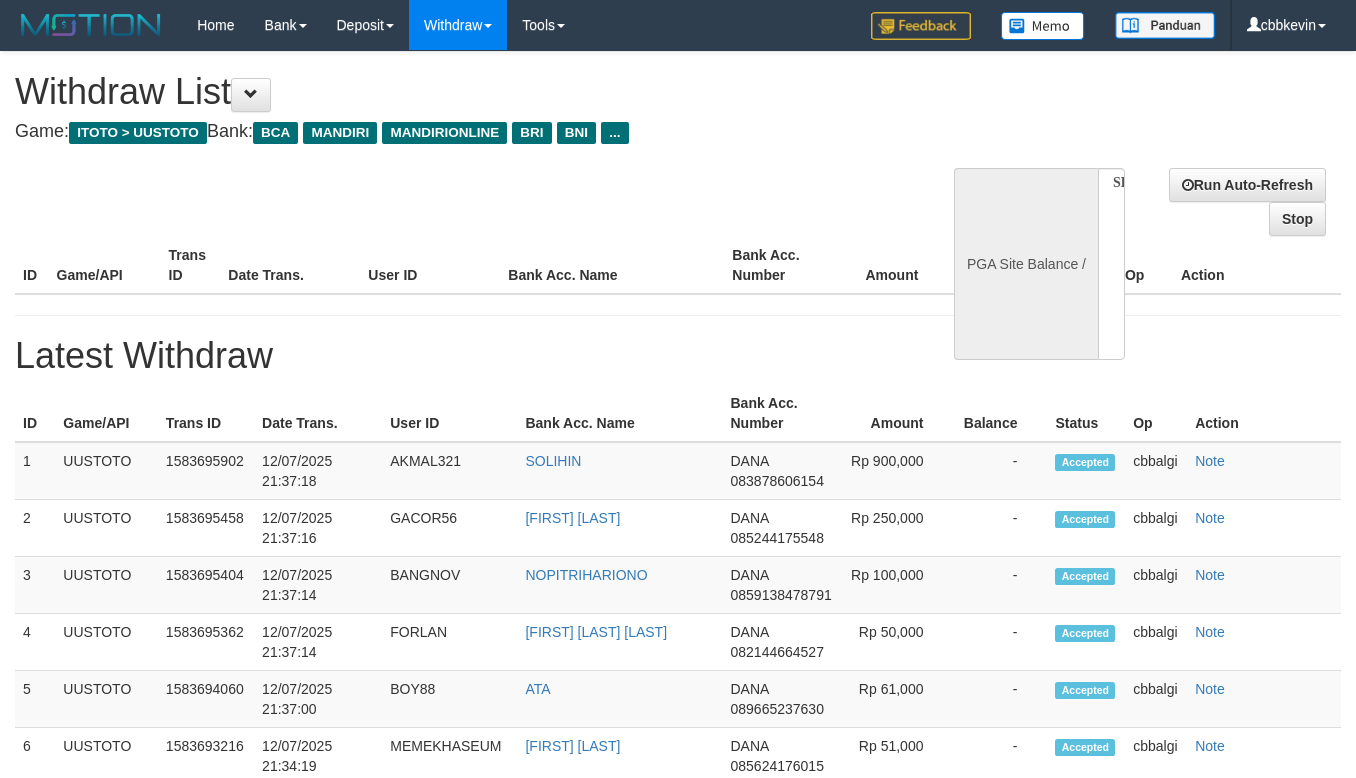 select on "**" 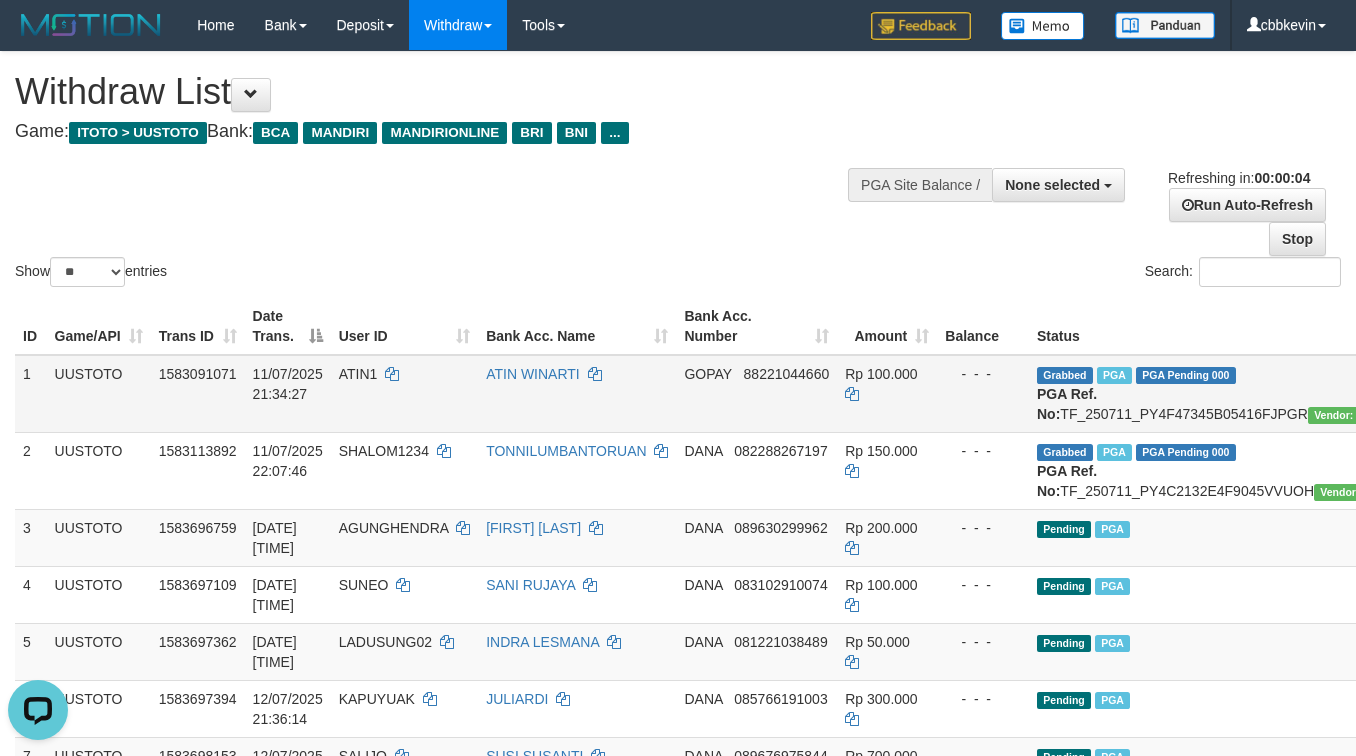 scroll, scrollTop: 0, scrollLeft: 0, axis: both 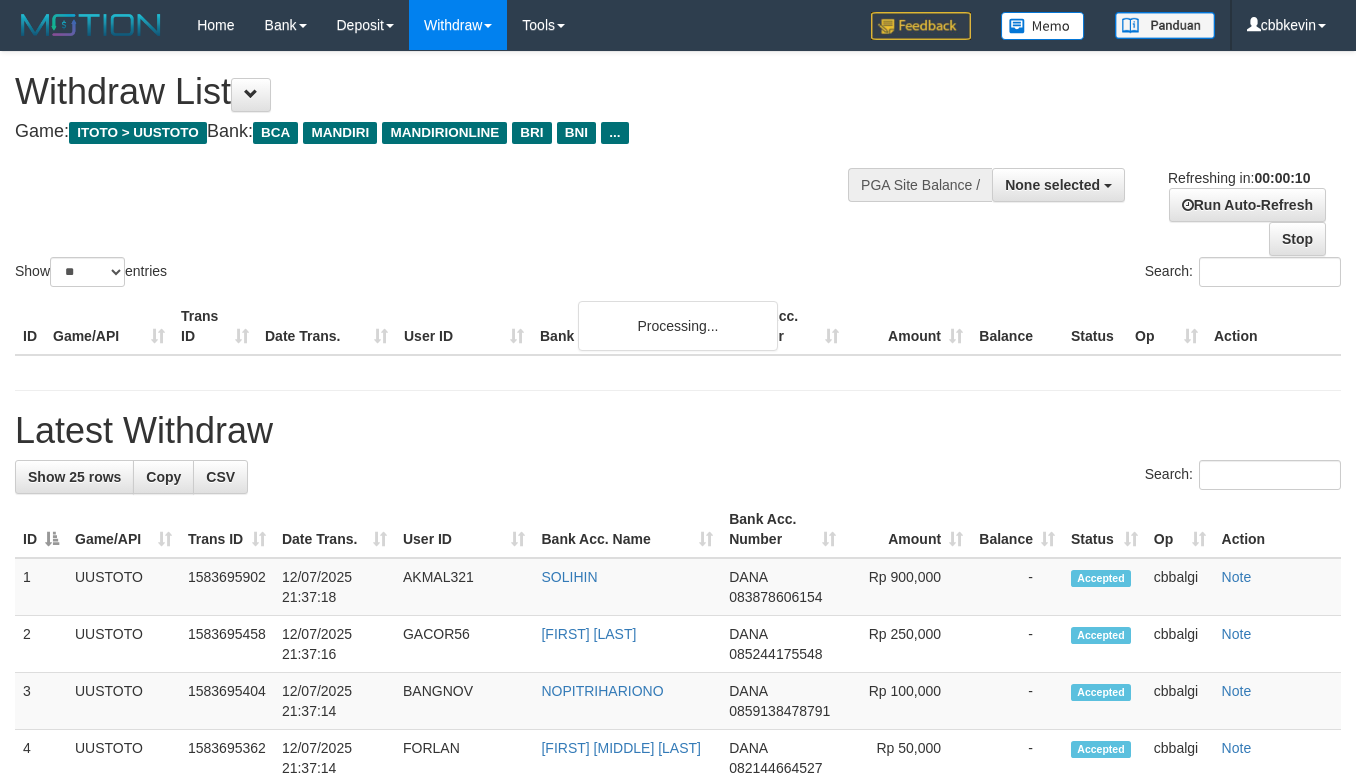 select 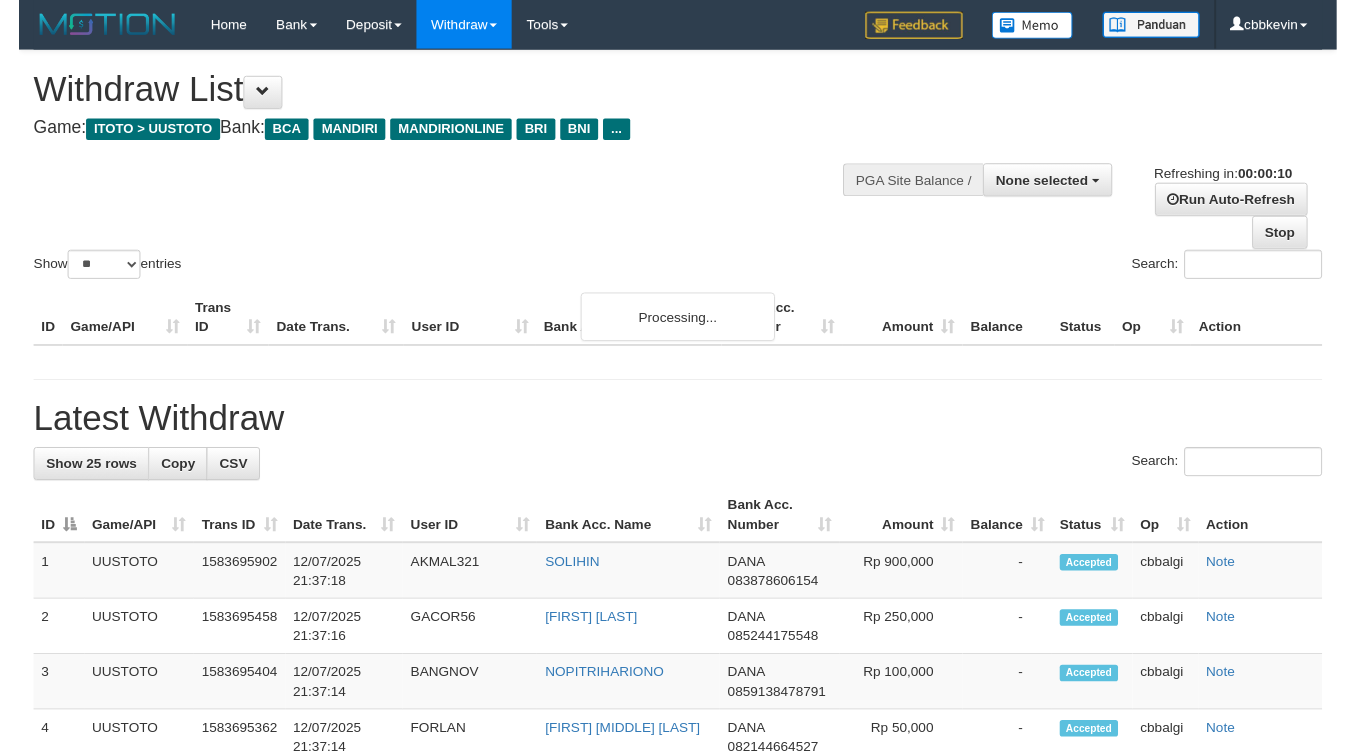 scroll, scrollTop: 0, scrollLeft: 0, axis: both 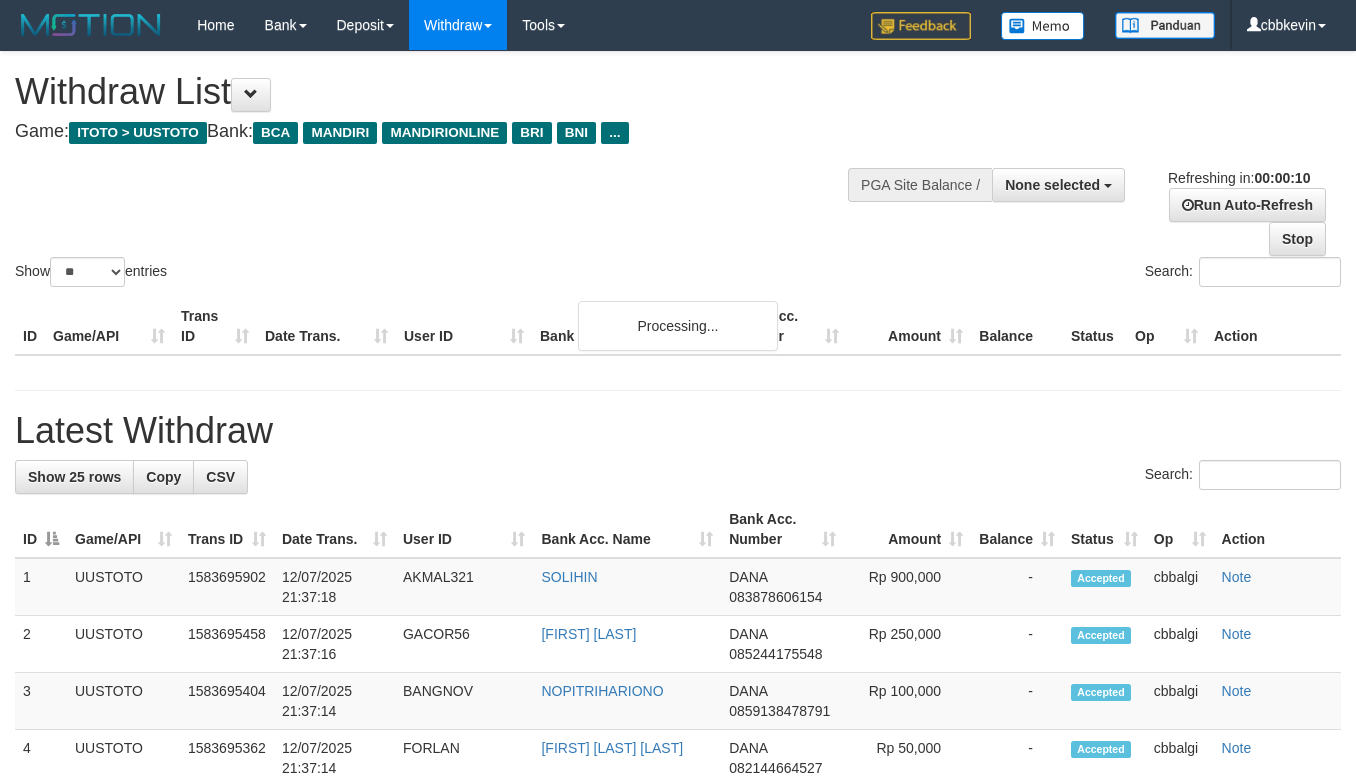 select 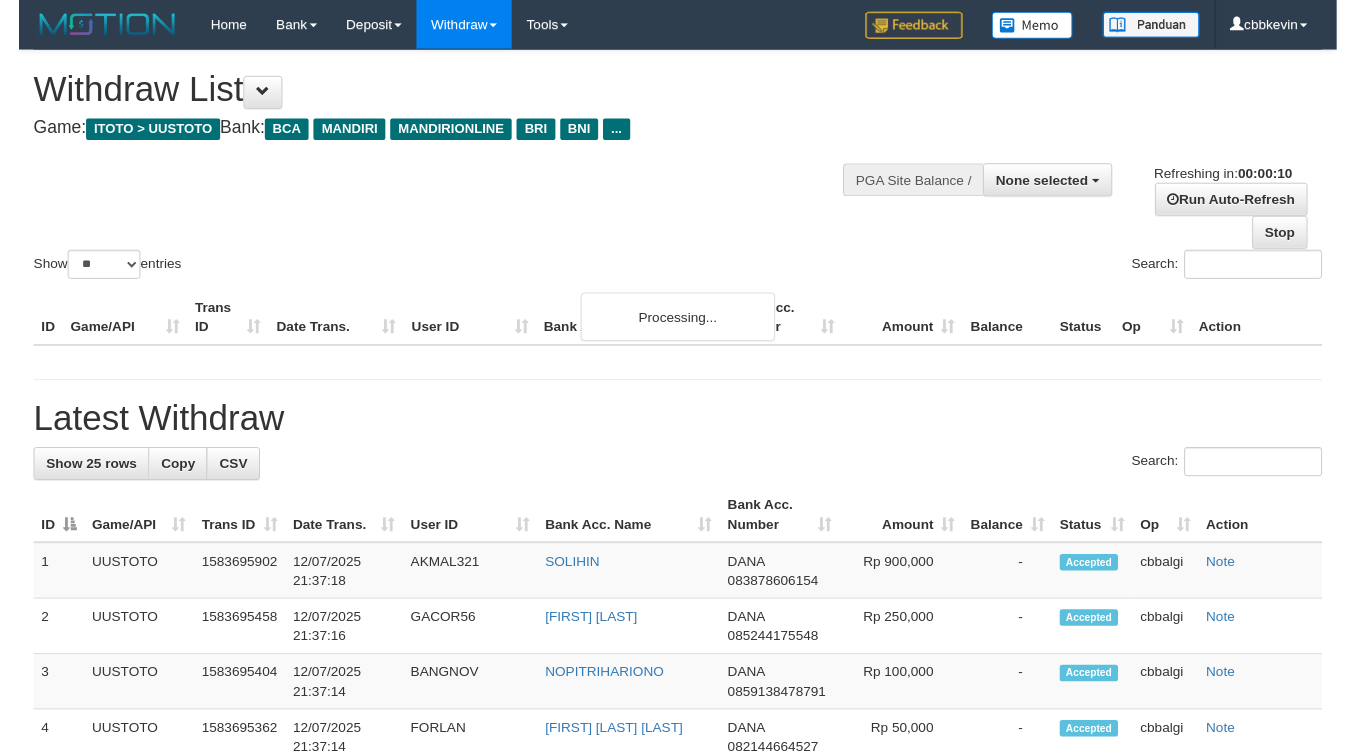 scroll, scrollTop: 0, scrollLeft: 0, axis: both 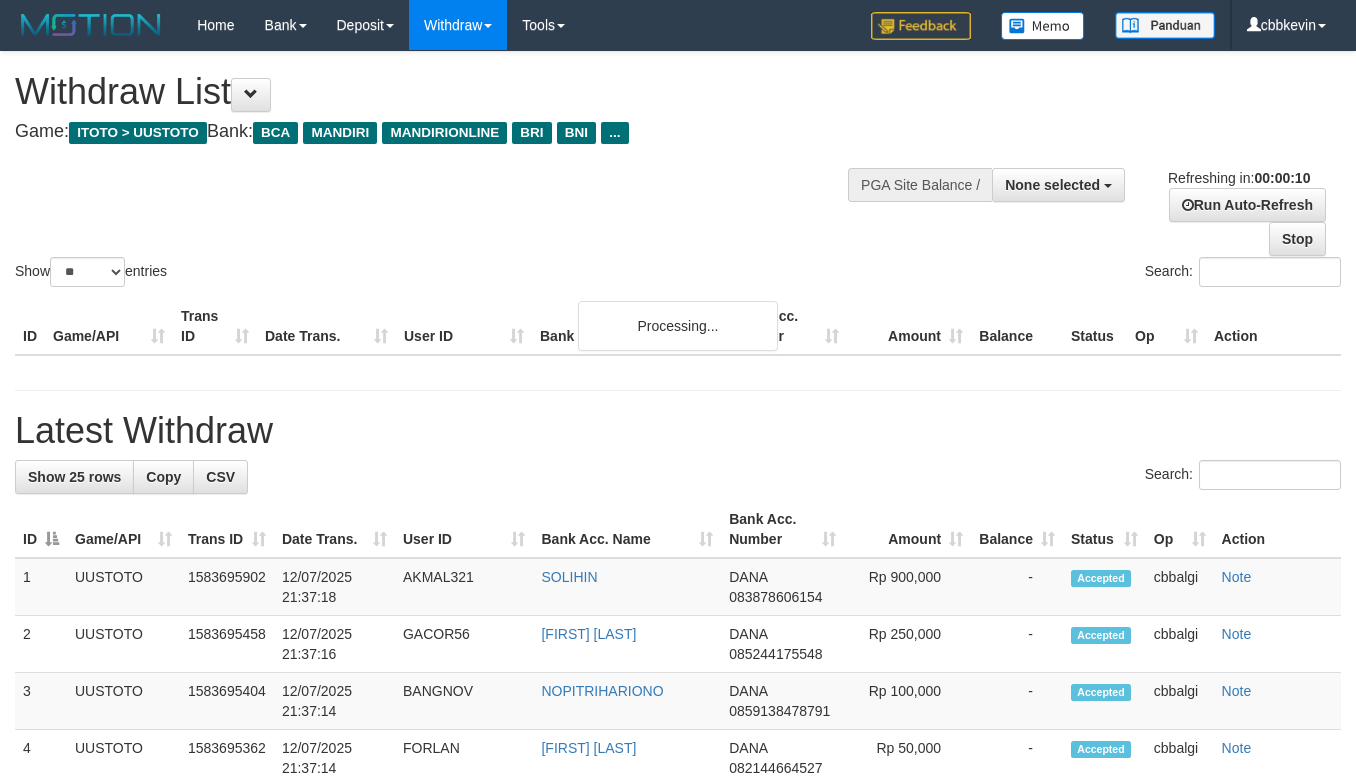 select 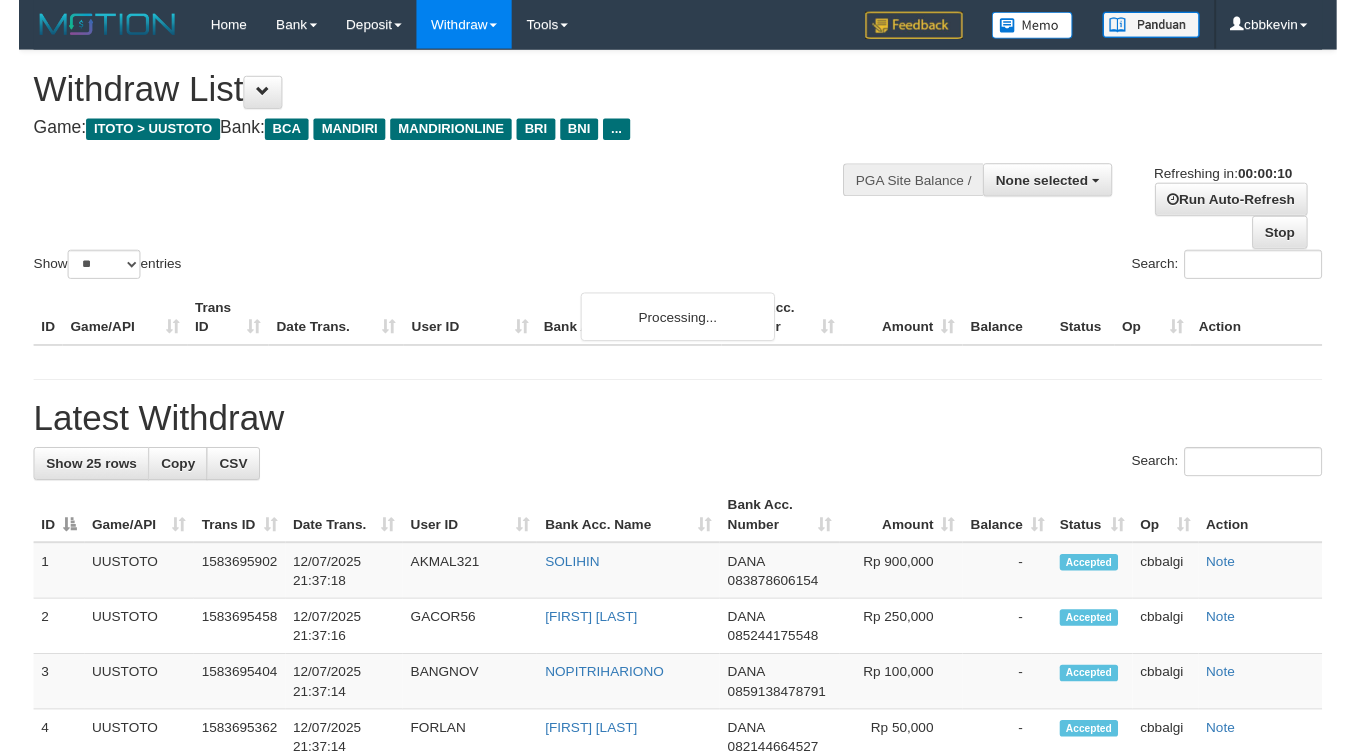 scroll, scrollTop: 0, scrollLeft: 0, axis: both 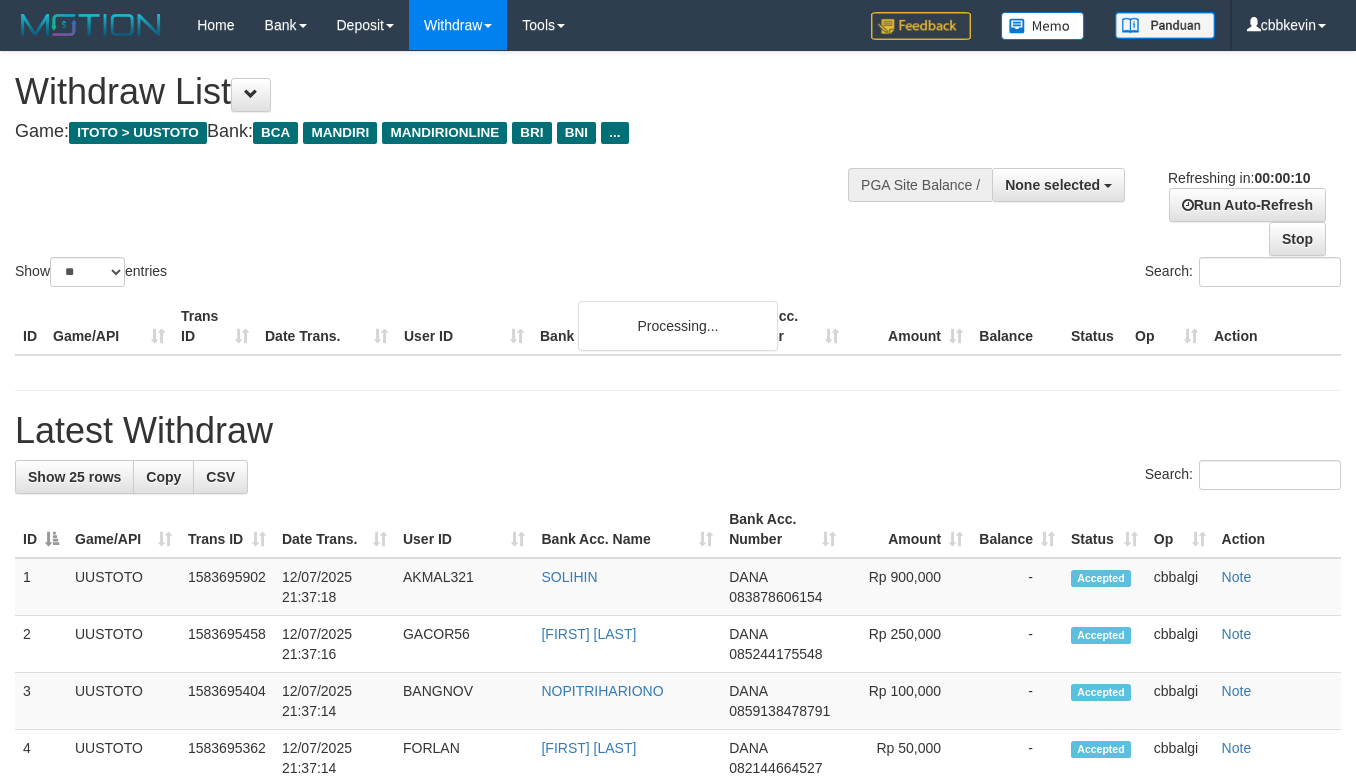 select 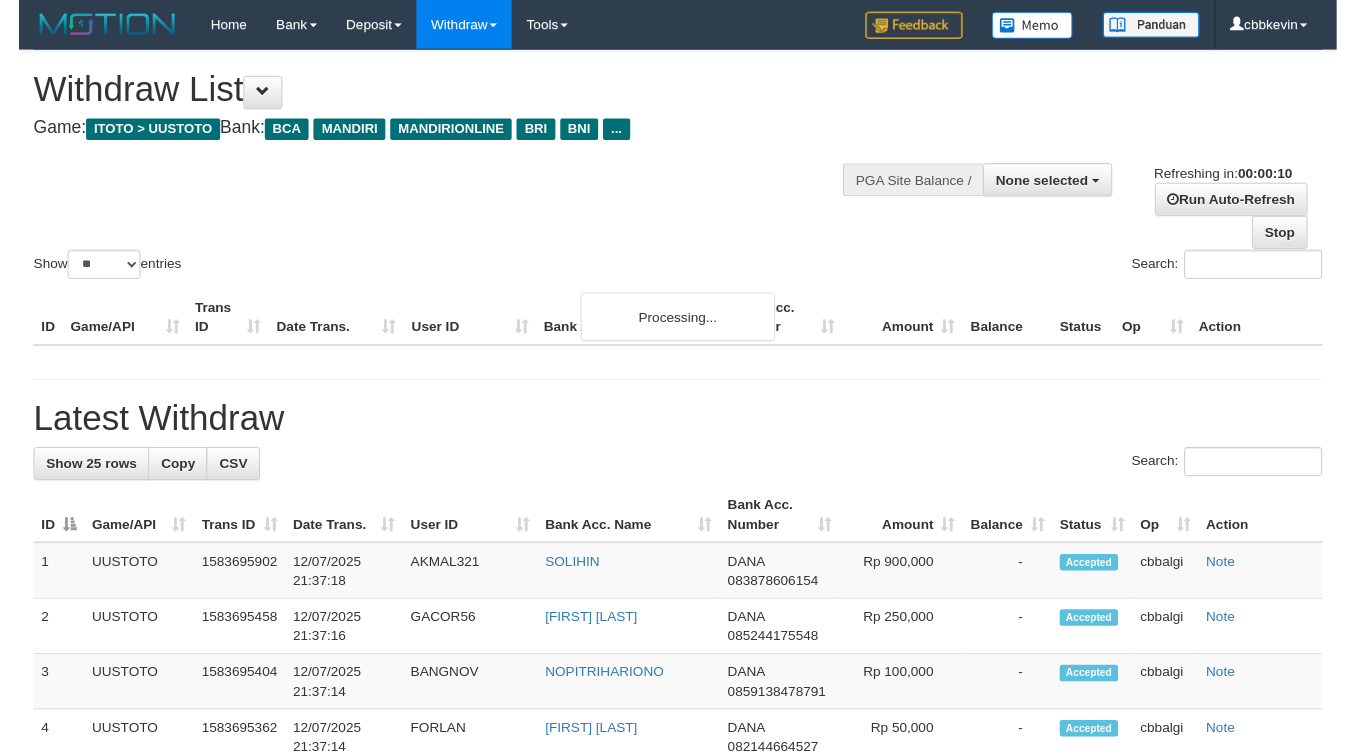 scroll, scrollTop: 0, scrollLeft: 0, axis: both 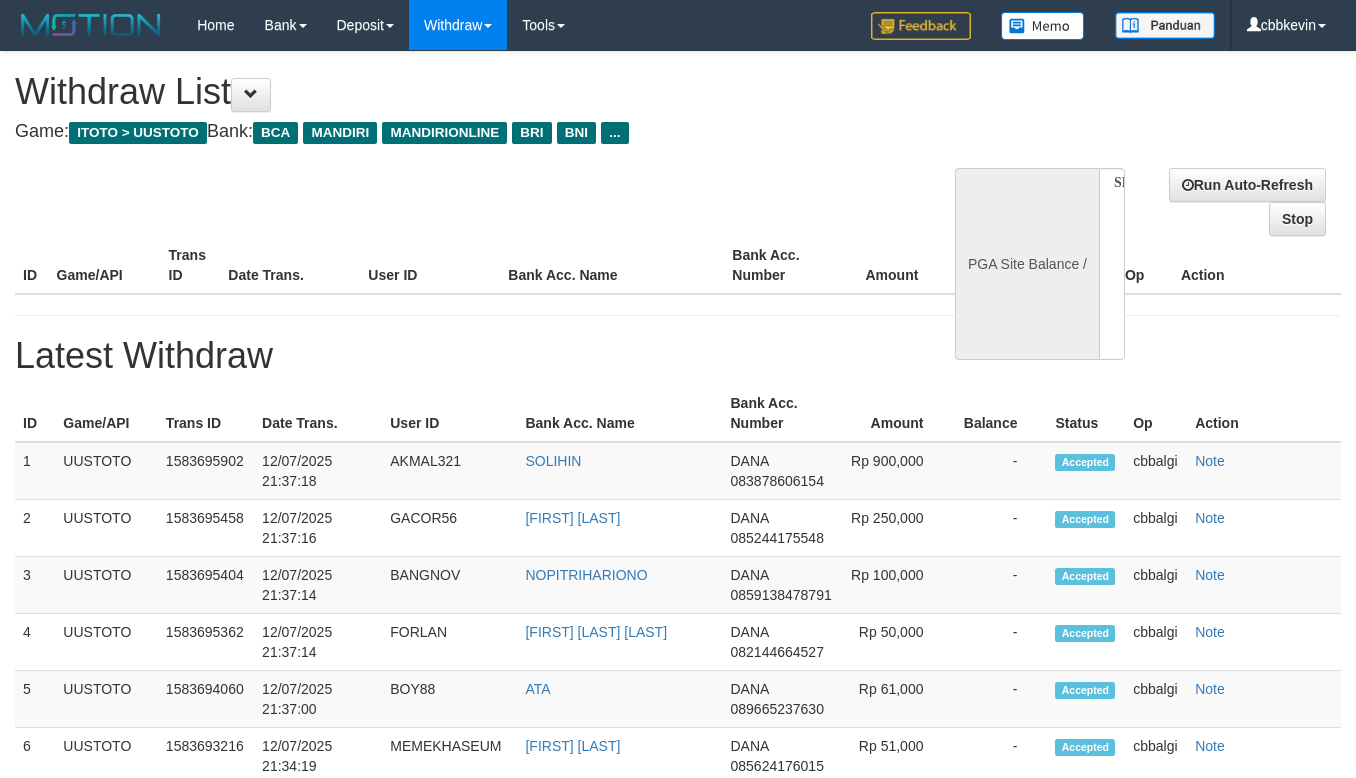 select 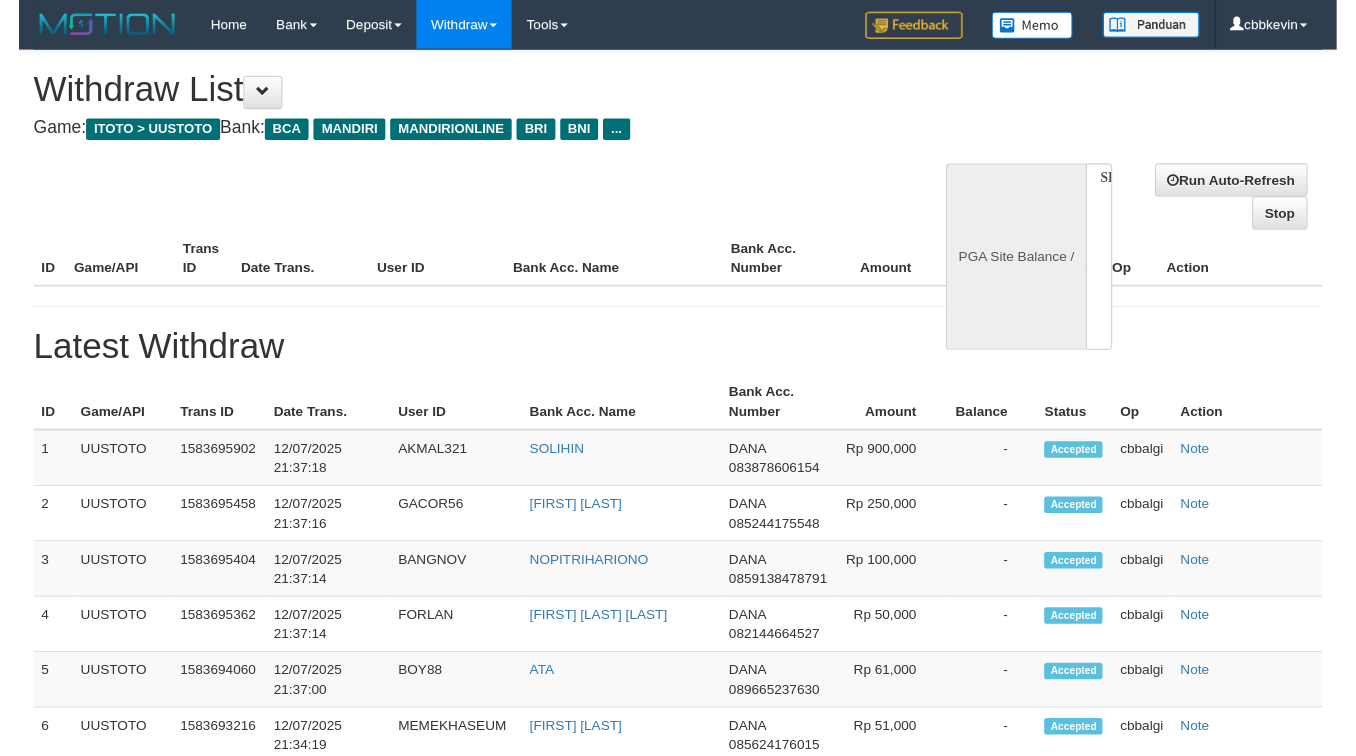 scroll, scrollTop: 0, scrollLeft: 0, axis: both 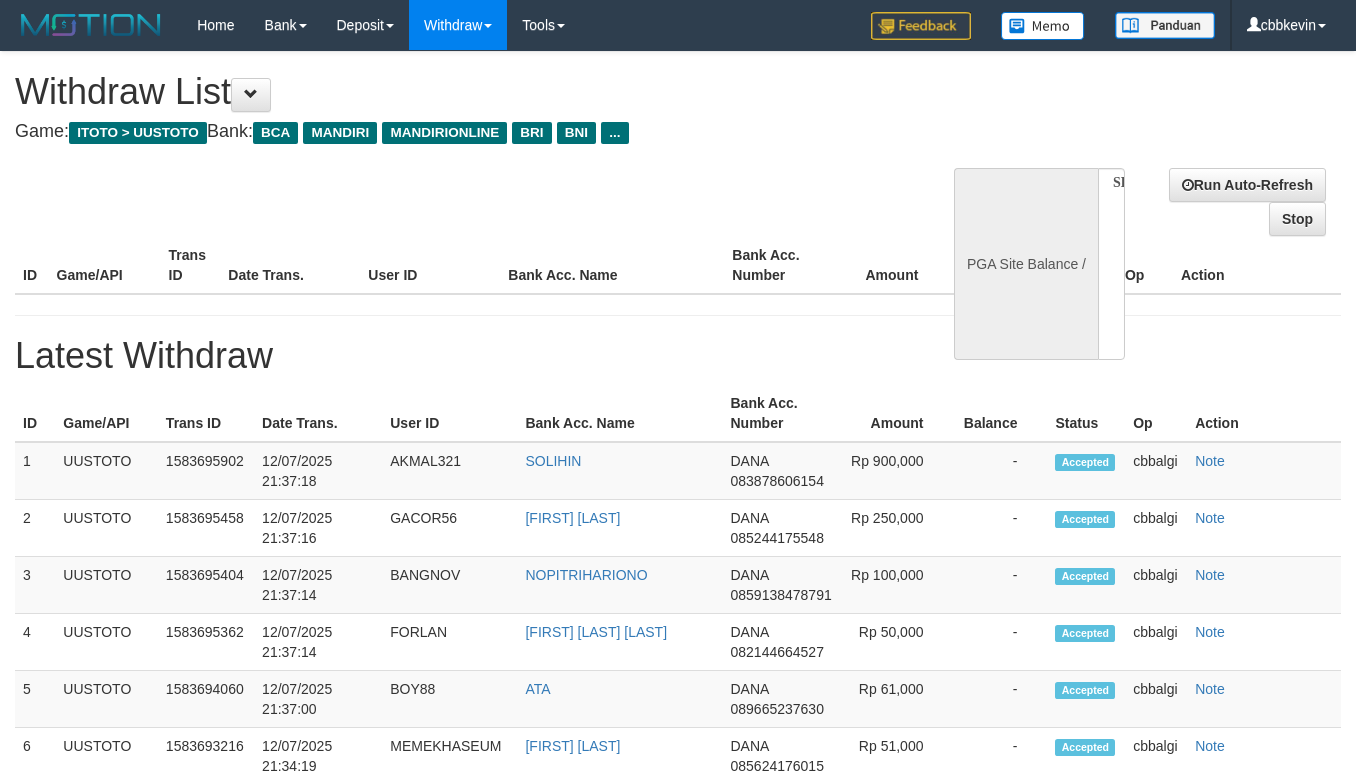 select on "**" 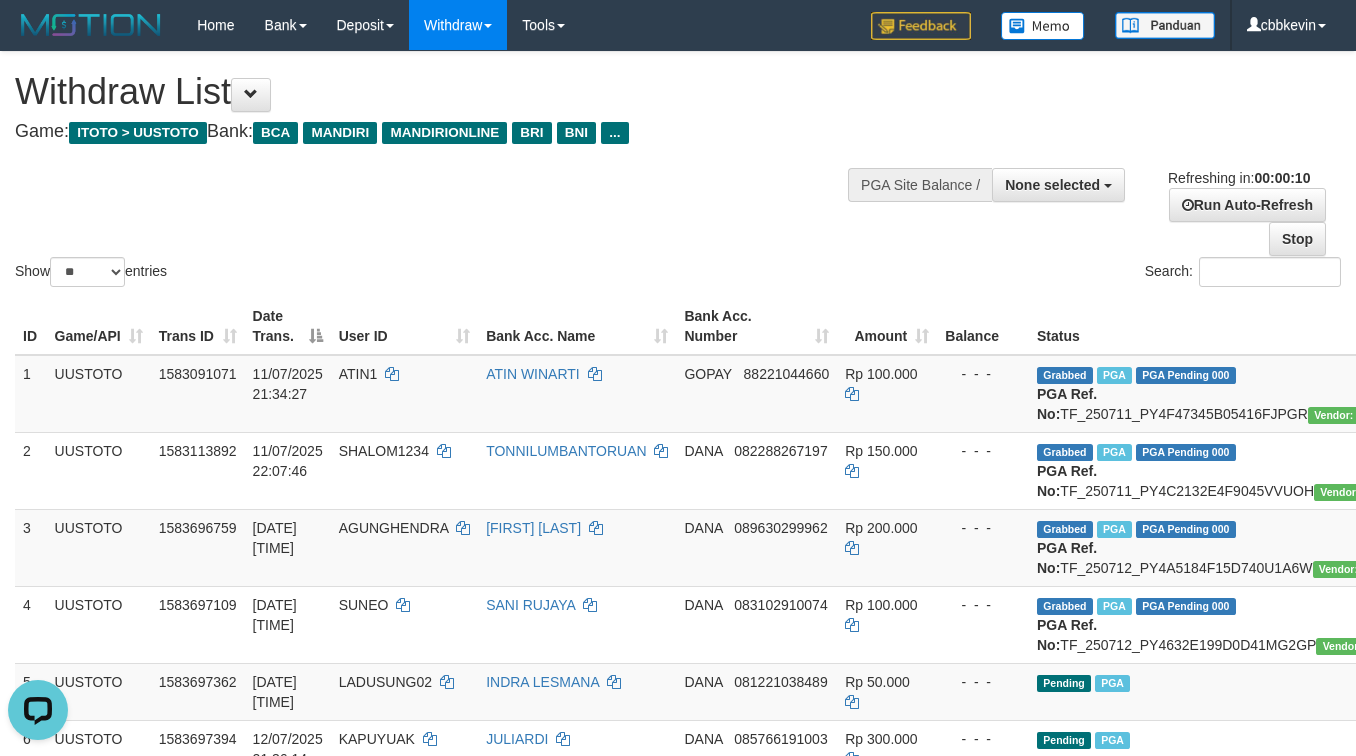 scroll, scrollTop: 0, scrollLeft: 0, axis: both 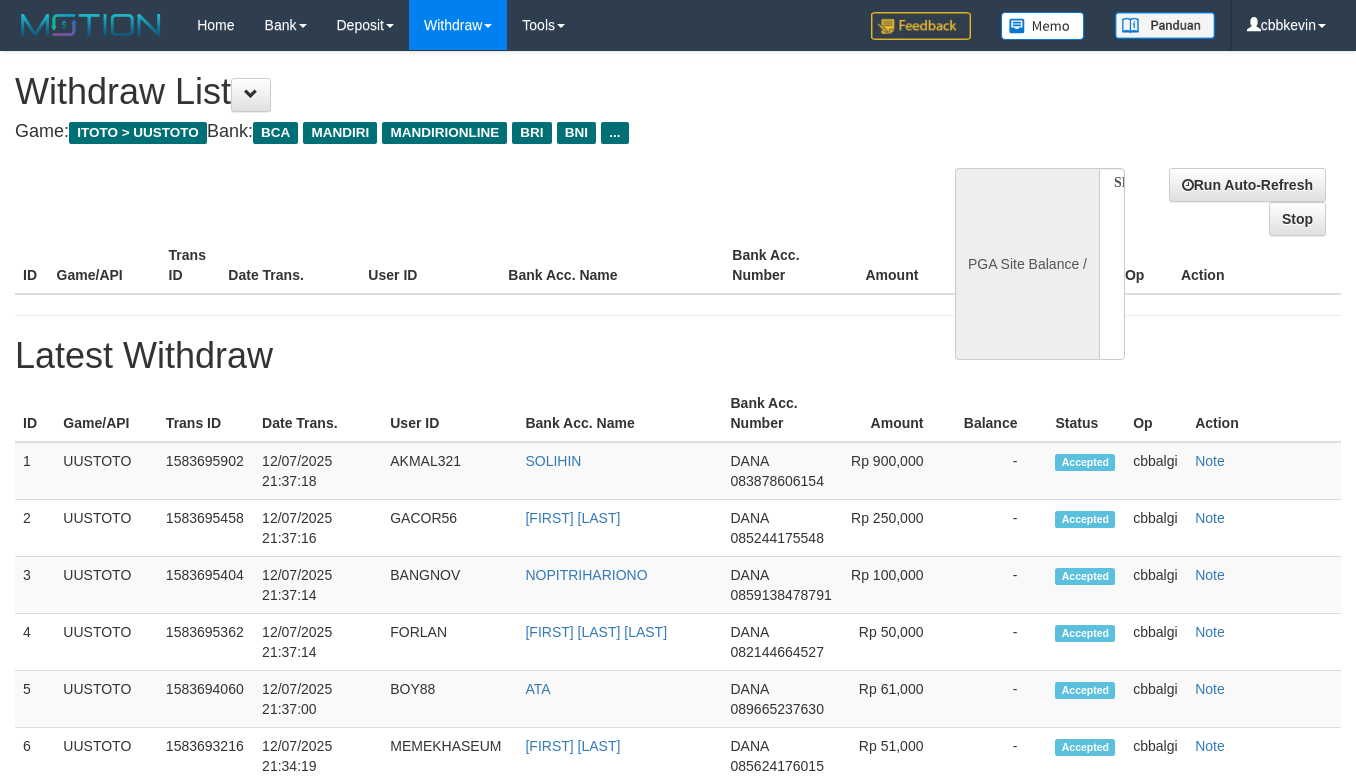 select 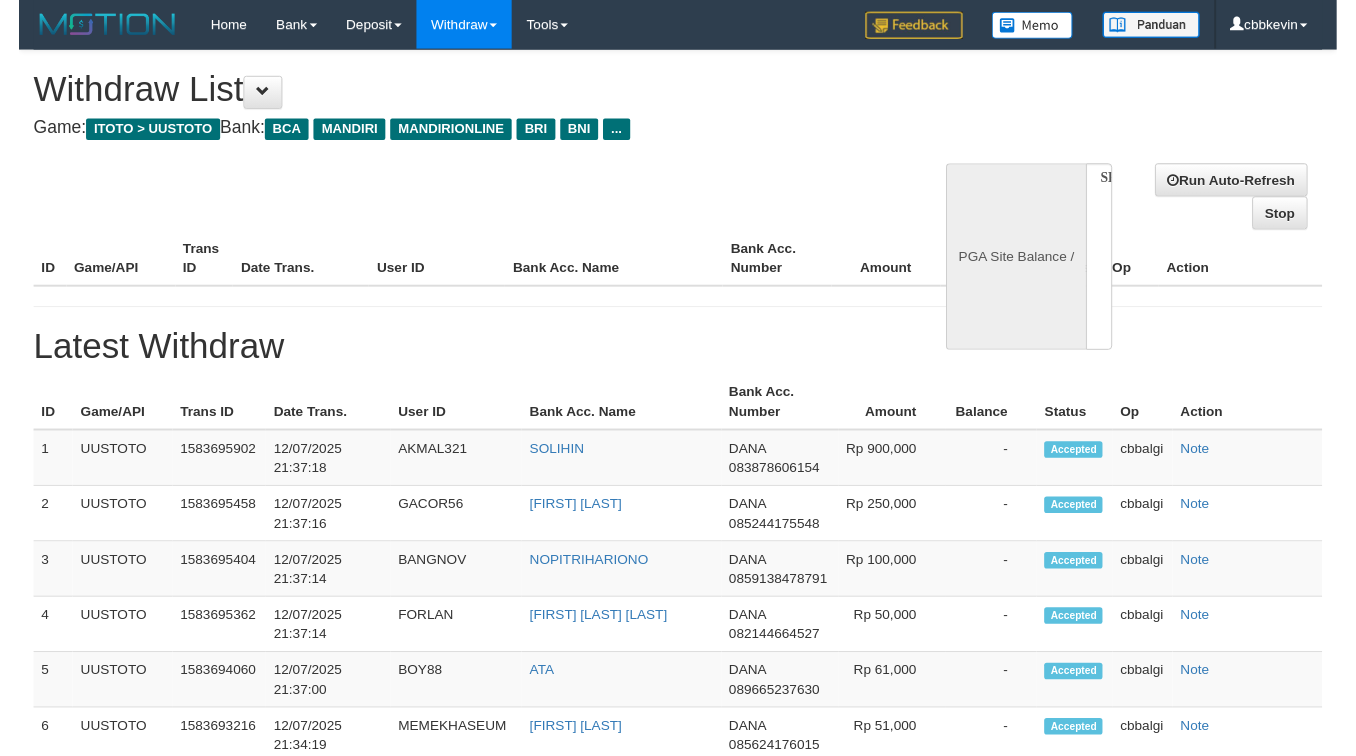 scroll, scrollTop: 0, scrollLeft: 0, axis: both 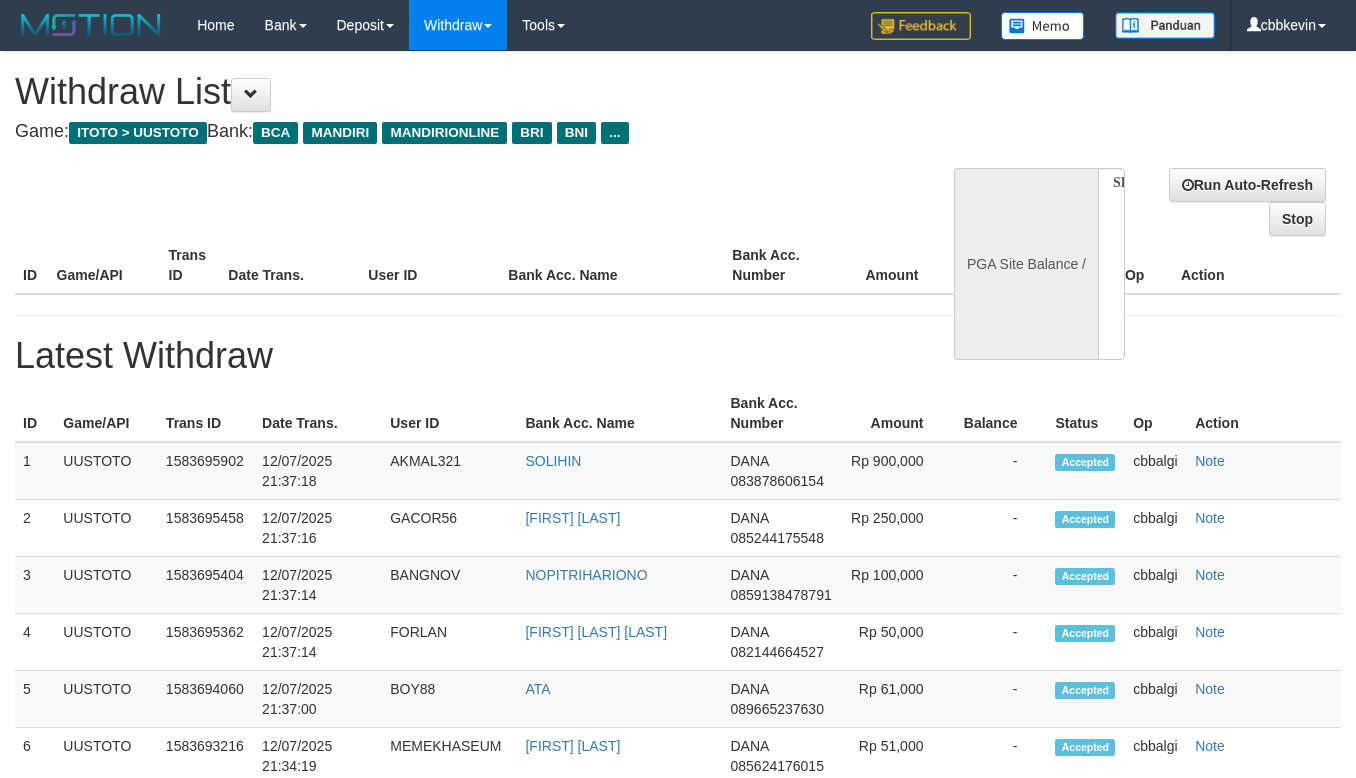 select on "**" 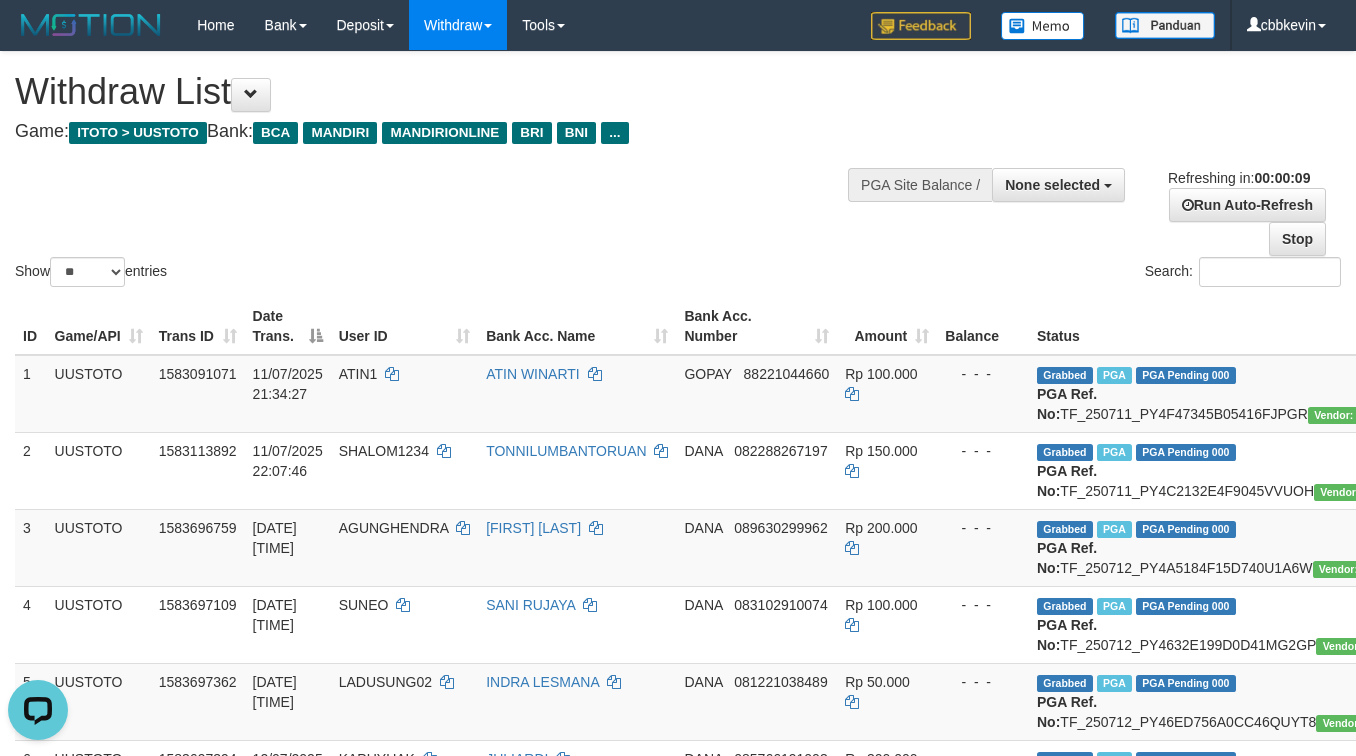 scroll, scrollTop: 0, scrollLeft: 0, axis: both 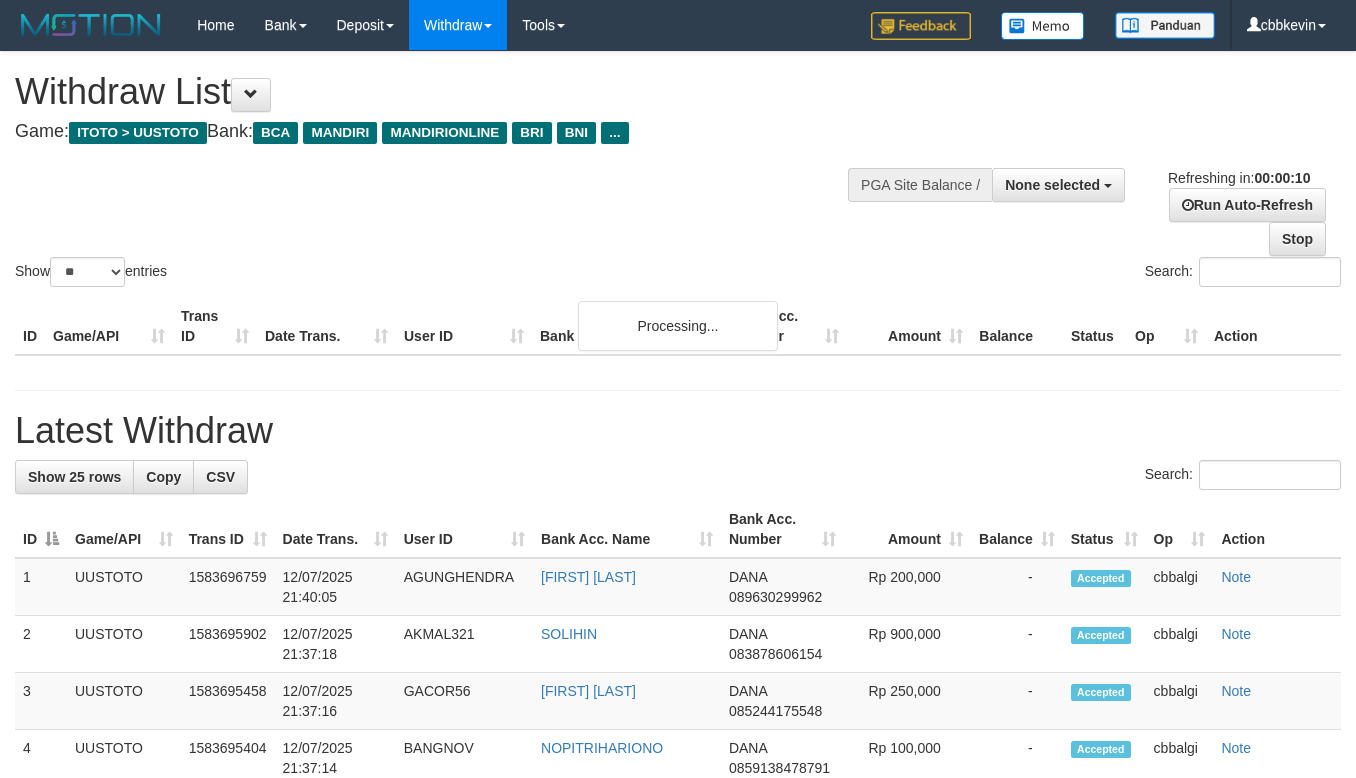 select 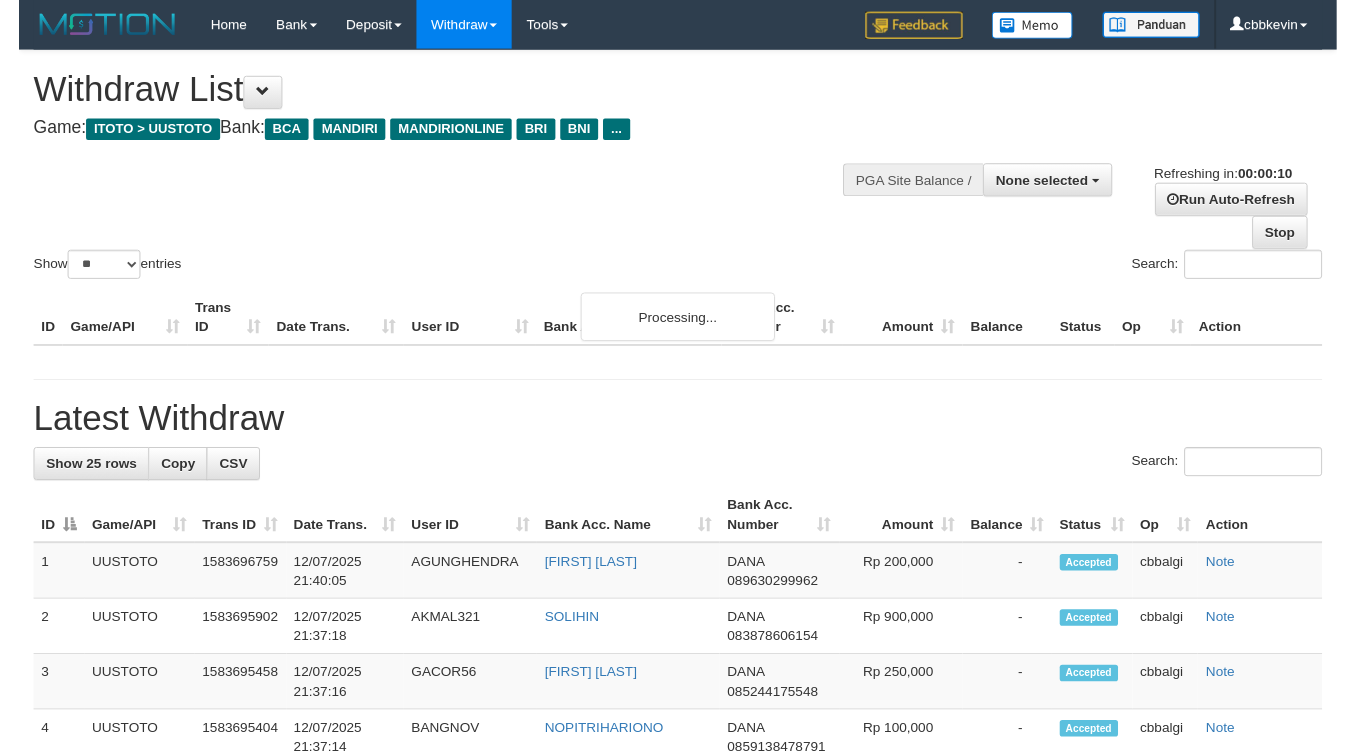 scroll, scrollTop: 0, scrollLeft: 0, axis: both 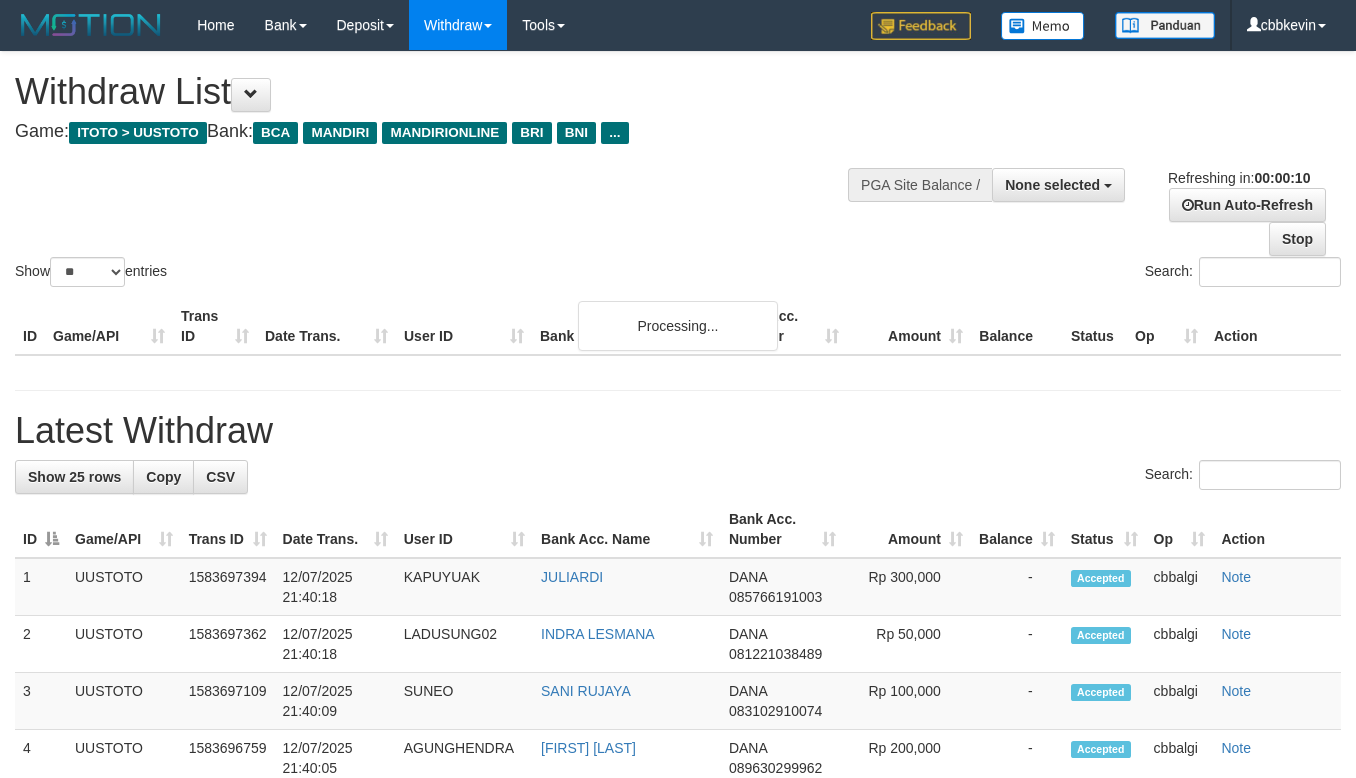 select 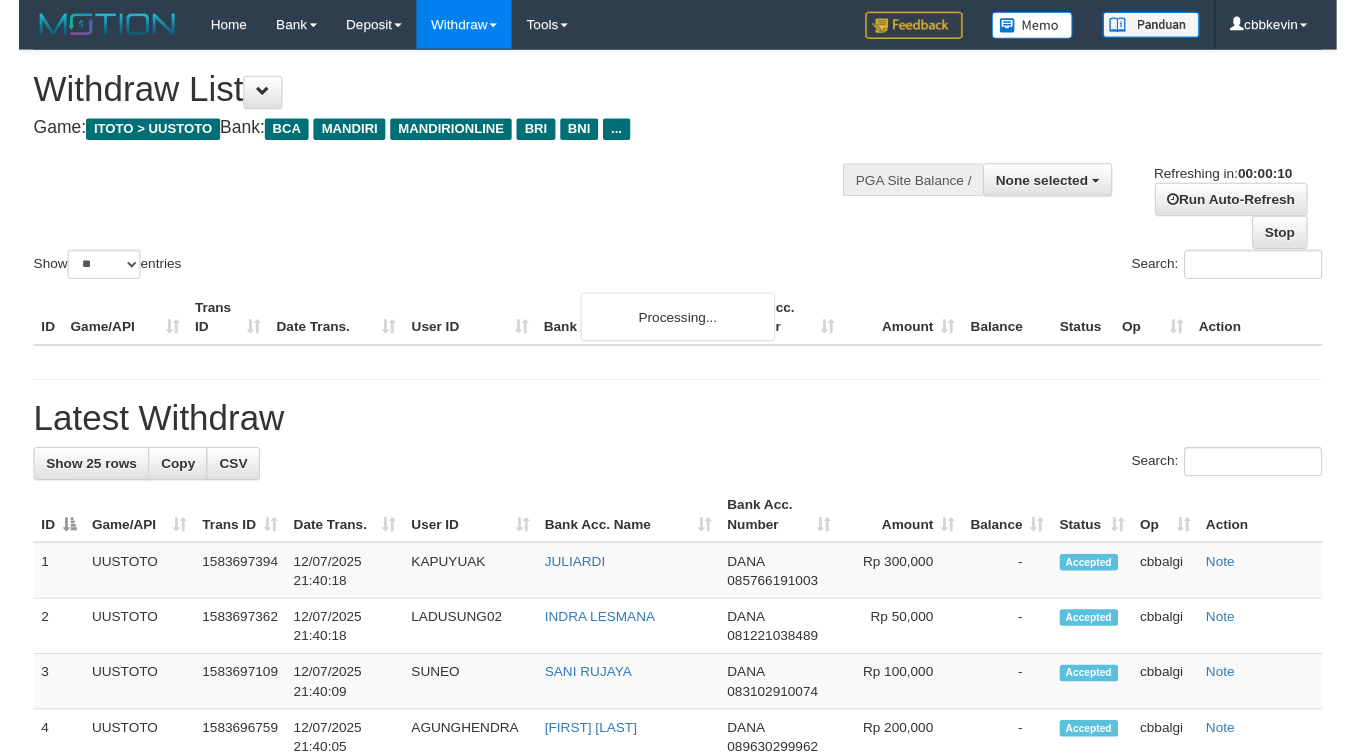 scroll, scrollTop: 0, scrollLeft: 0, axis: both 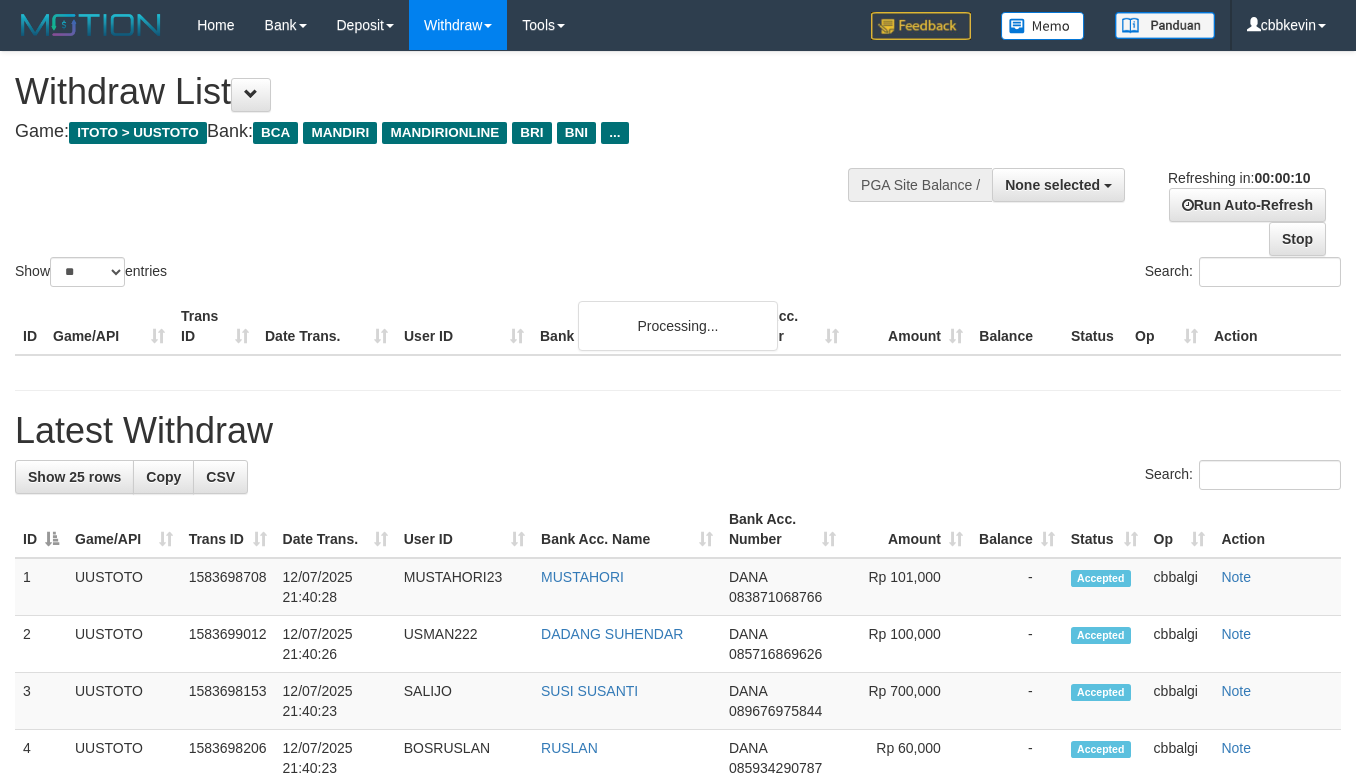 select 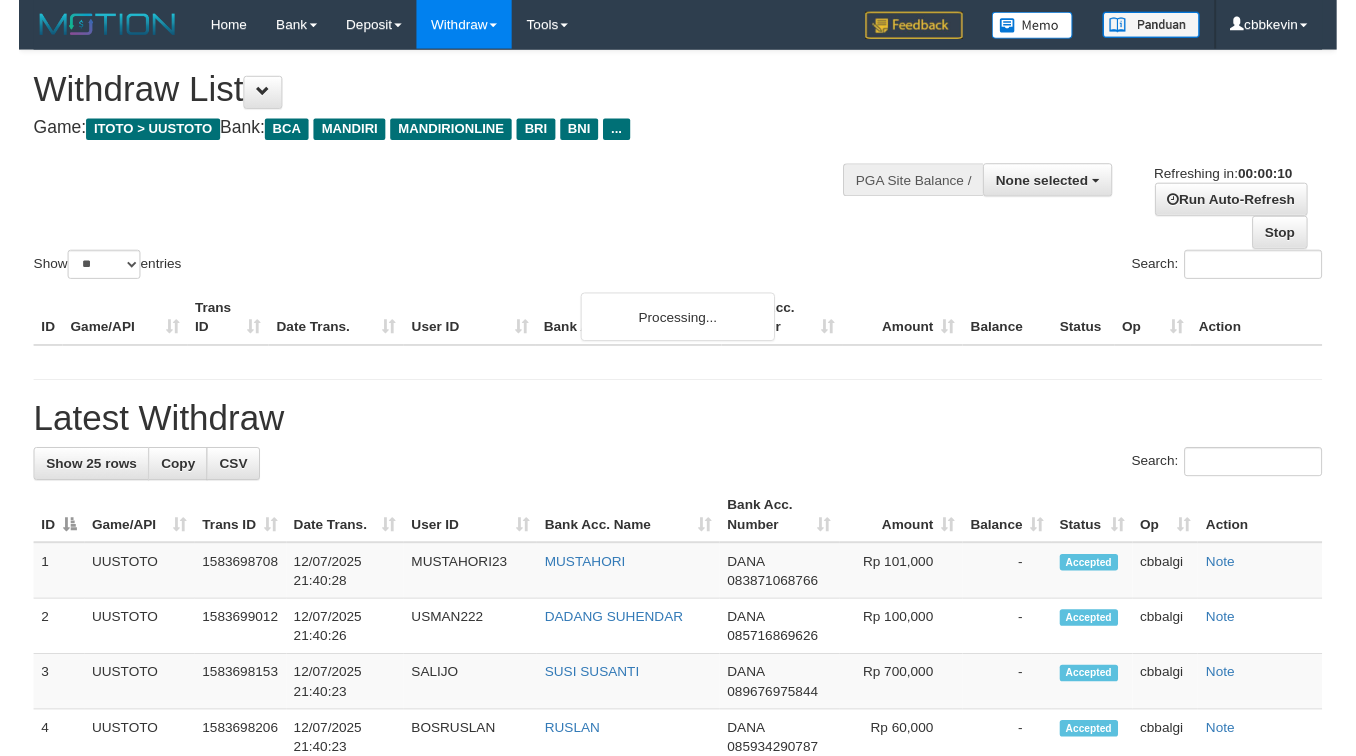 scroll, scrollTop: 0, scrollLeft: 0, axis: both 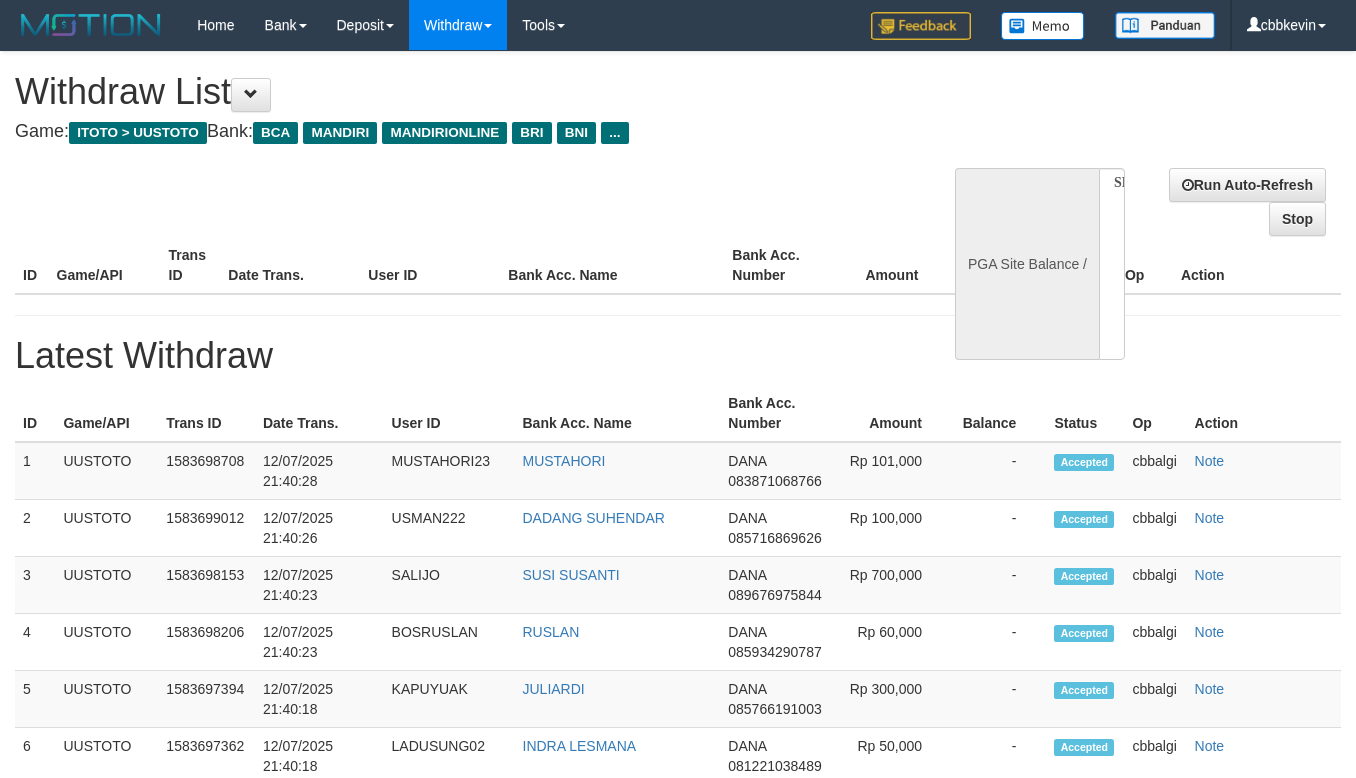 select 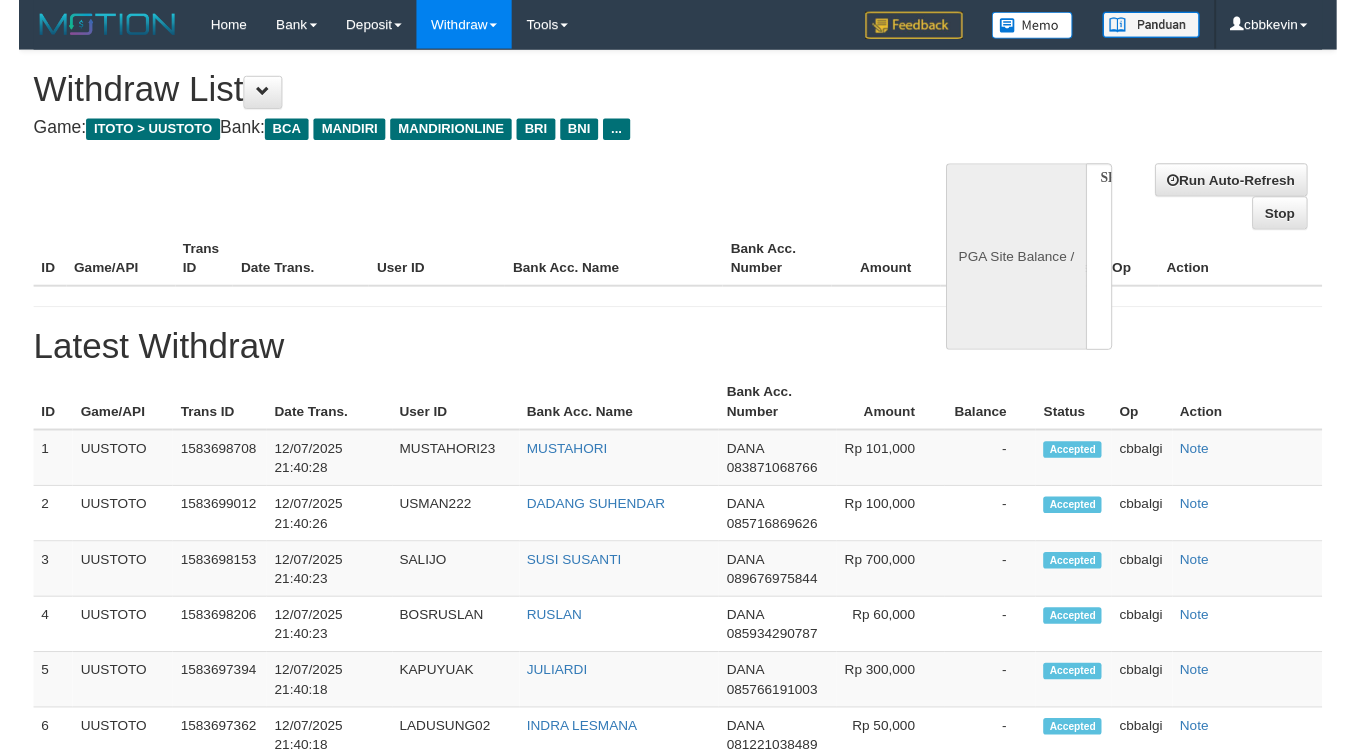 scroll, scrollTop: 0, scrollLeft: 0, axis: both 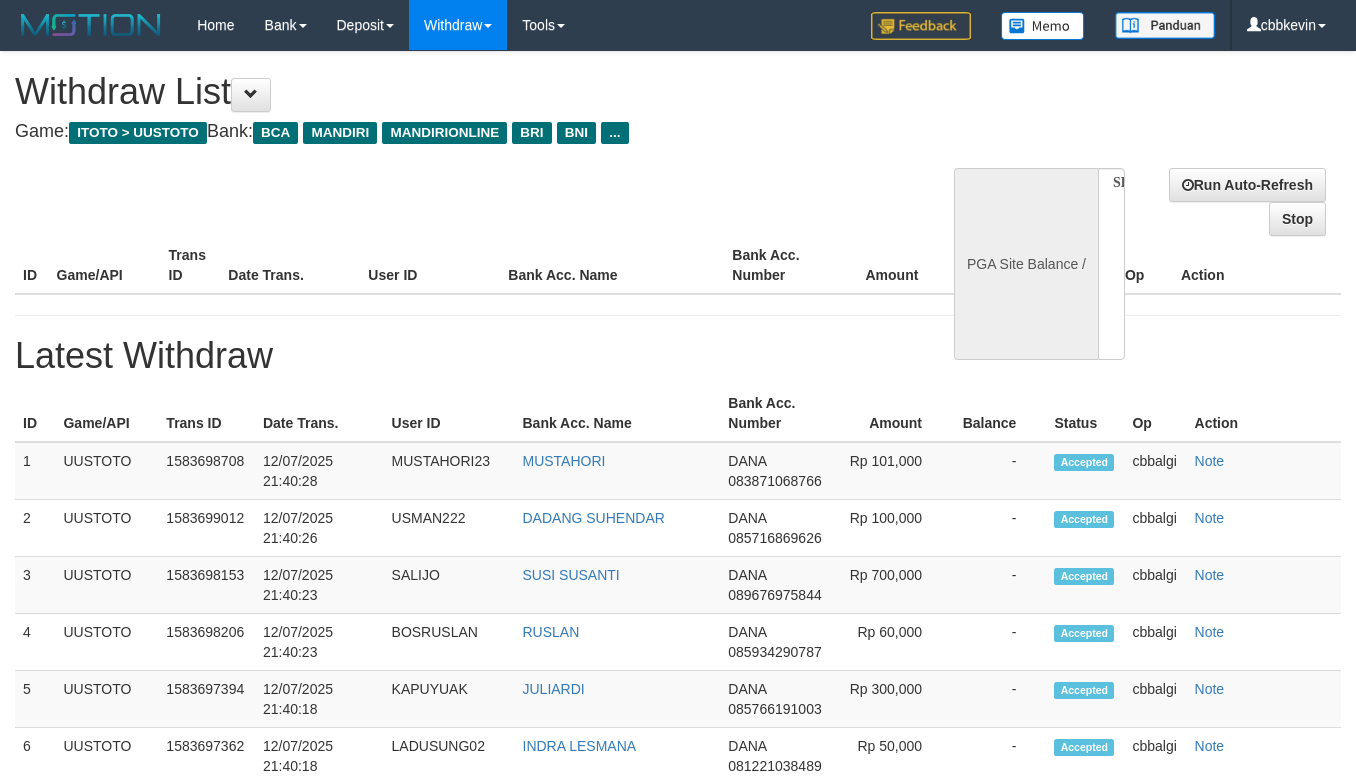 select on "**" 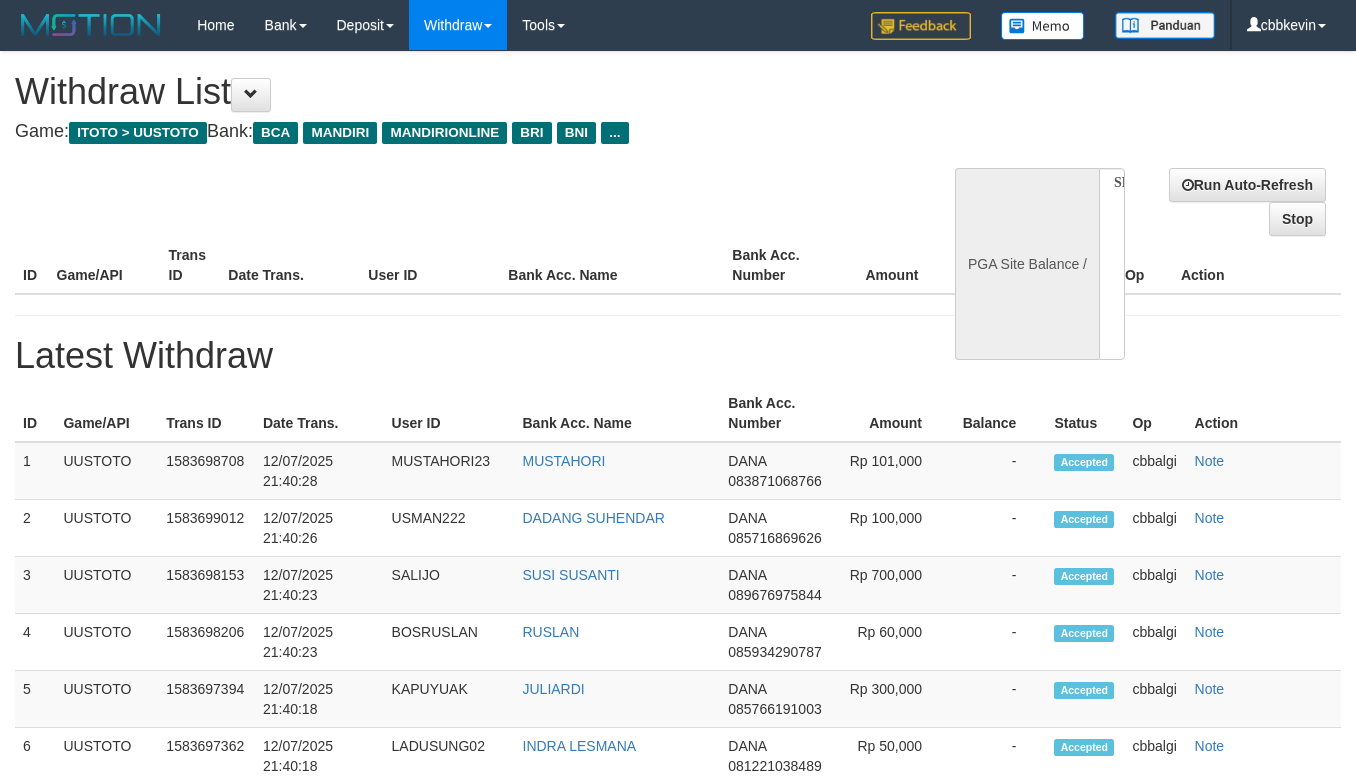 select 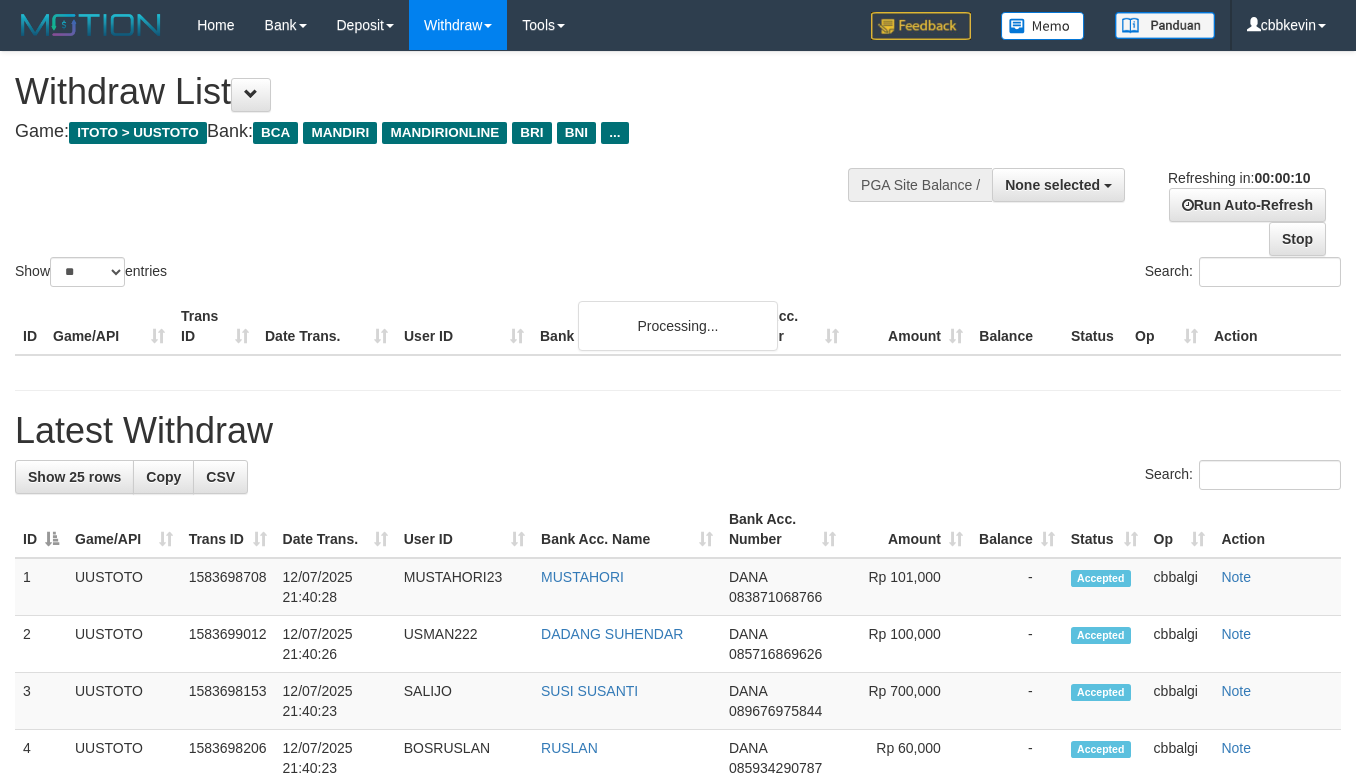 select 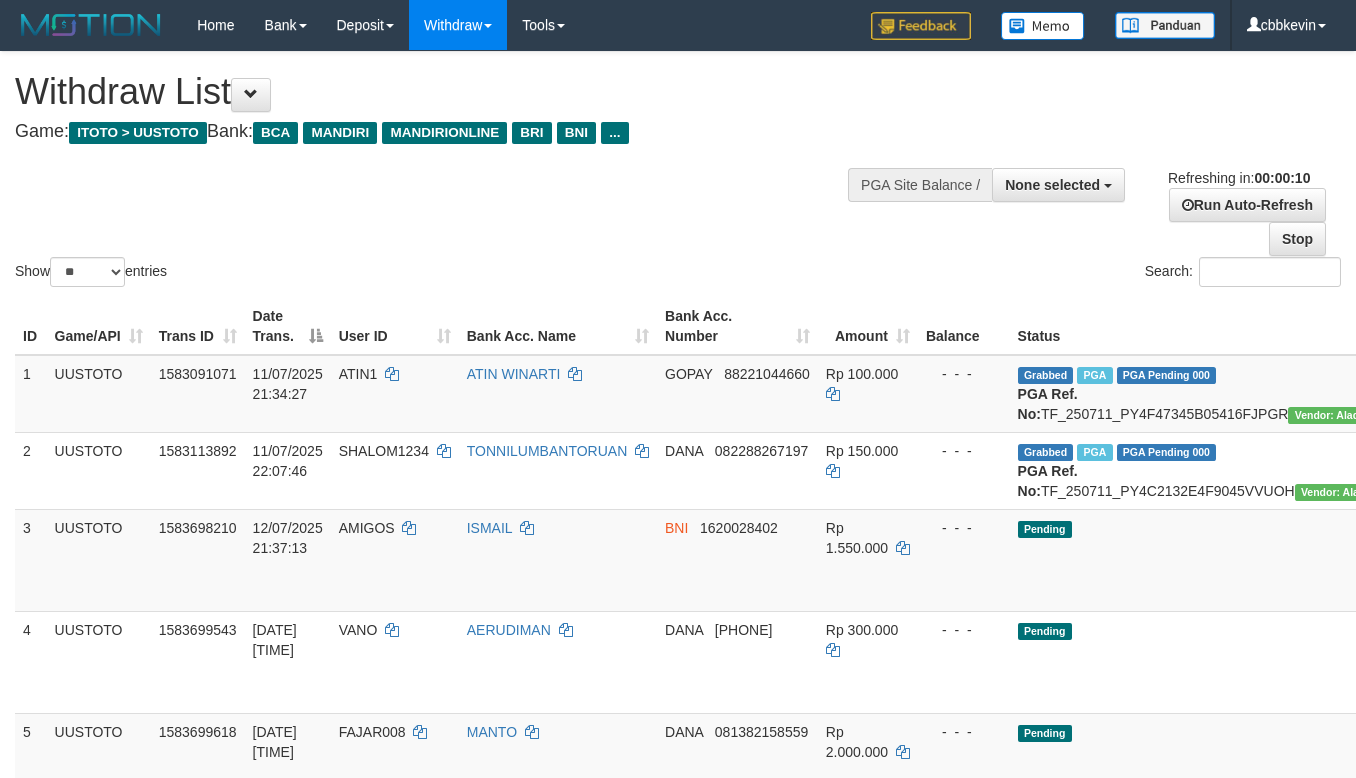 select 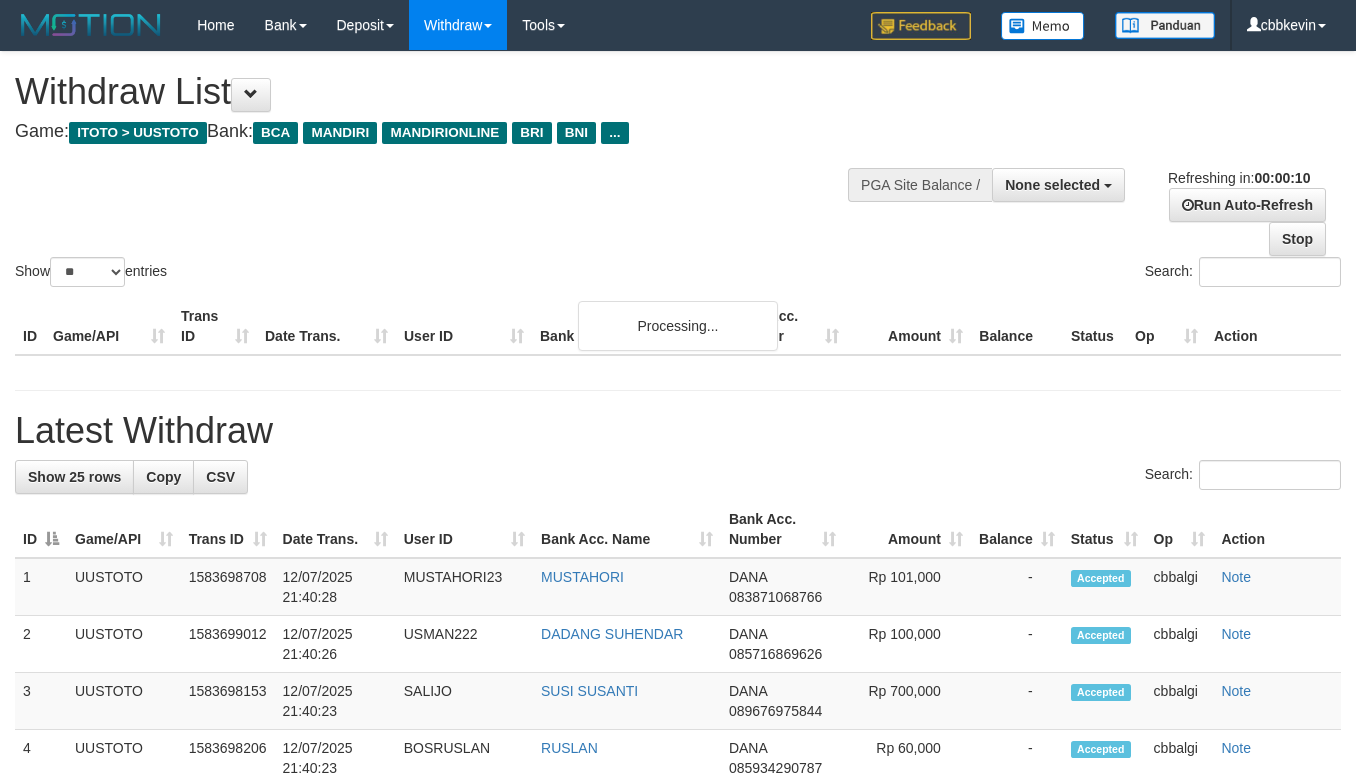 select 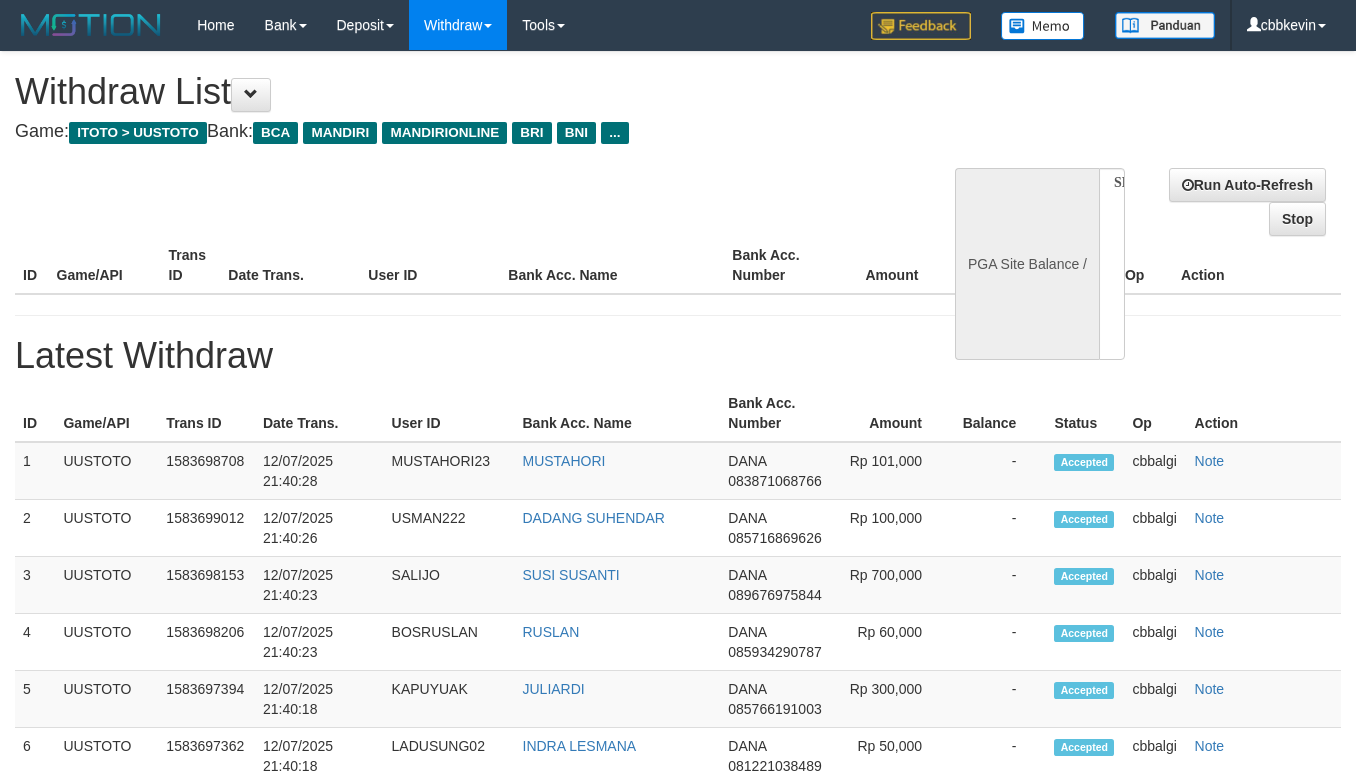 select 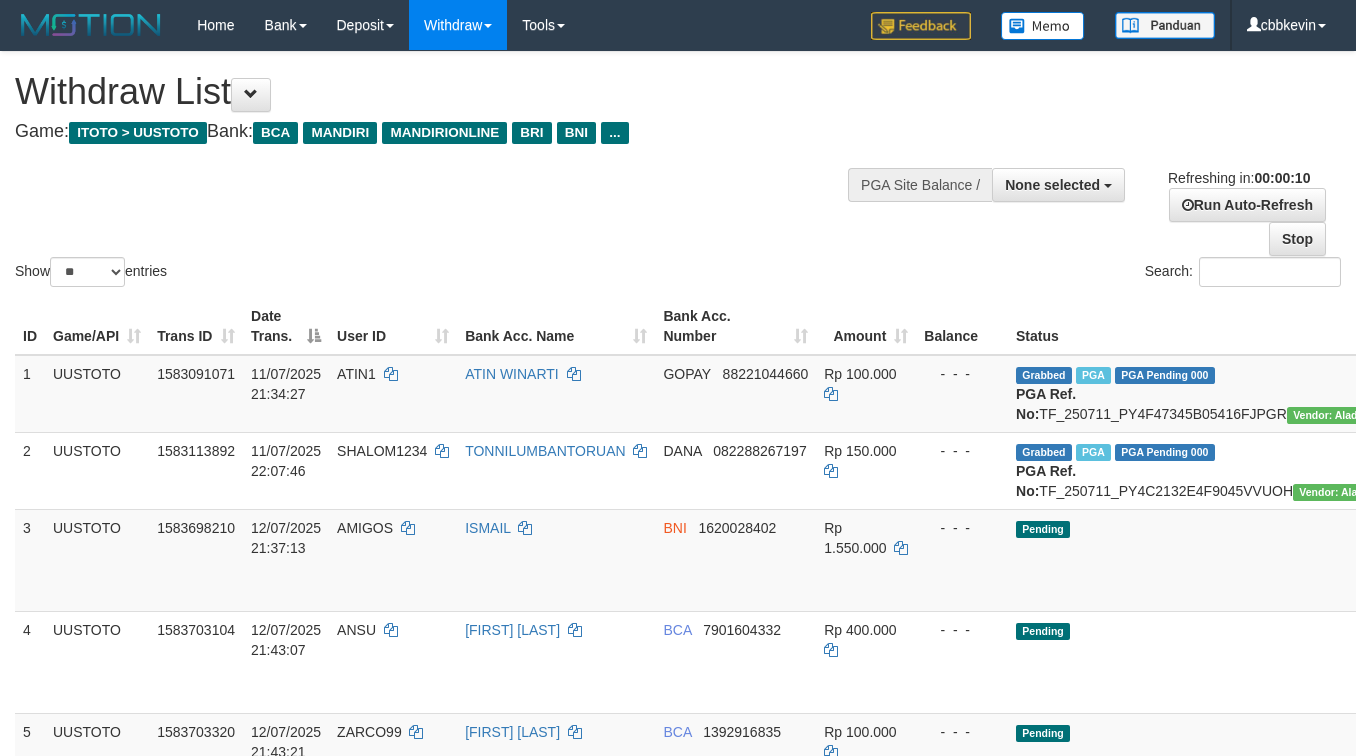 select 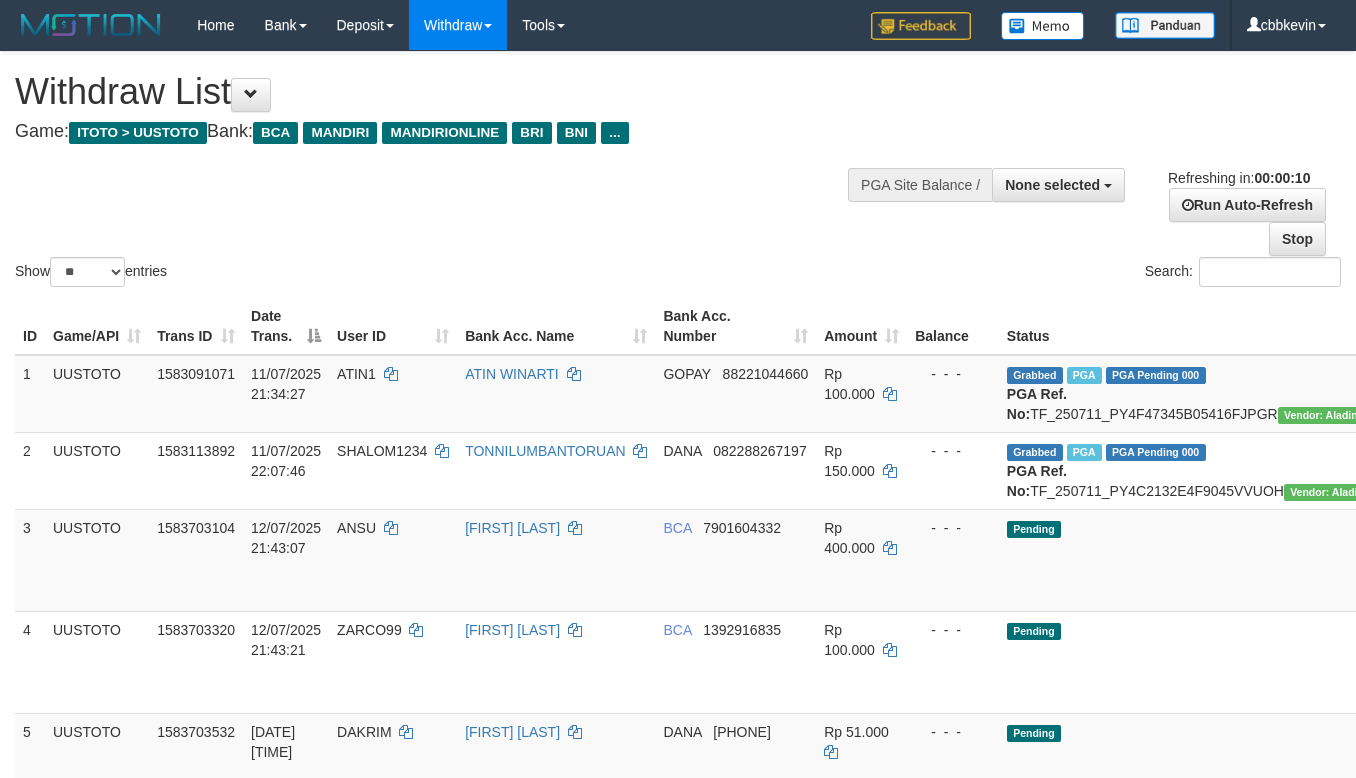 select 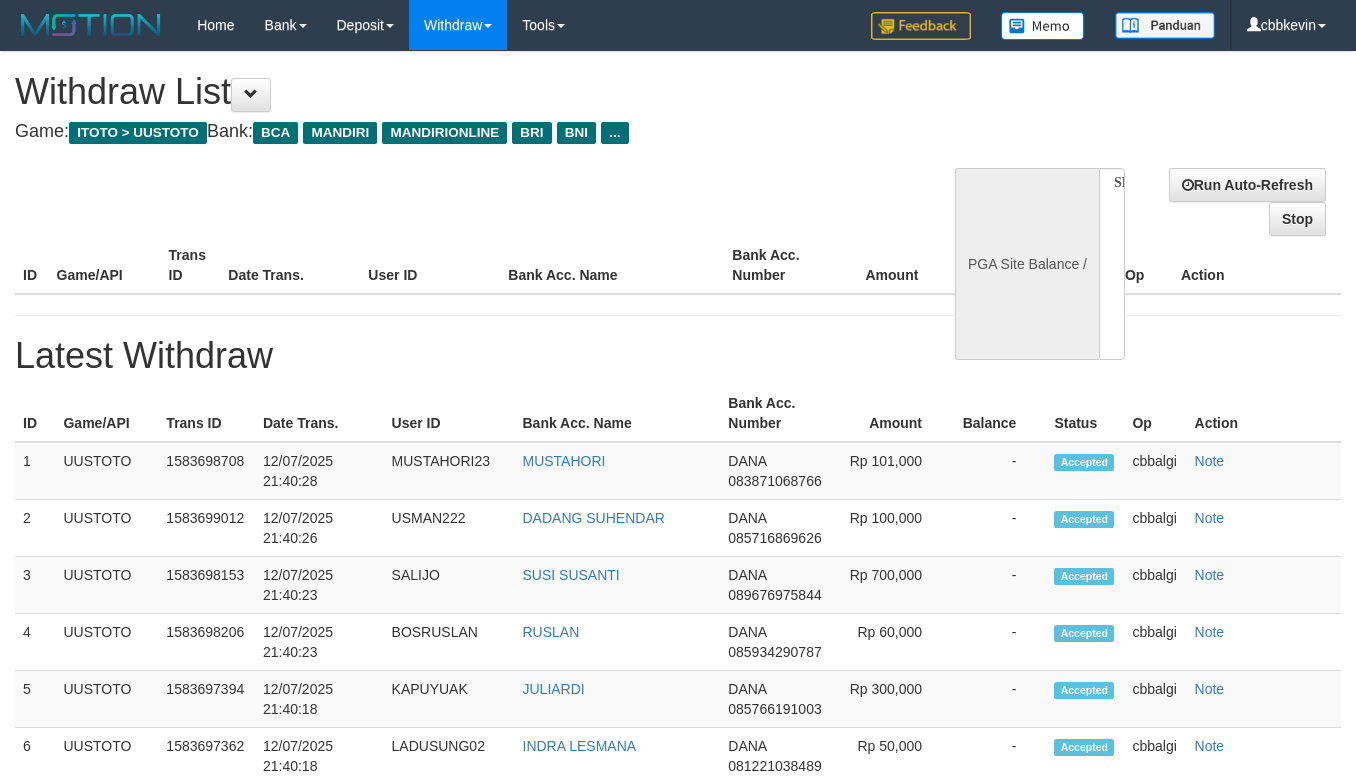 select 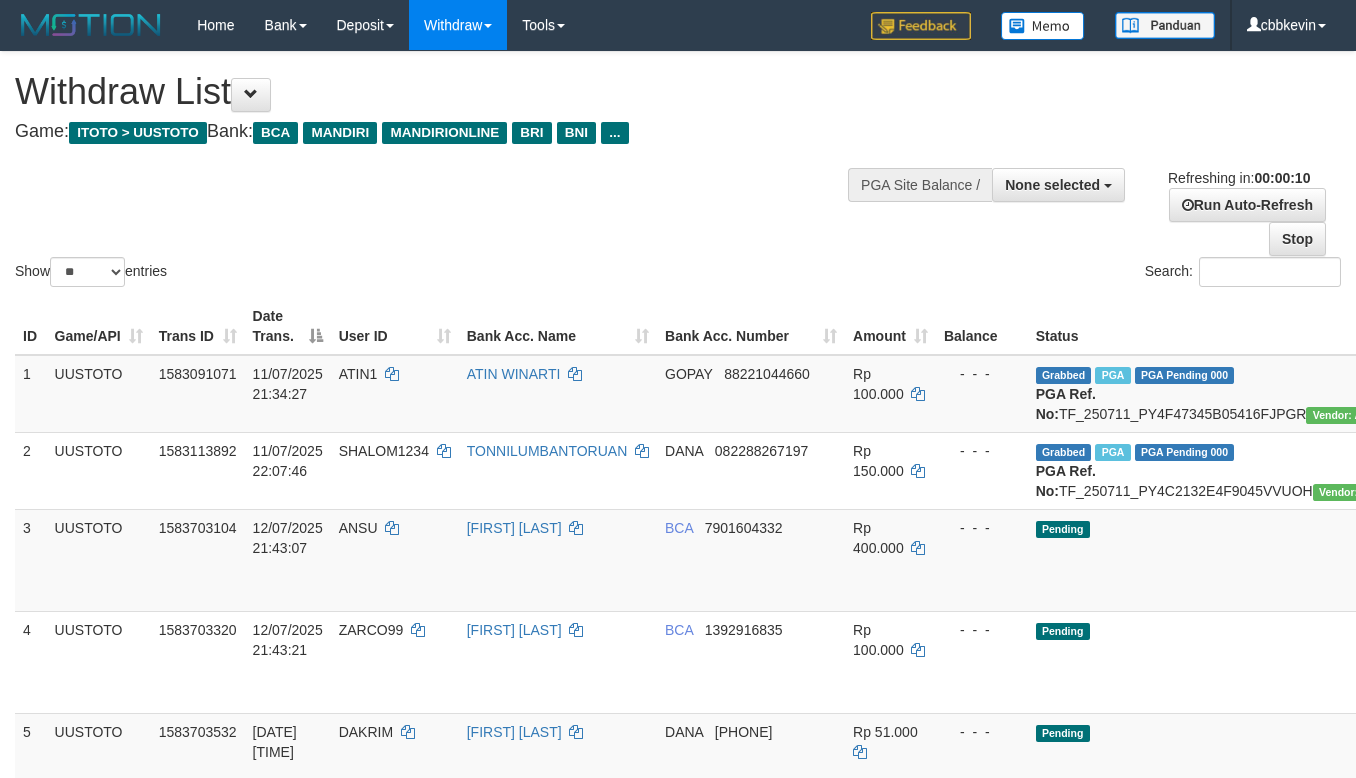 select 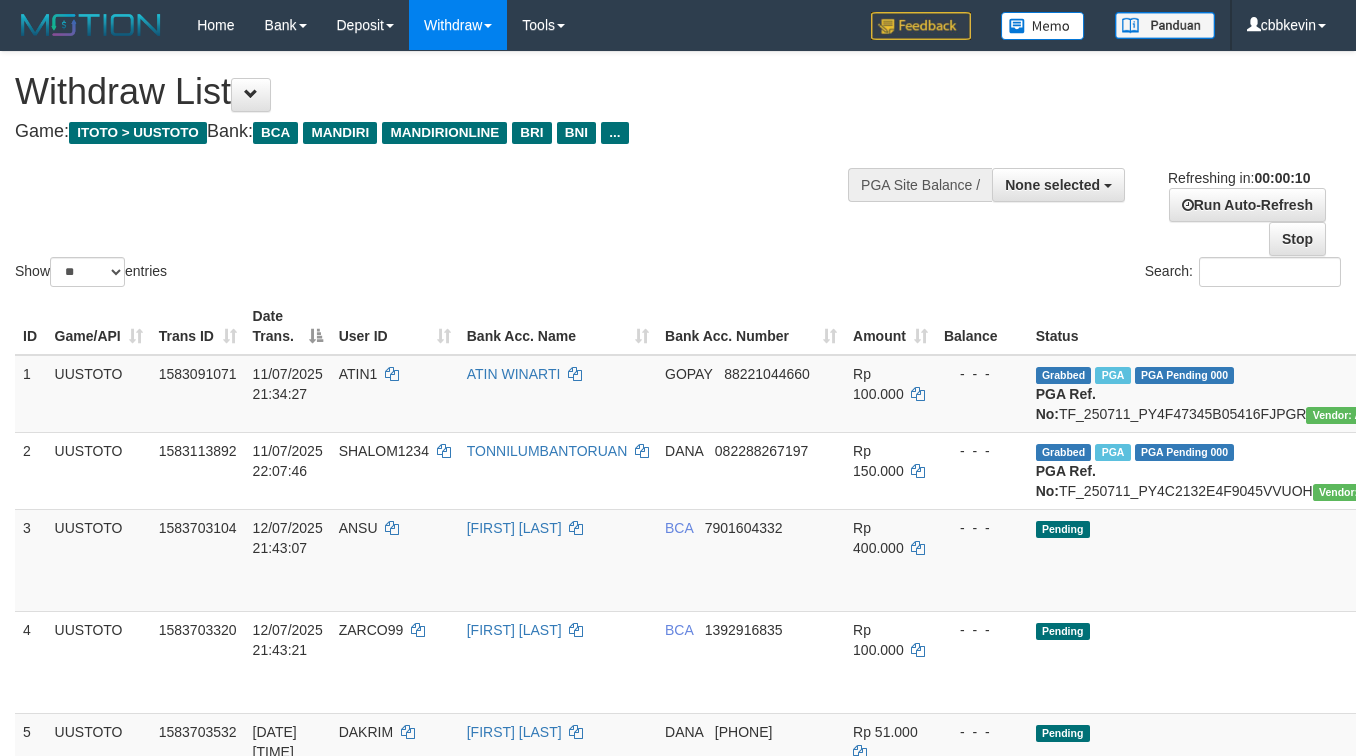 select 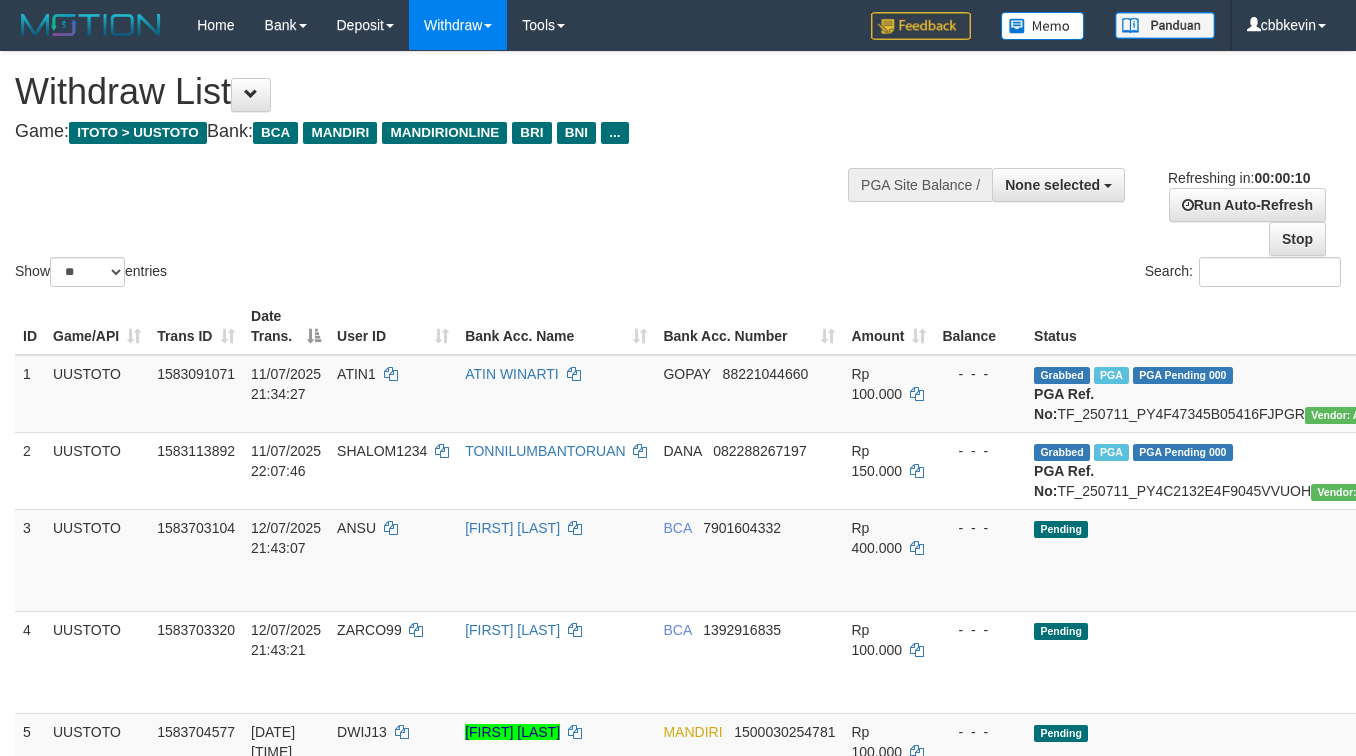 select 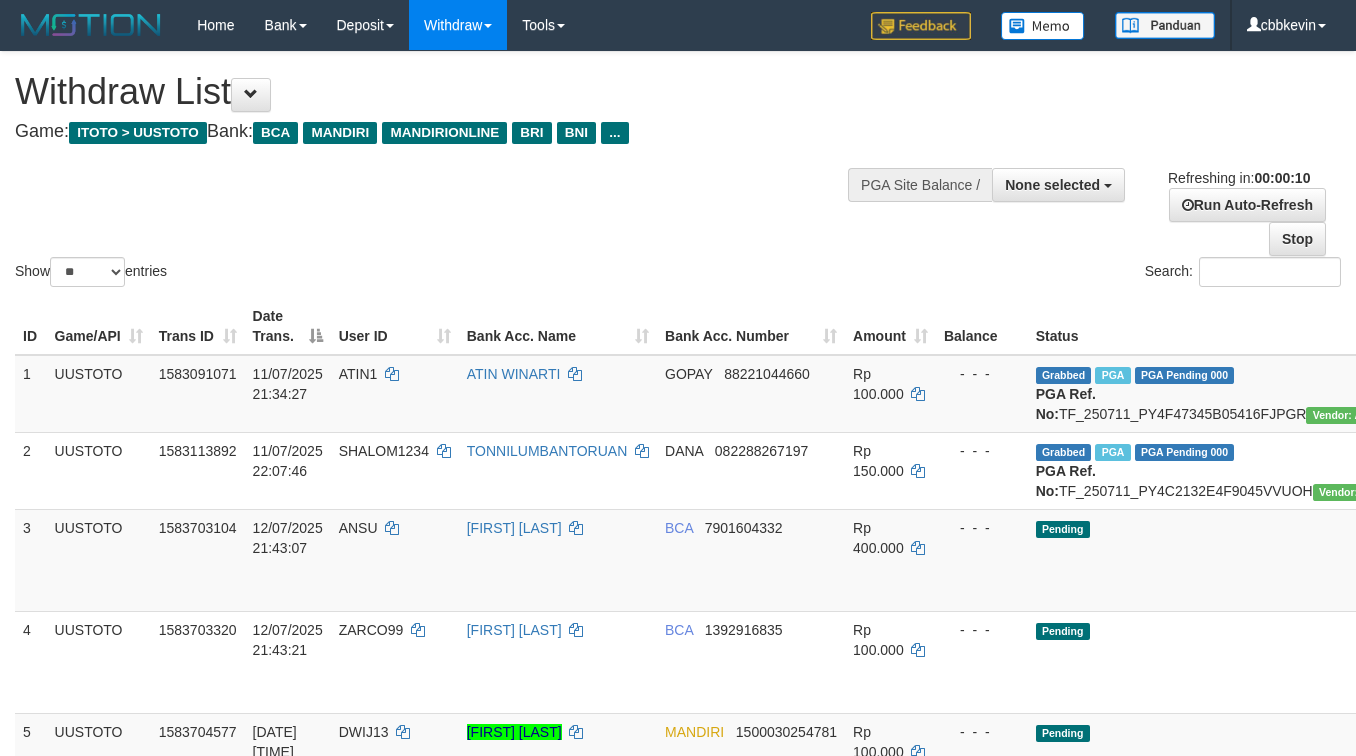 select 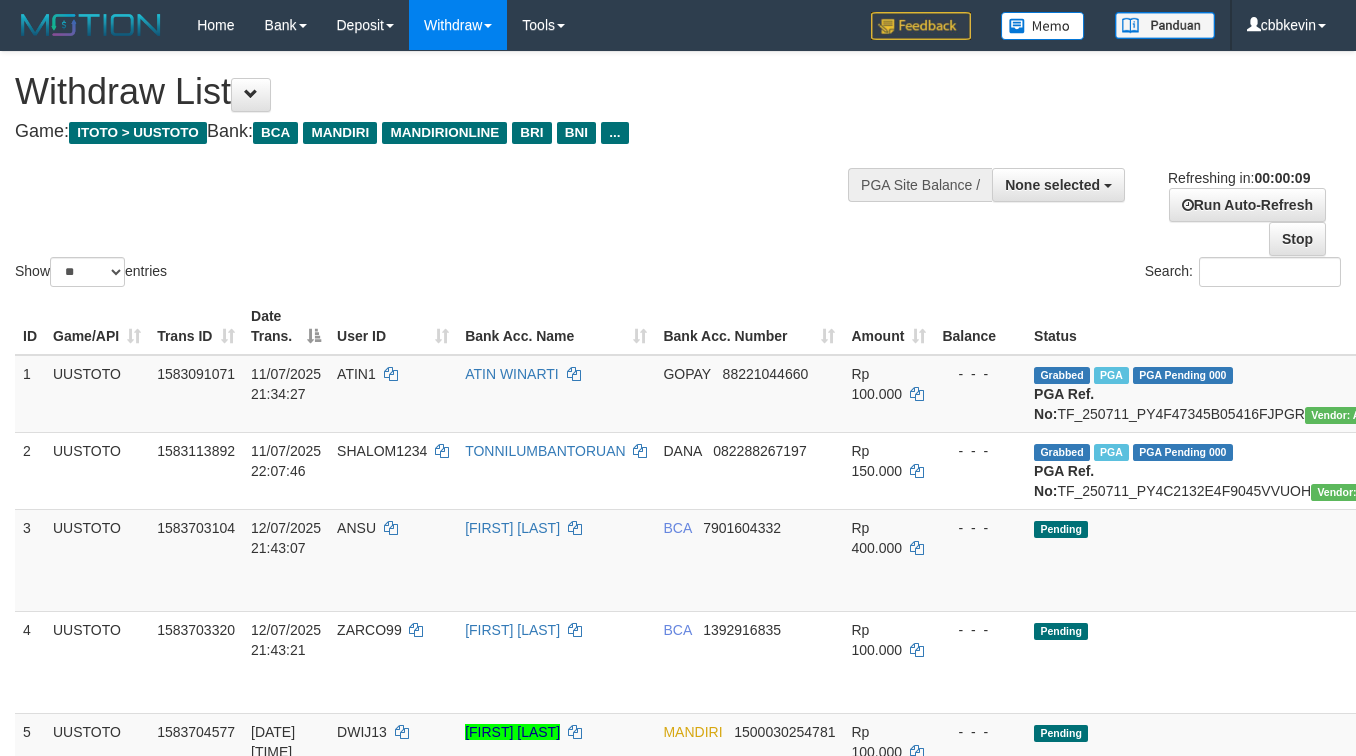 select 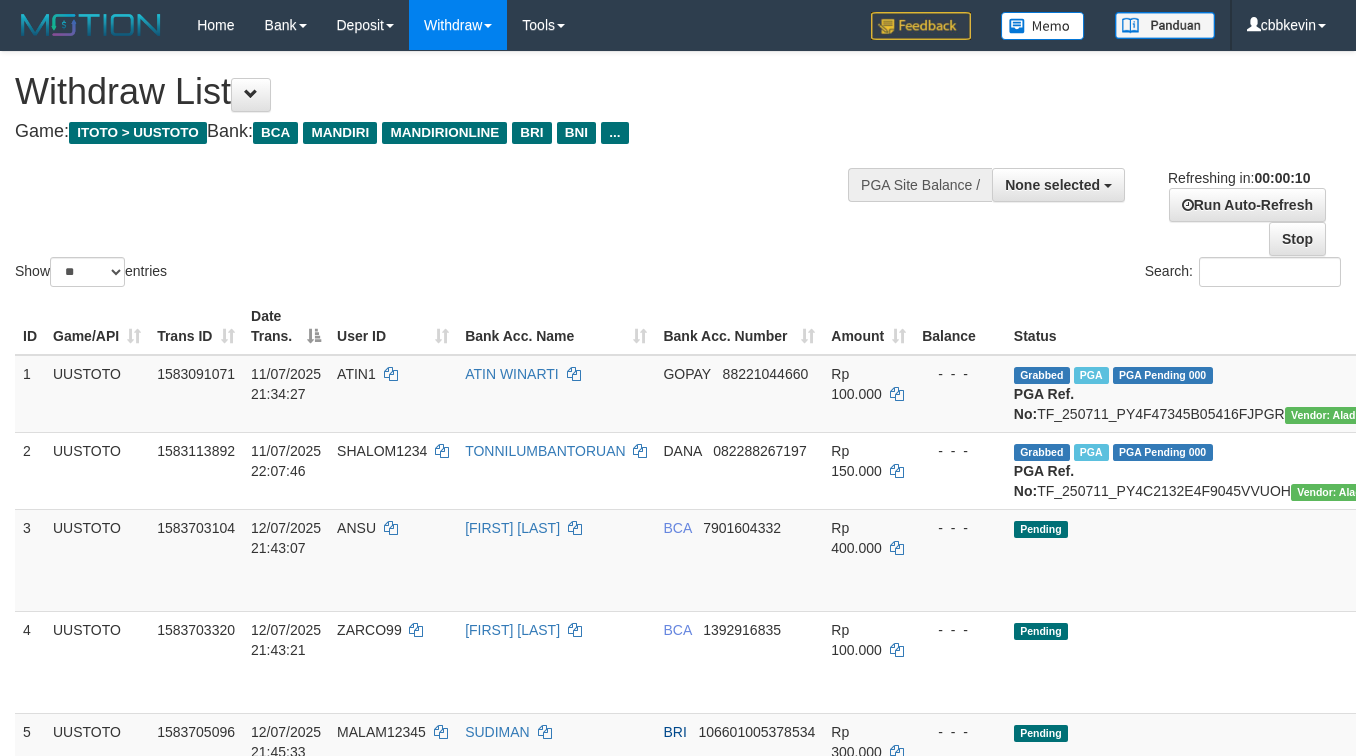 select 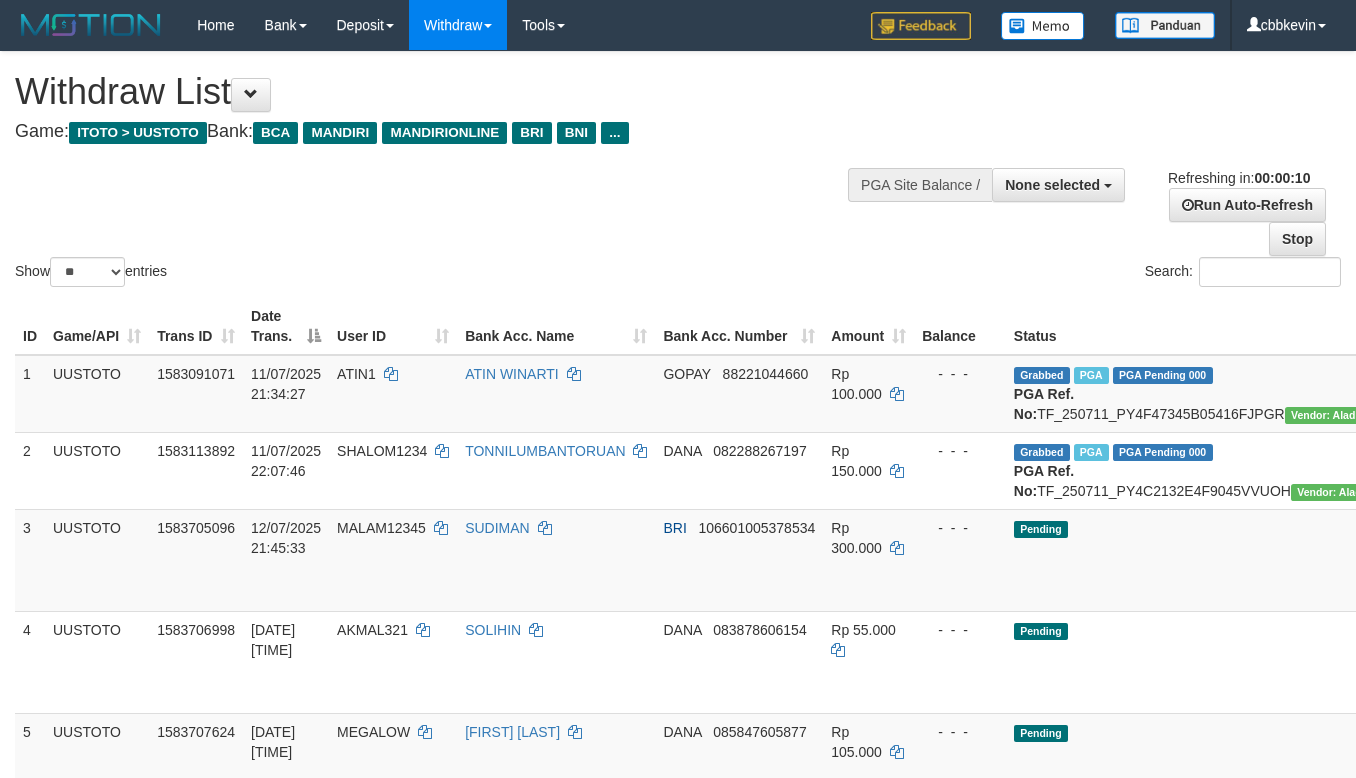 select 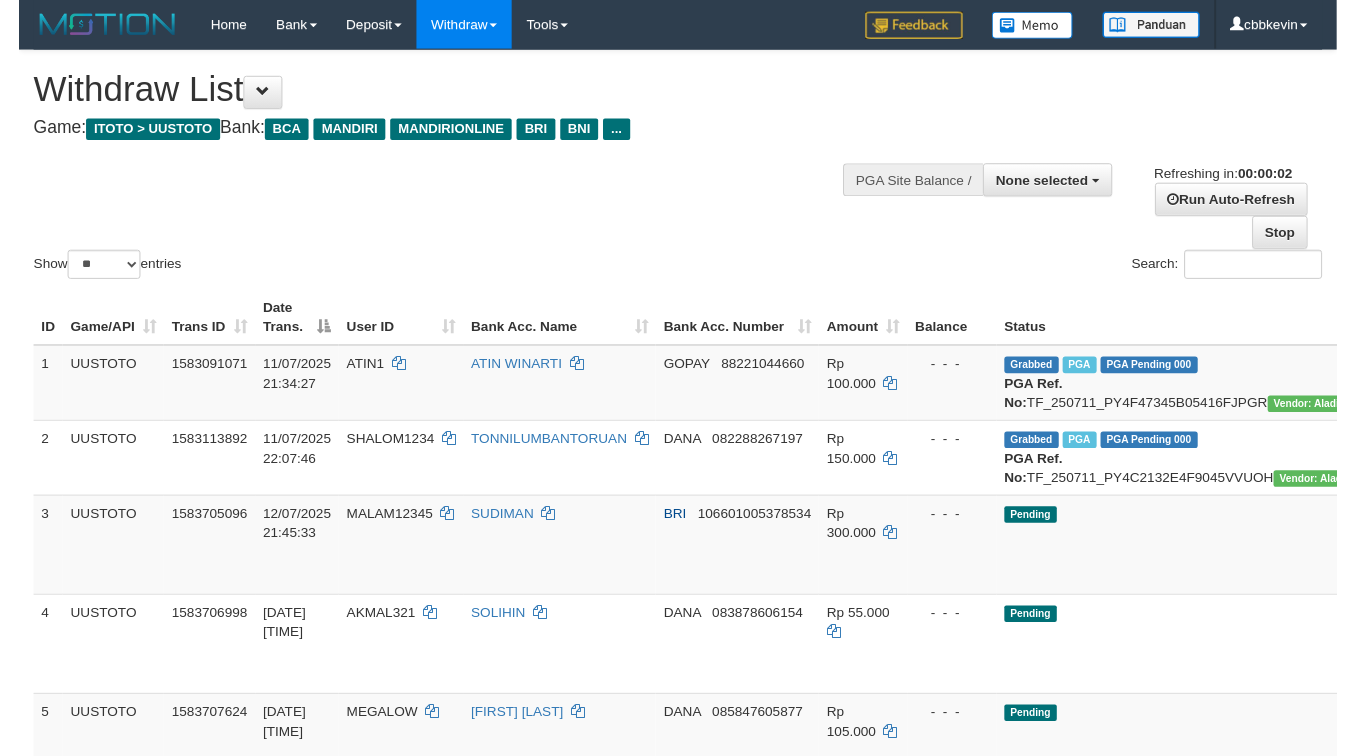 scroll, scrollTop: 0, scrollLeft: 0, axis: both 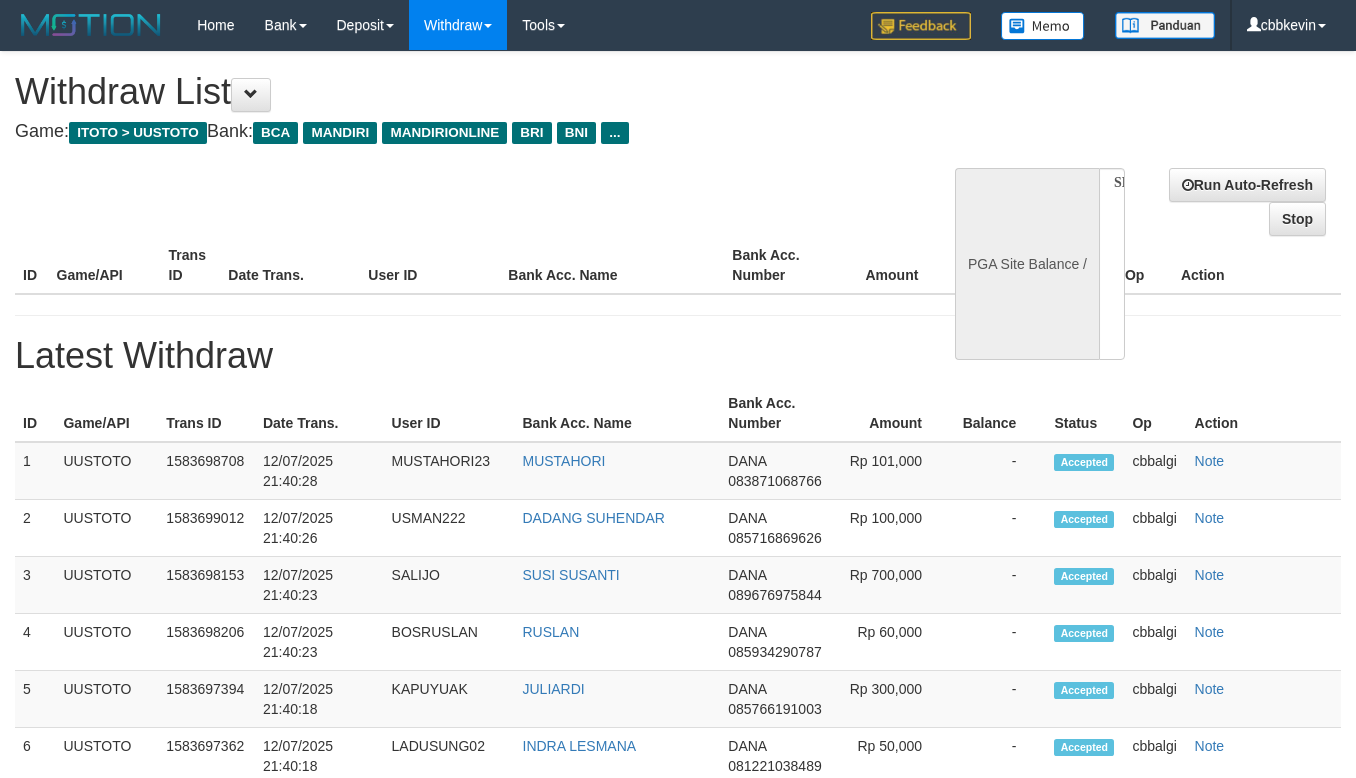 select 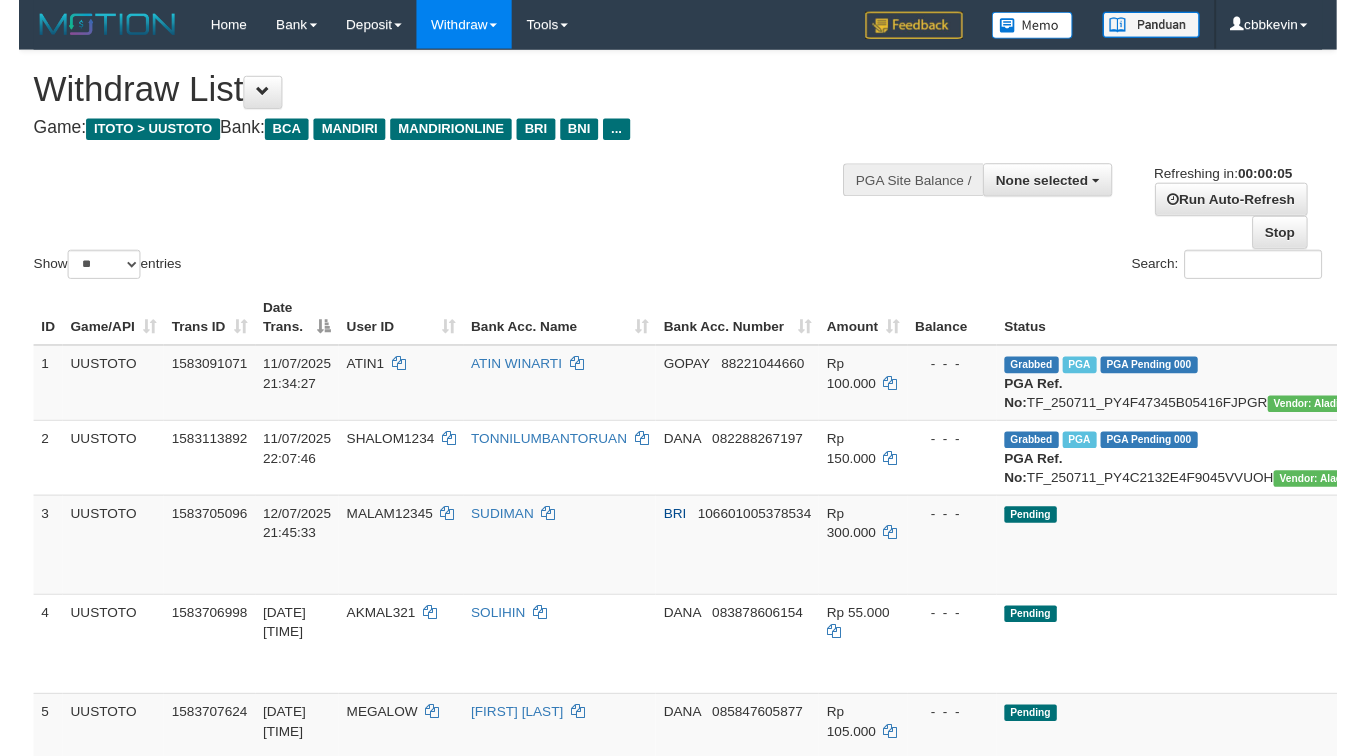scroll, scrollTop: 0, scrollLeft: 0, axis: both 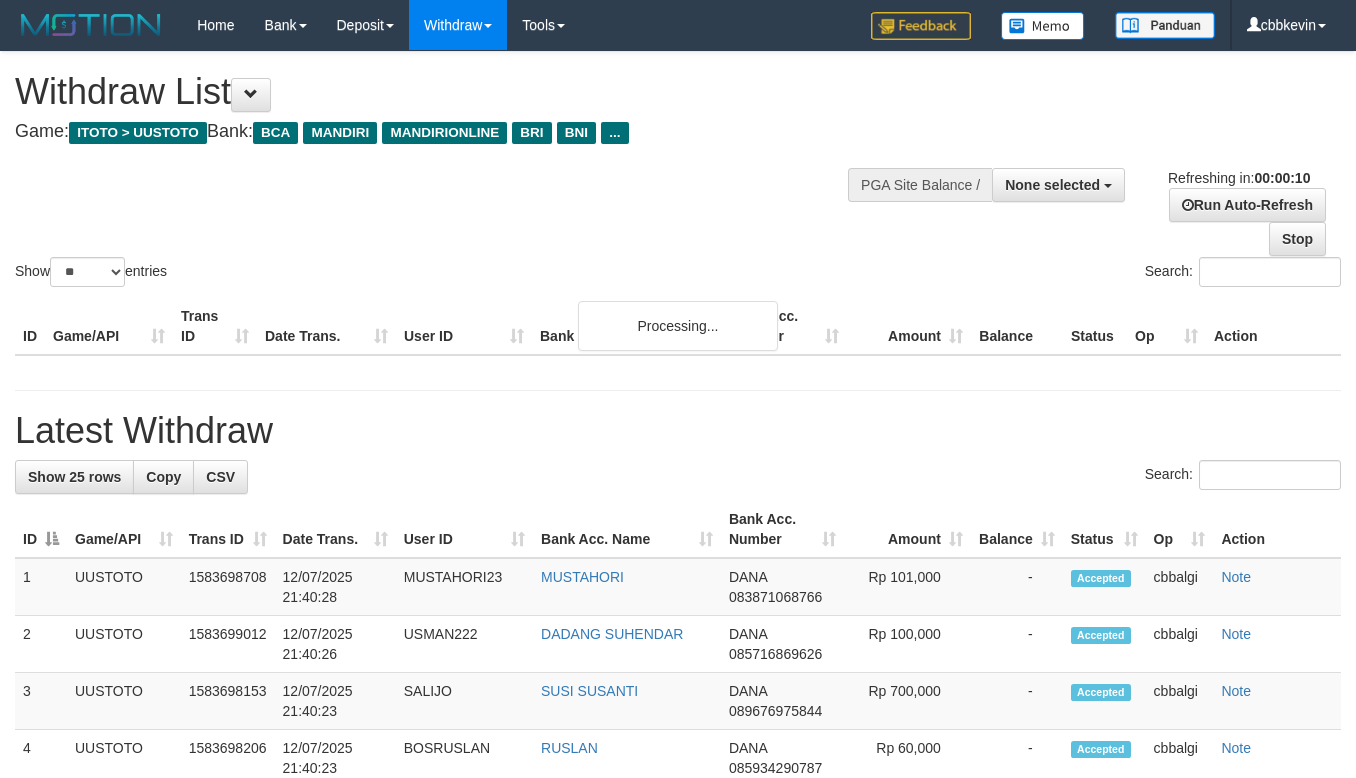 select 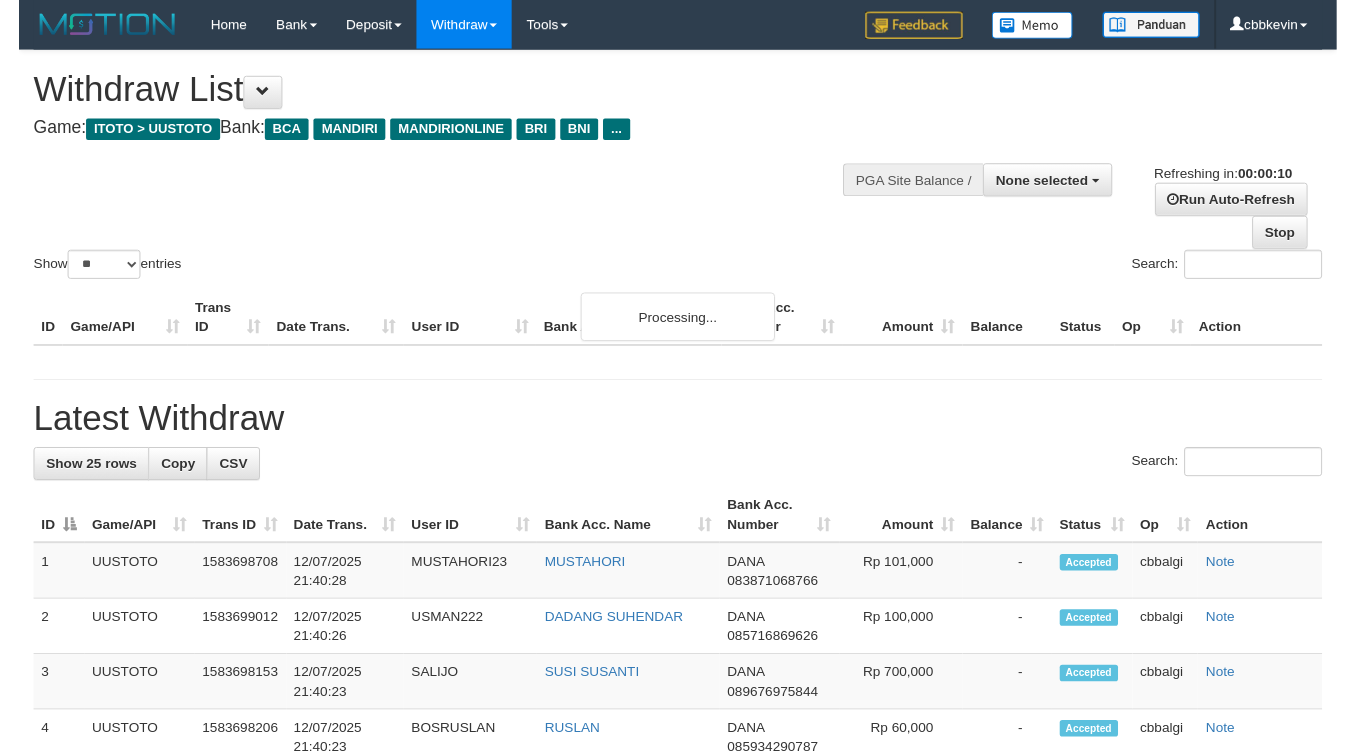 scroll, scrollTop: 0, scrollLeft: 0, axis: both 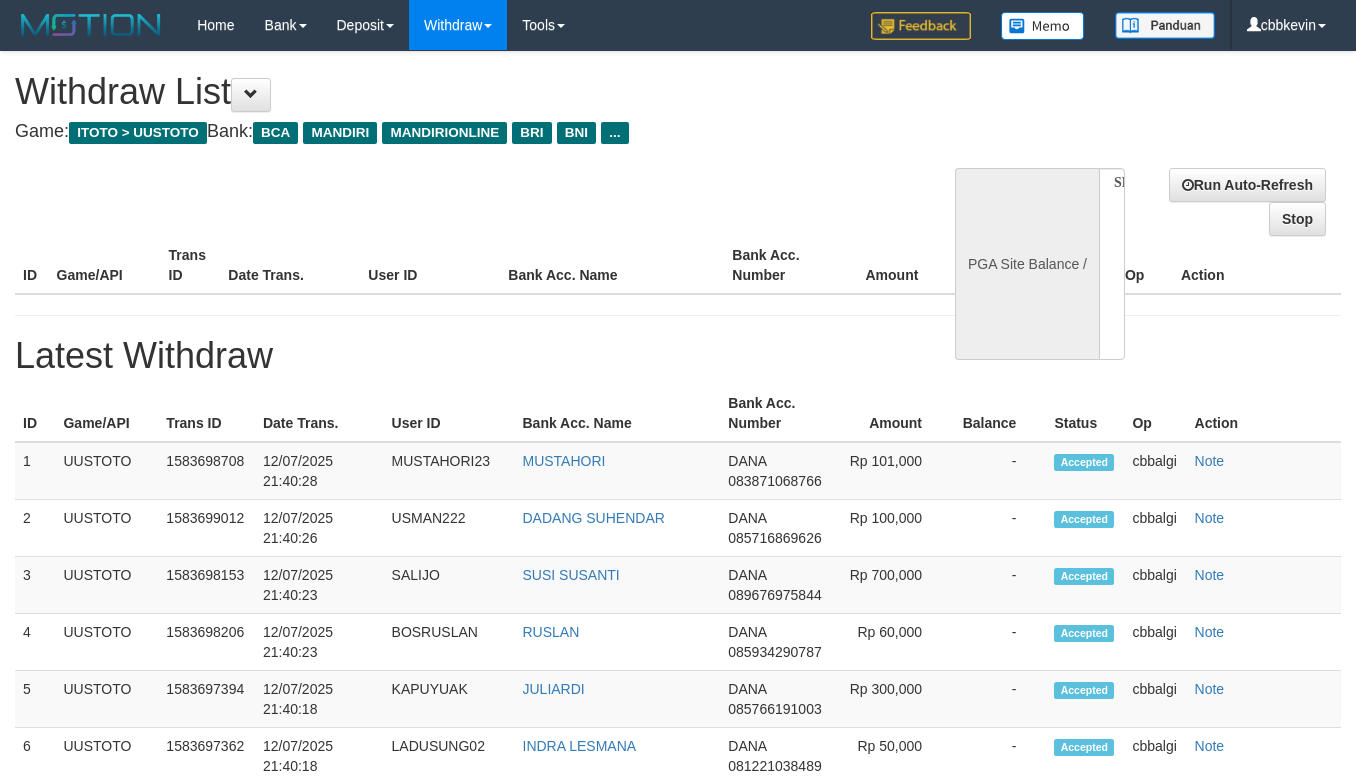 select 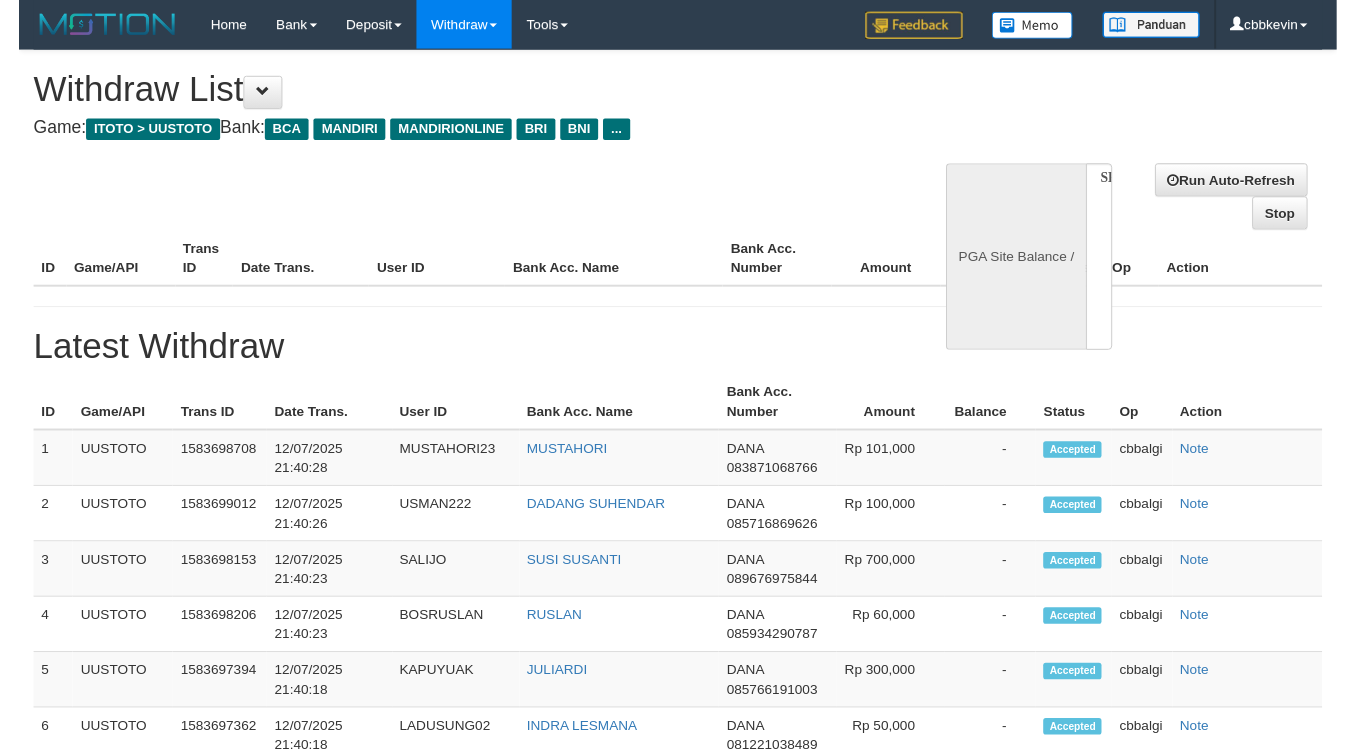 scroll, scrollTop: 0, scrollLeft: 0, axis: both 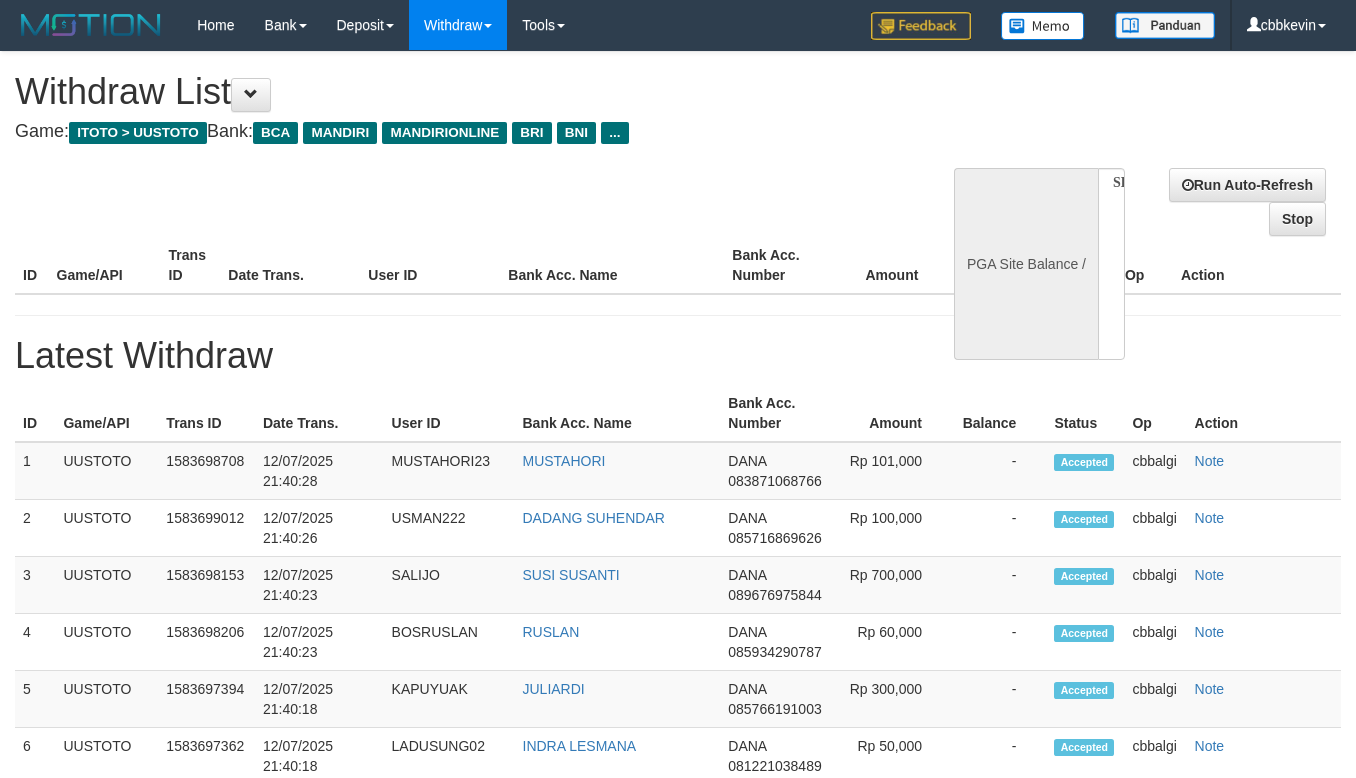 select on "**" 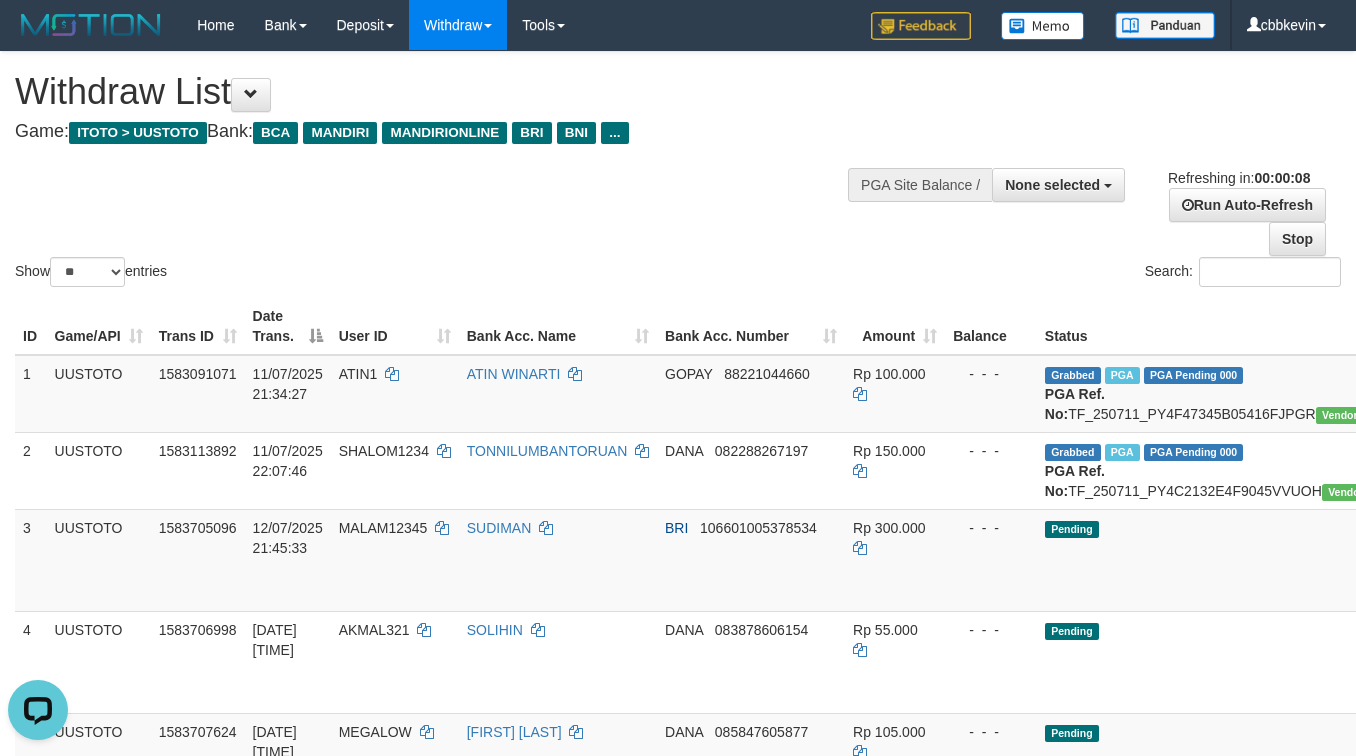 scroll, scrollTop: 0, scrollLeft: 0, axis: both 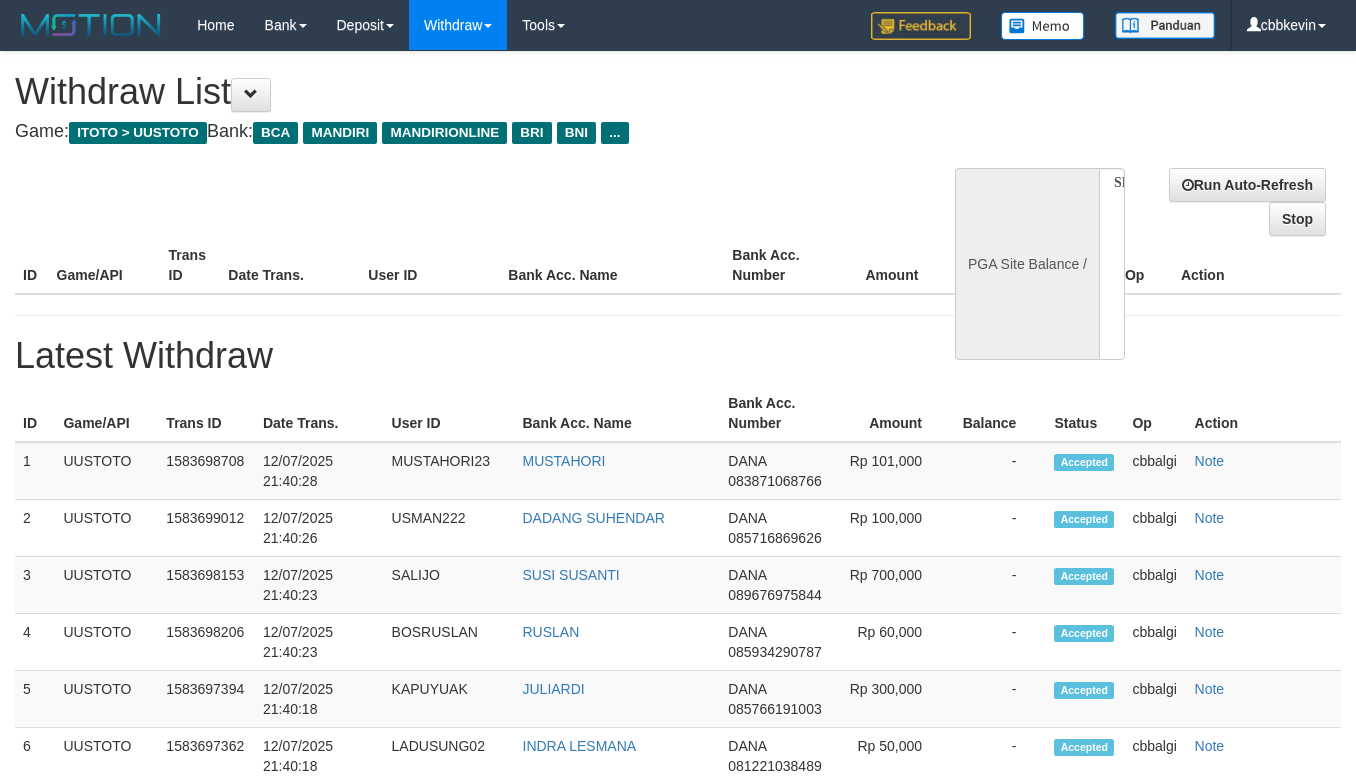 select 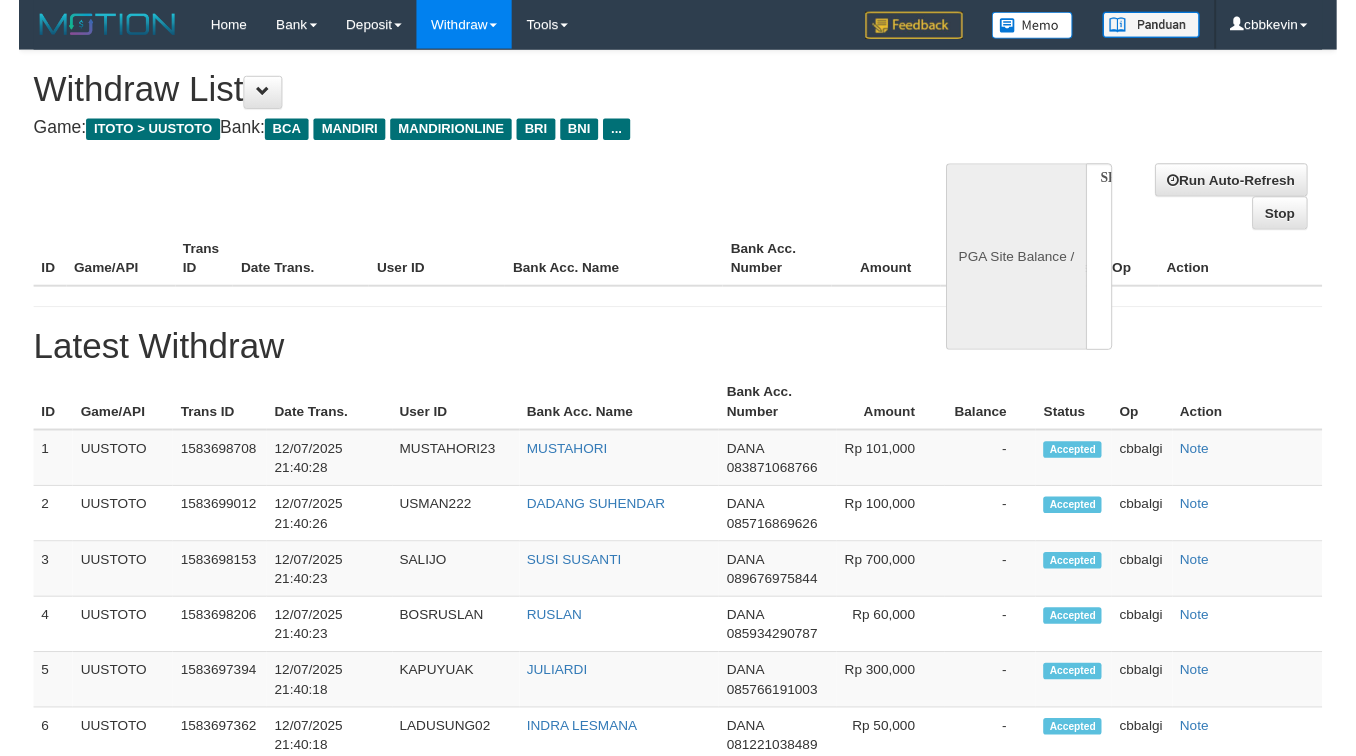 scroll, scrollTop: 0, scrollLeft: 0, axis: both 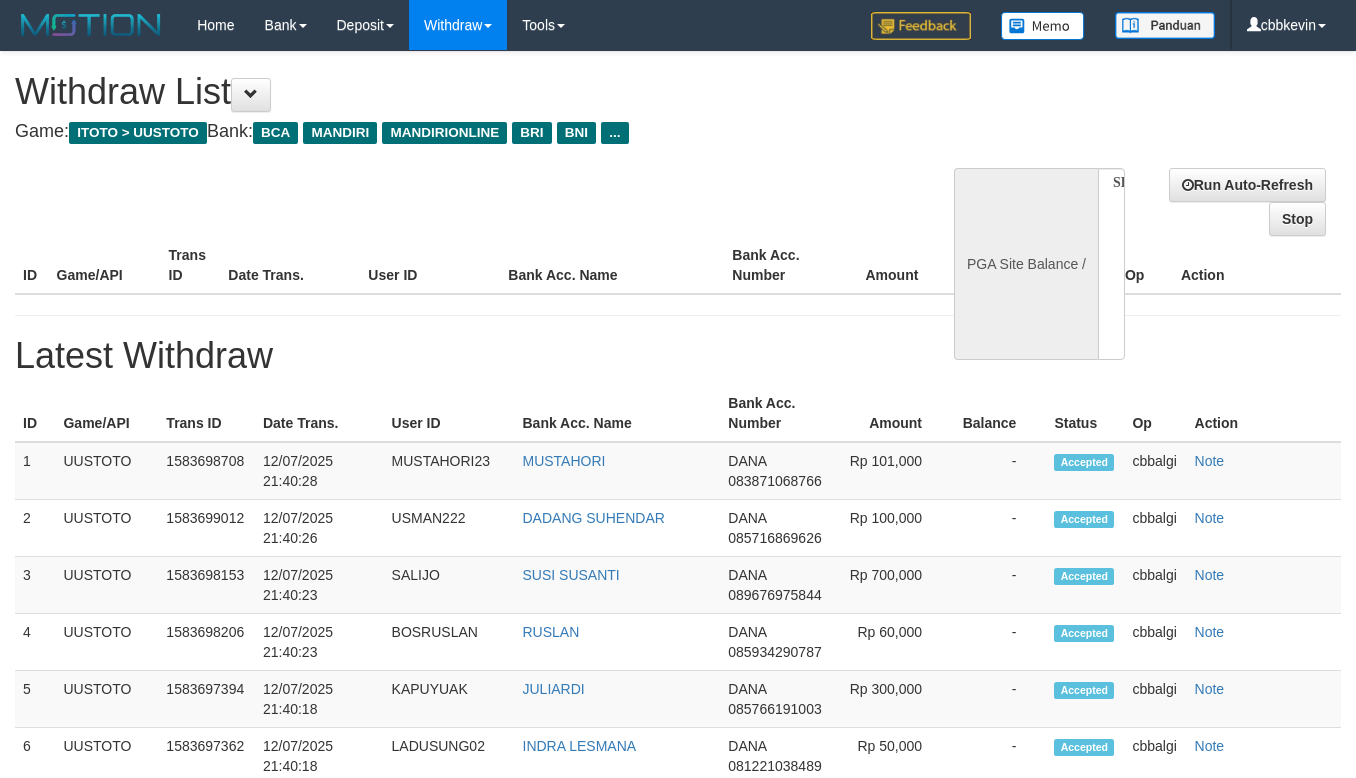 select on "**" 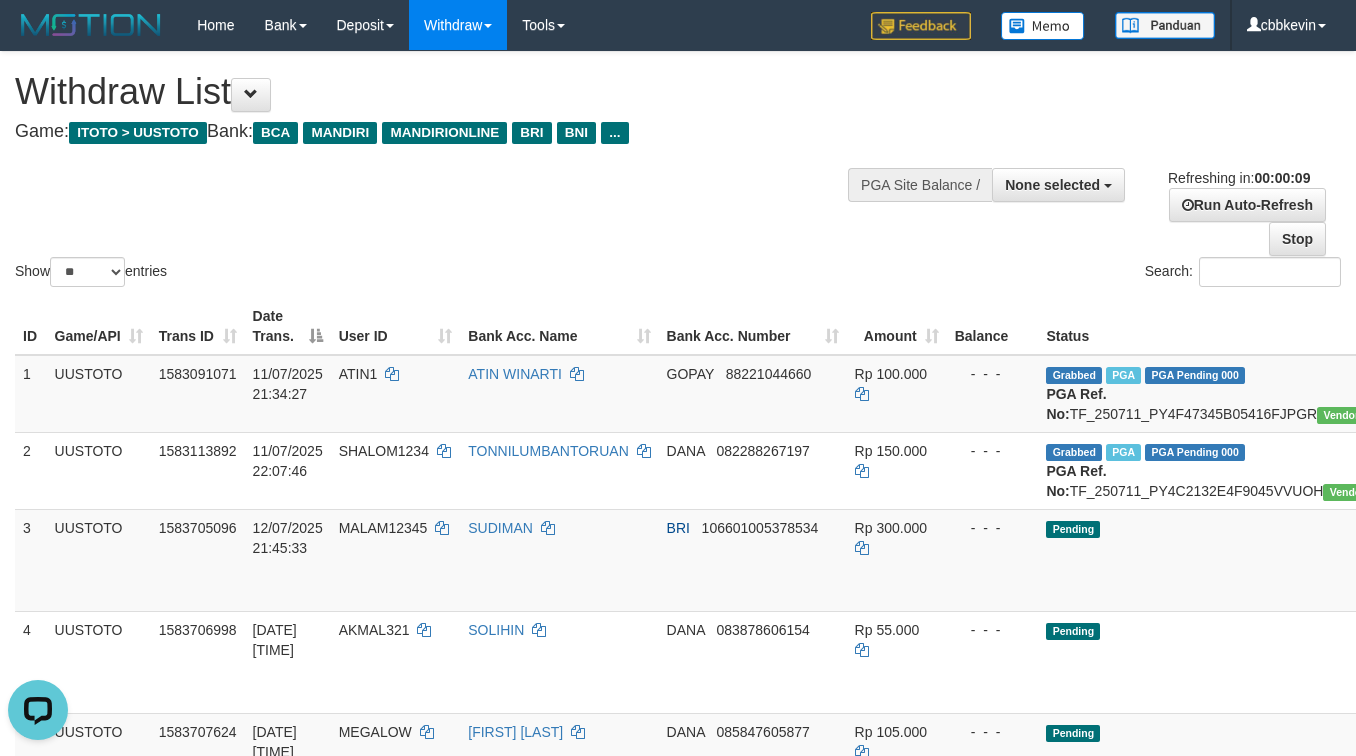 scroll, scrollTop: 0, scrollLeft: 0, axis: both 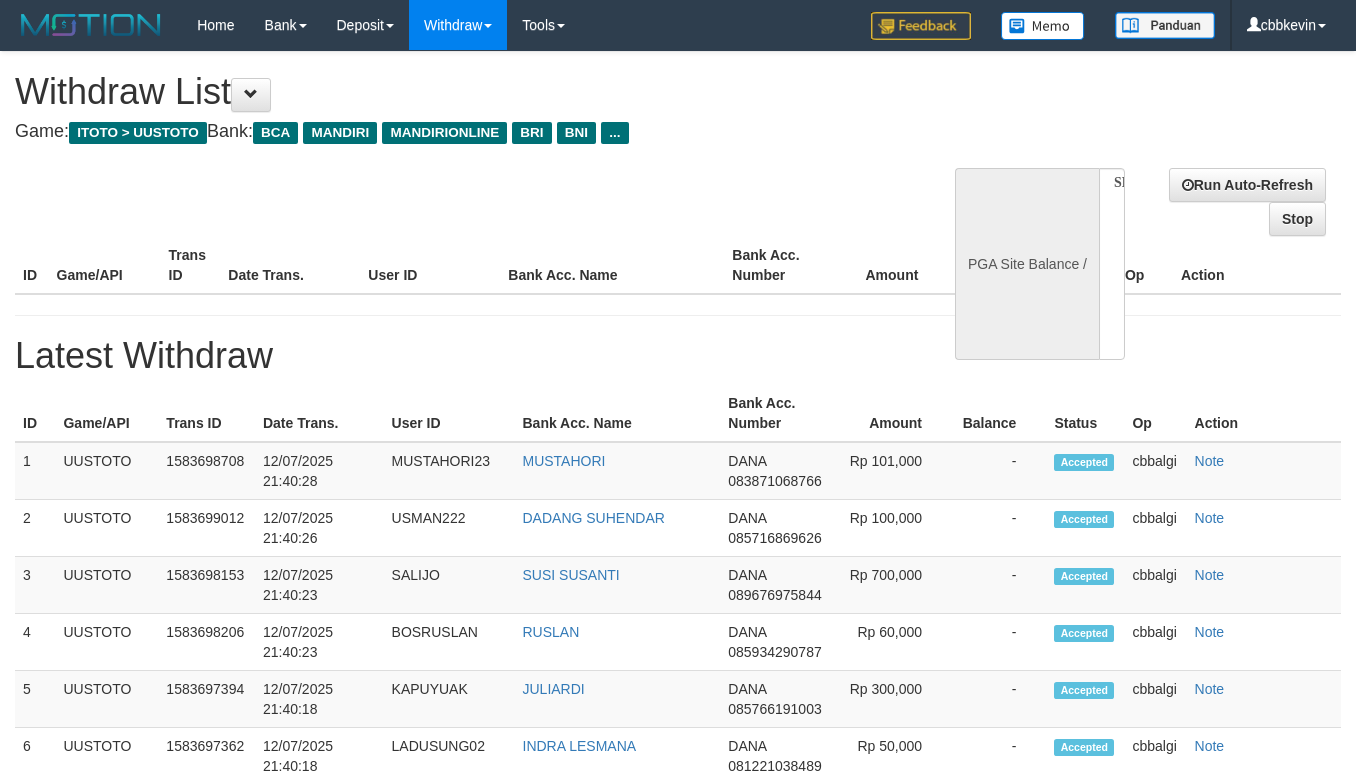 select 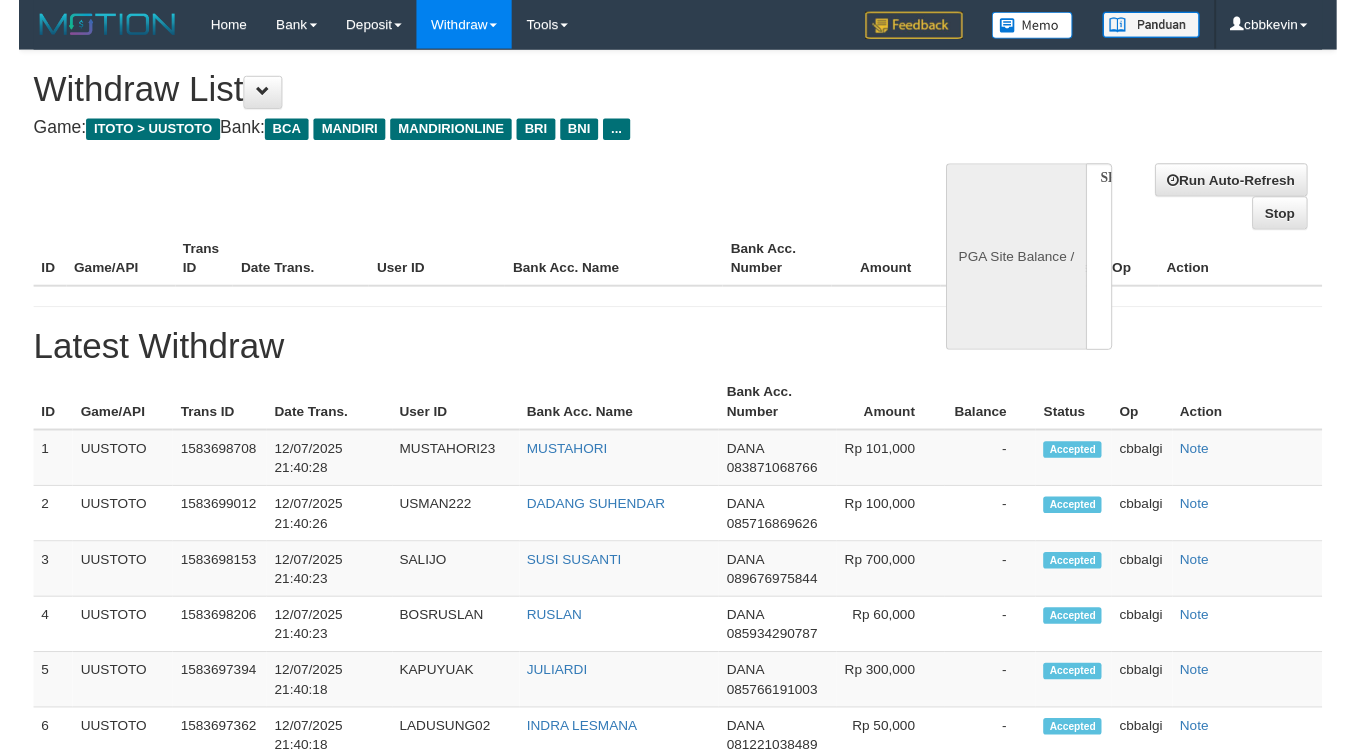 scroll, scrollTop: 0, scrollLeft: 0, axis: both 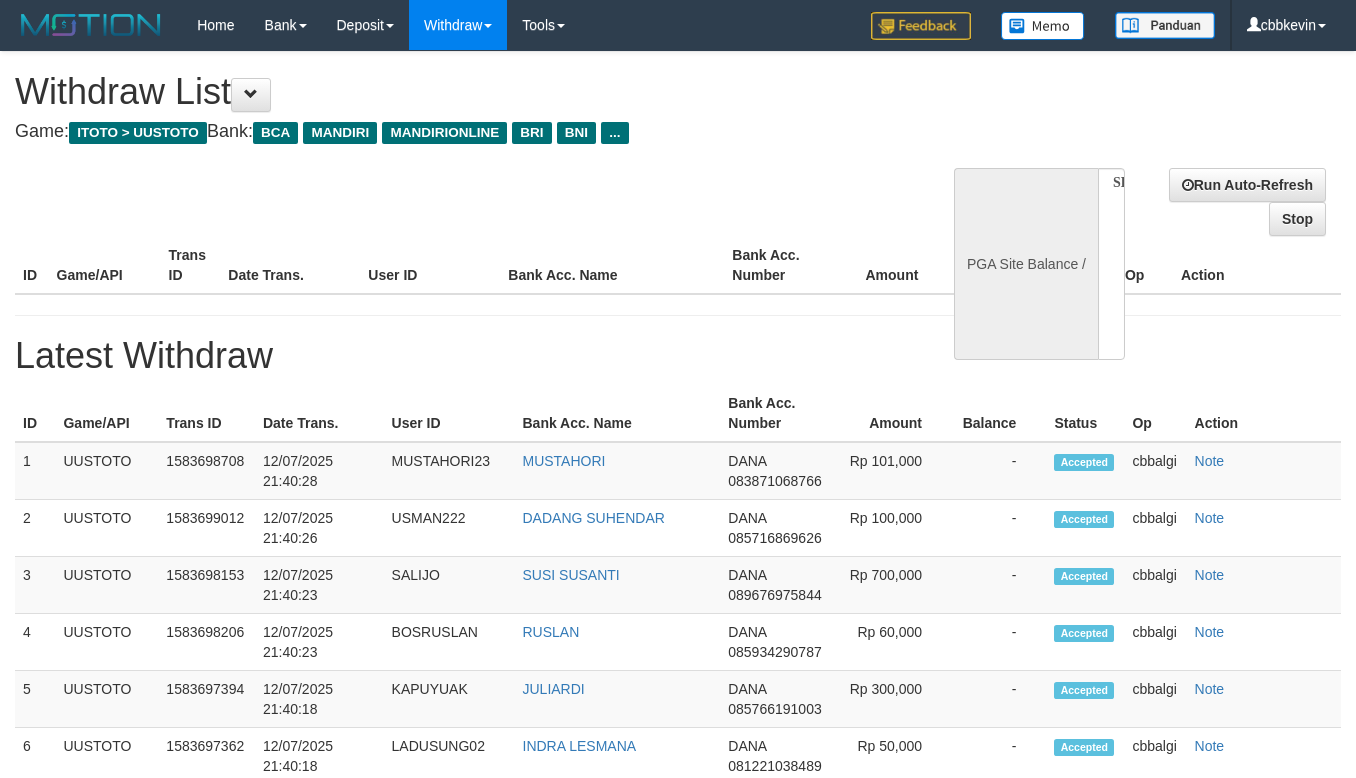 select on "**" 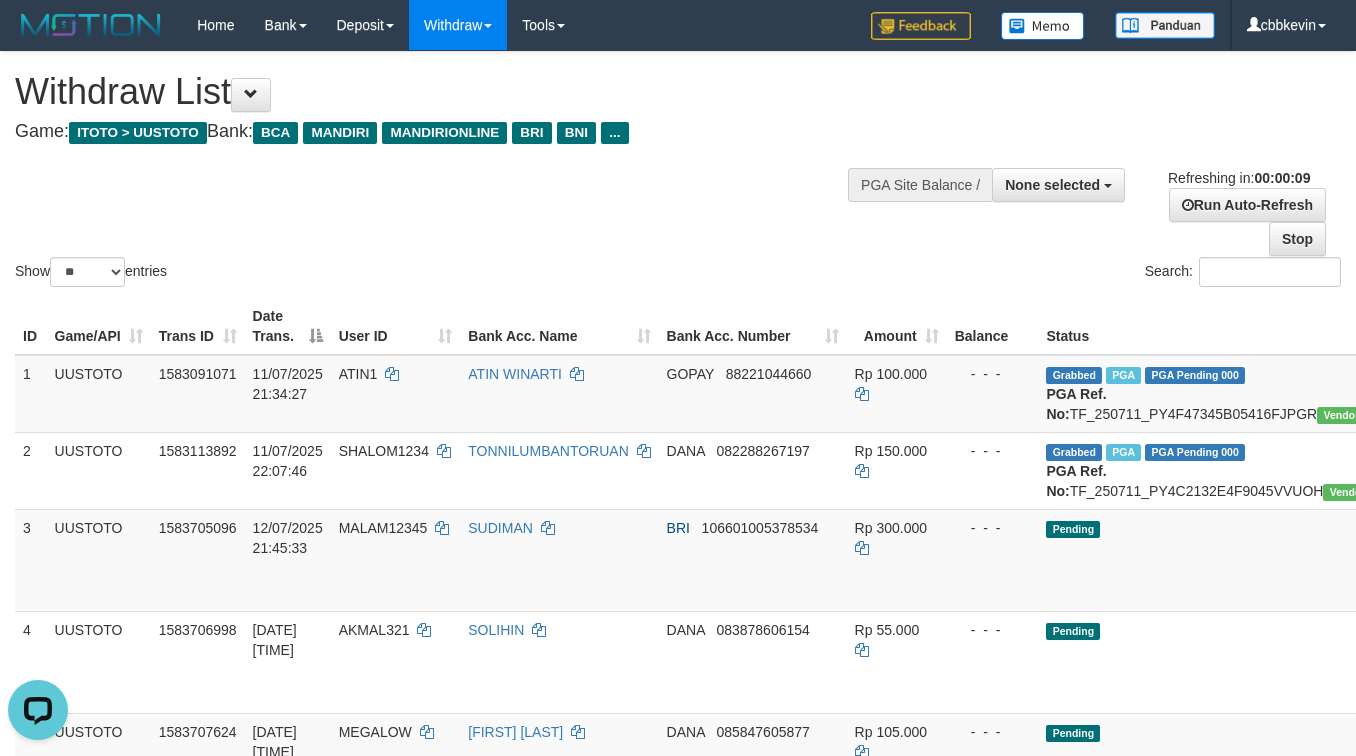 scroll, scrollTop: 0, scrollLeft: 0, axis: both 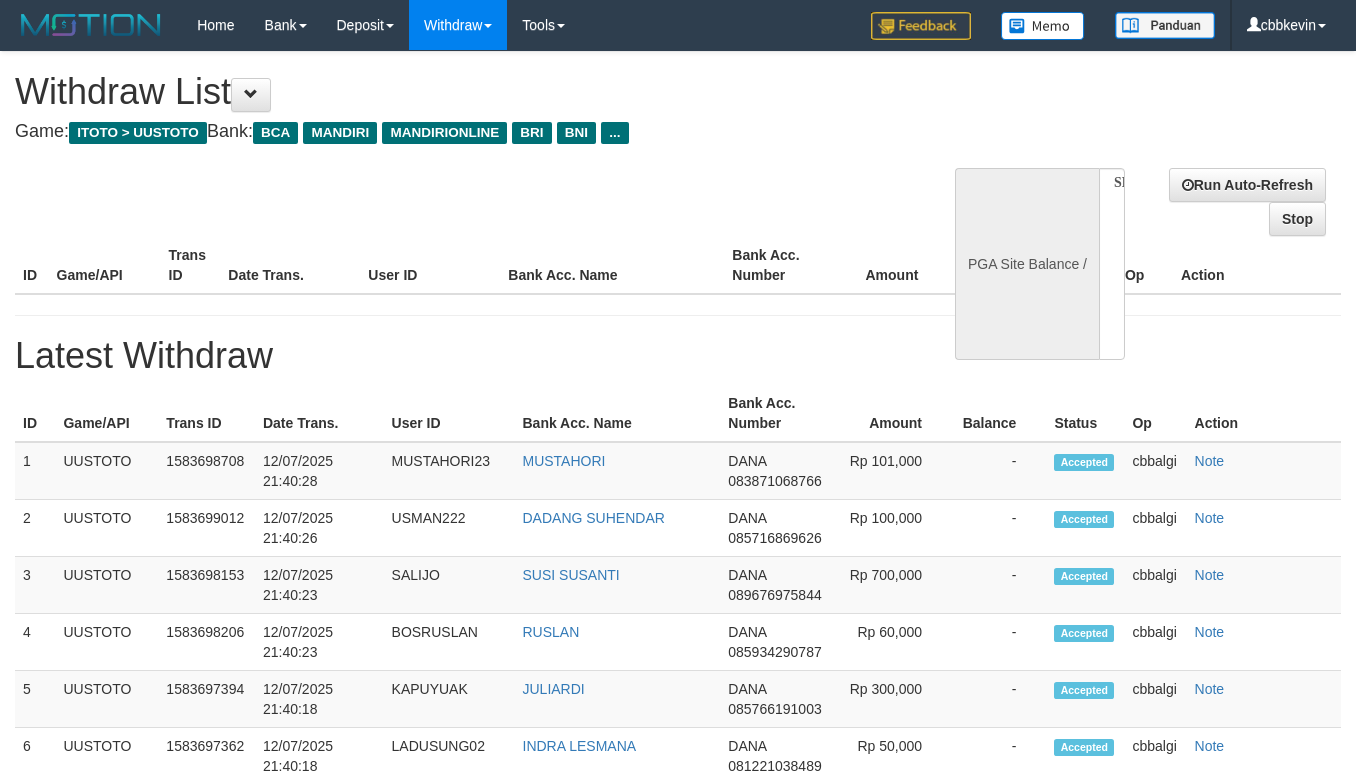 select 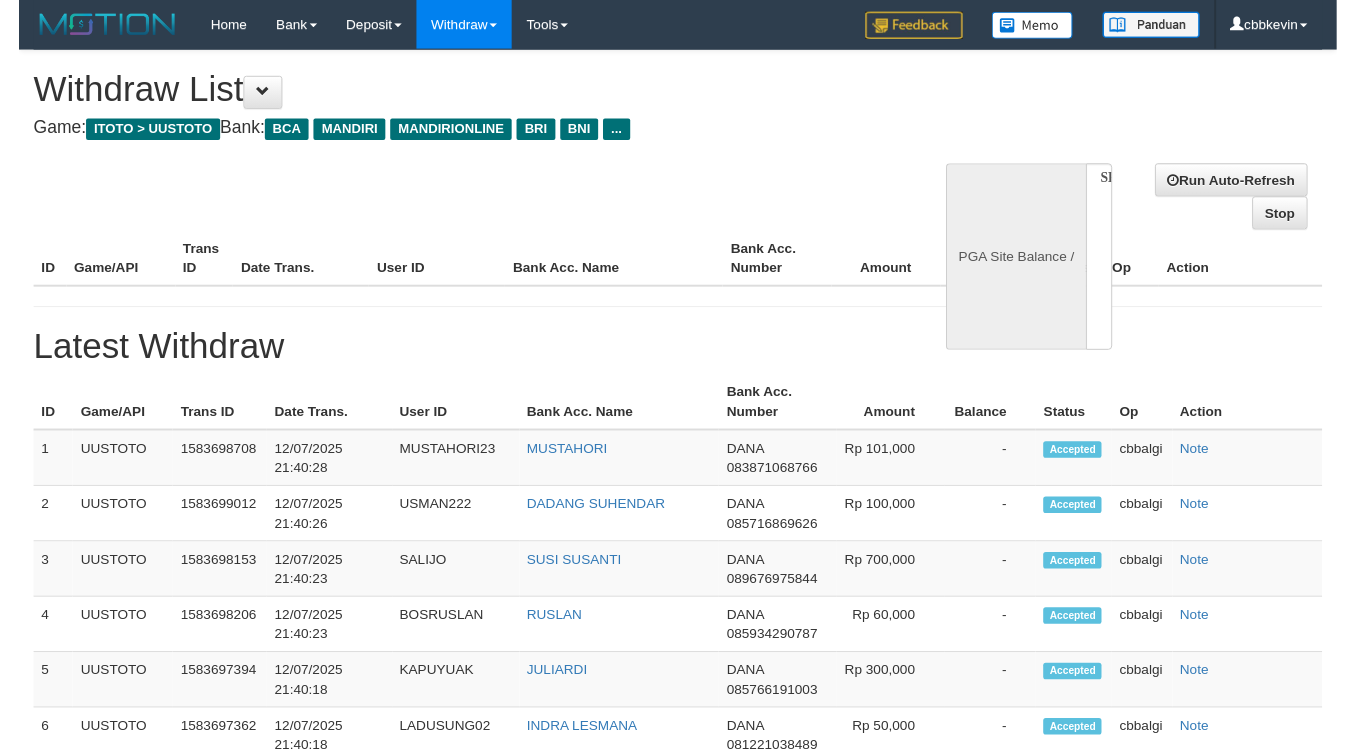 scroll, scrollTop: 0, scrollLeft: 0, axis: both 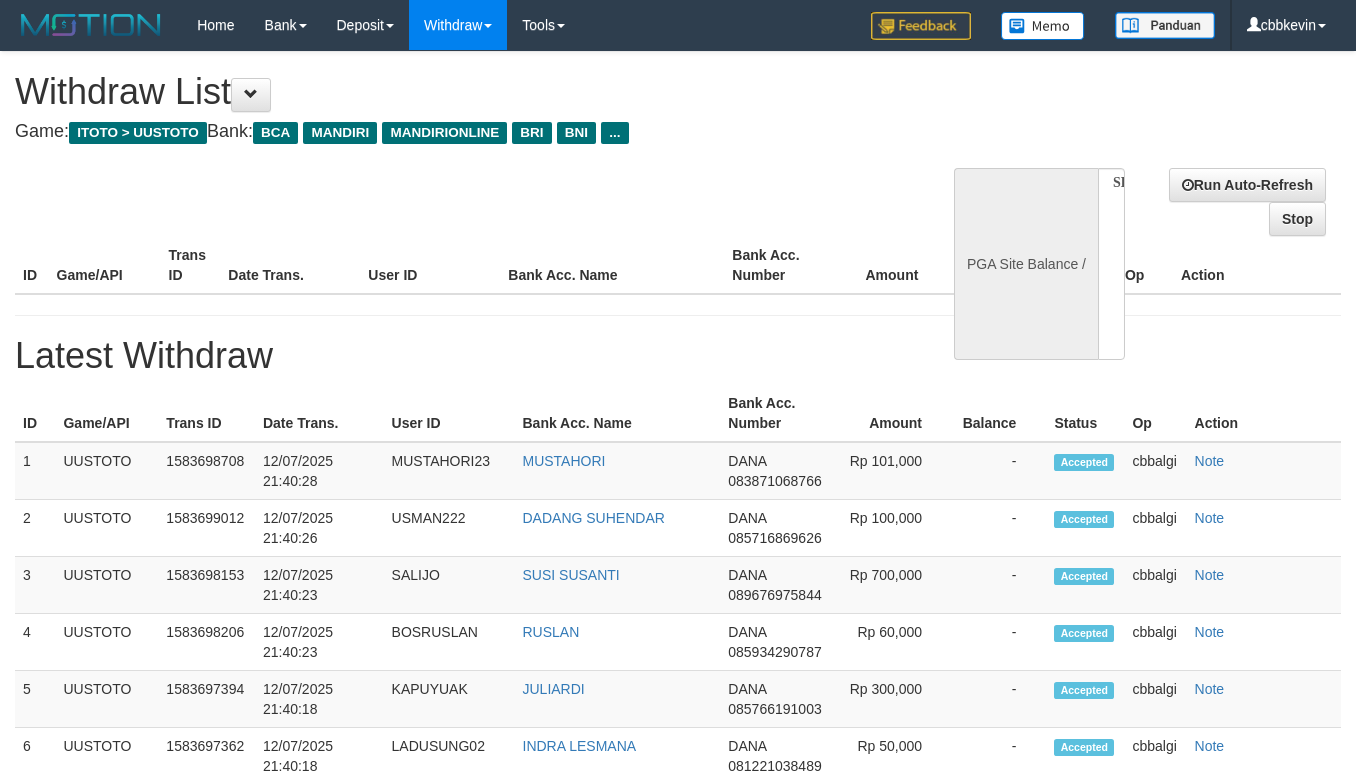 select on "**" 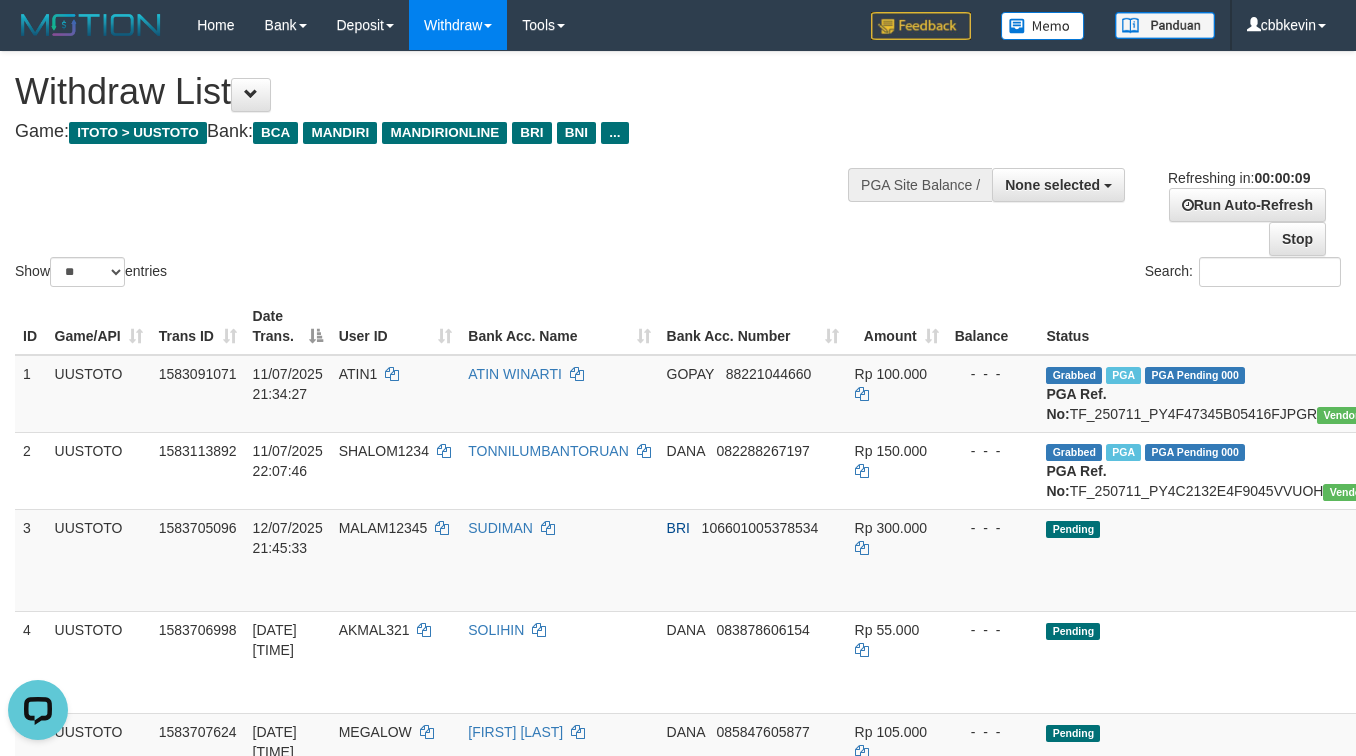 scroll, scrollTop: 0, scrollLeft: 0, axis: both 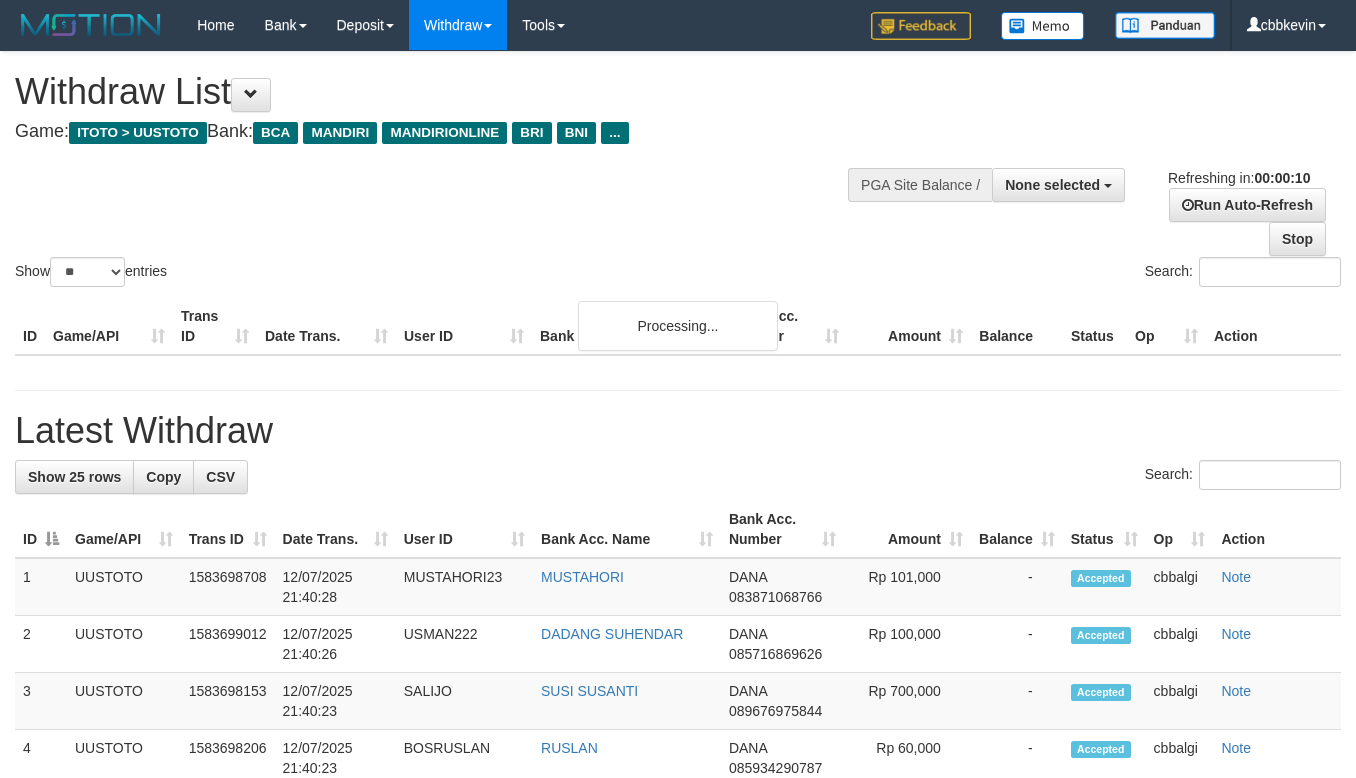 select 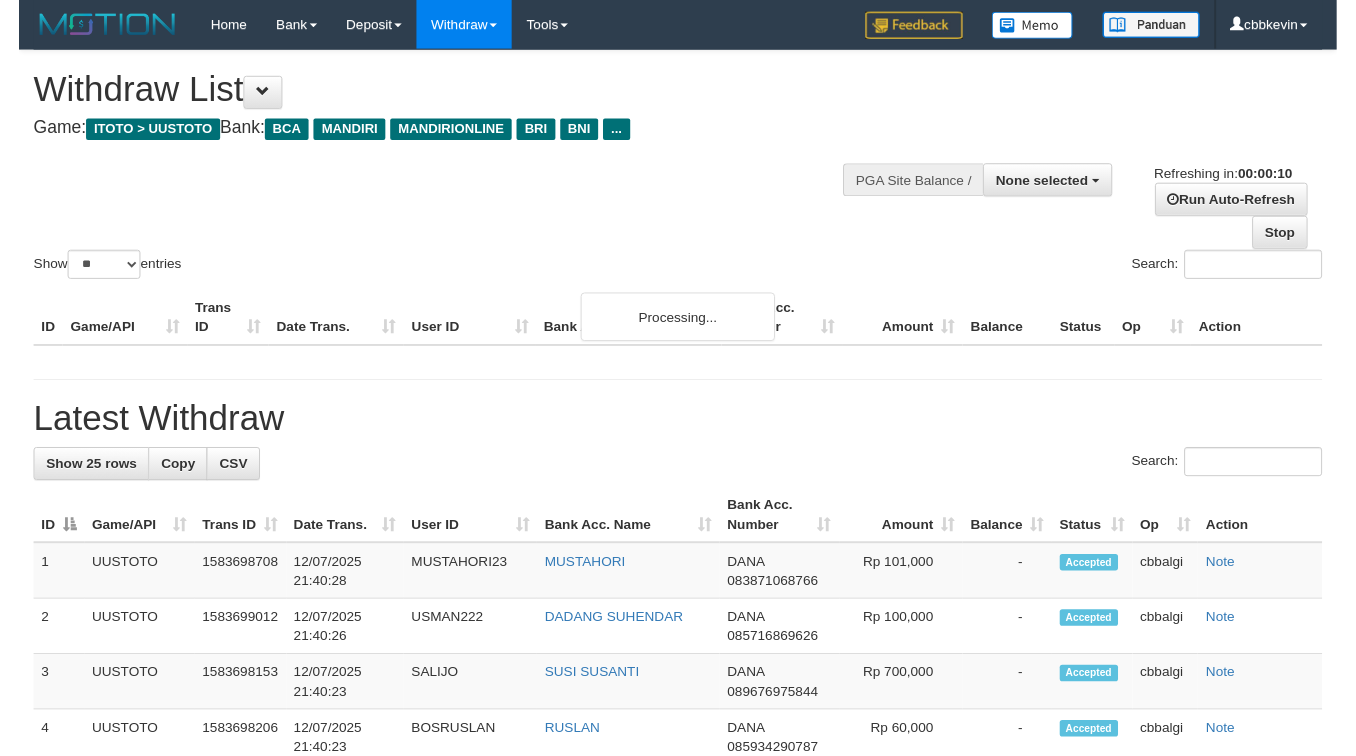 scroll, scrollTop: 0, scrollLeft: 0, axis: both 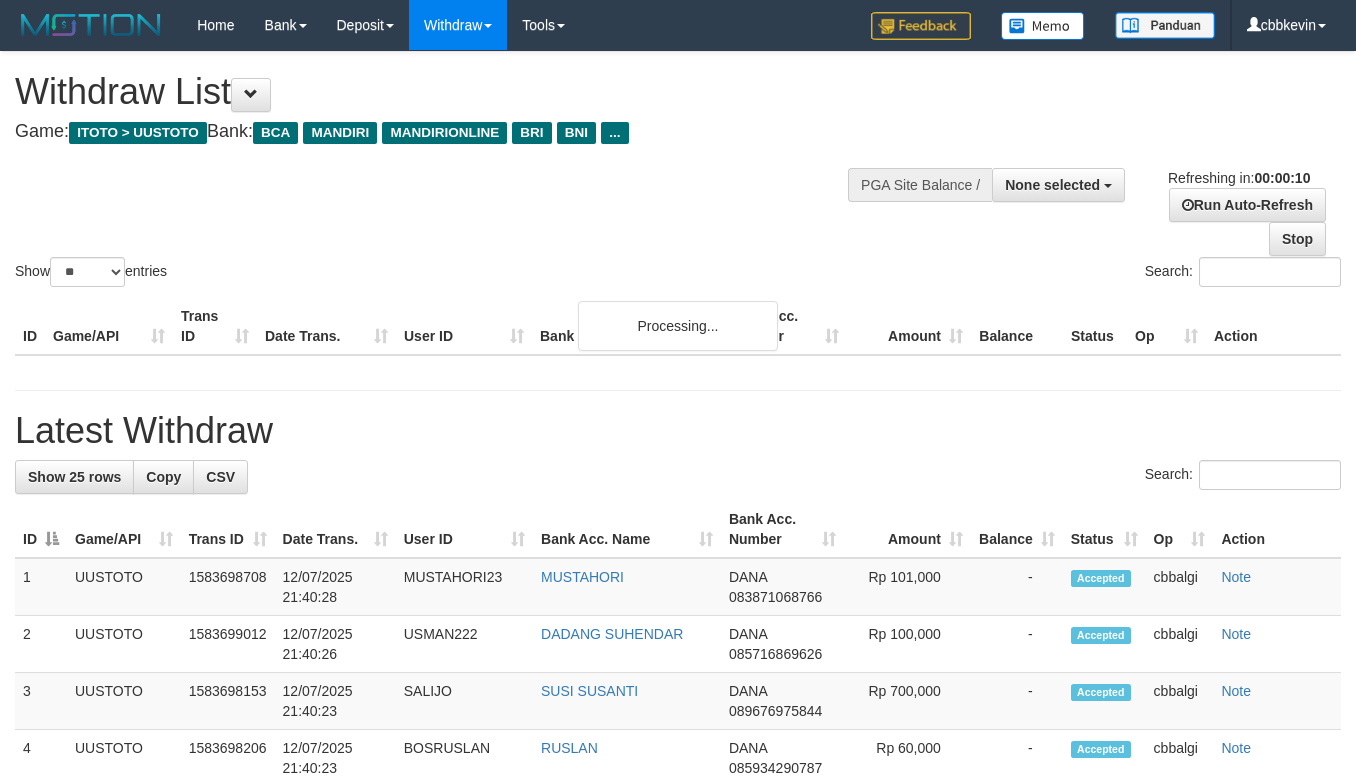 select 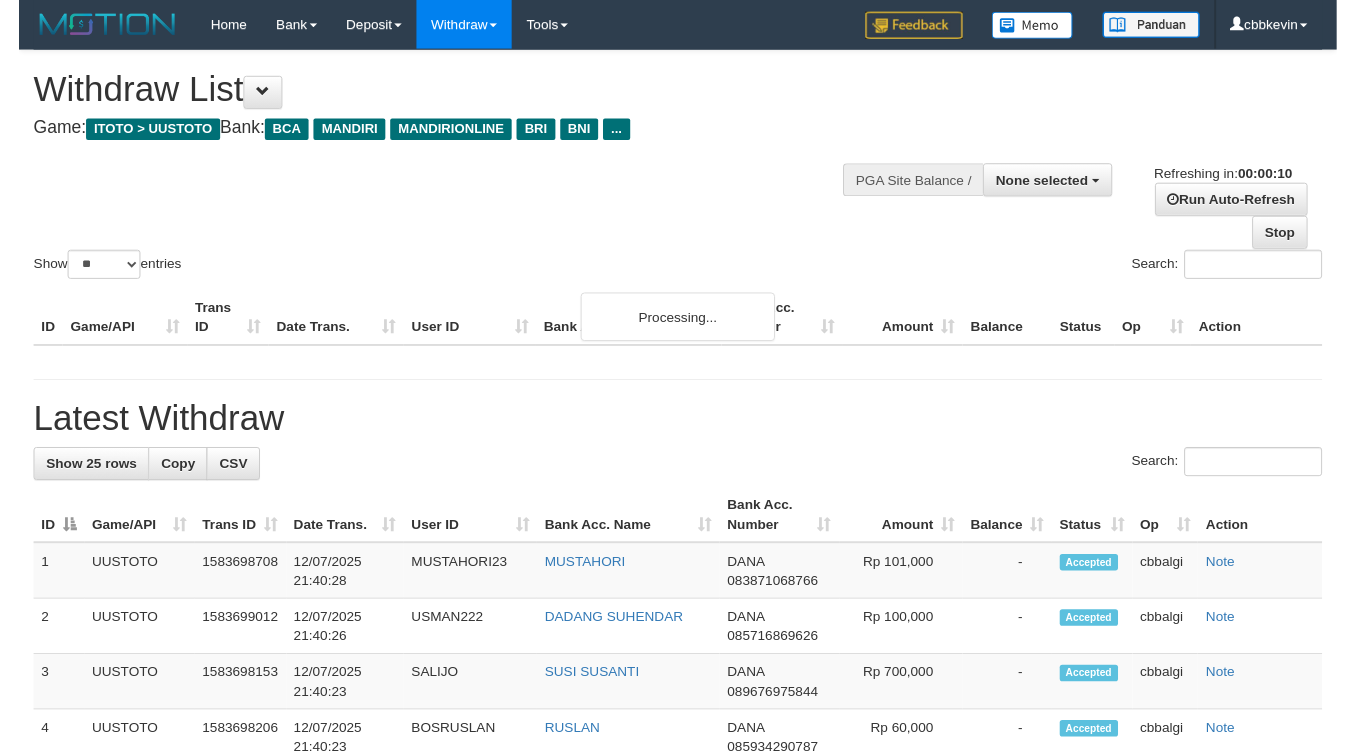 scroll, scrollTop: 0, scrollLeft: 0, axis: both 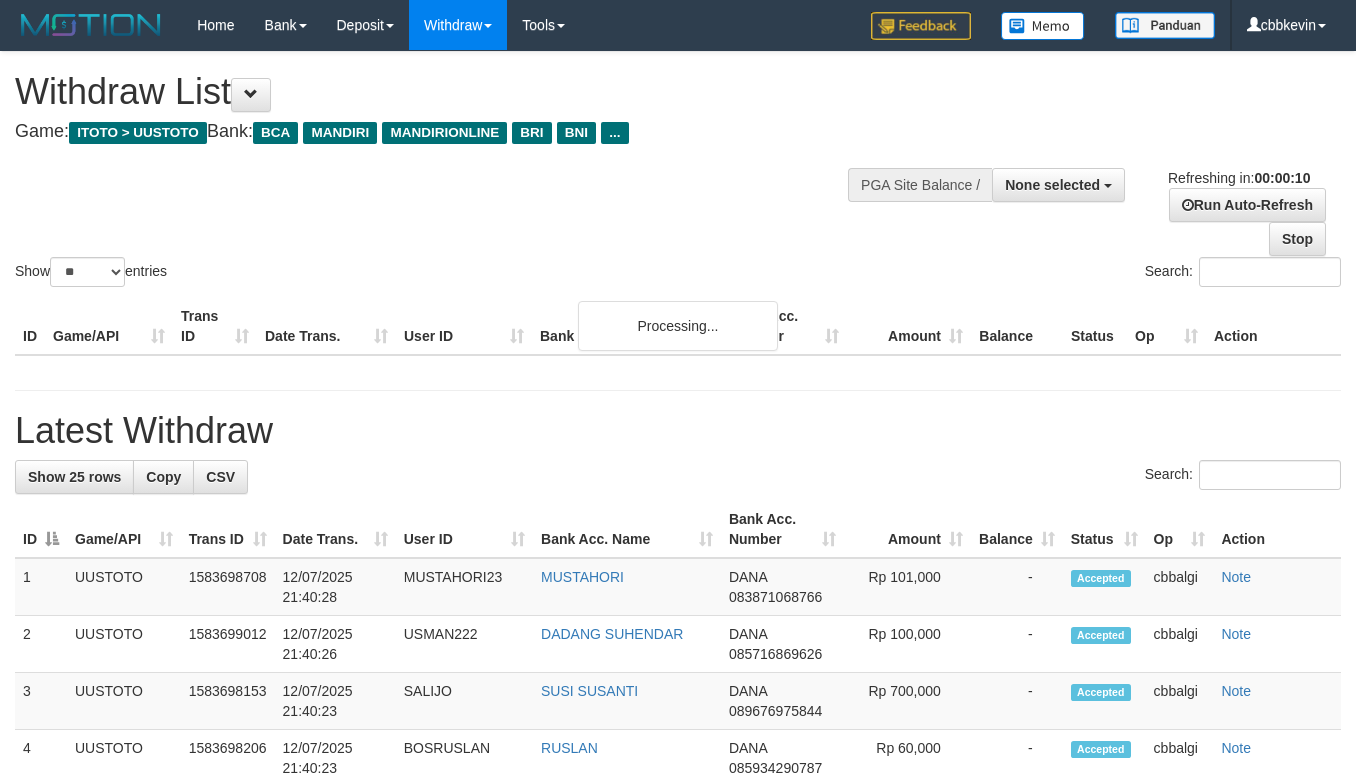 select 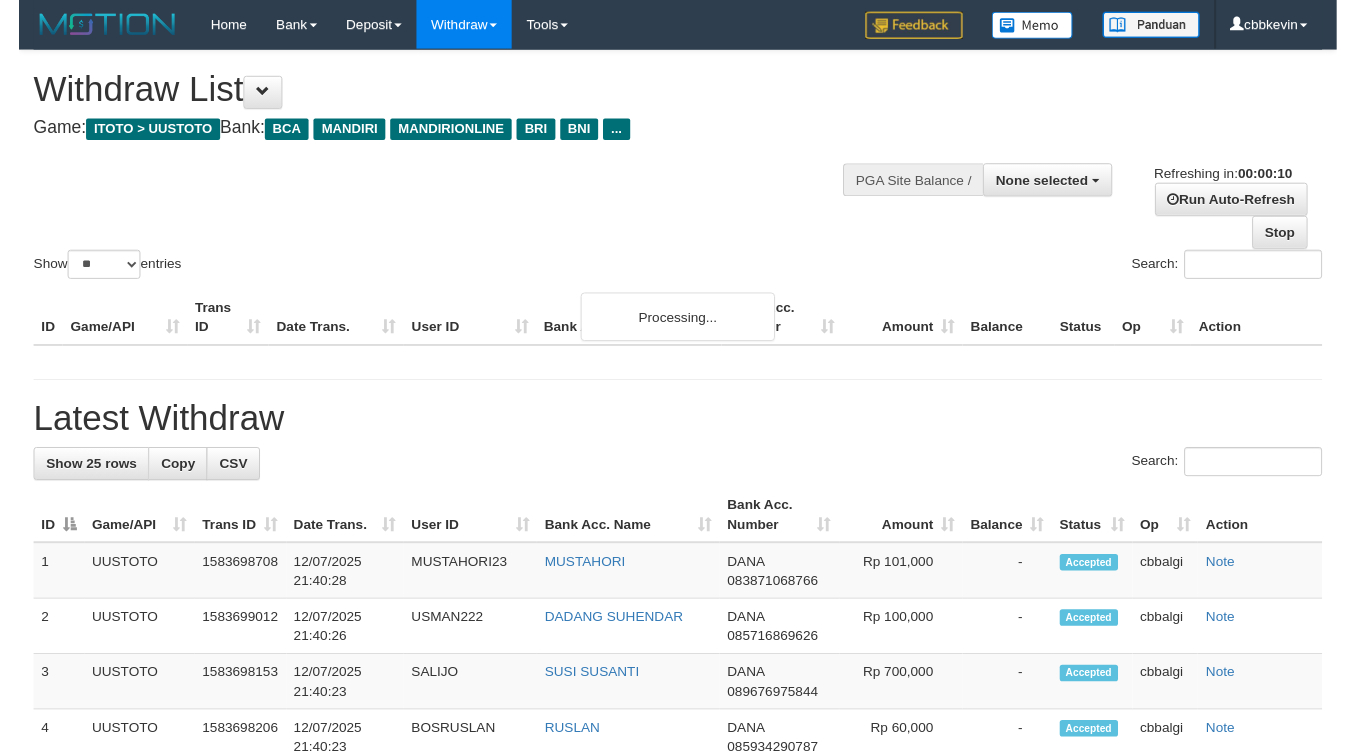 scroll, scrollTop: 0, scrollLeft: 0, axis: both 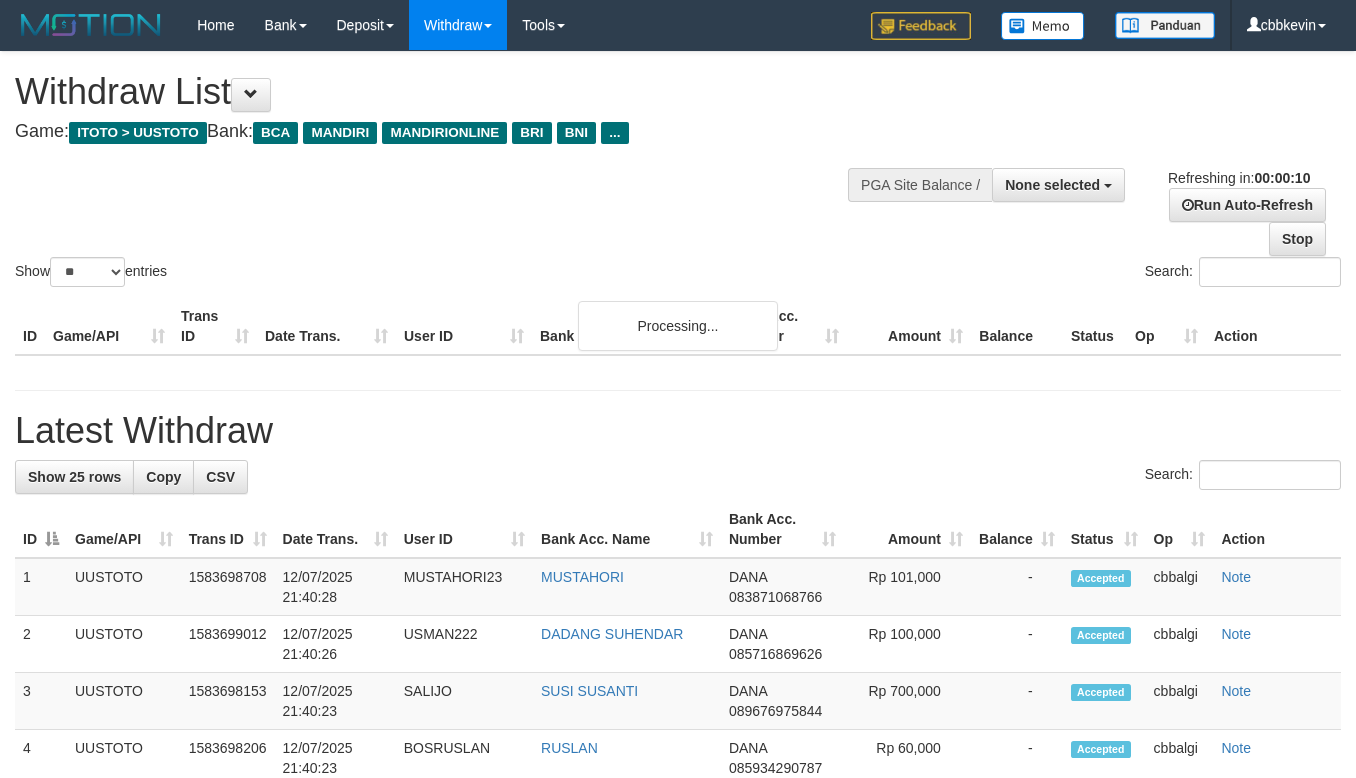 select 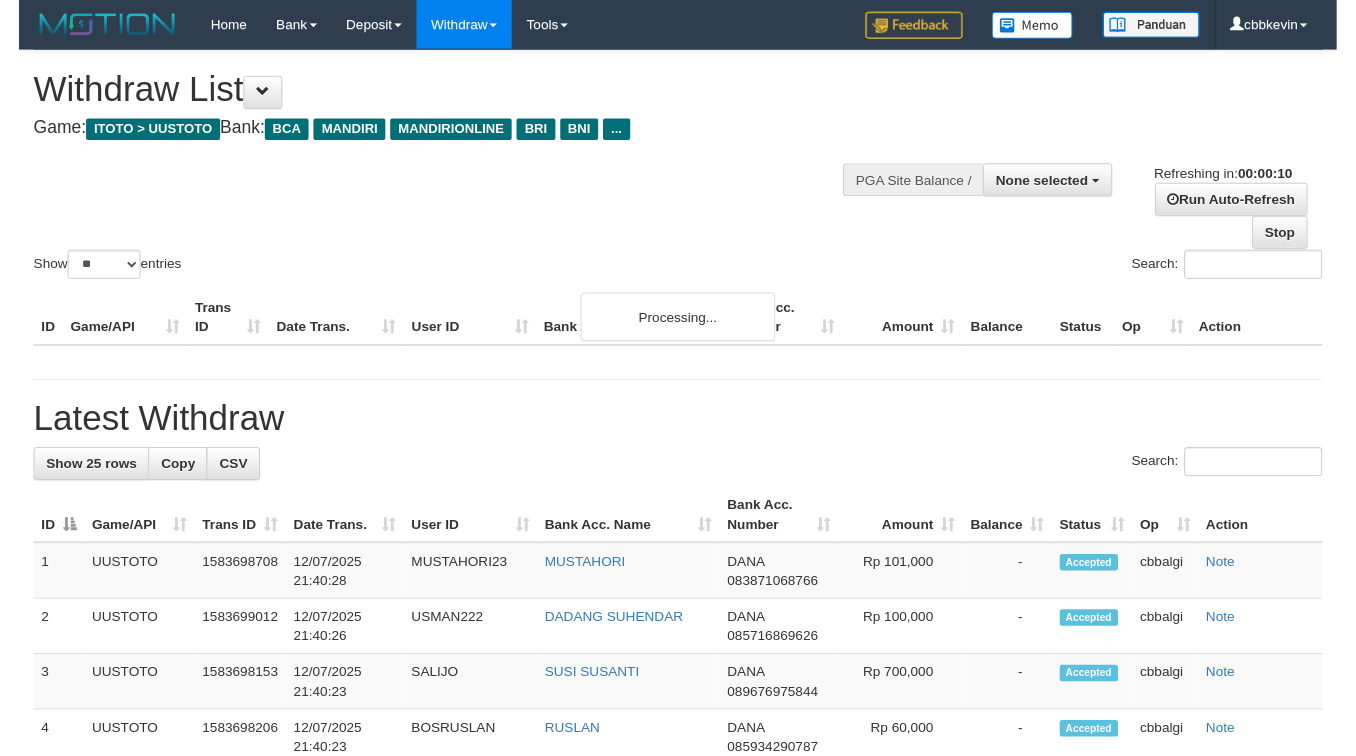 scroll, scrollTop: 0, scrollLeft: 0, axis: both 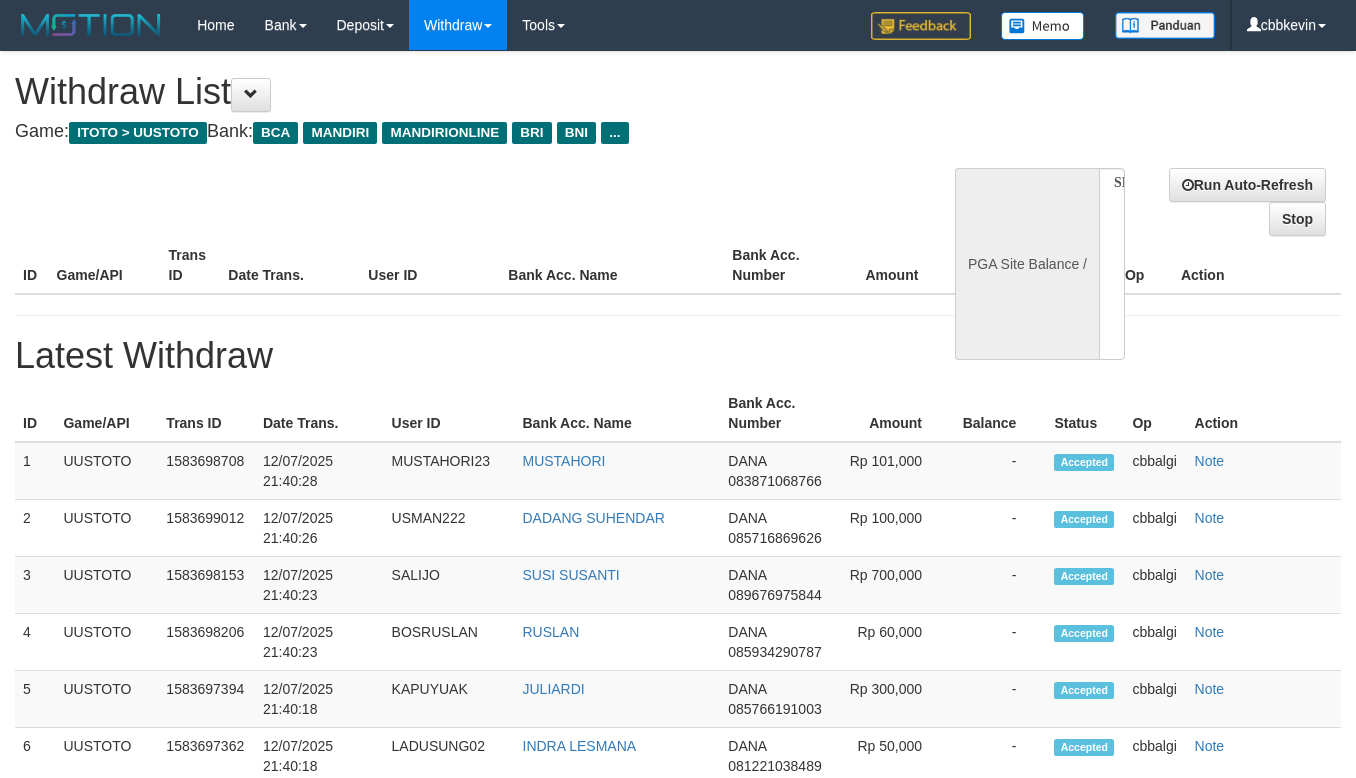 select 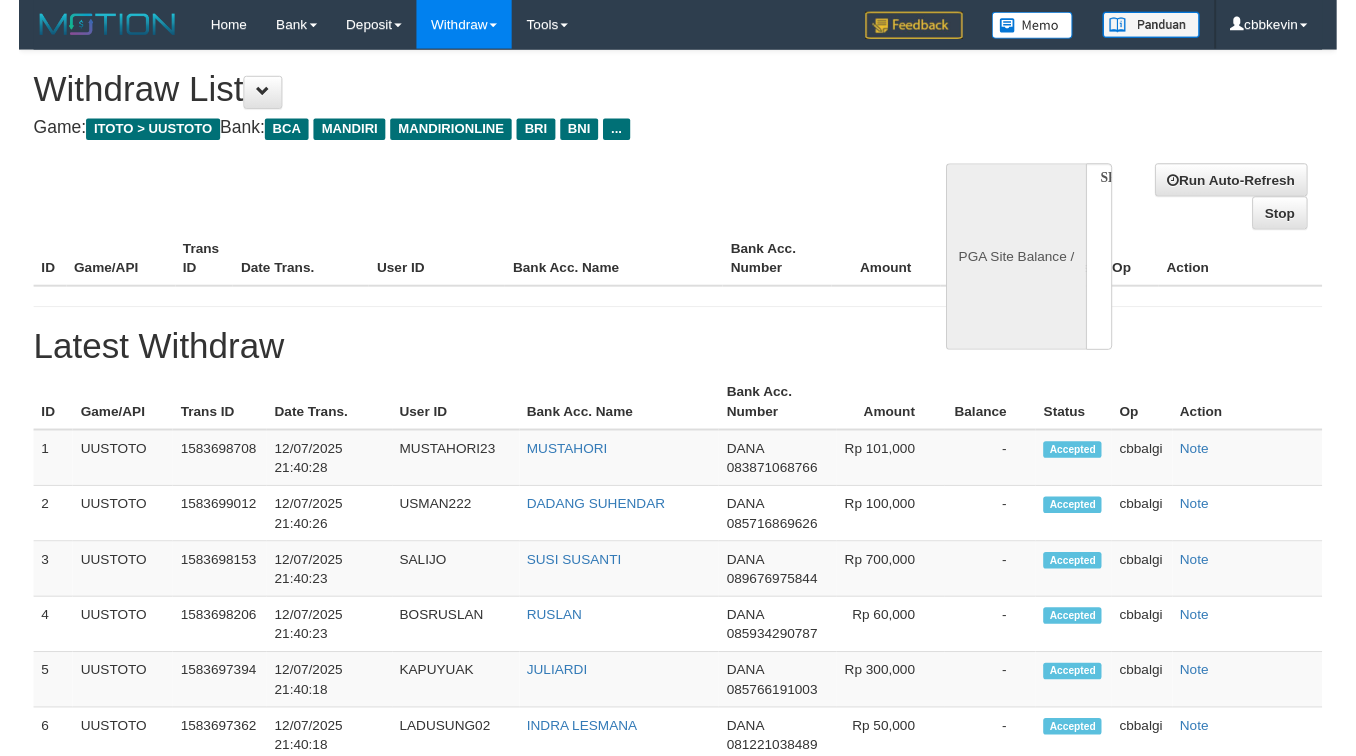 scroll, scrollTop: 0, scrollLeft: 0, axis: both 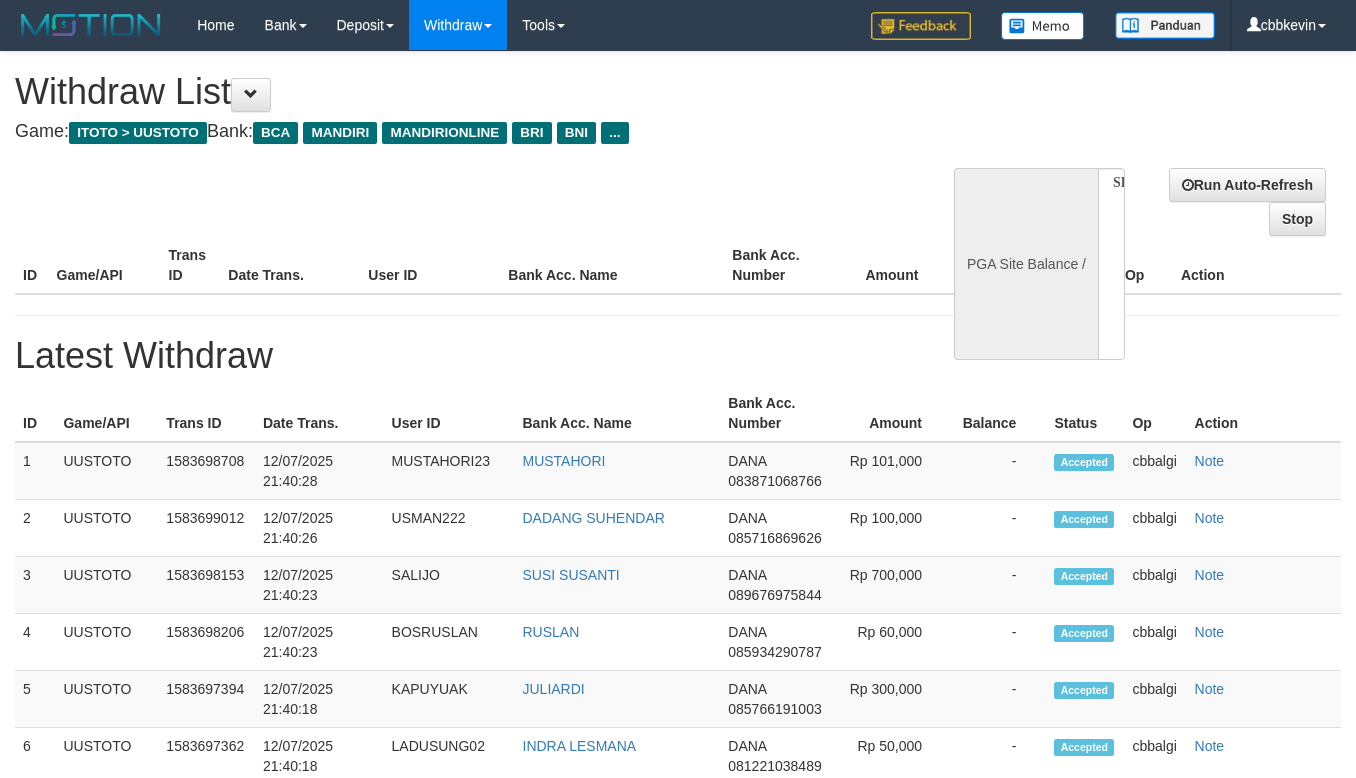 select on "**" 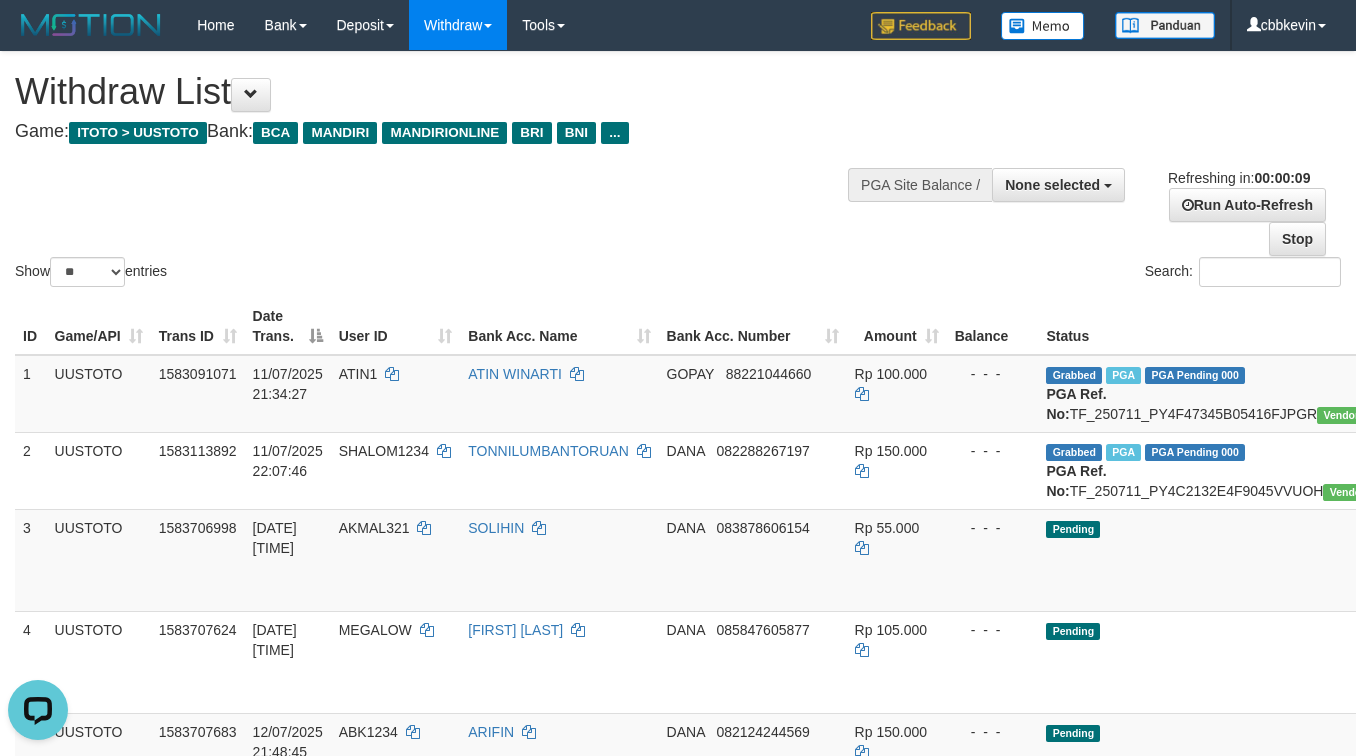 scroll, scrollTop: 0, scrollLeft: 0, axis: both 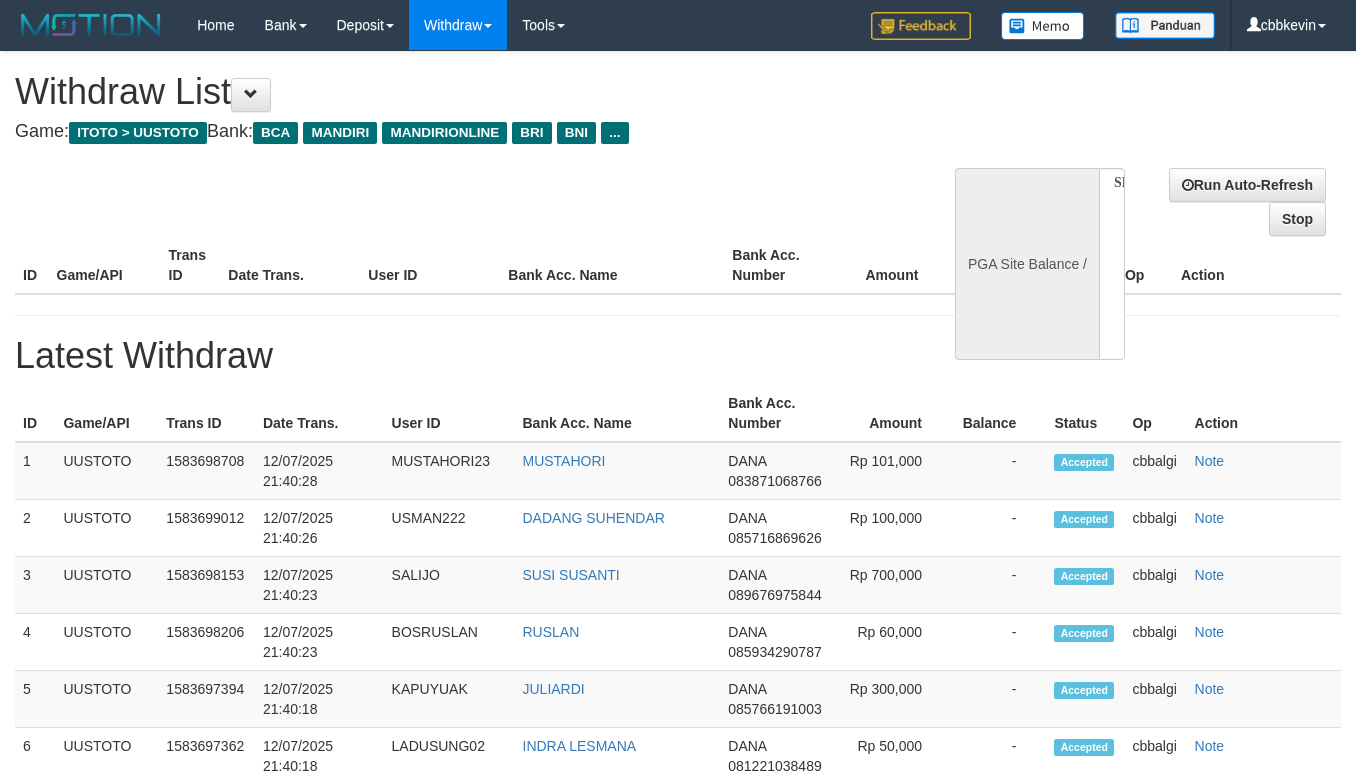 select 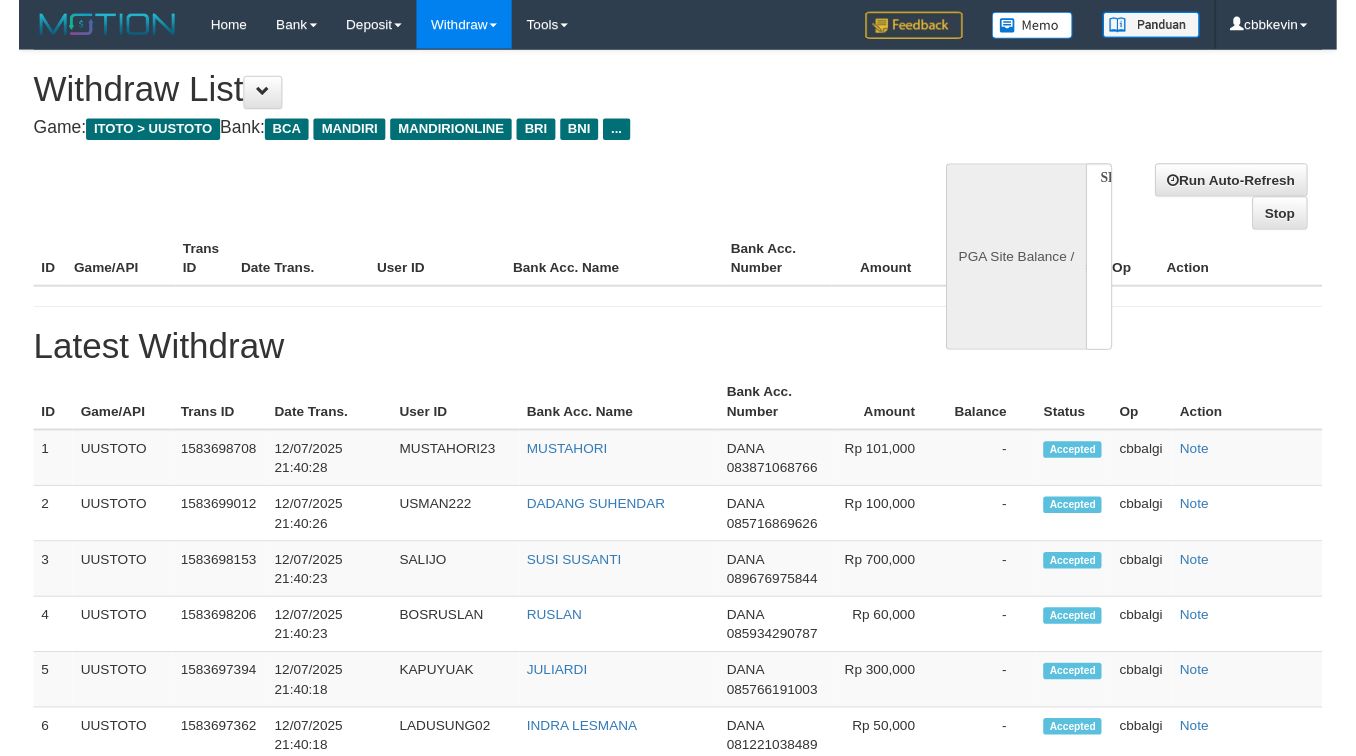 scroll, scrollTop: 0, scrollLeft: 0, axis: both 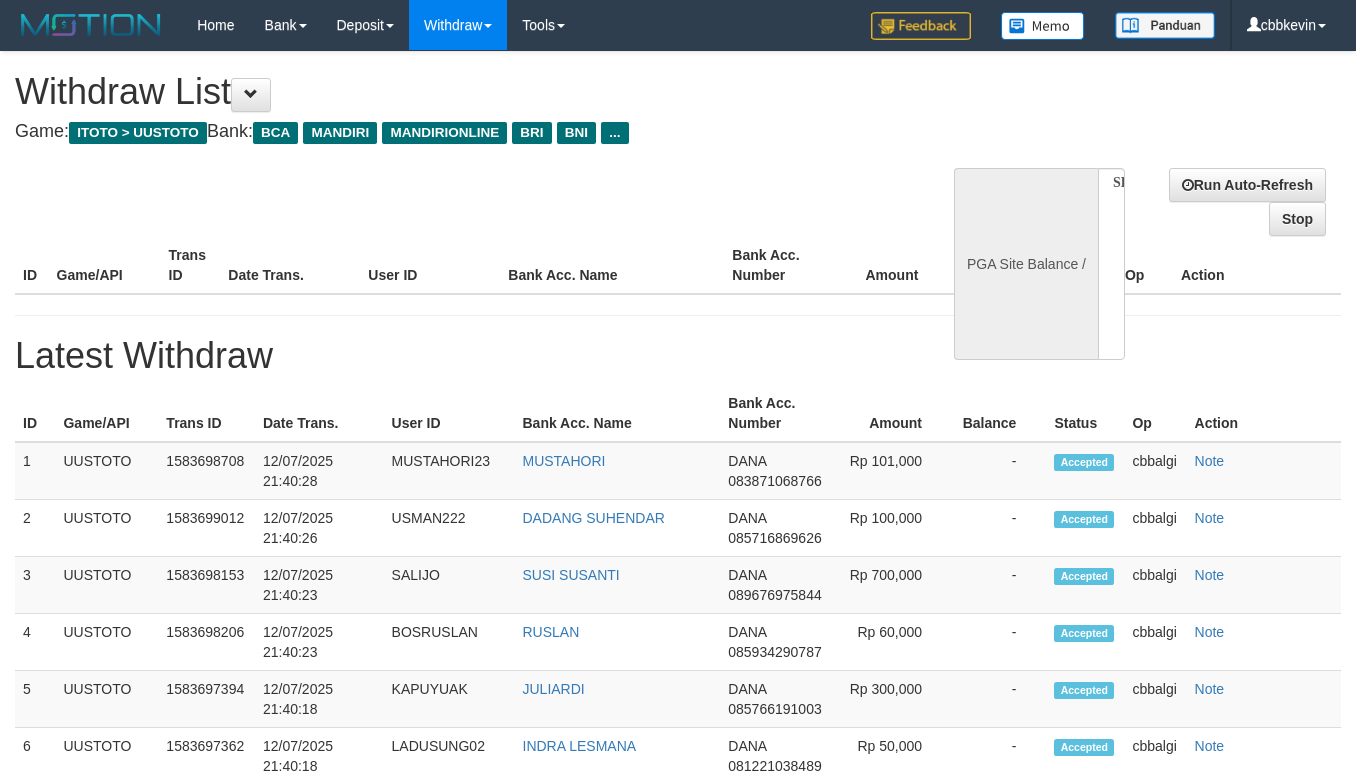 select on "**" 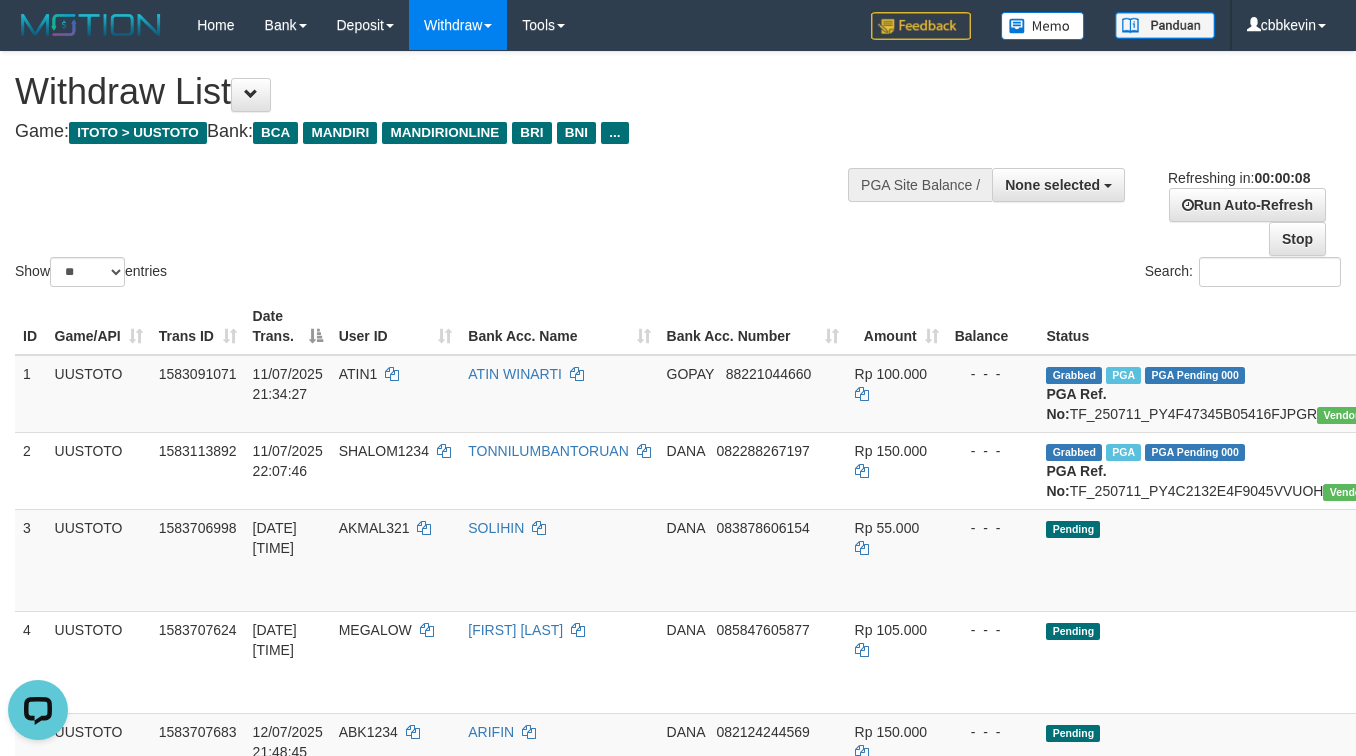scroll, scrollTop: 0, scrollLeft: 0, axis: both 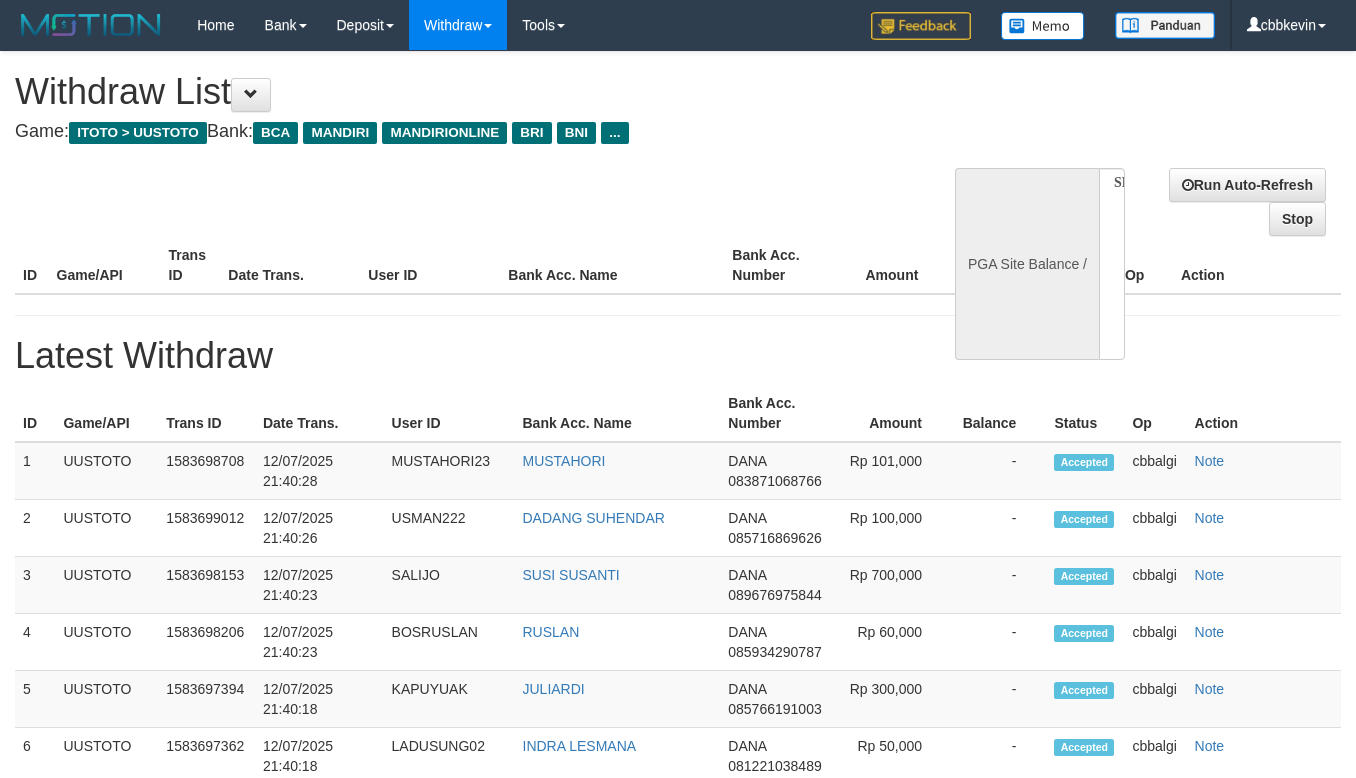 select 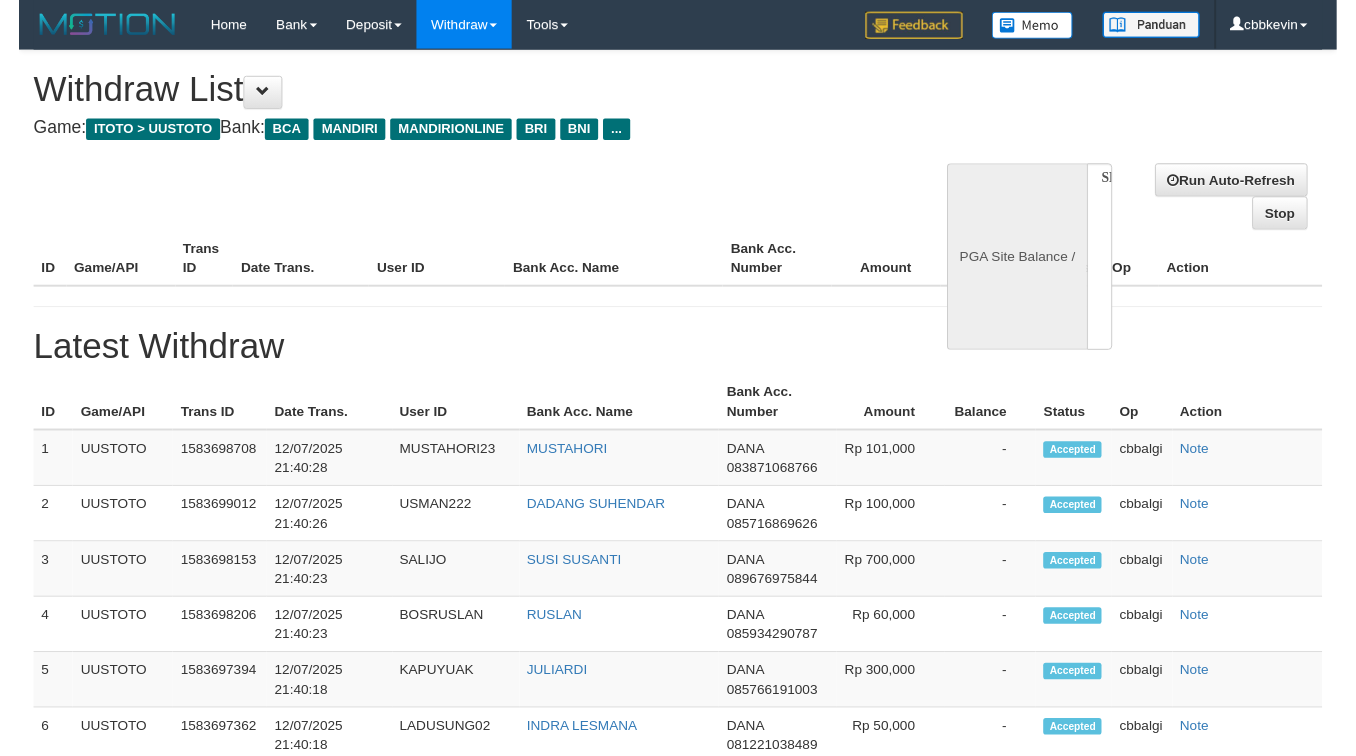 scroll, scrollTop: 0, scrollLeft: 0, axis: both 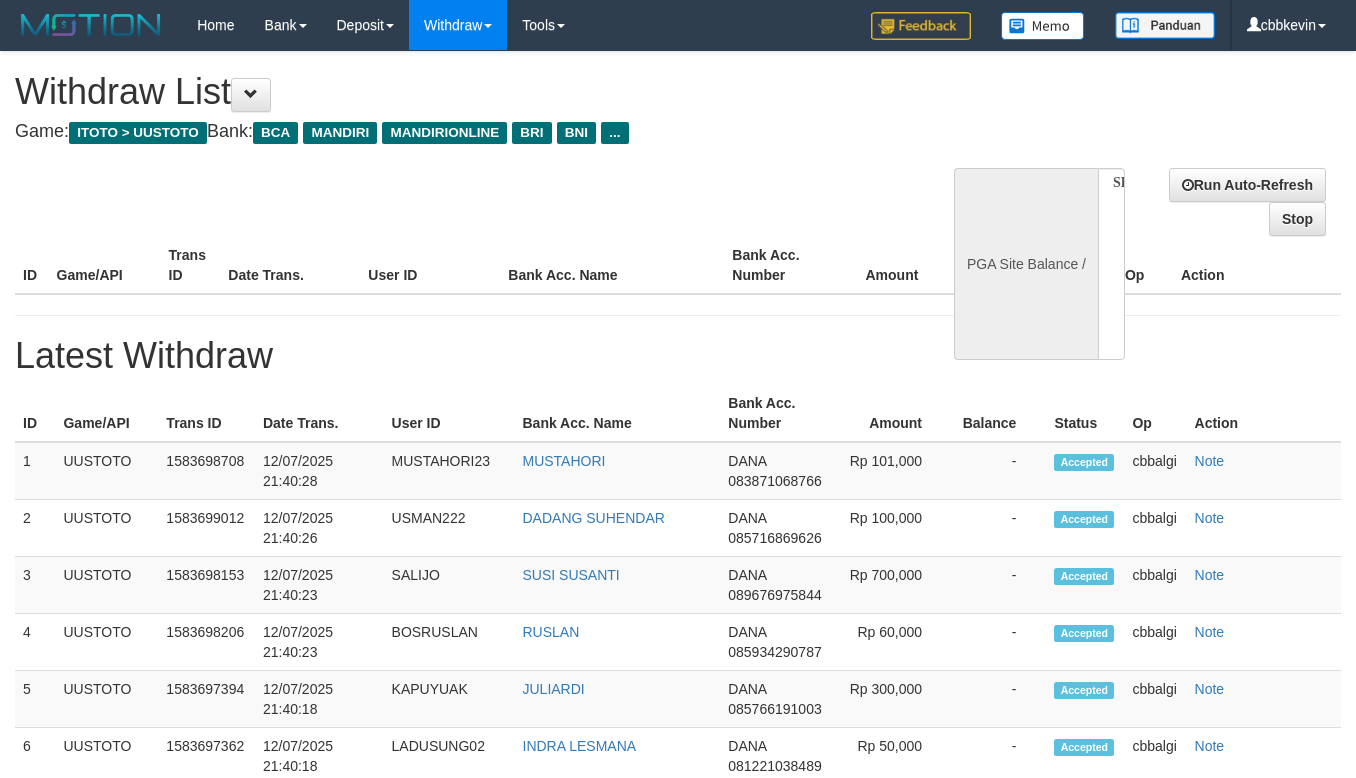 select on "**" 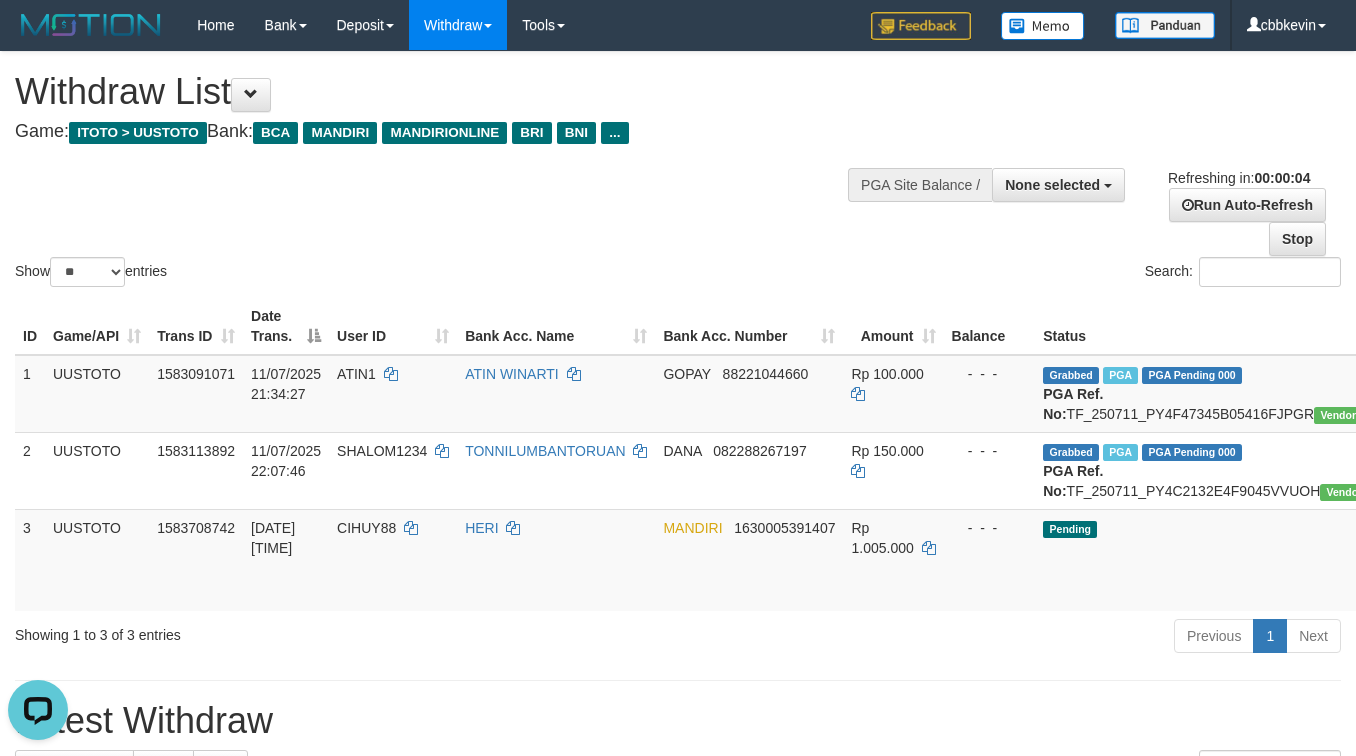 scroll, scrollTop: 0, scrollLeft: 0, axis: both 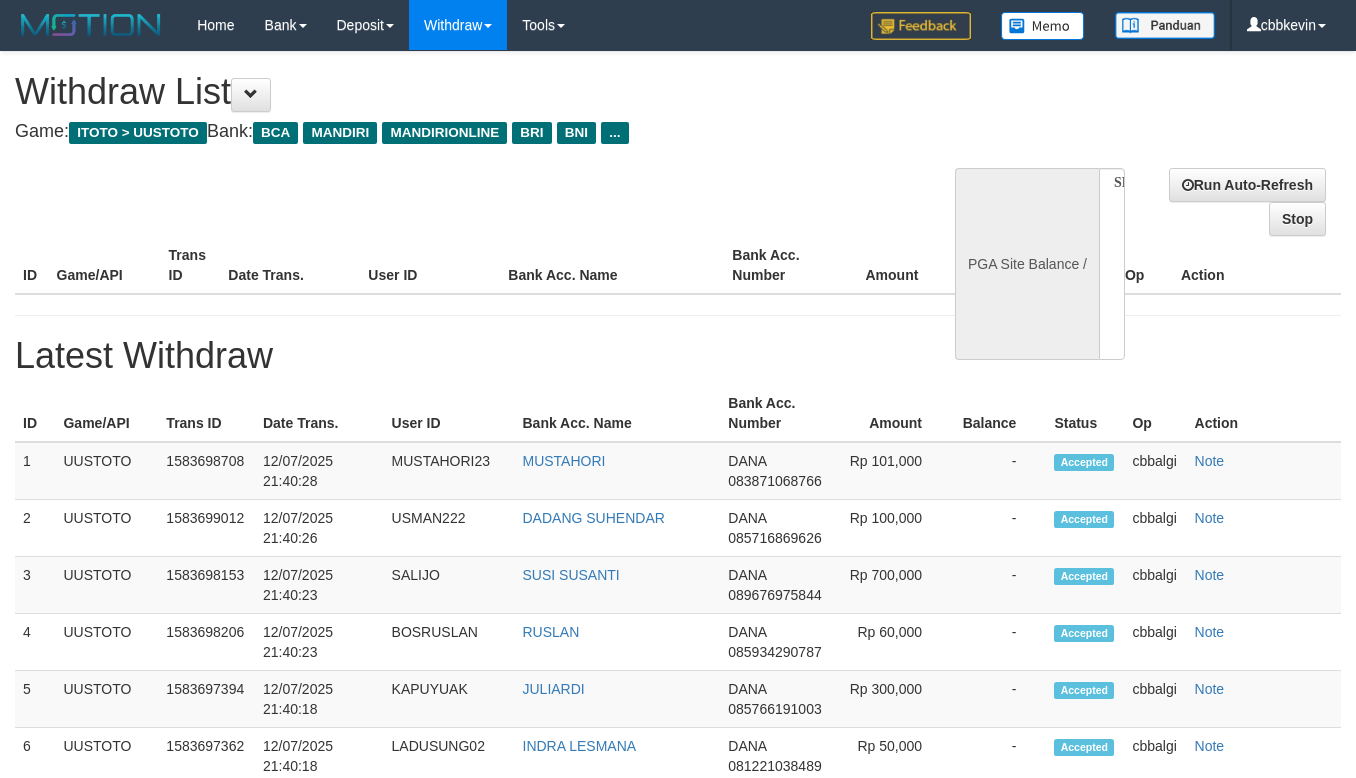 select 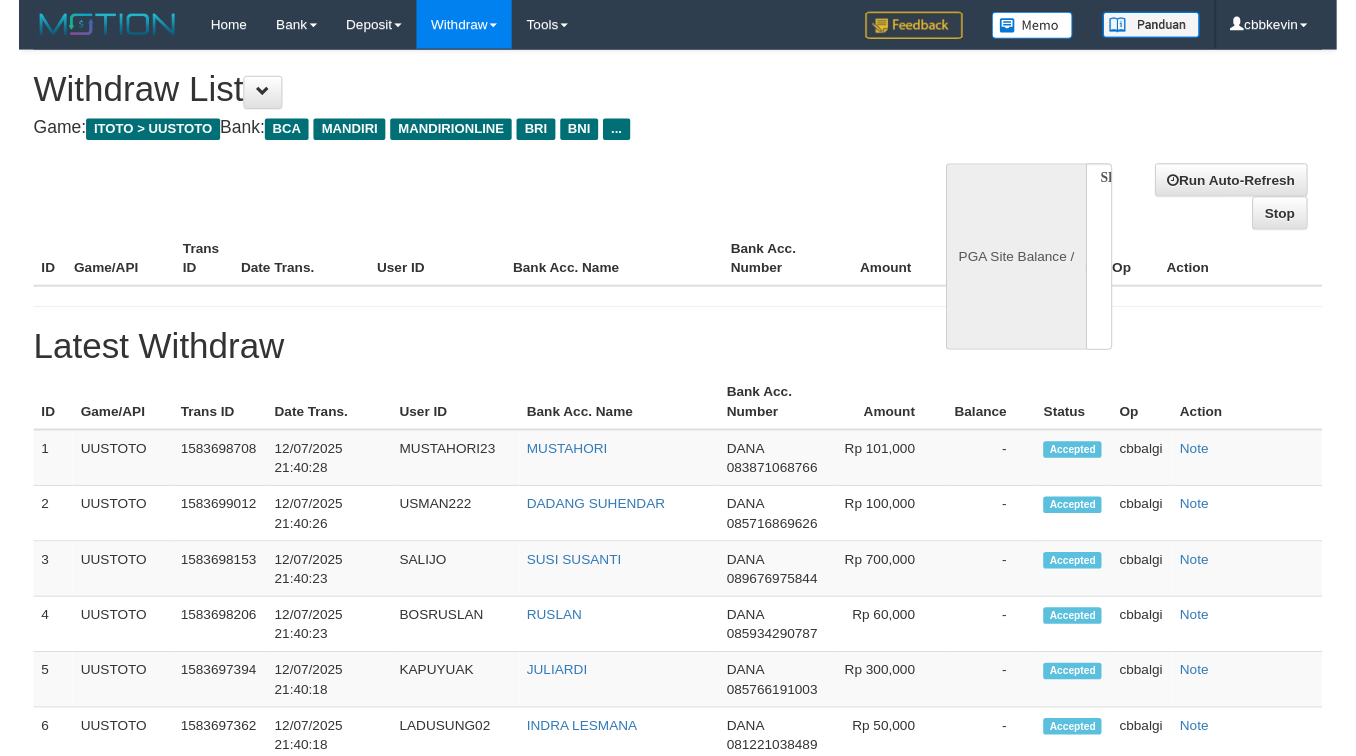 scroll, scrollTop: 0, scrollLeft: 0, axis: both 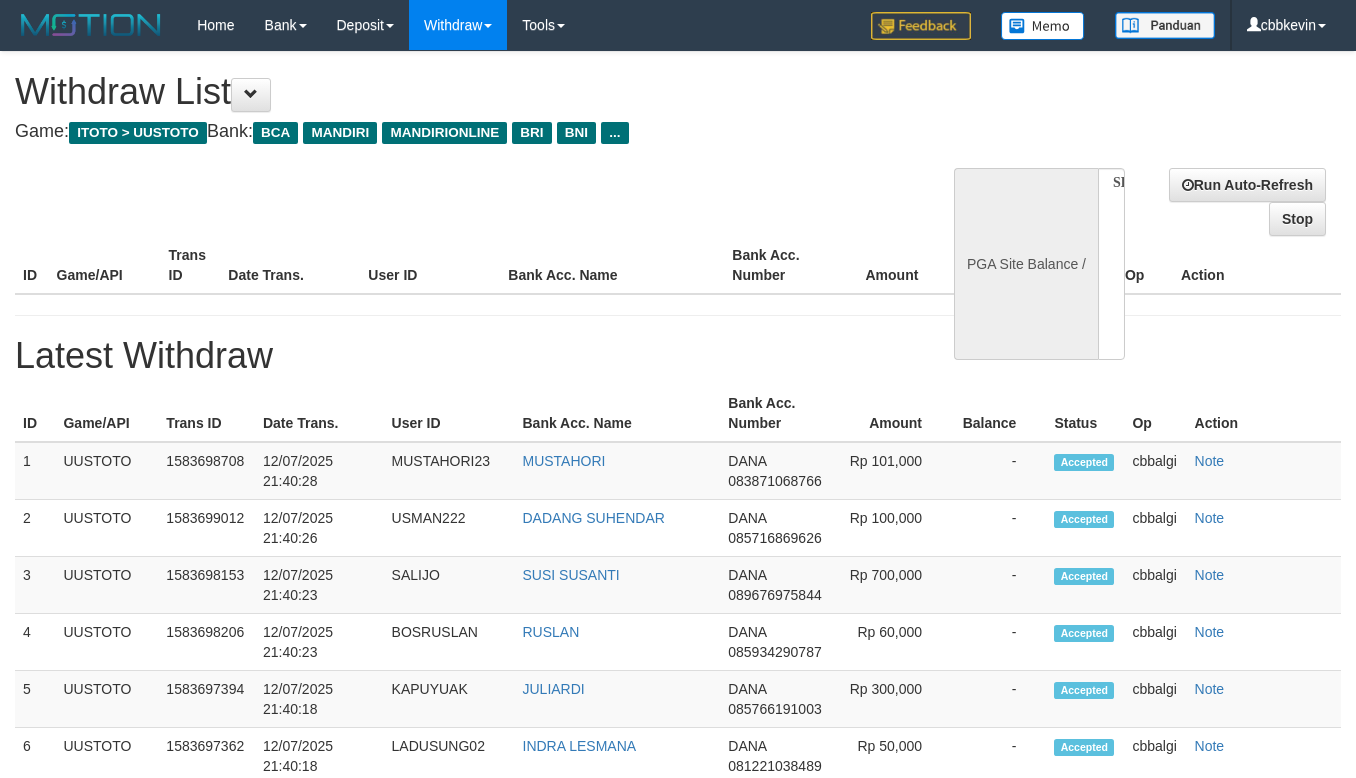 select on "**" 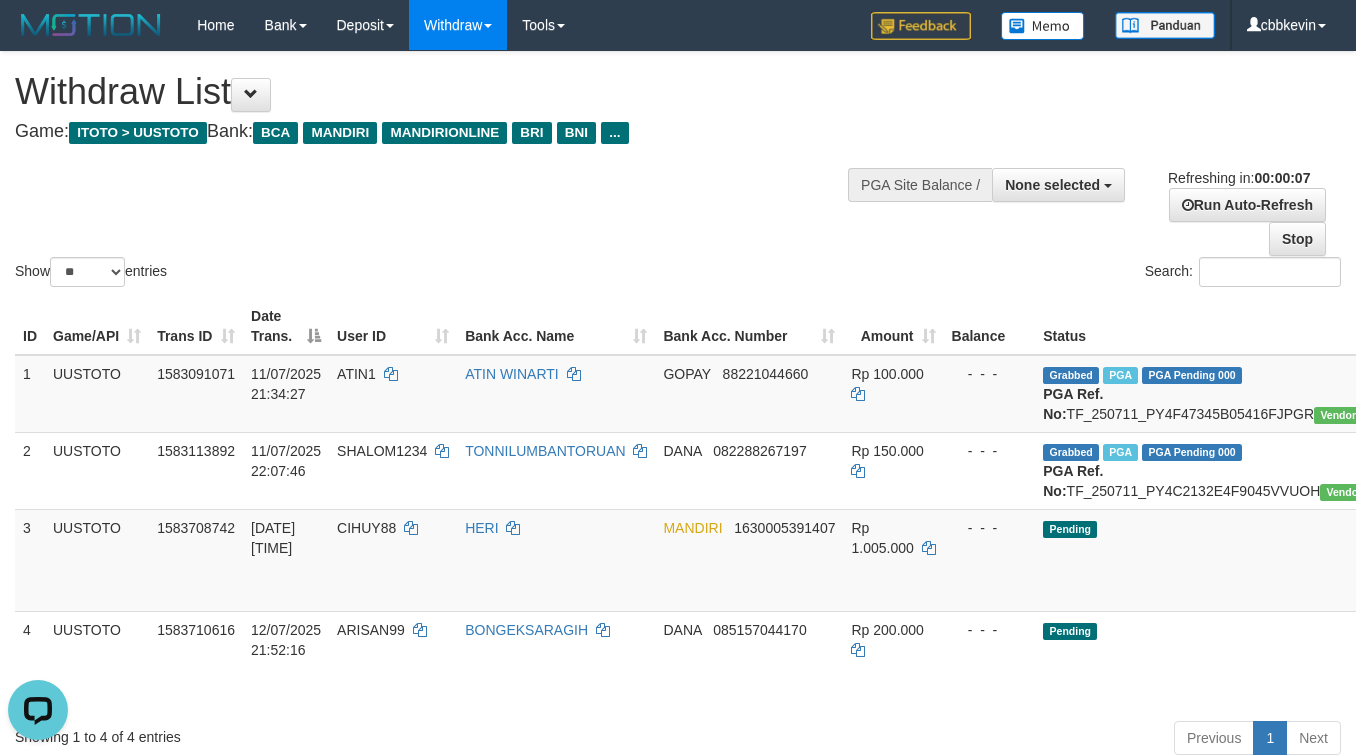 scroll, scrollTop: 0, scrollLeft: 0, axis: both 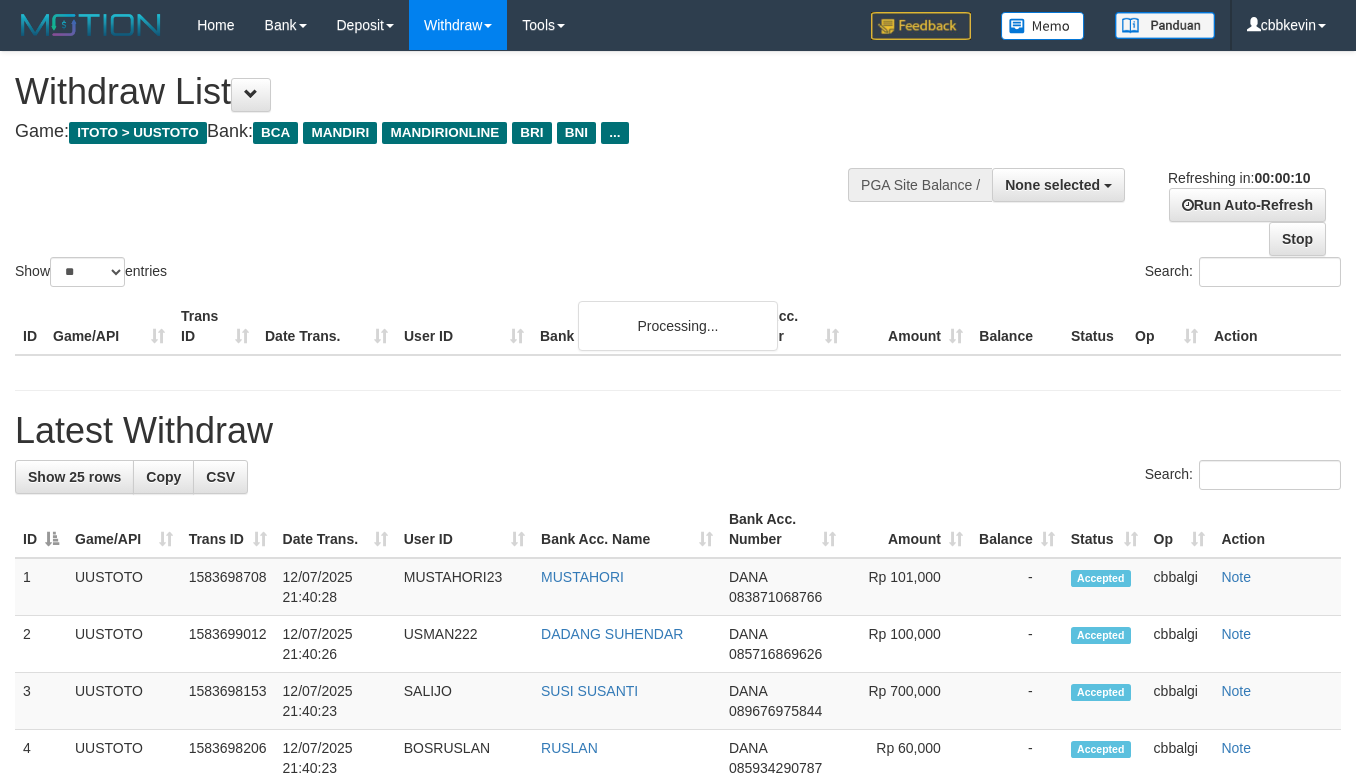 select 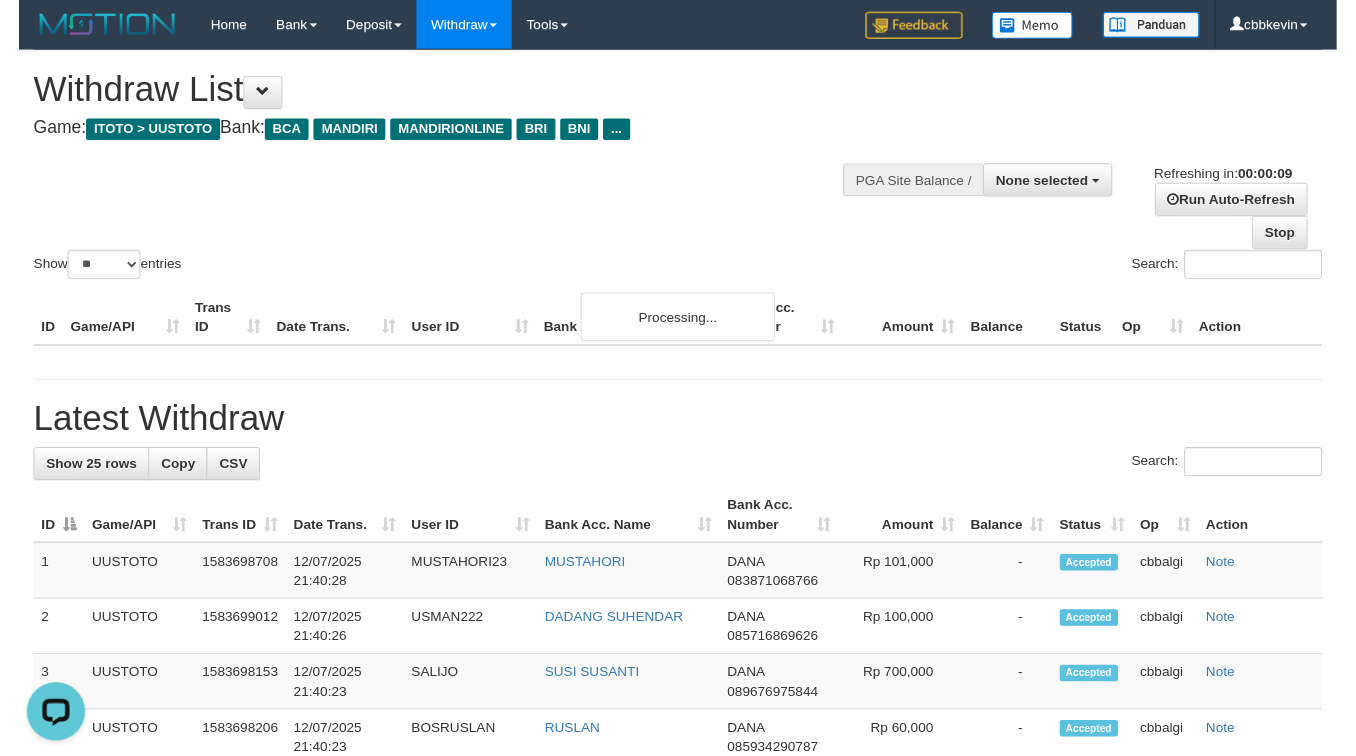 scroll, scrollTop: 0, scrollLeft: 0, axis: both 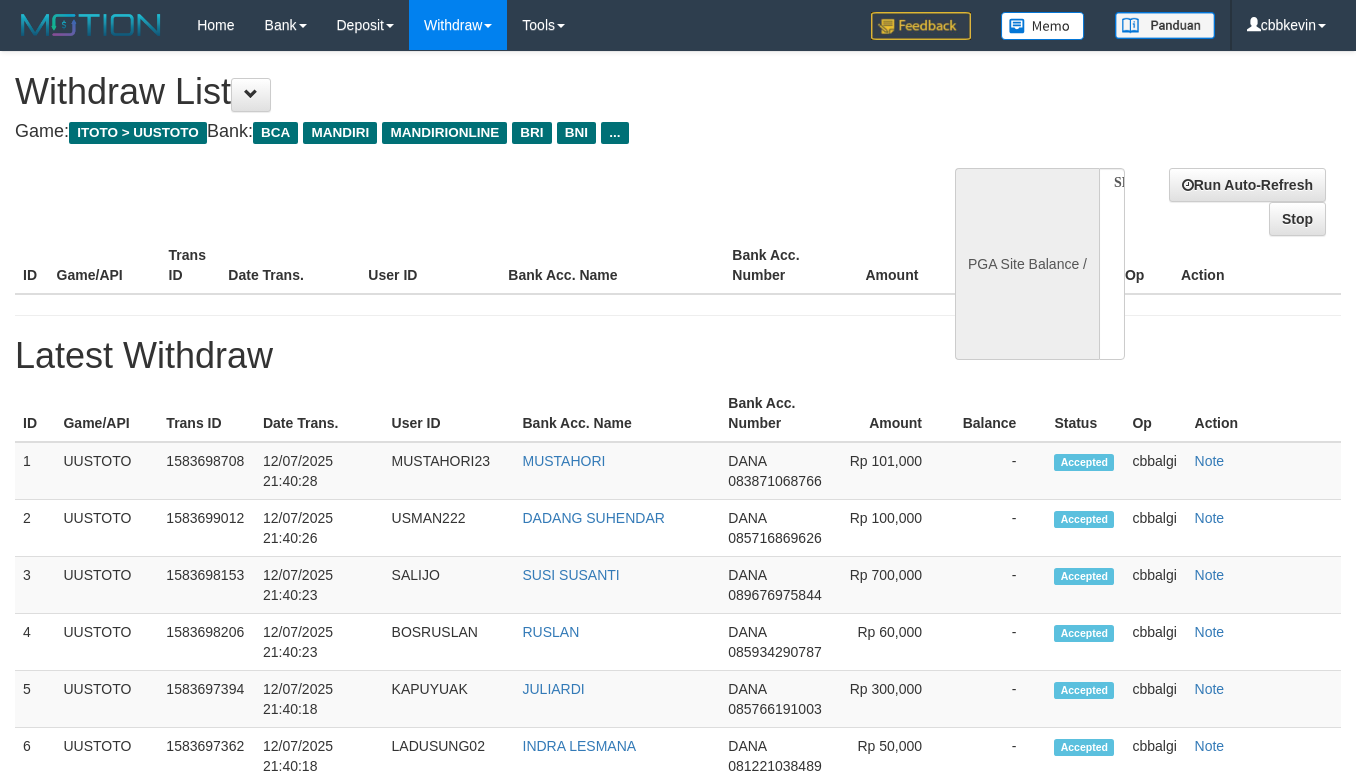 select 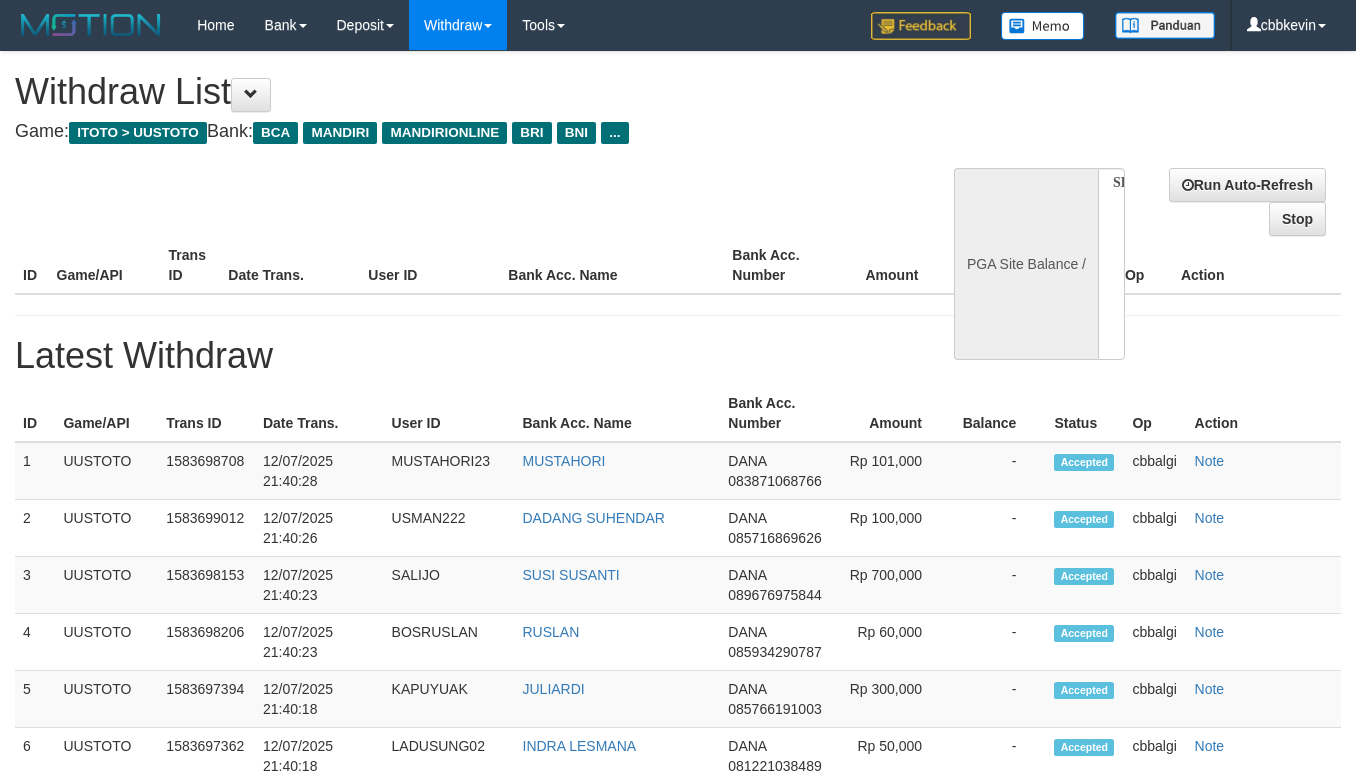 scroll, scrollTop: 0, scrollLeft: 0, axis: both 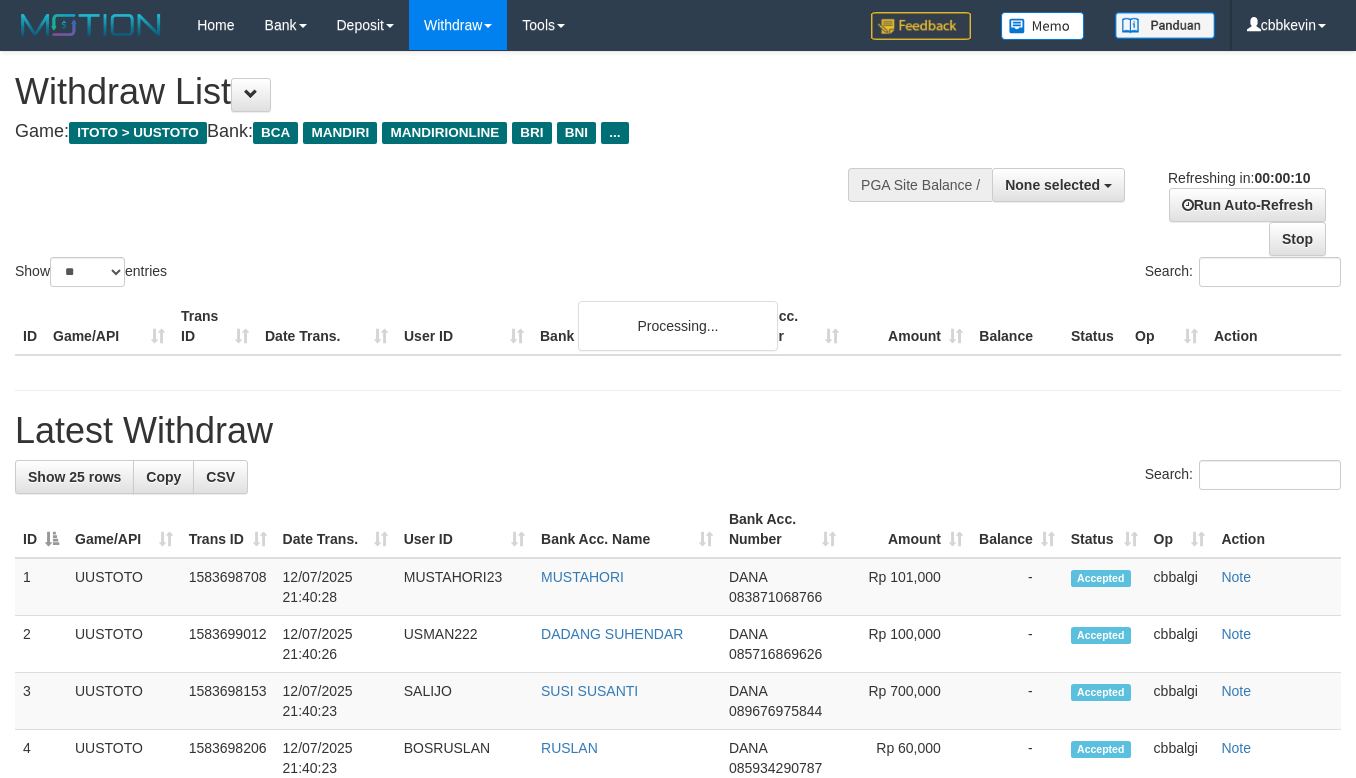 select 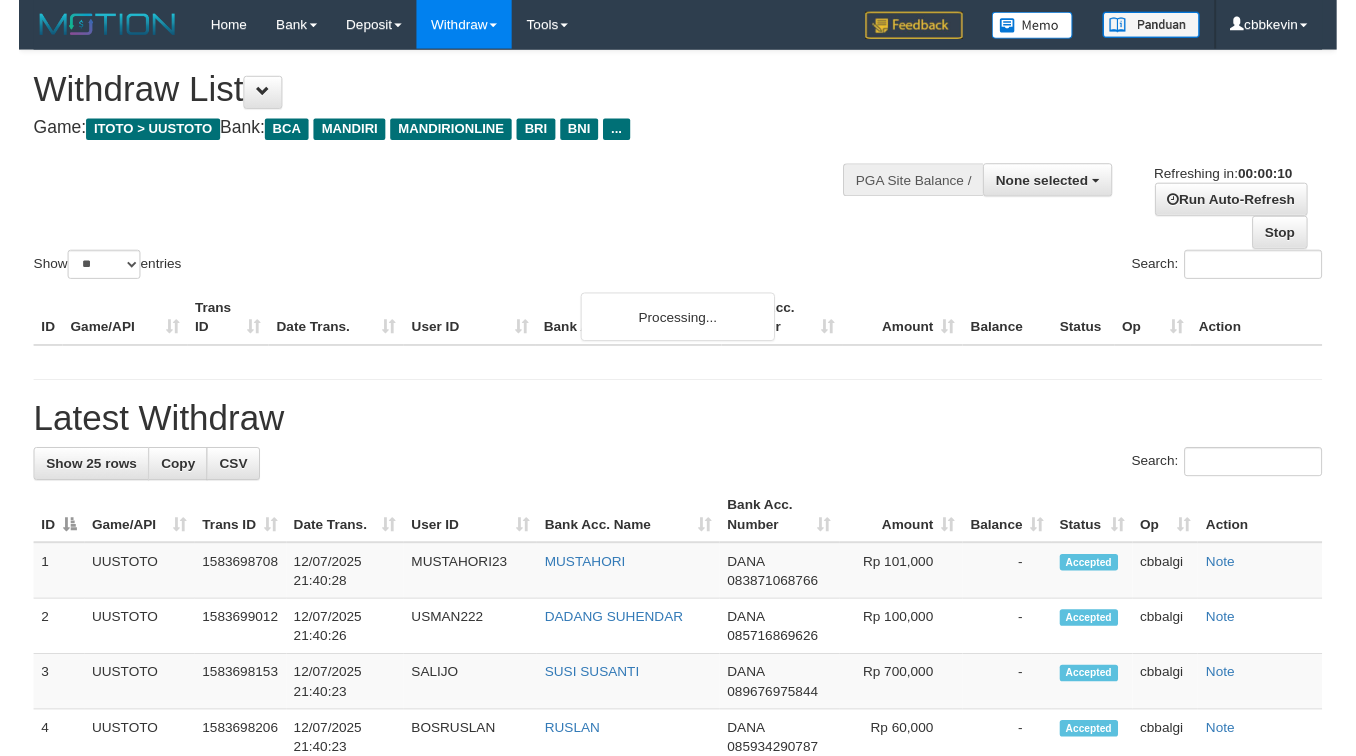 scroll, scrollTop: 0, scrollLeft: 0, axis: both 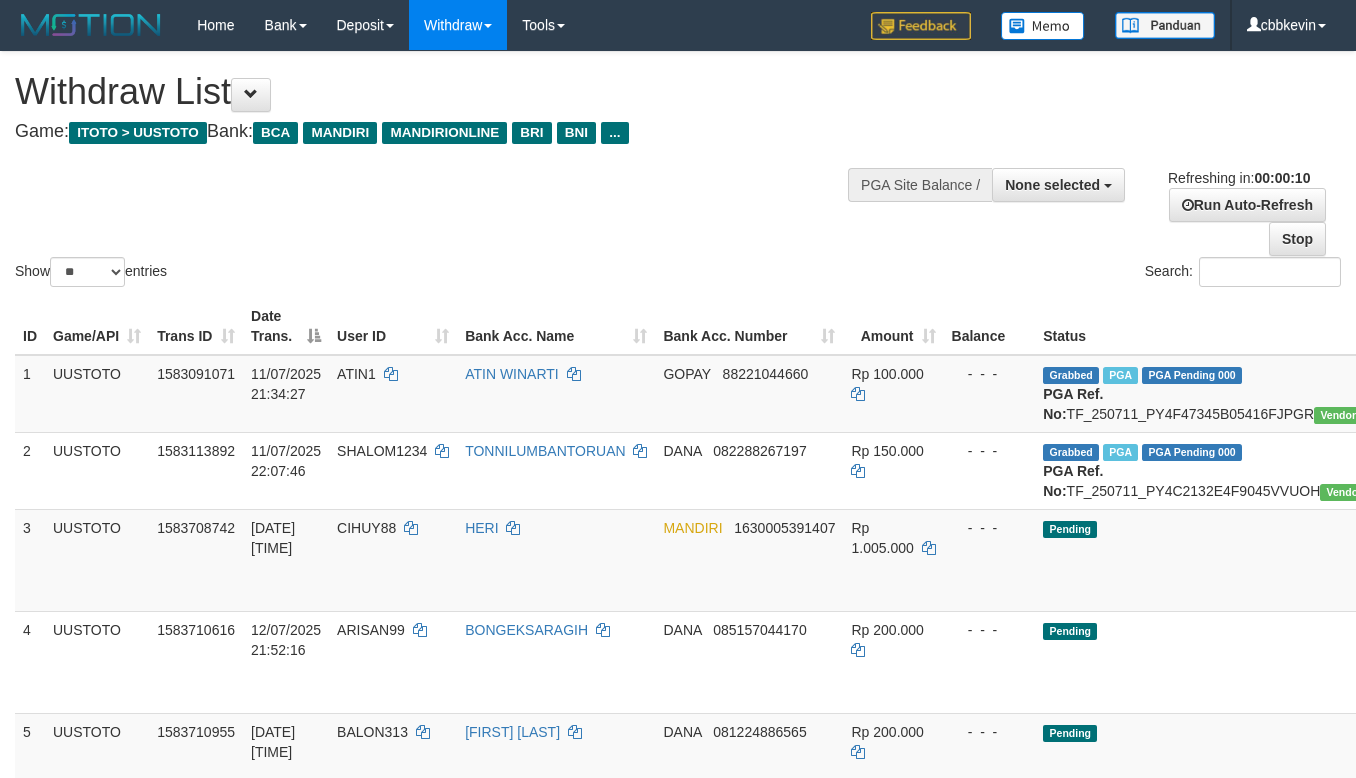 select 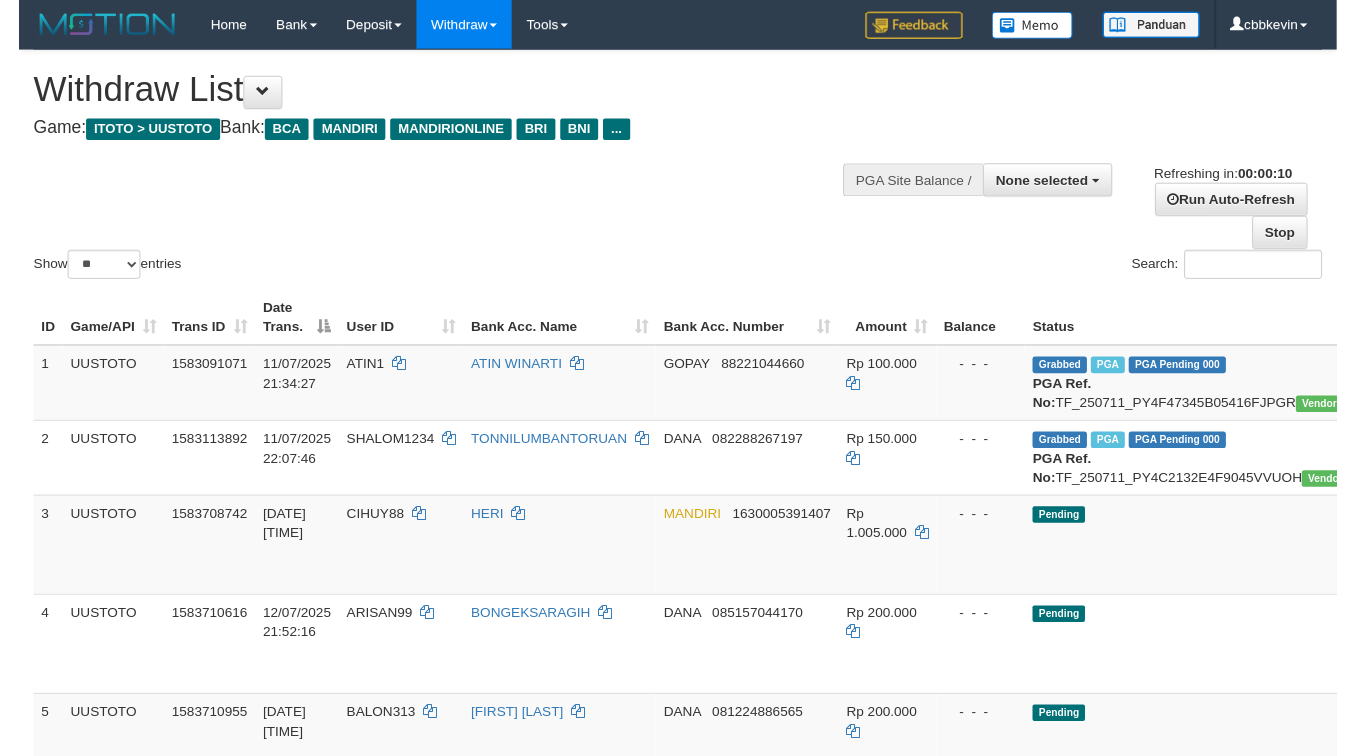 scroll, scrollTop: 0, scrollLeft: 0, axis: both 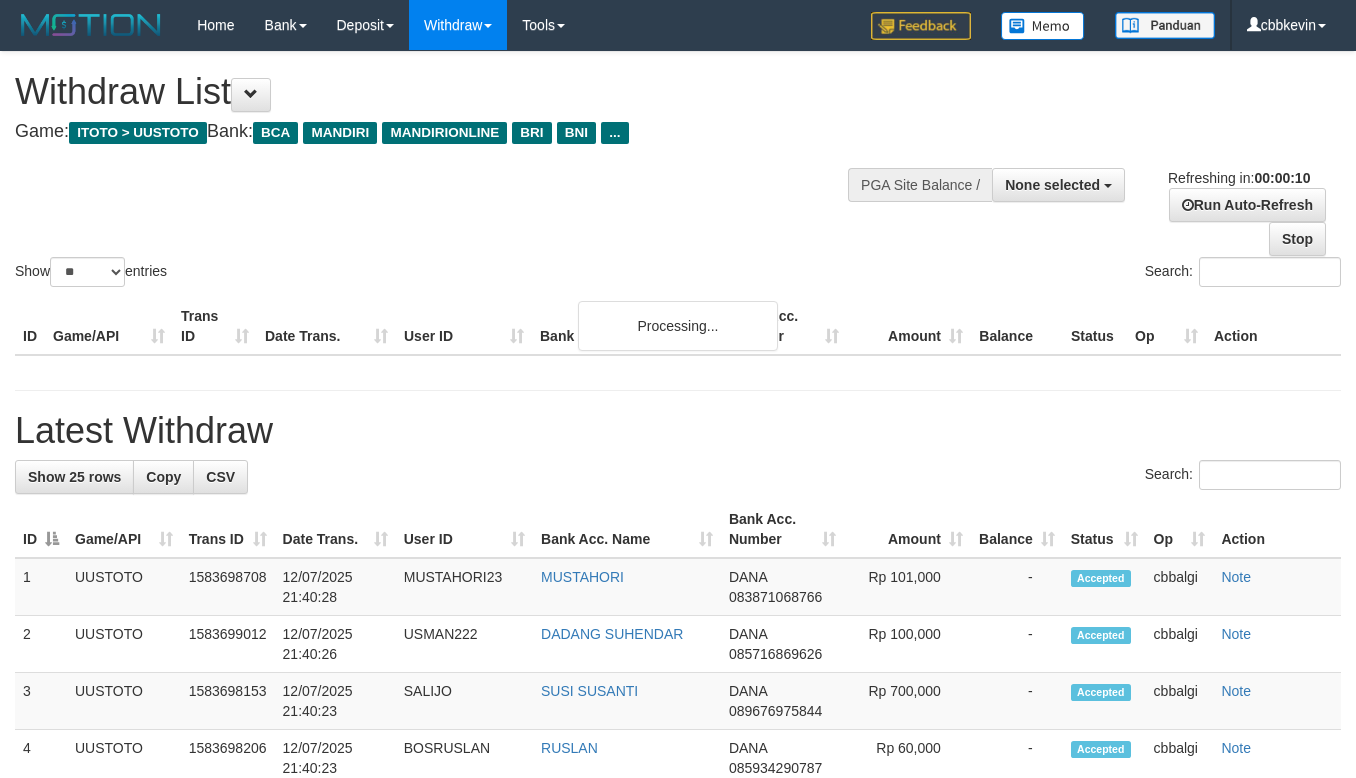 select 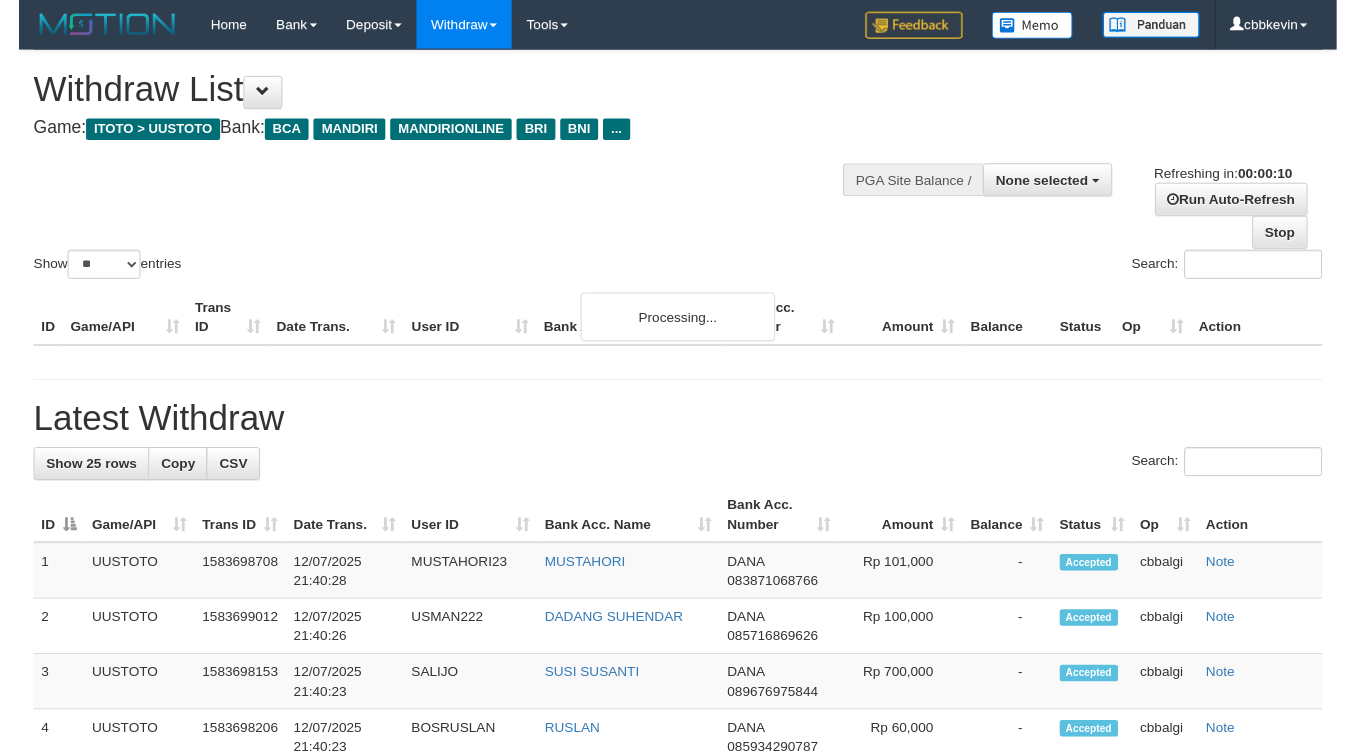 scroll, scrollTop: 0, scrollLeft: 0, axis: both 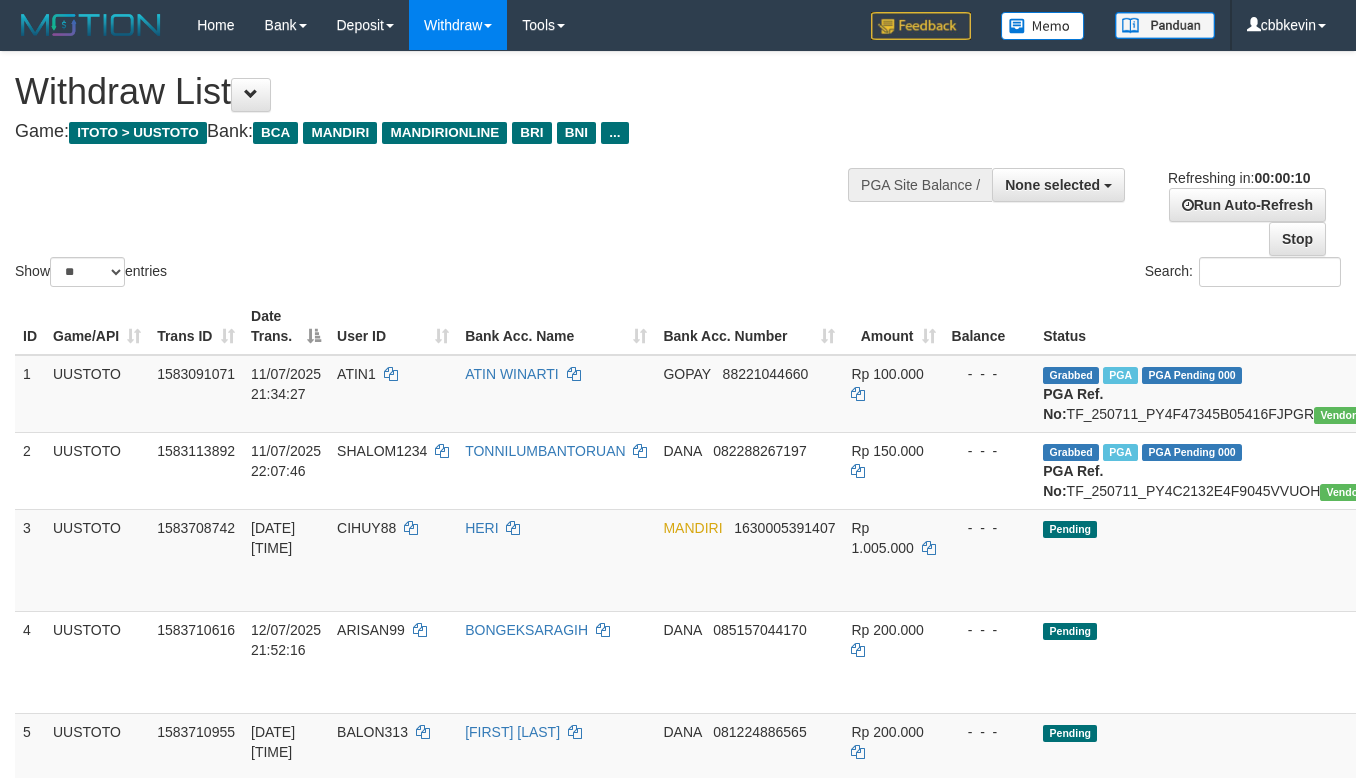 select 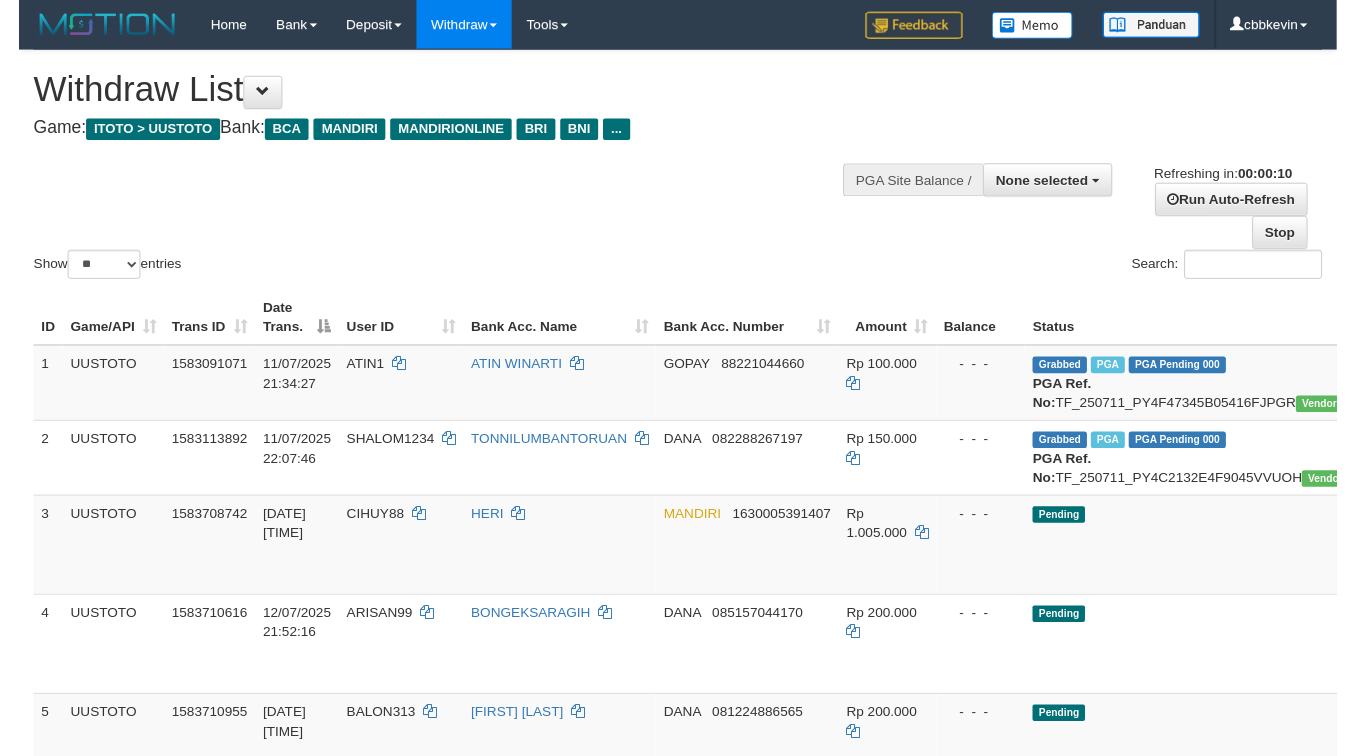 scroll, scrollTop: 0, scrollLeft: 0, axis: both 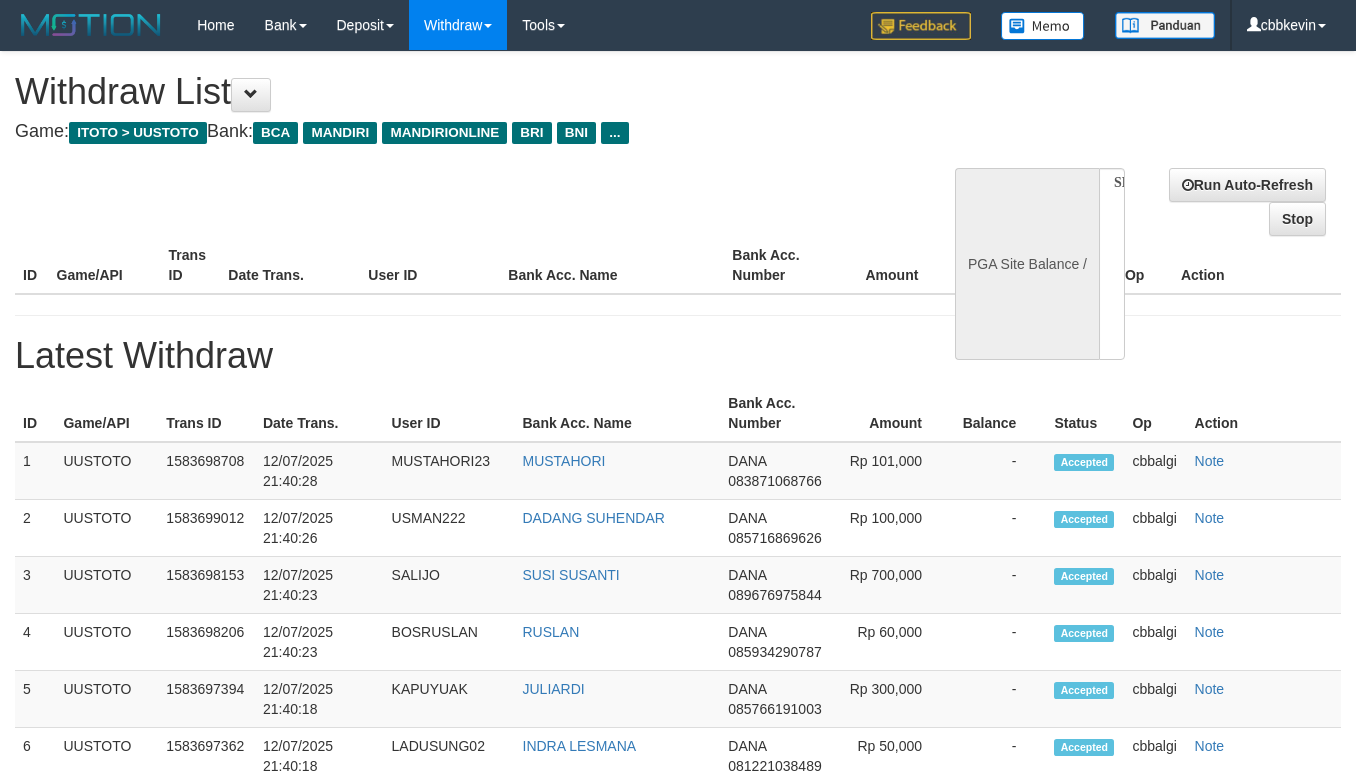 select 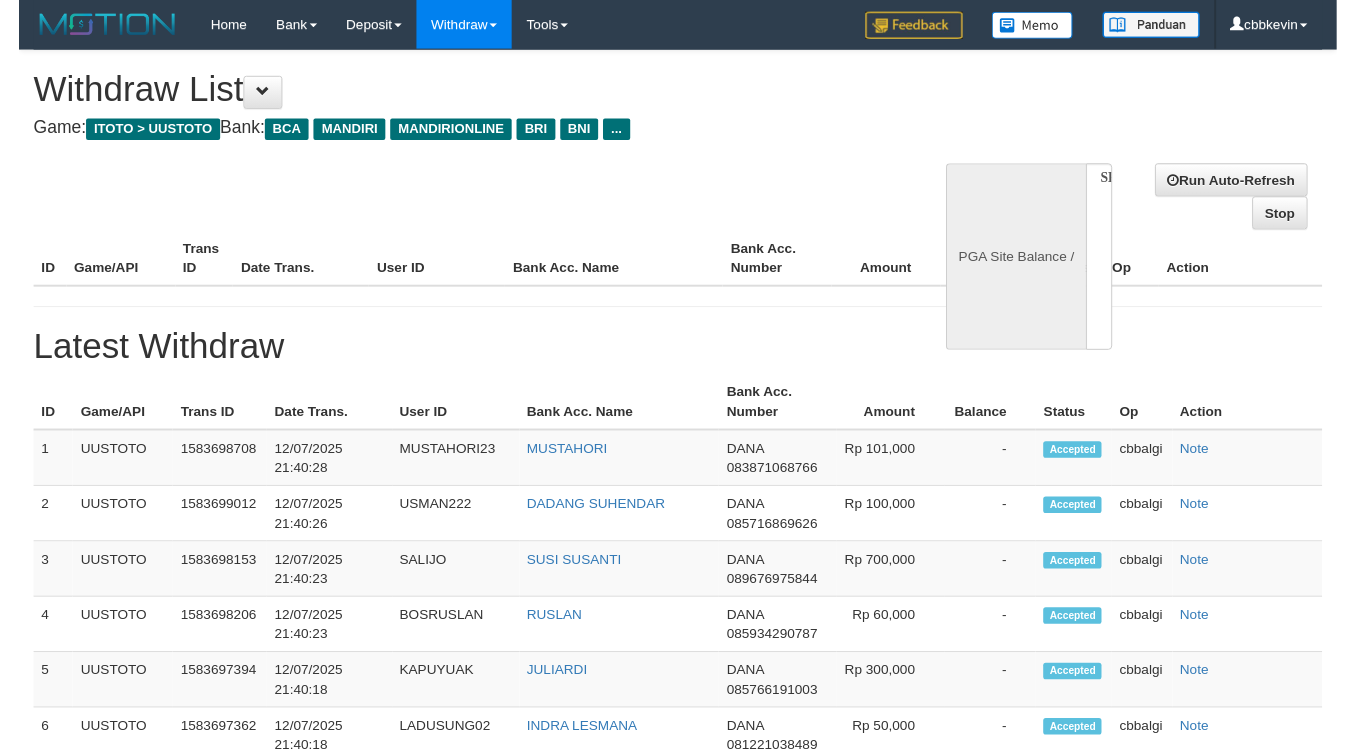 scroll, scrollTop: 0, scrollLeft: 0, axis: both 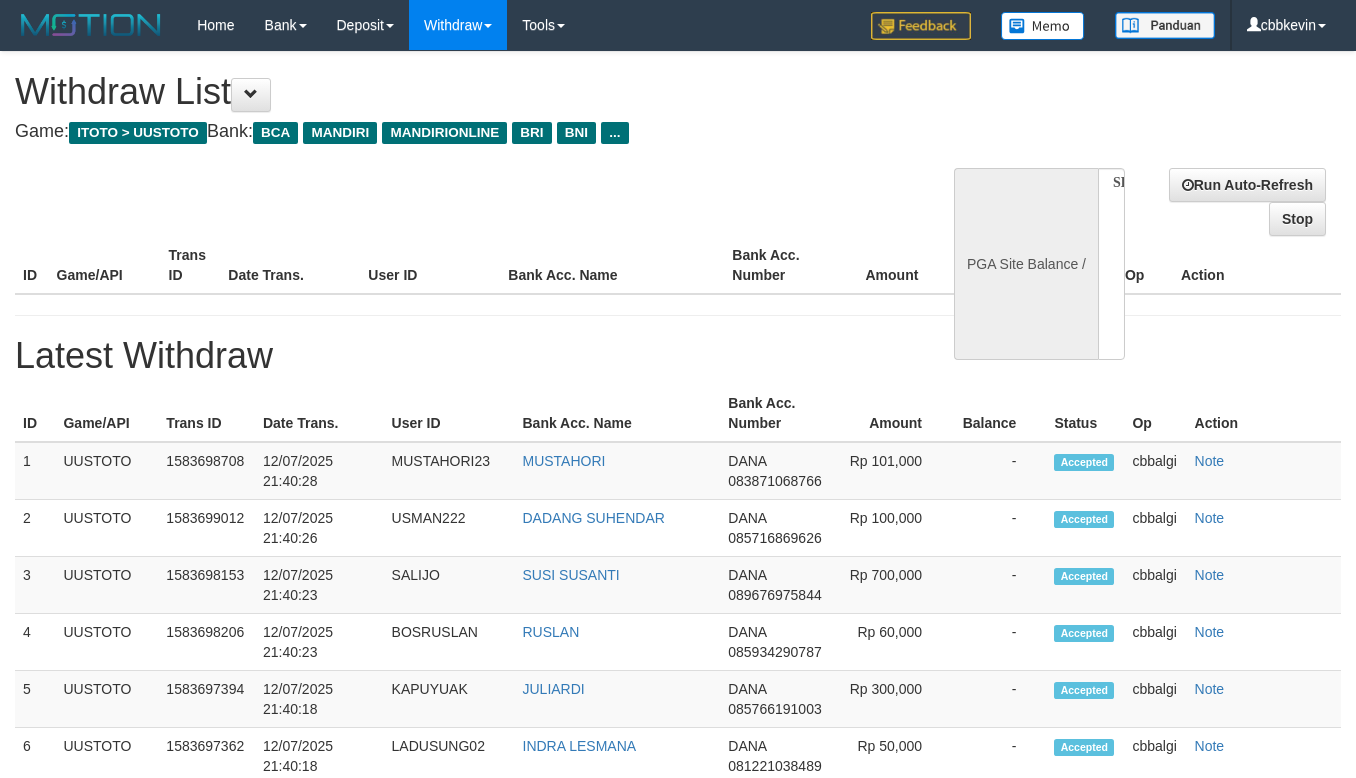 select on "**" 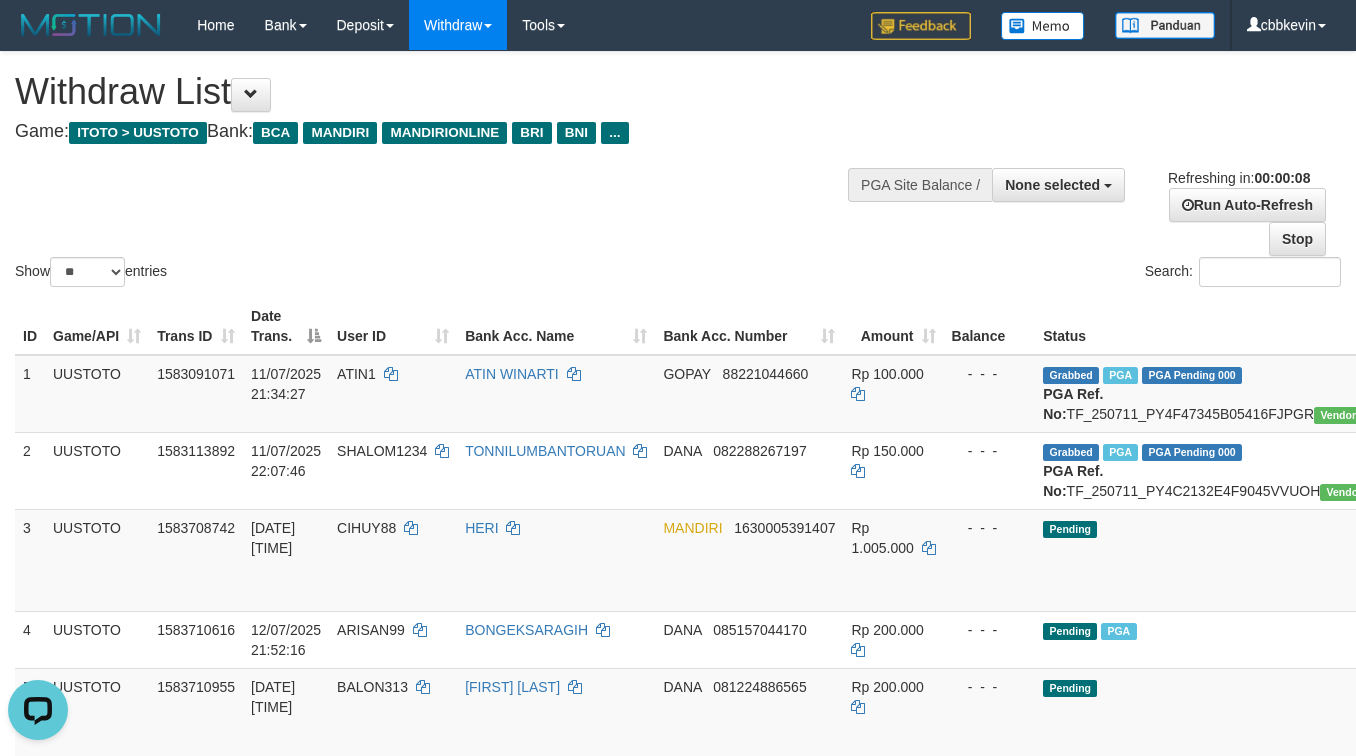 scroll, scrollTop: 0, scrollLeft: 0, axis: both 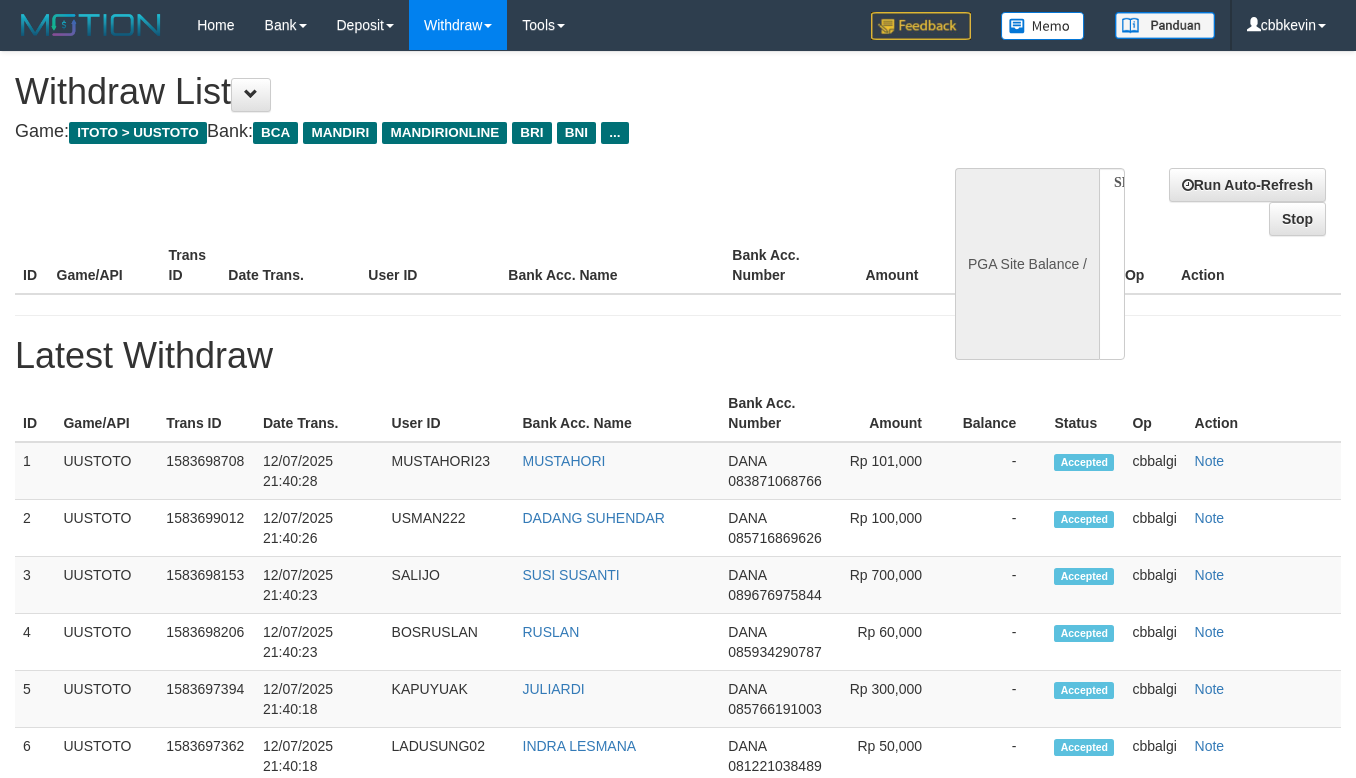select 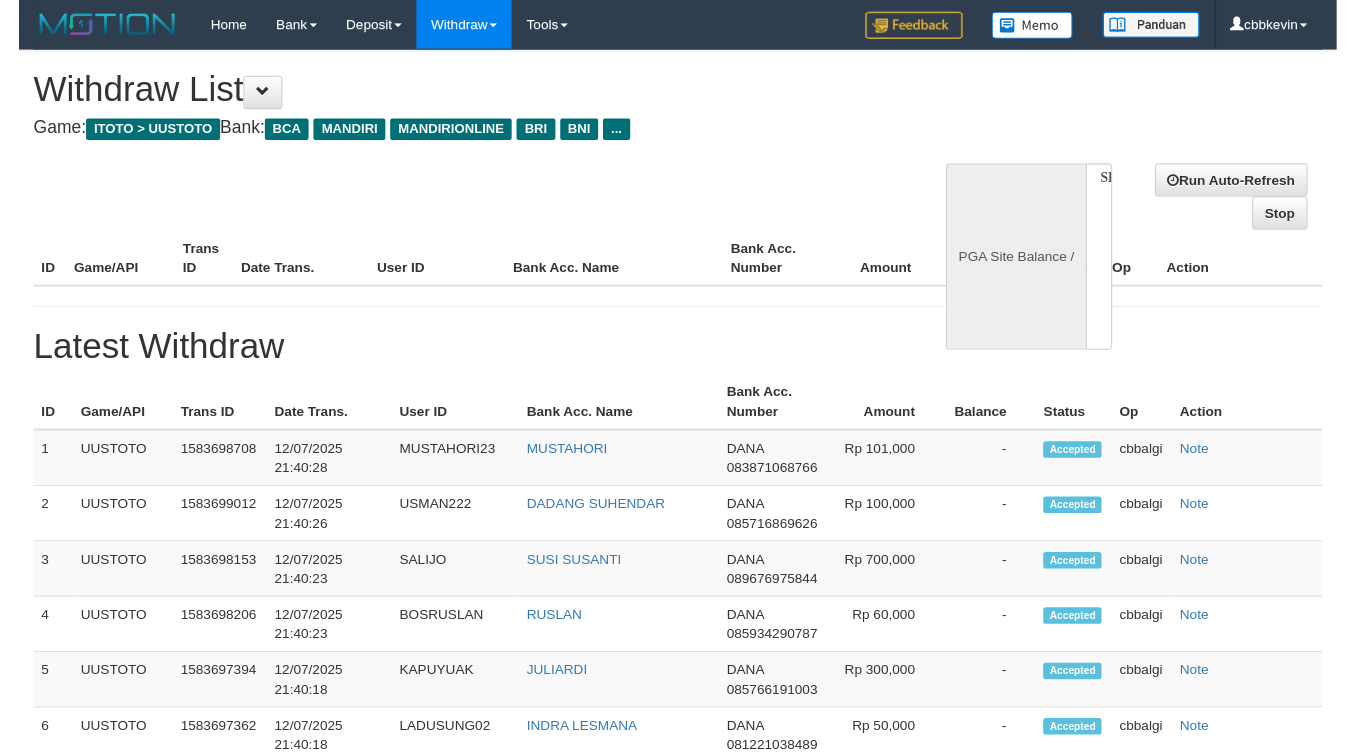 scroll, scrollTop: 0, scrollLeft: 0, axis: both 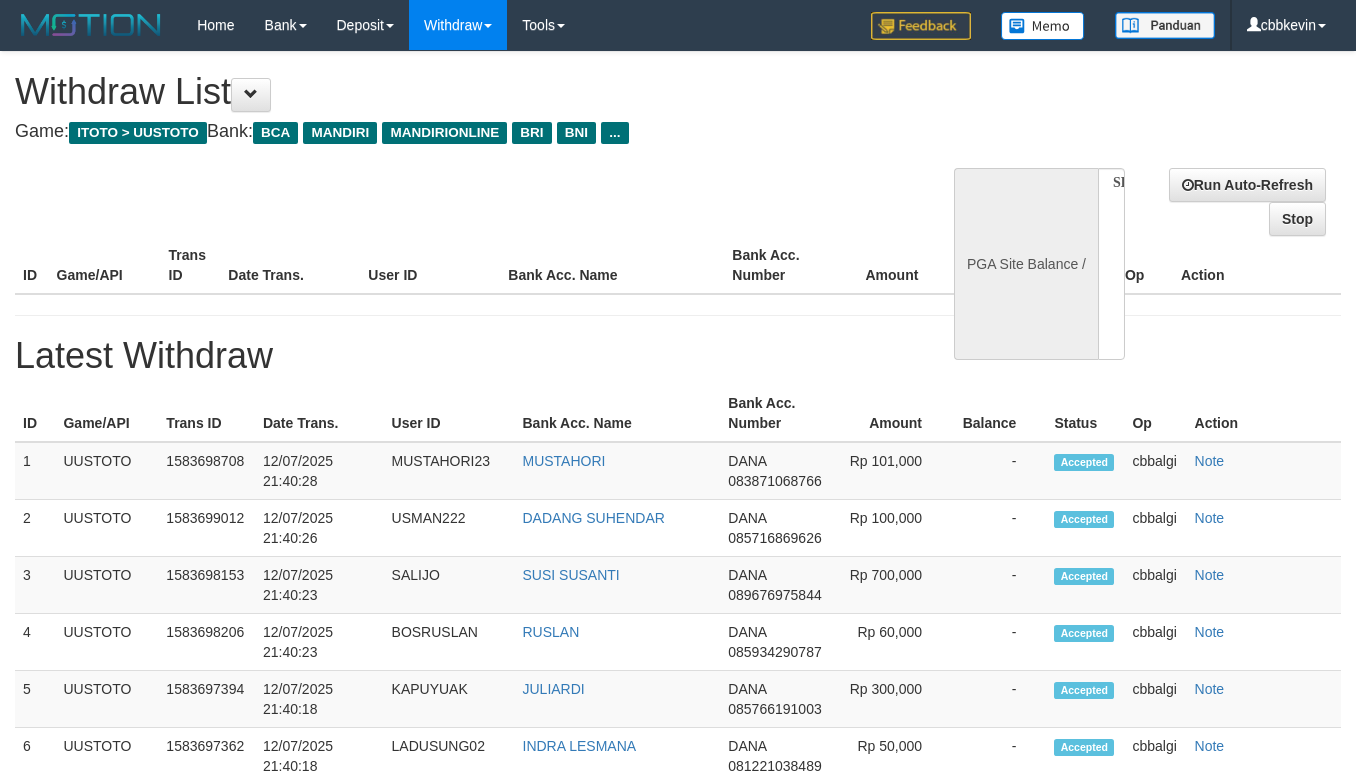 select on "**" 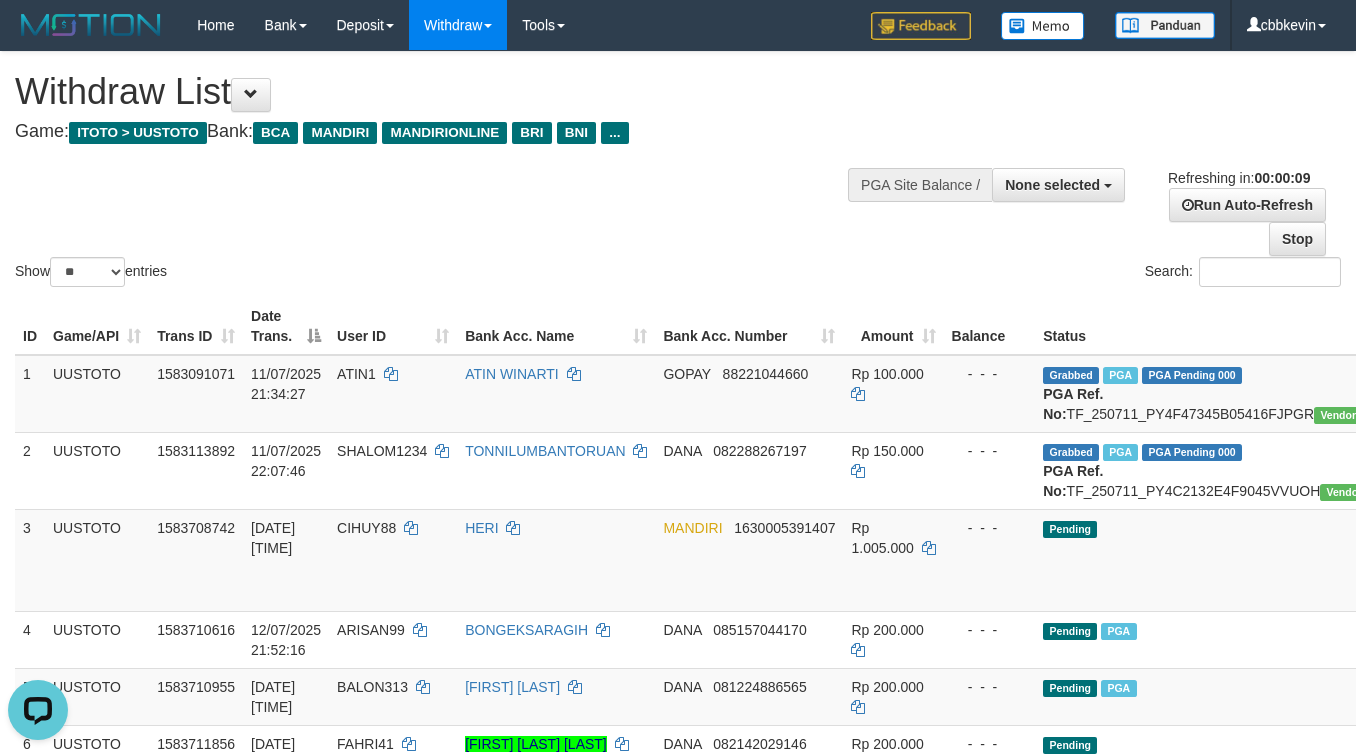 scroll, scrollTop: 0, scrollLeft: 0, axis: both 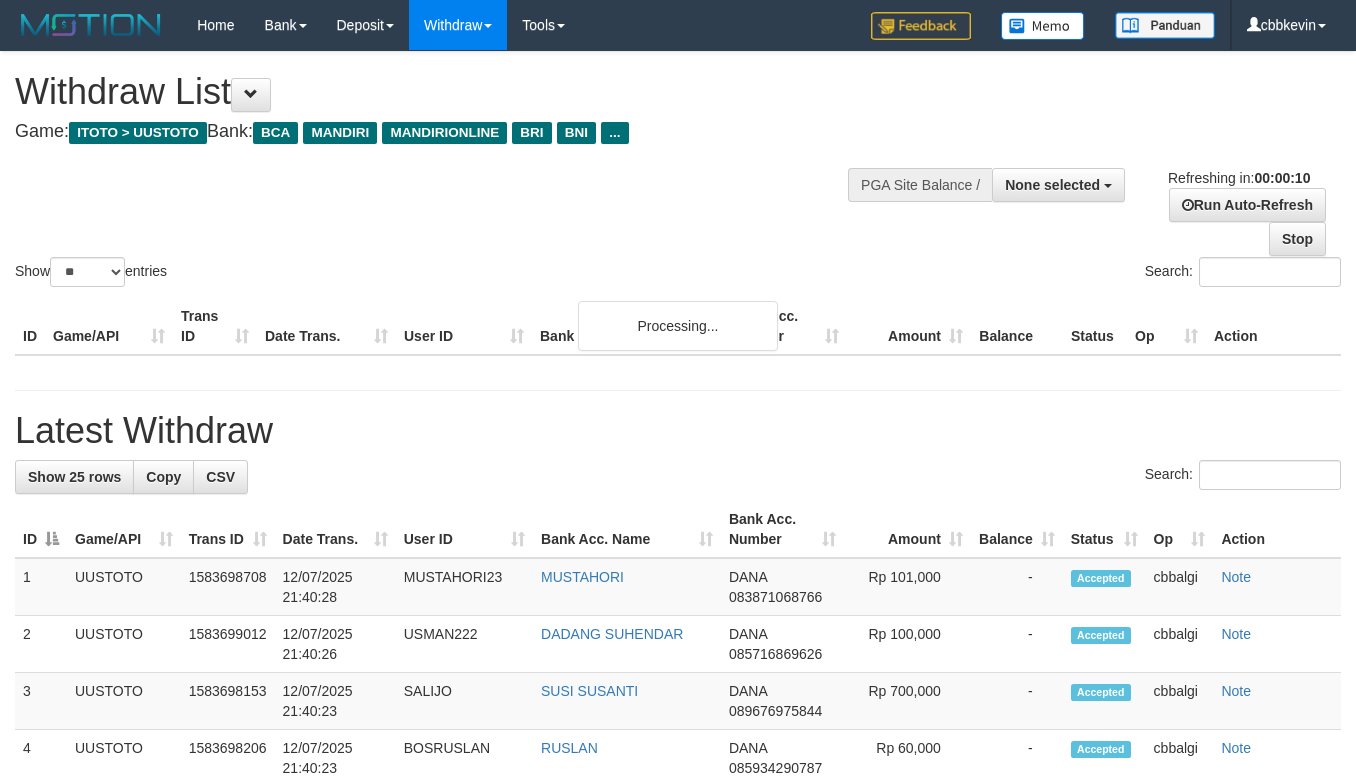 select 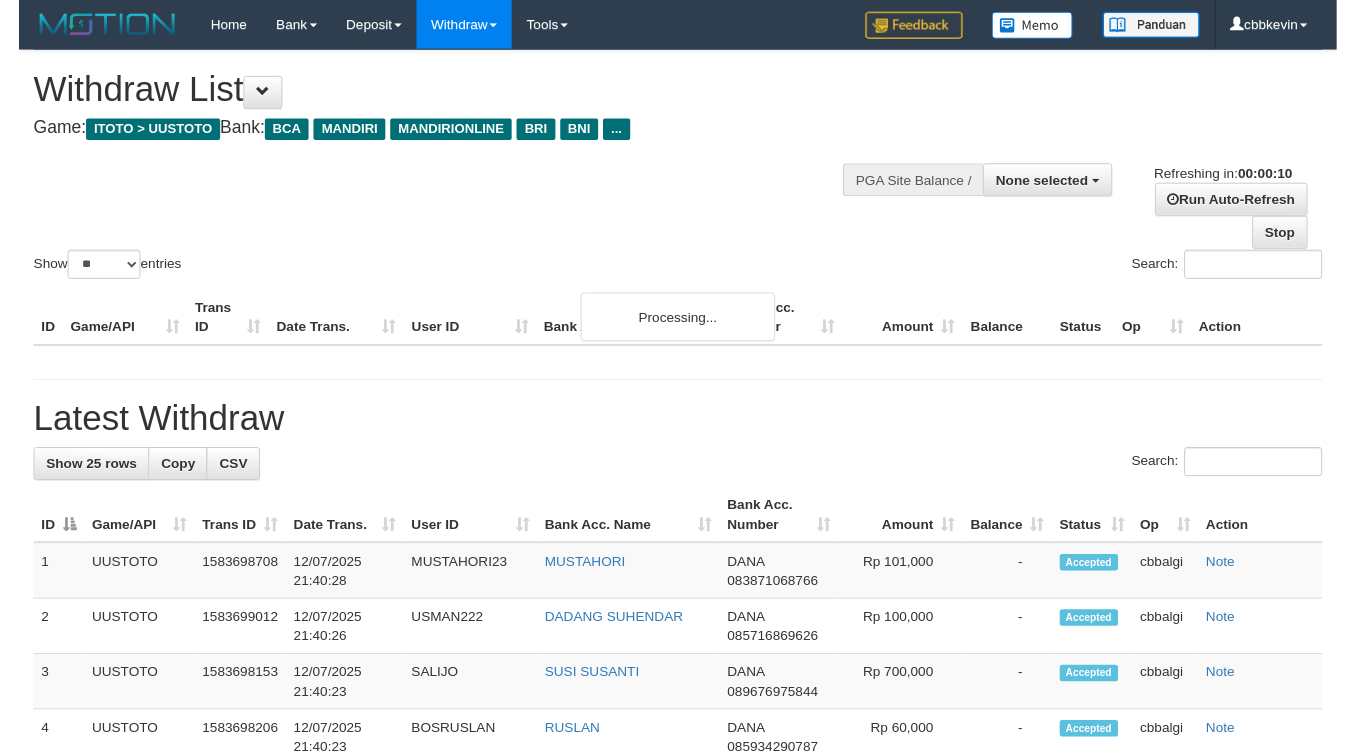 scroll, scrollTop: 0, scrollLeft: 0, axis: both 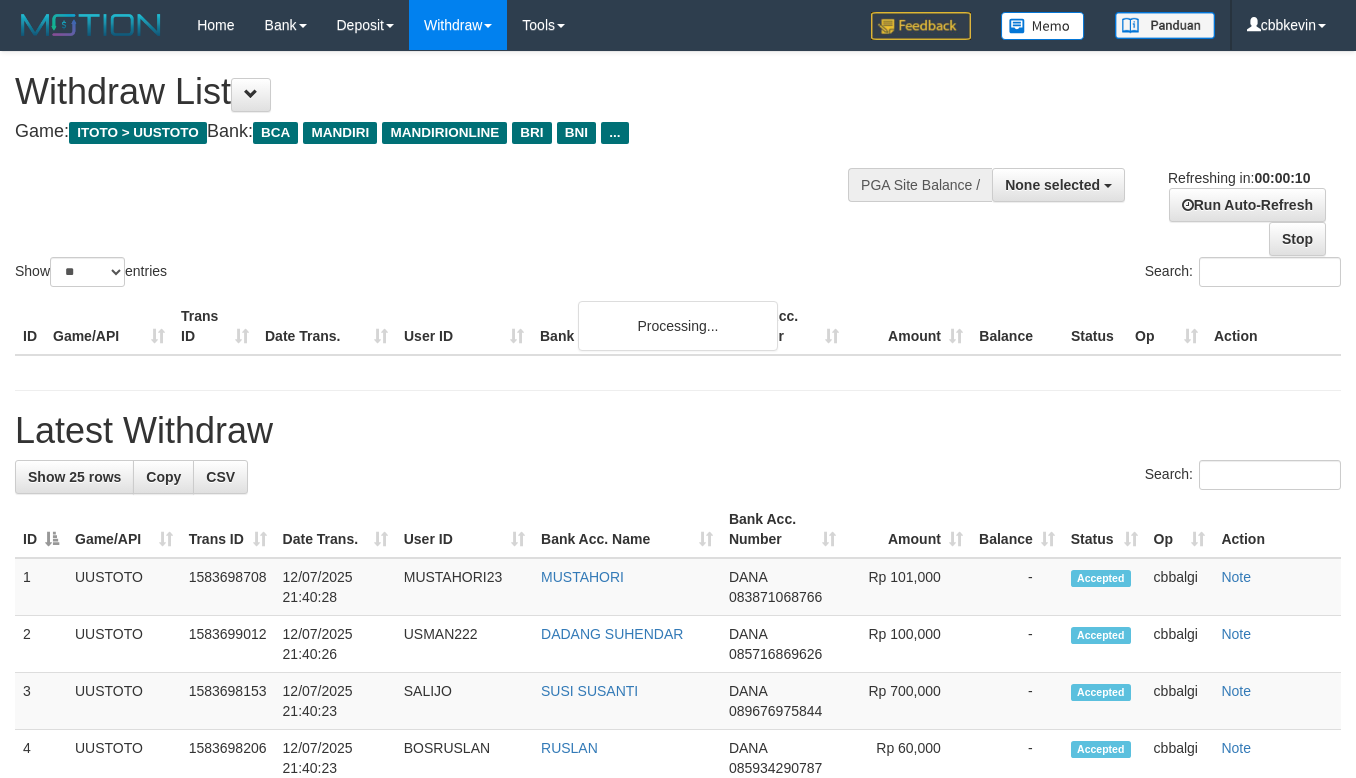select 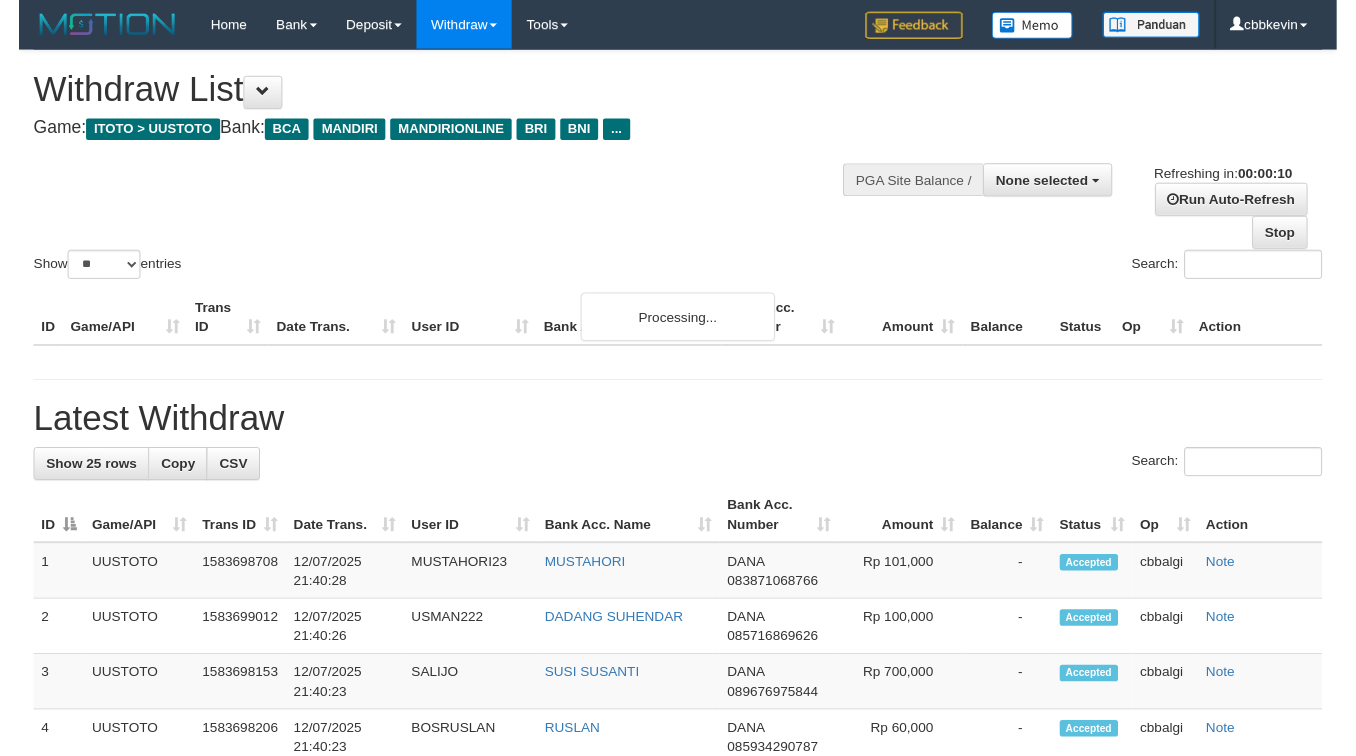 scroll, scrollTop: 0, scrollLeft: 0, axis: both 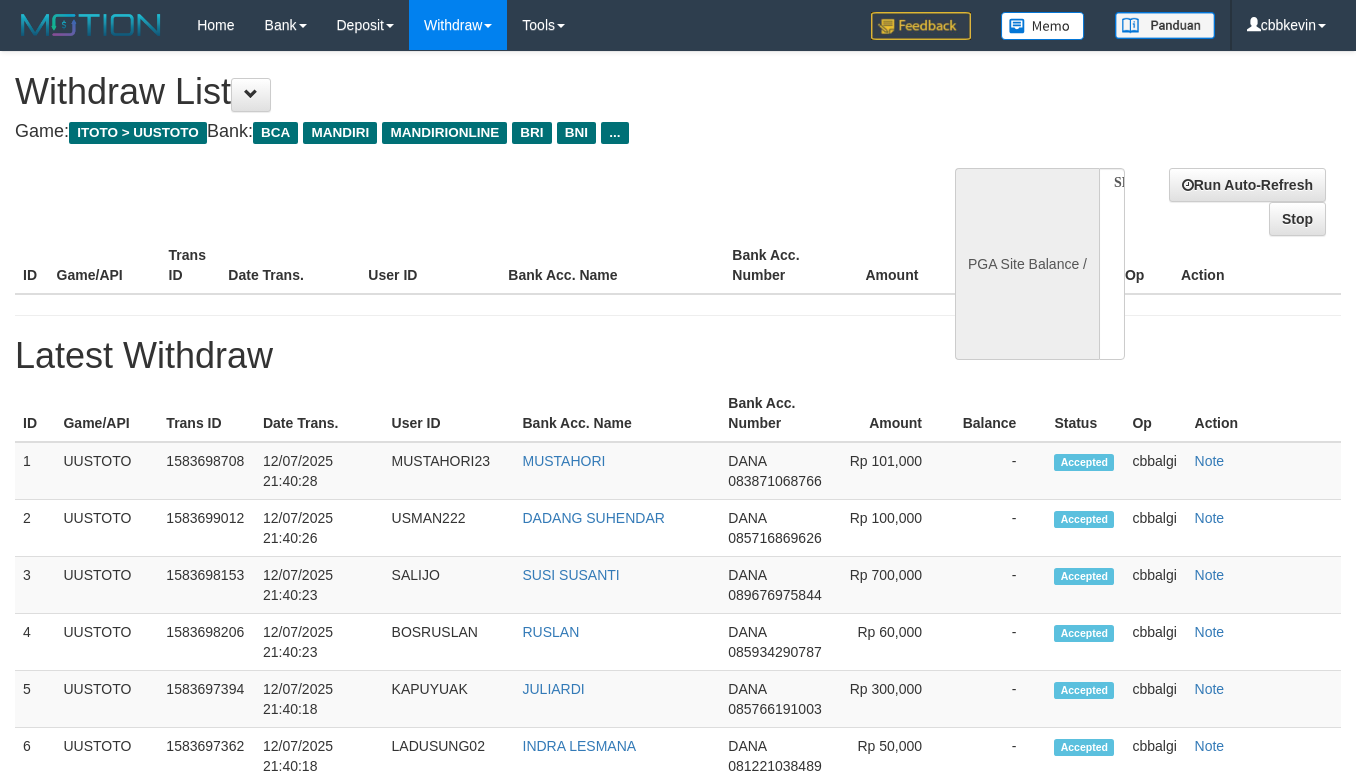 select 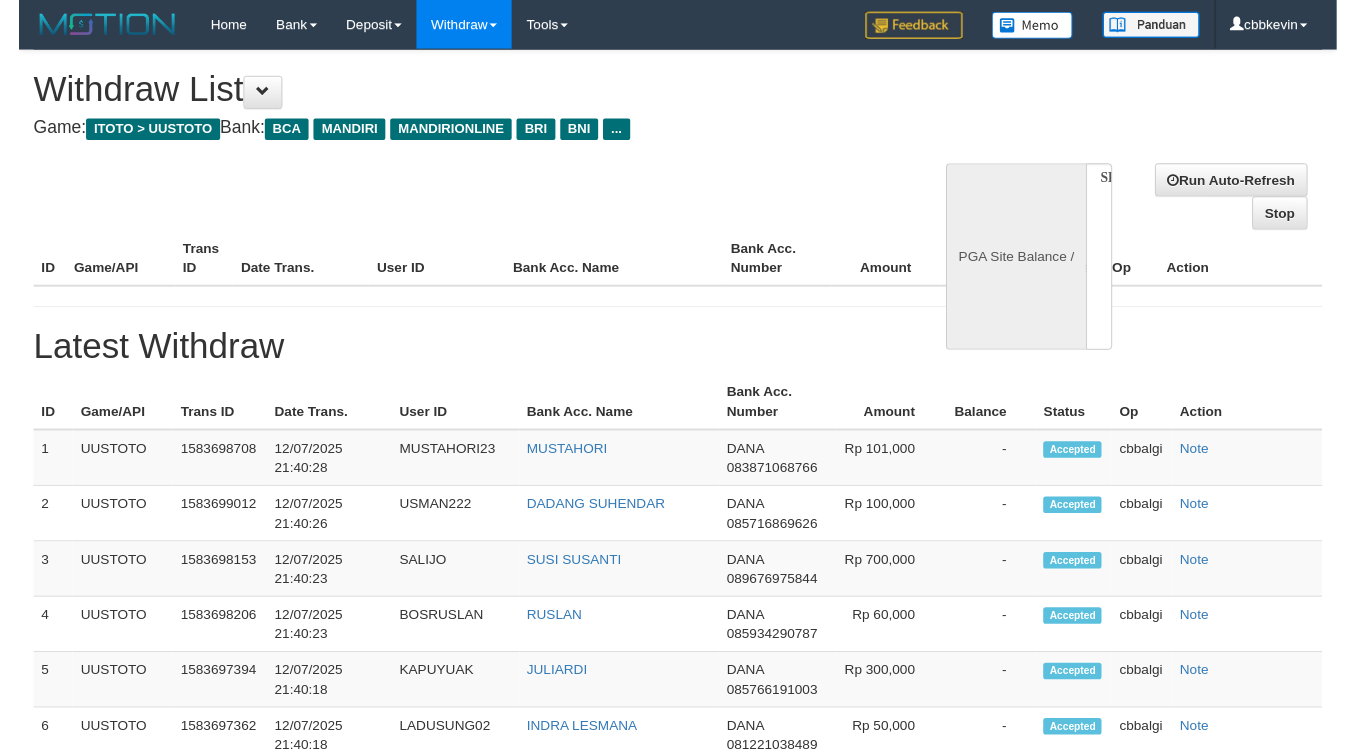 scroll, scrollTop: 0, scrollLeft: 0, axis: both 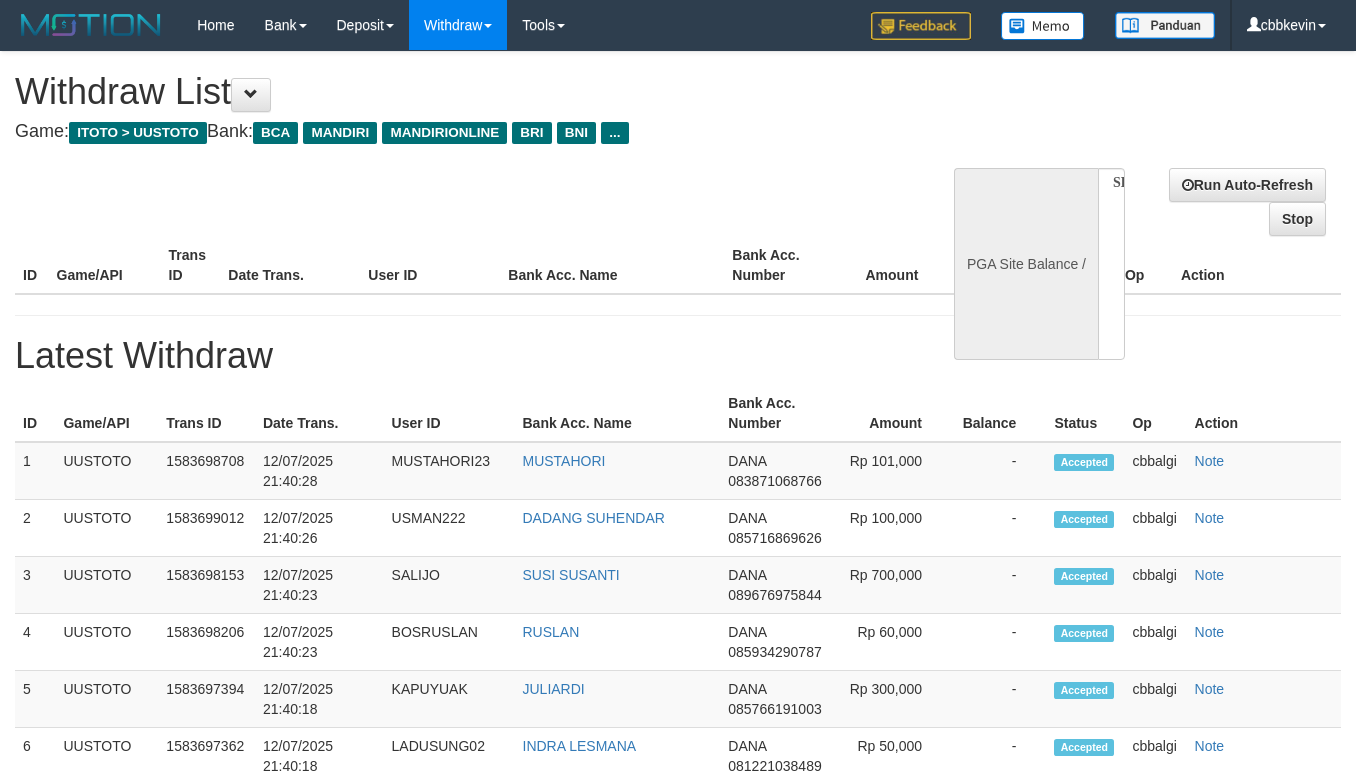 select on "**" 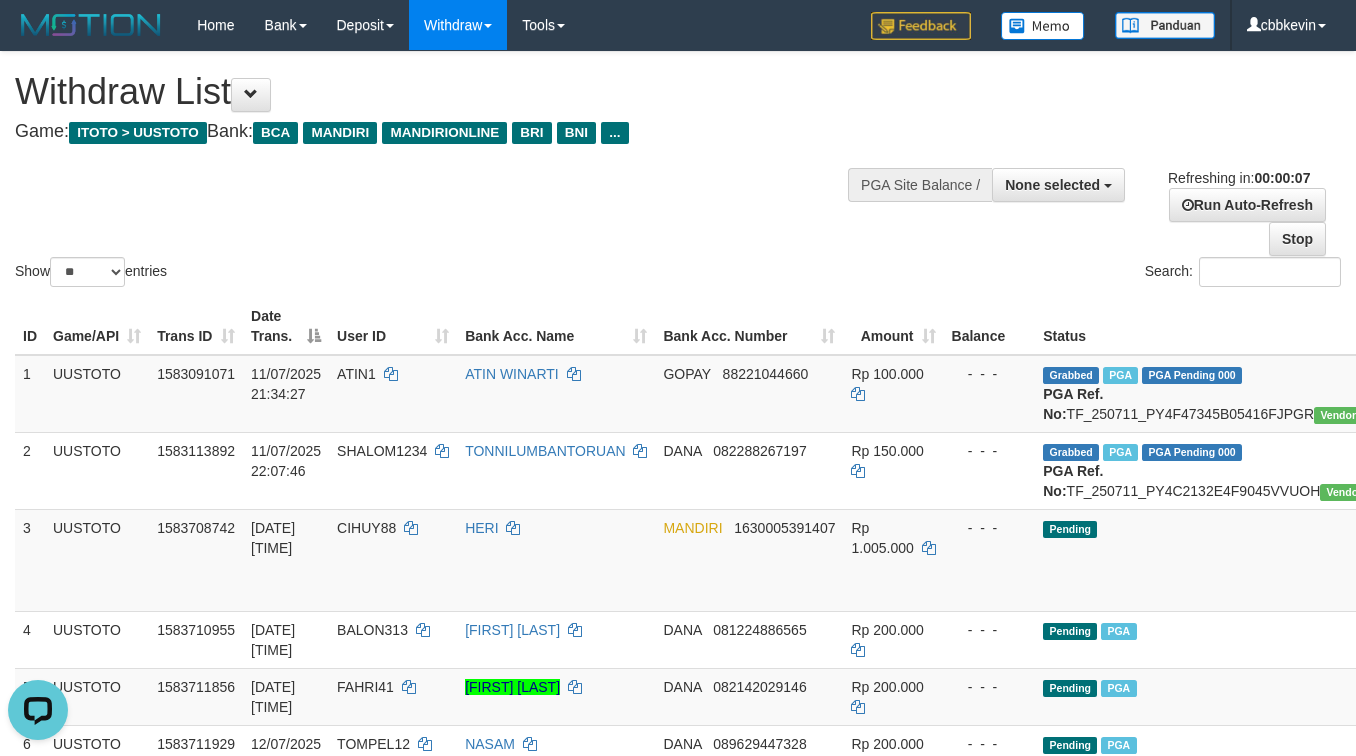 scroll, scrollTop: 0, scrollLeft: 0, axis: both 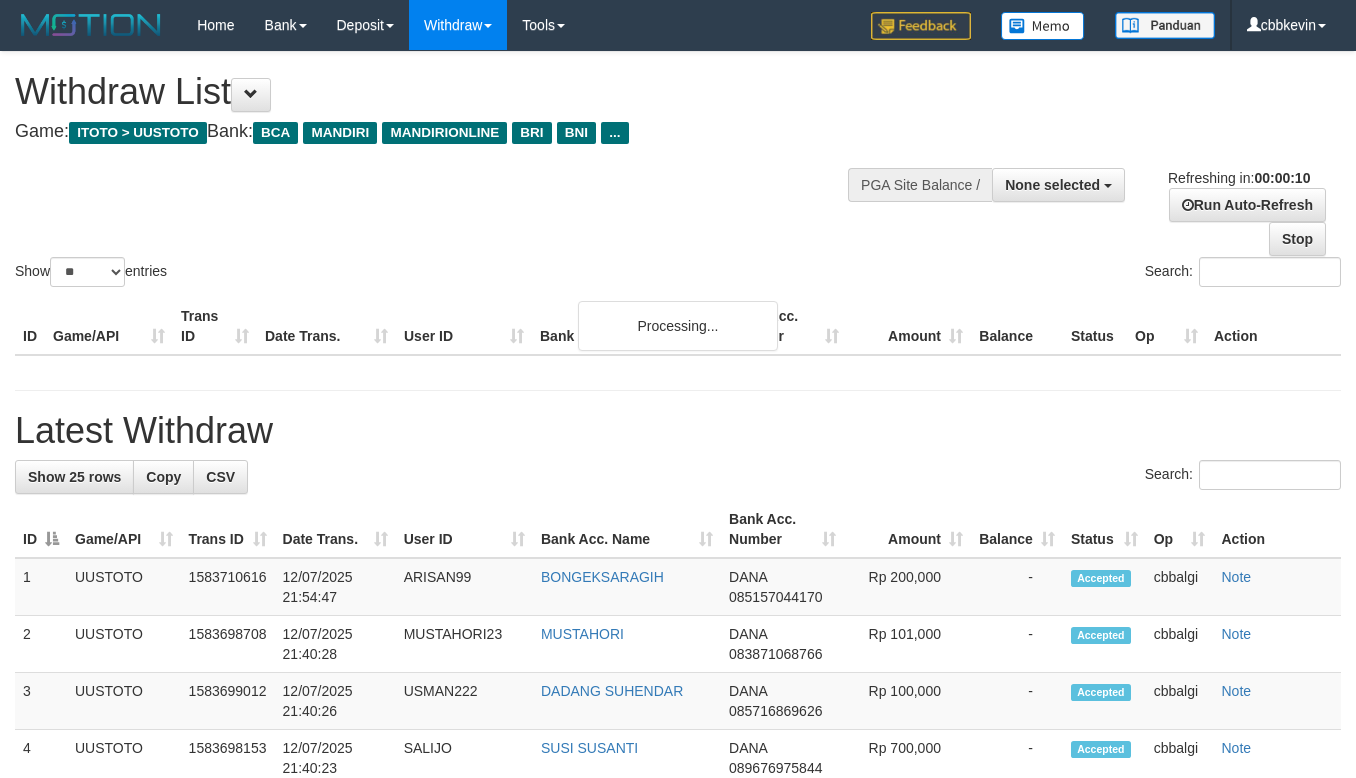 select 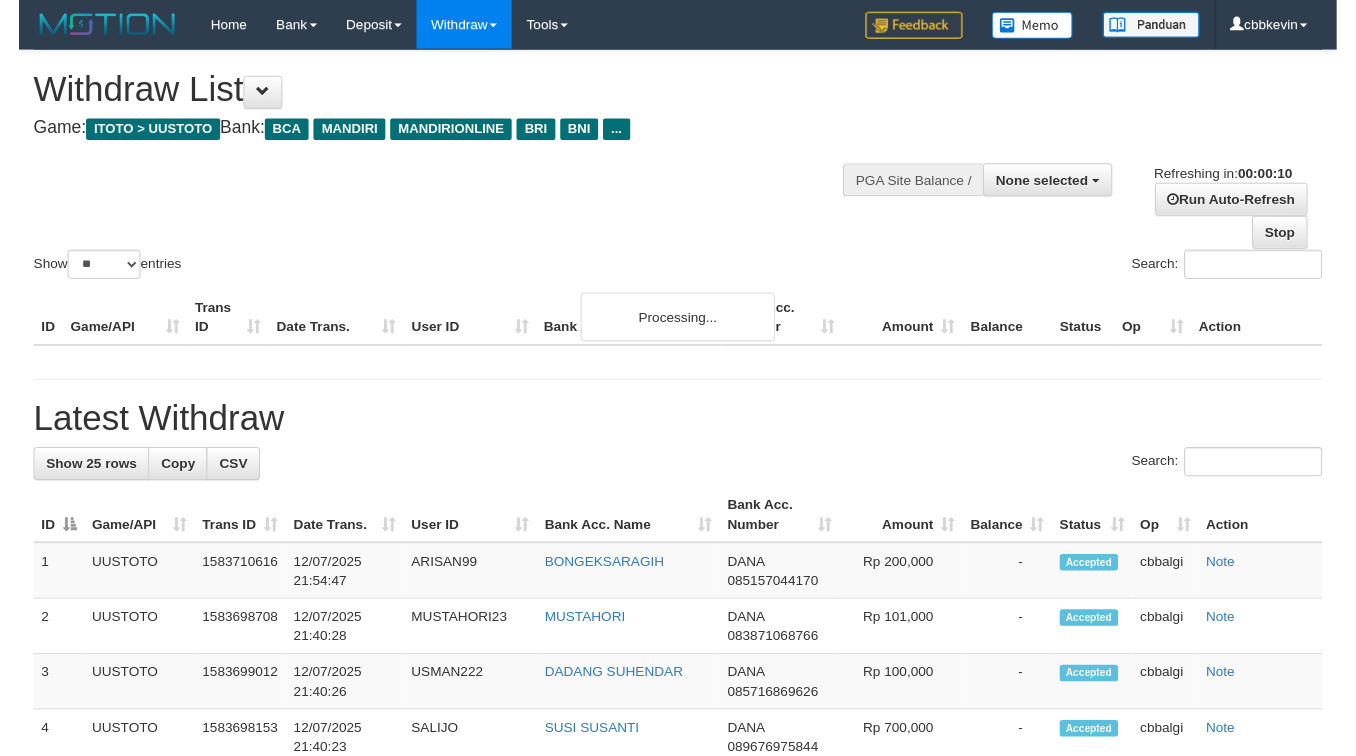 scroll, scrollTop: 0, scrollLeft: 0, axis: both 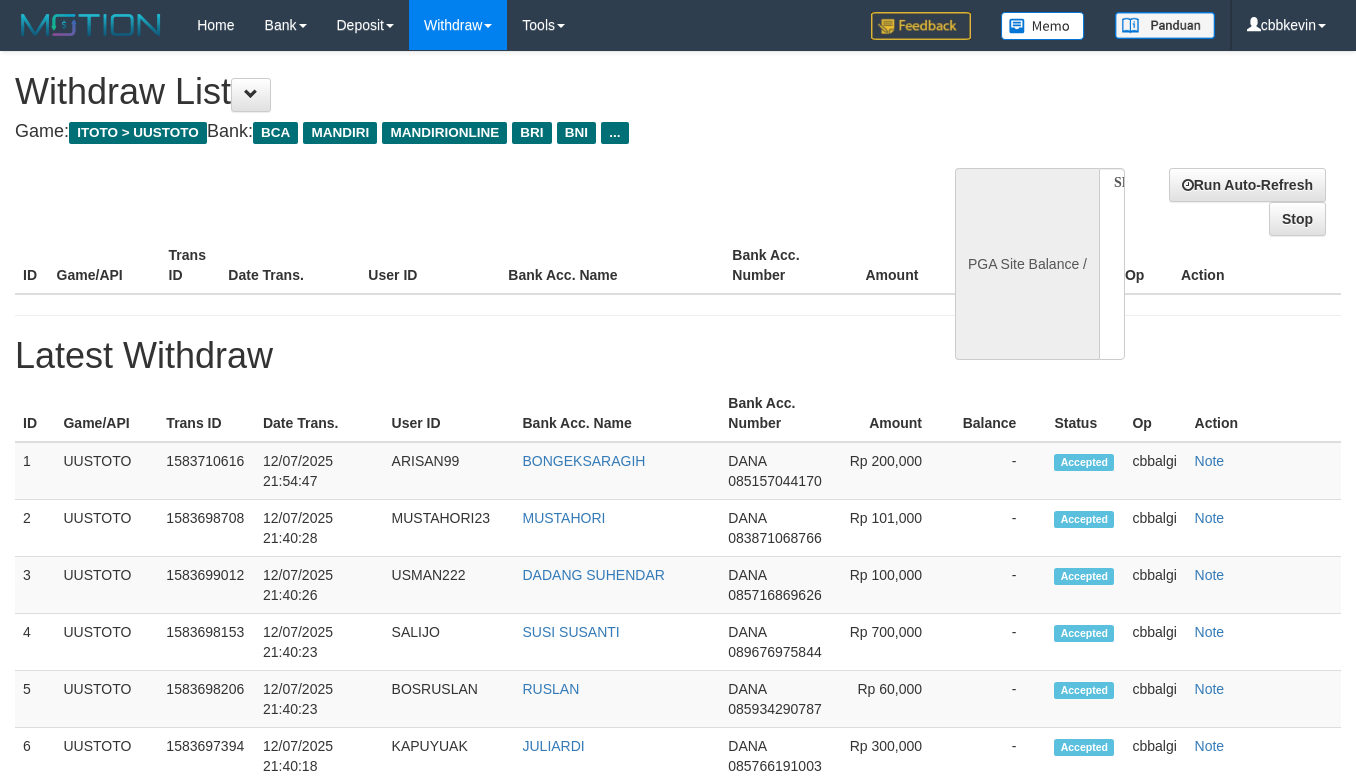 select 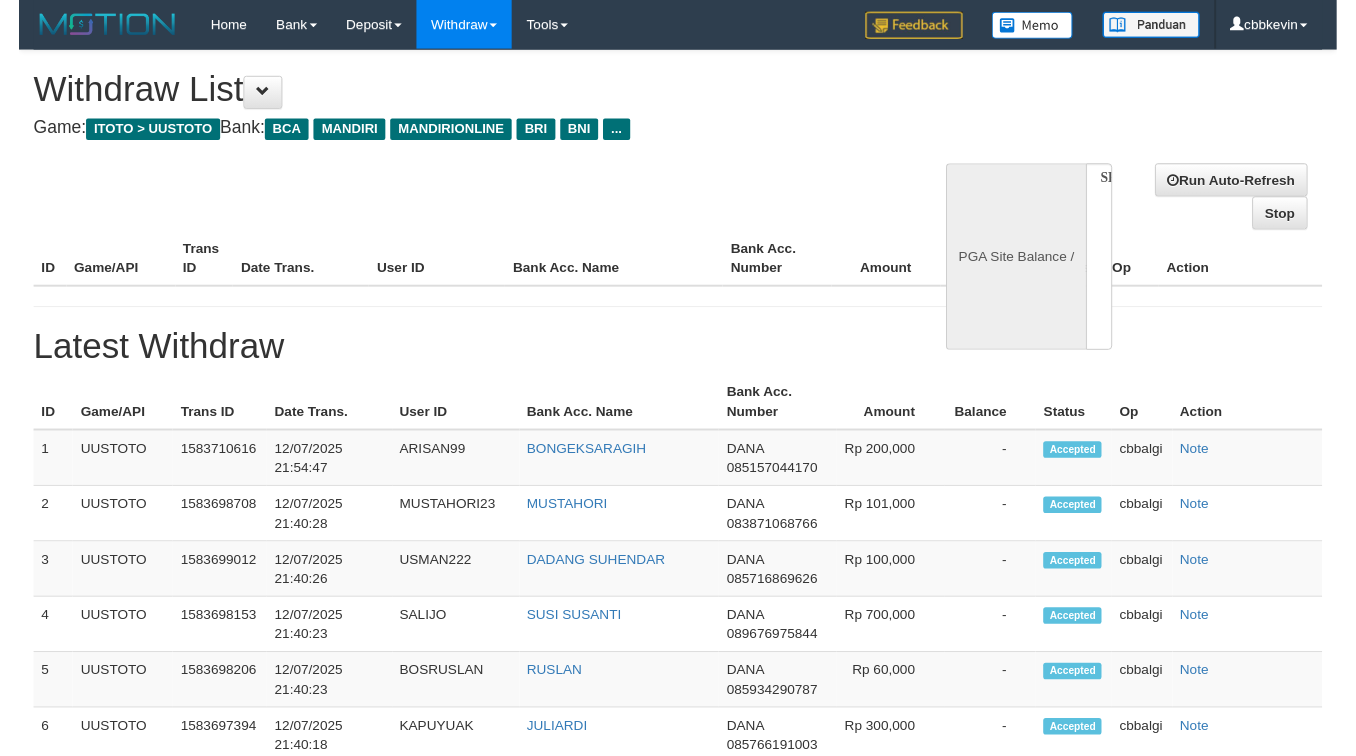 scroll, scrollTop: 0, scrollLeft: 0, axis: both 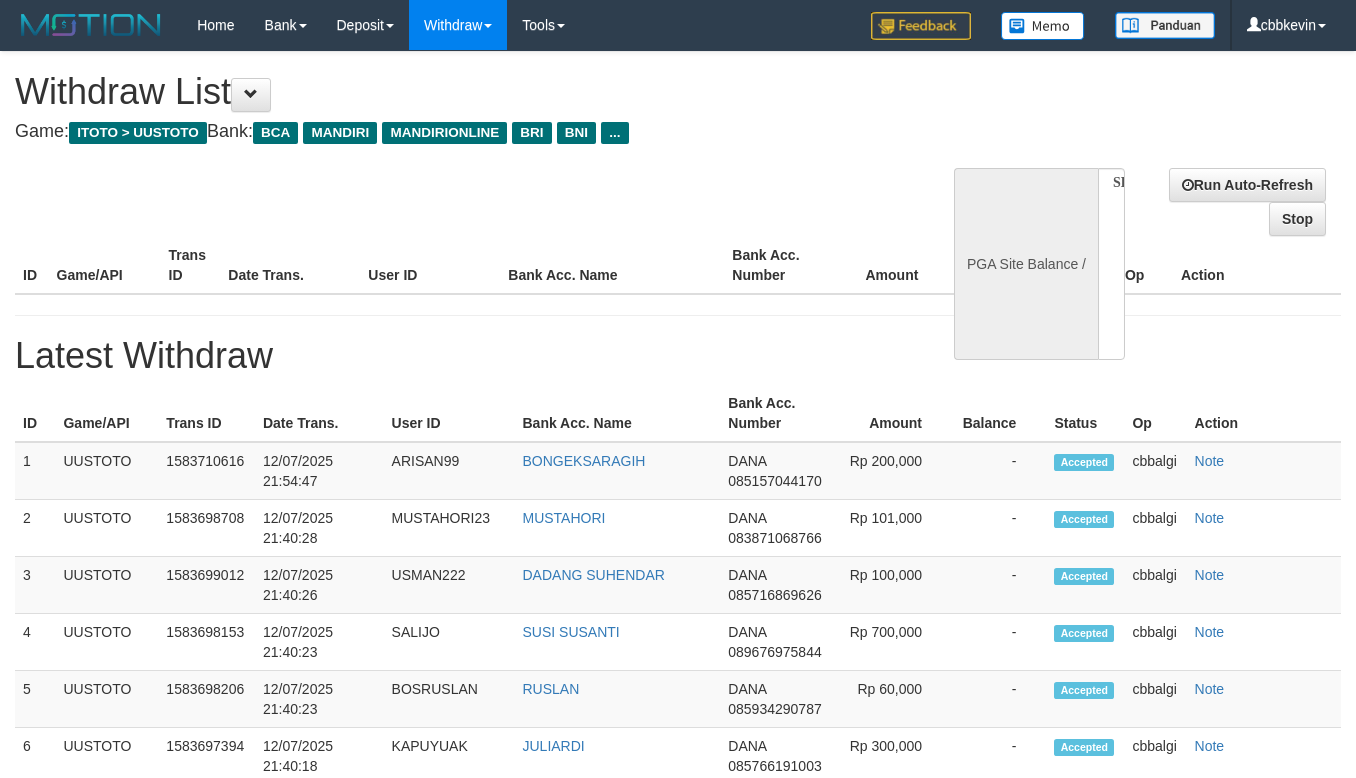 select on "**" 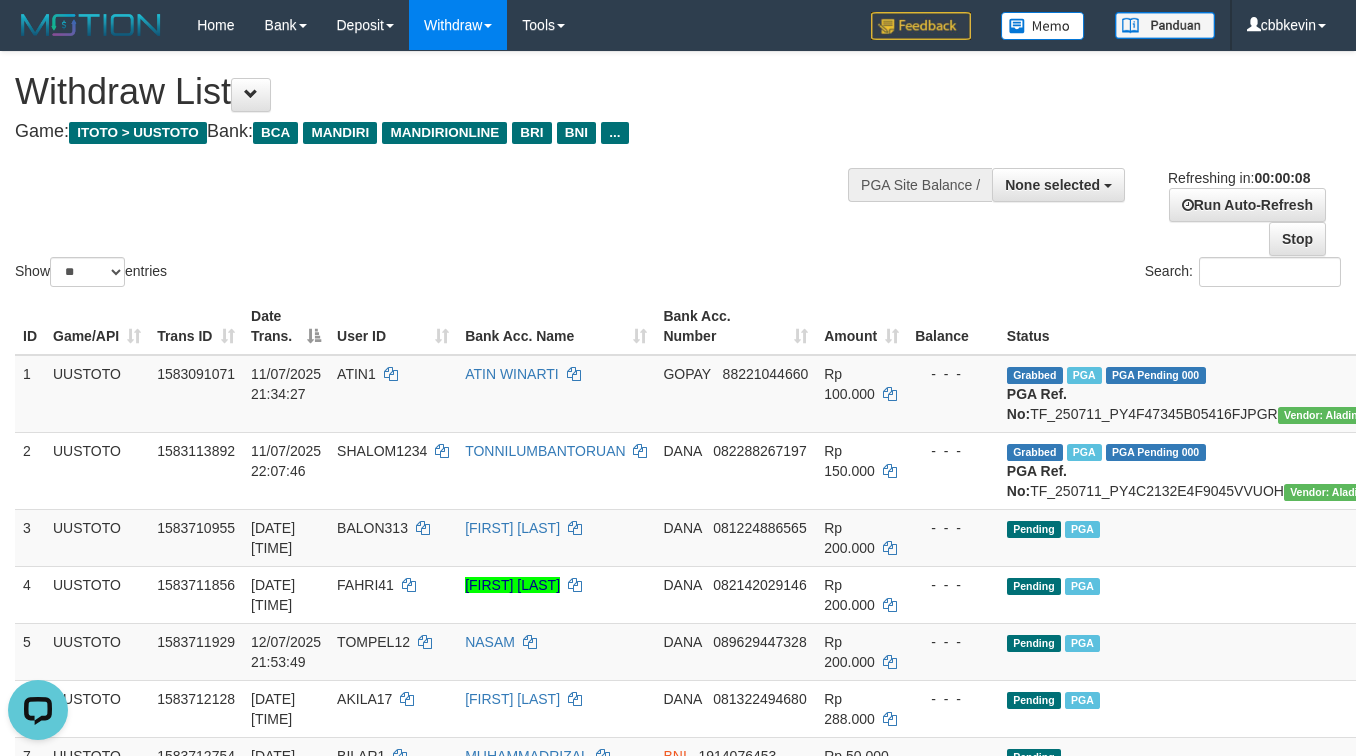 scroll, scrollTop: 0, scrollLeft: 0, axis: both 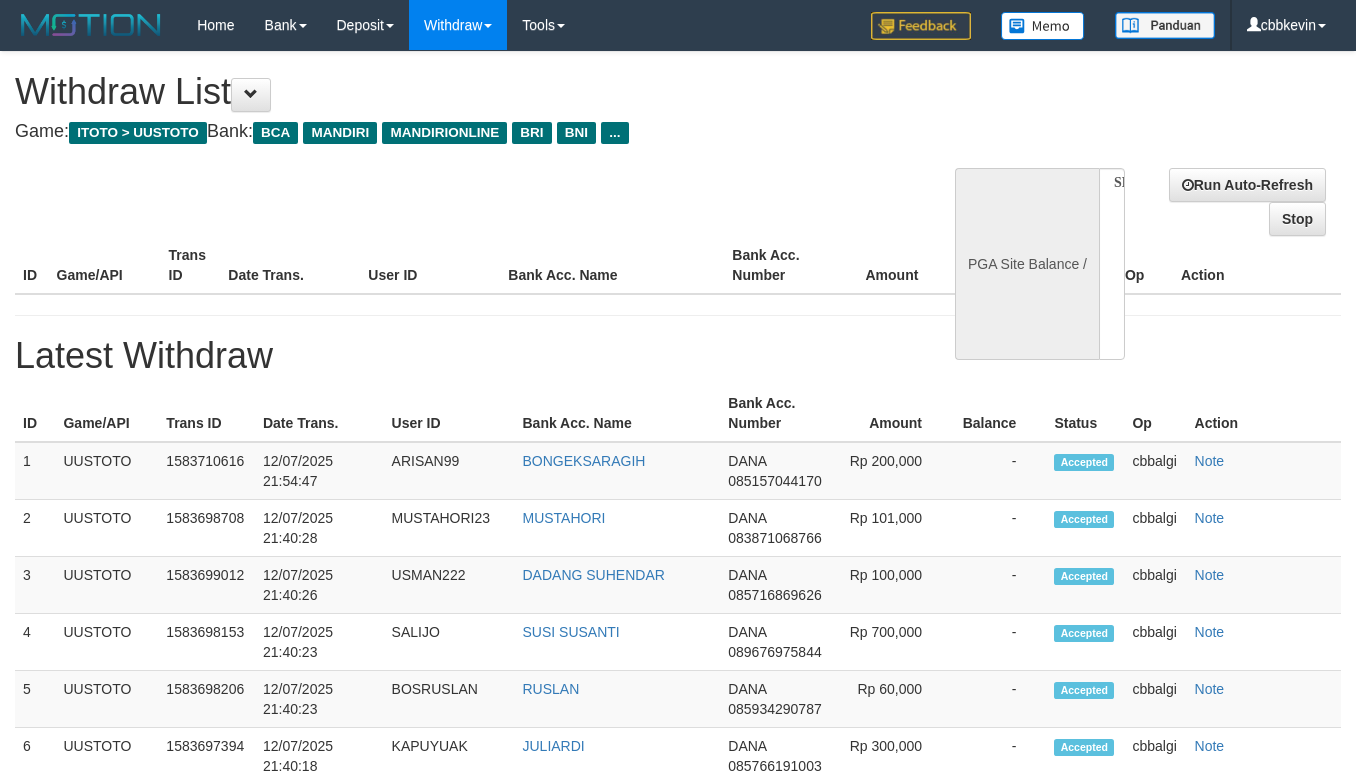select 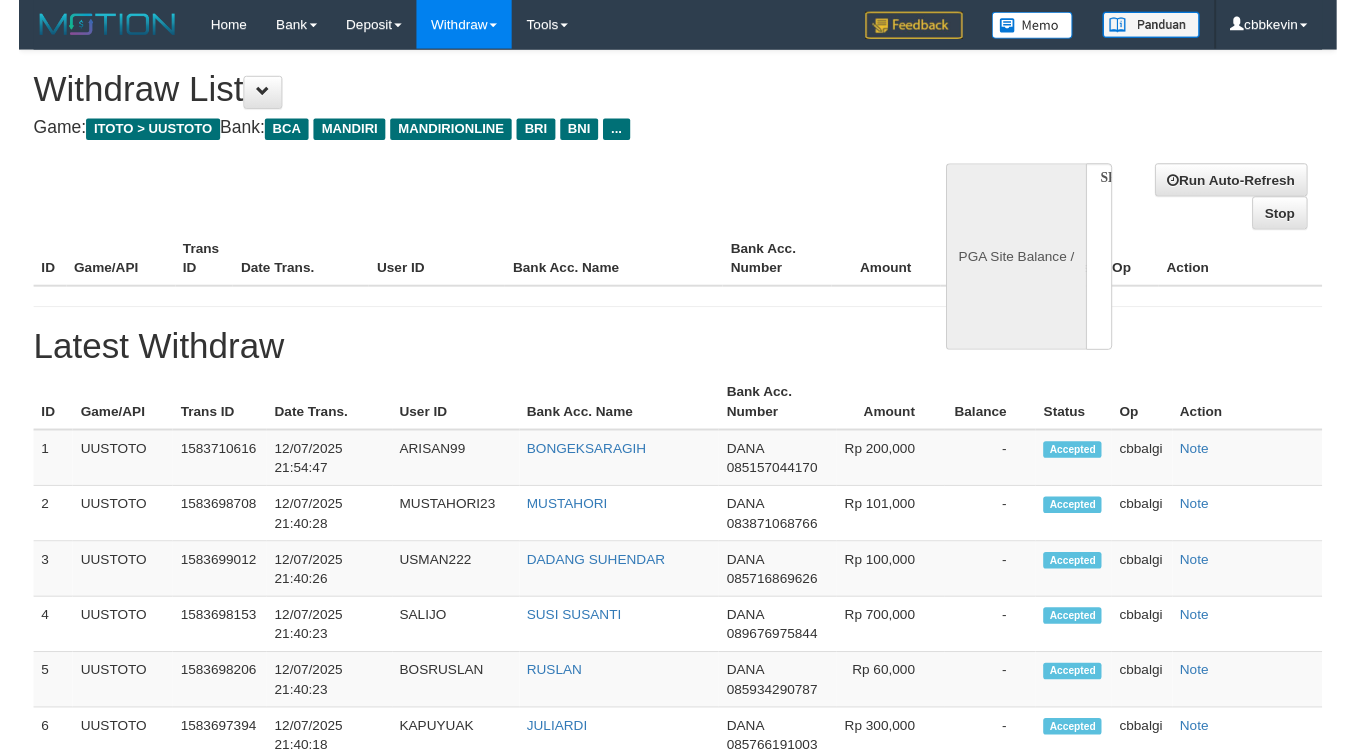 scroll, scrollTop: 0, scrollLeft: 0, axis: both 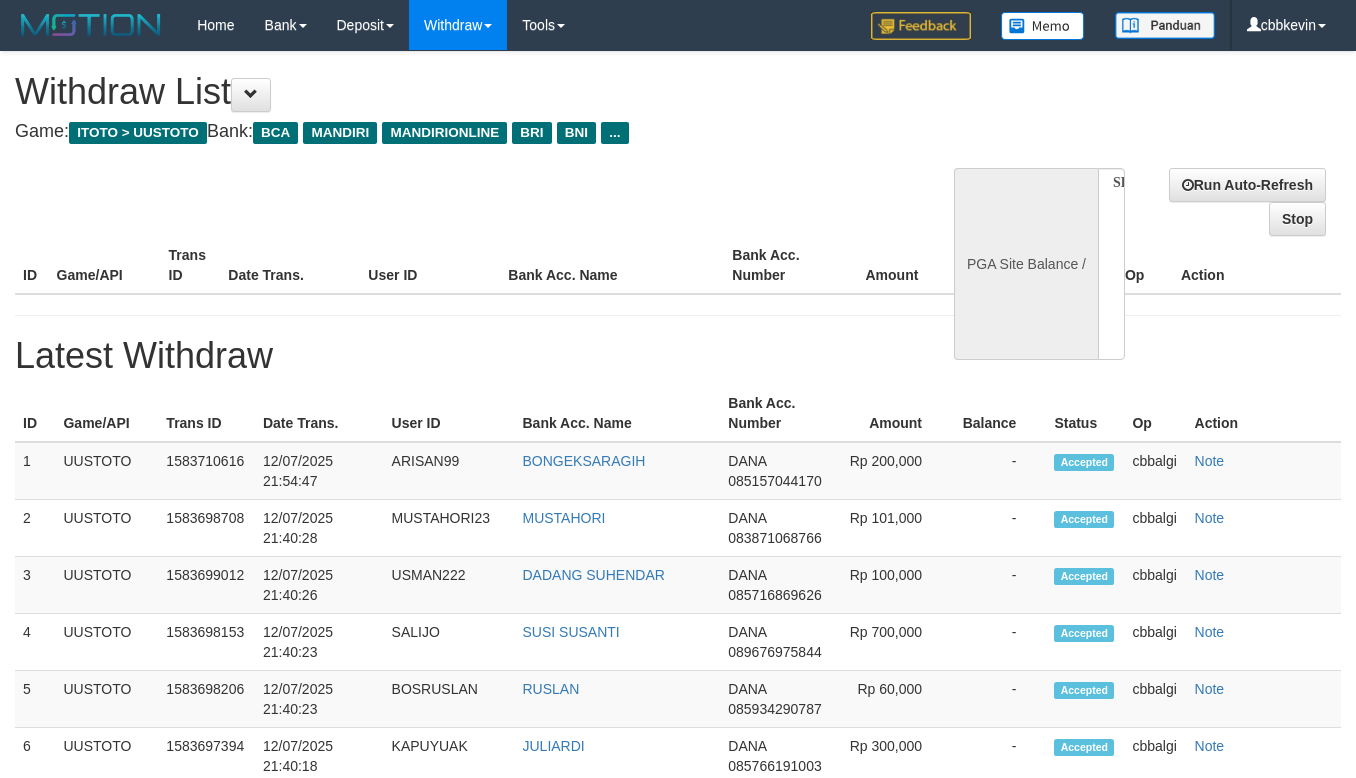 select on "**" 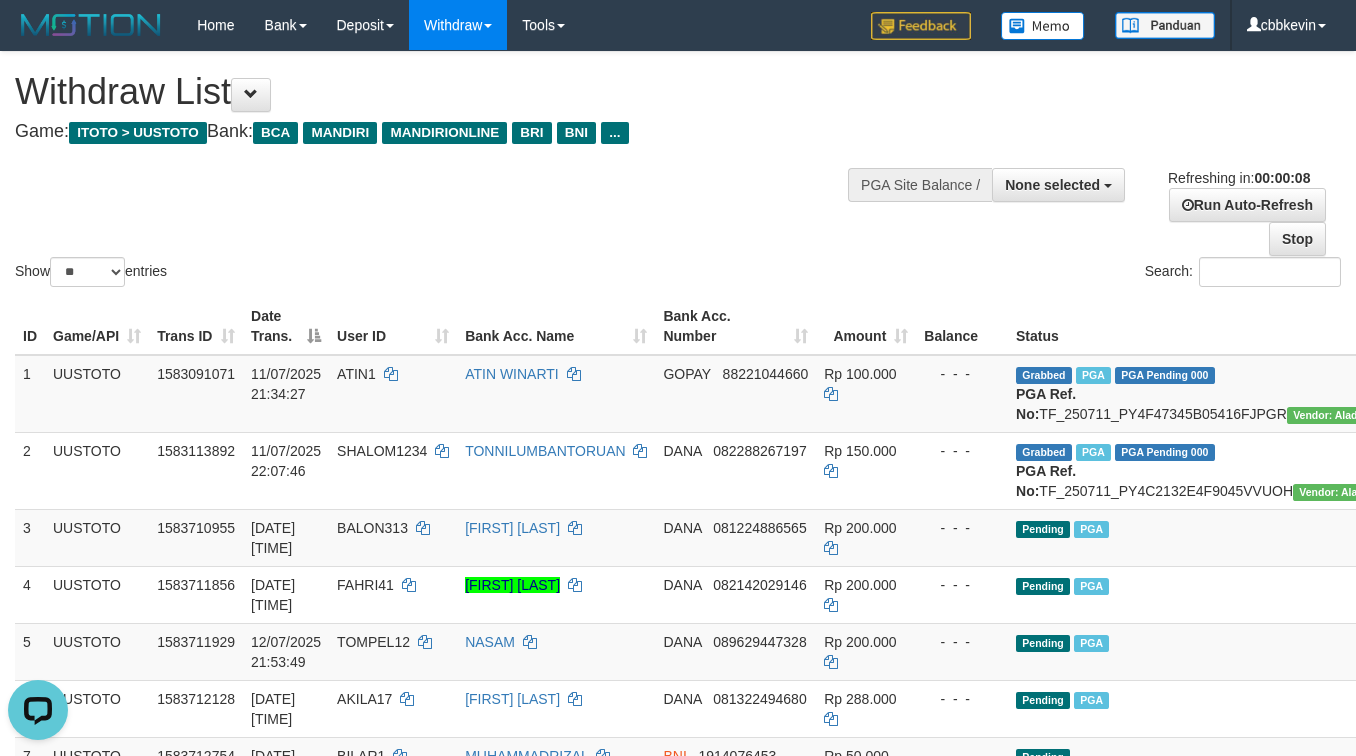 scroll, scrollTop: 0, scrollLeft: 0, axis: both 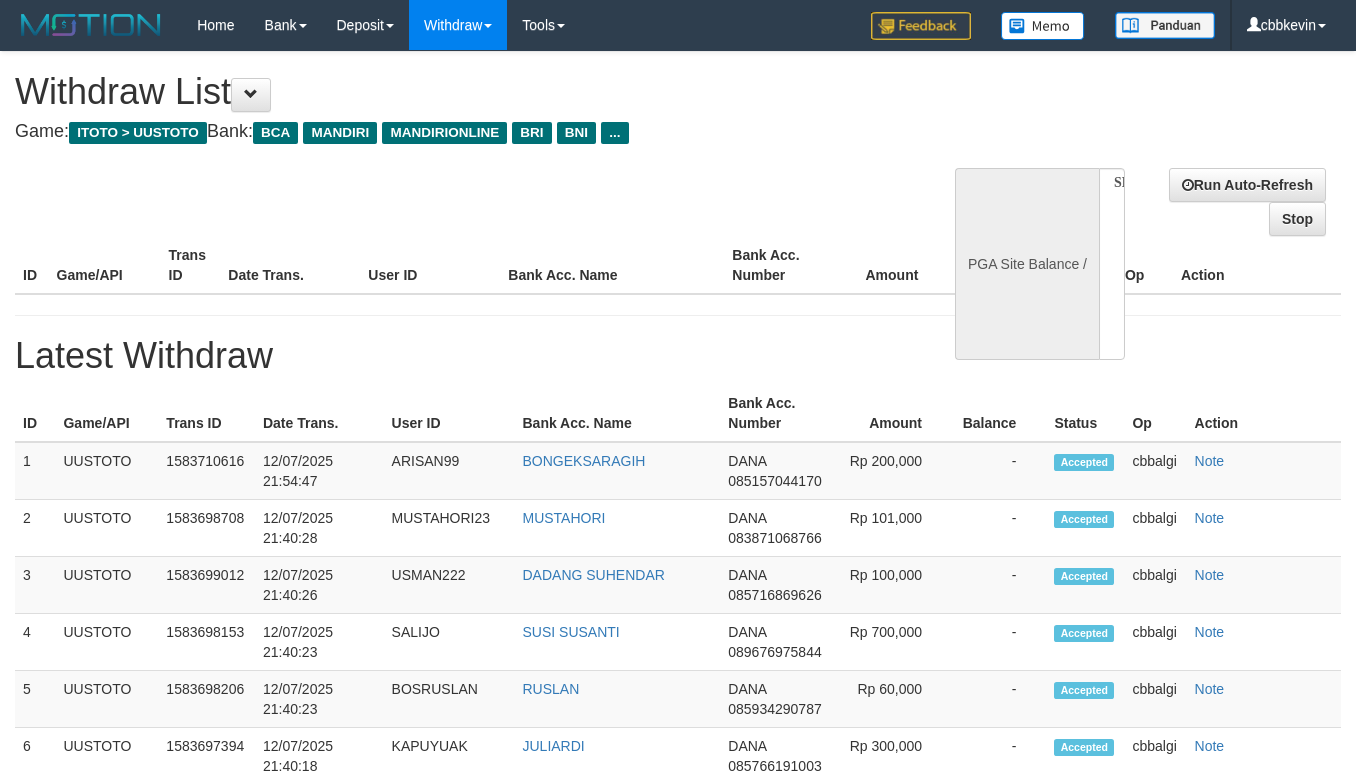 select 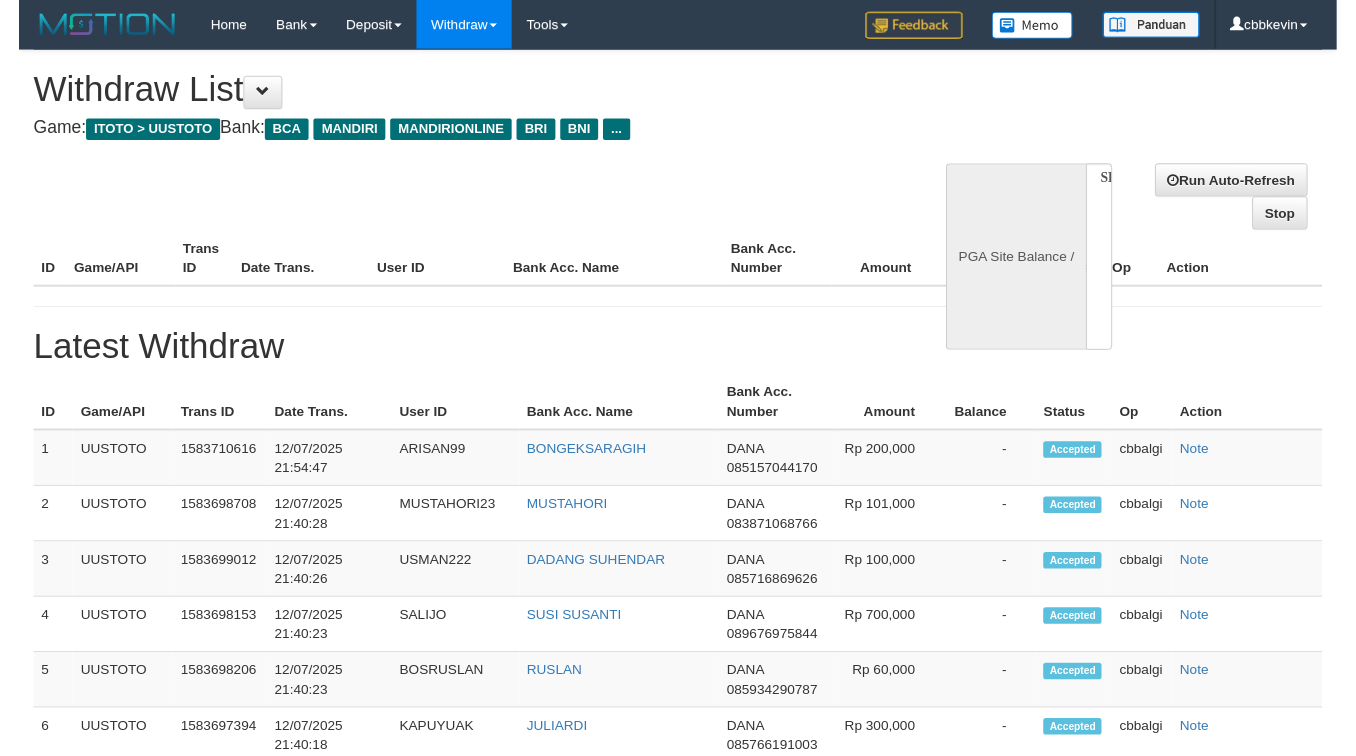 scroll, scrollTop: 0, scrollLeft: 0, axis: both 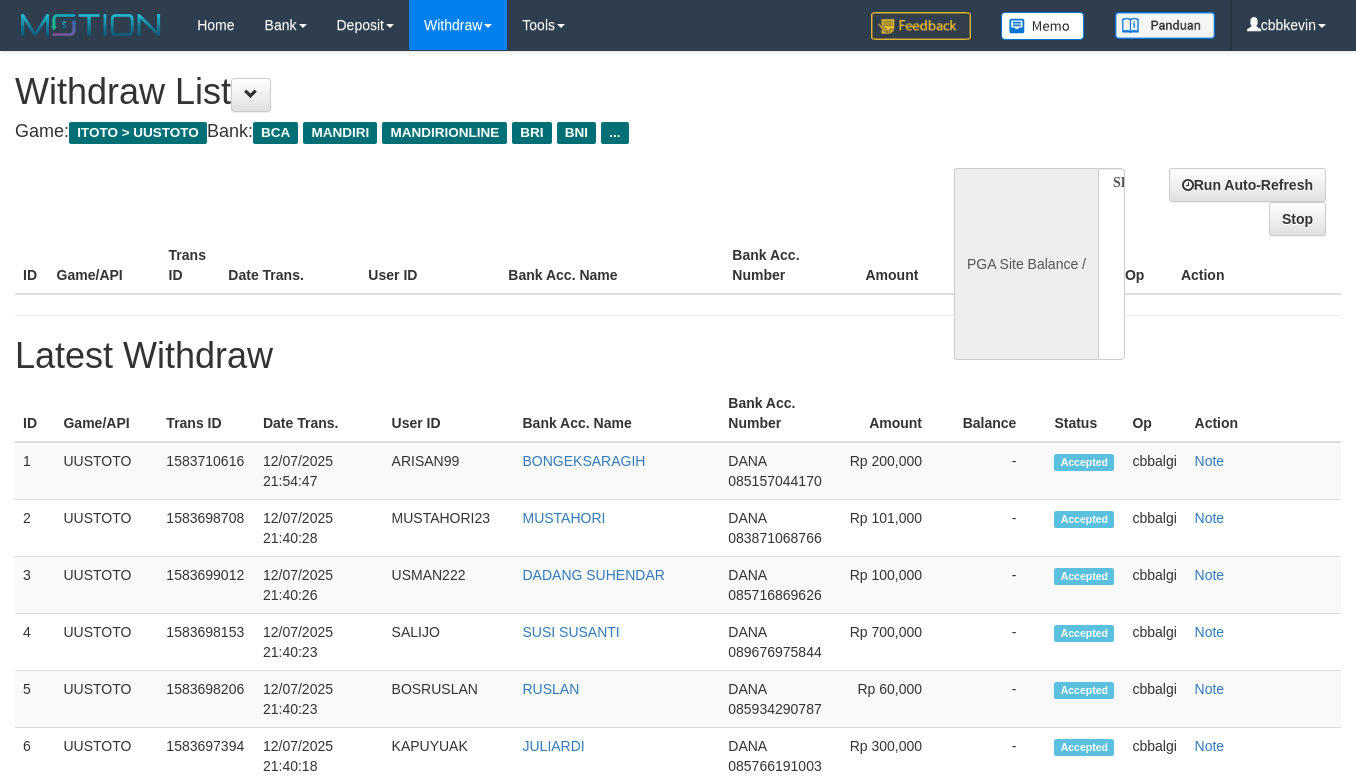 select on "**" 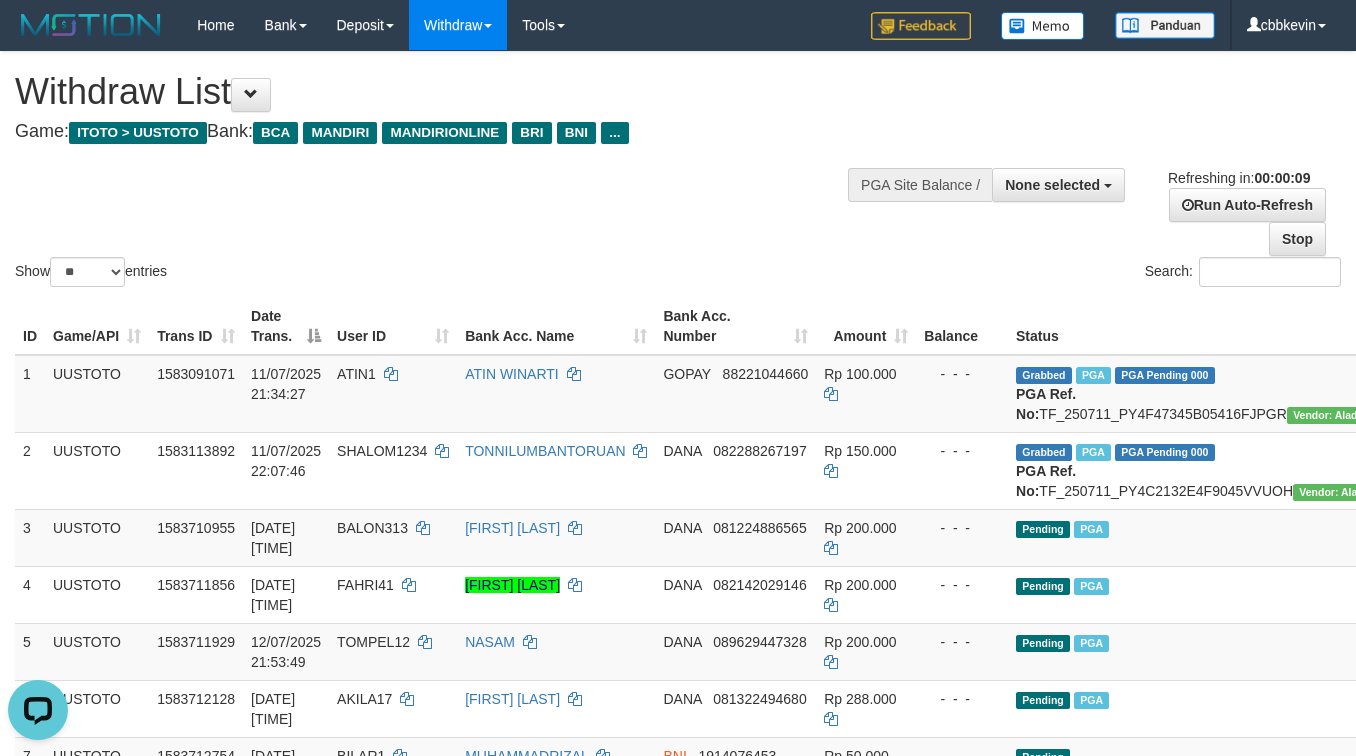 scroll, scrollTop: 0, scrollLeft: 0, axis: both 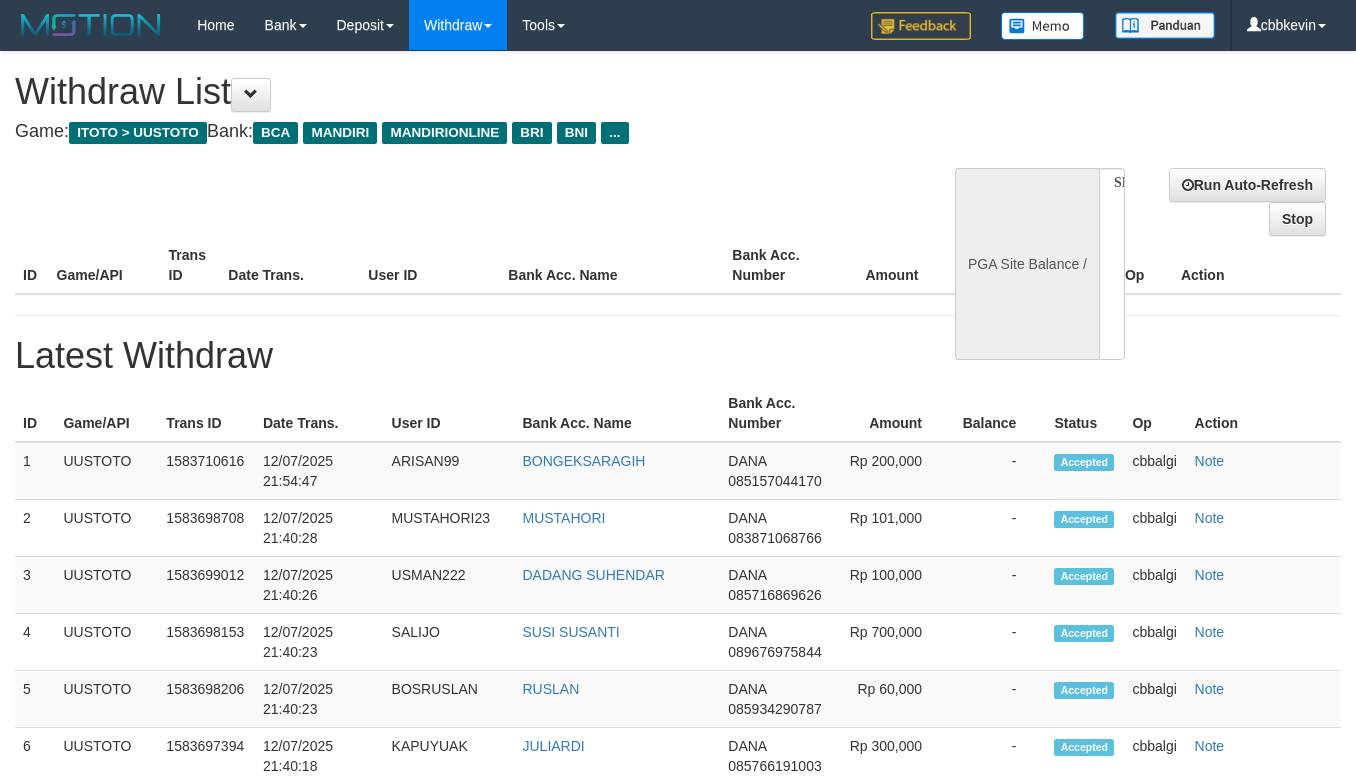 select 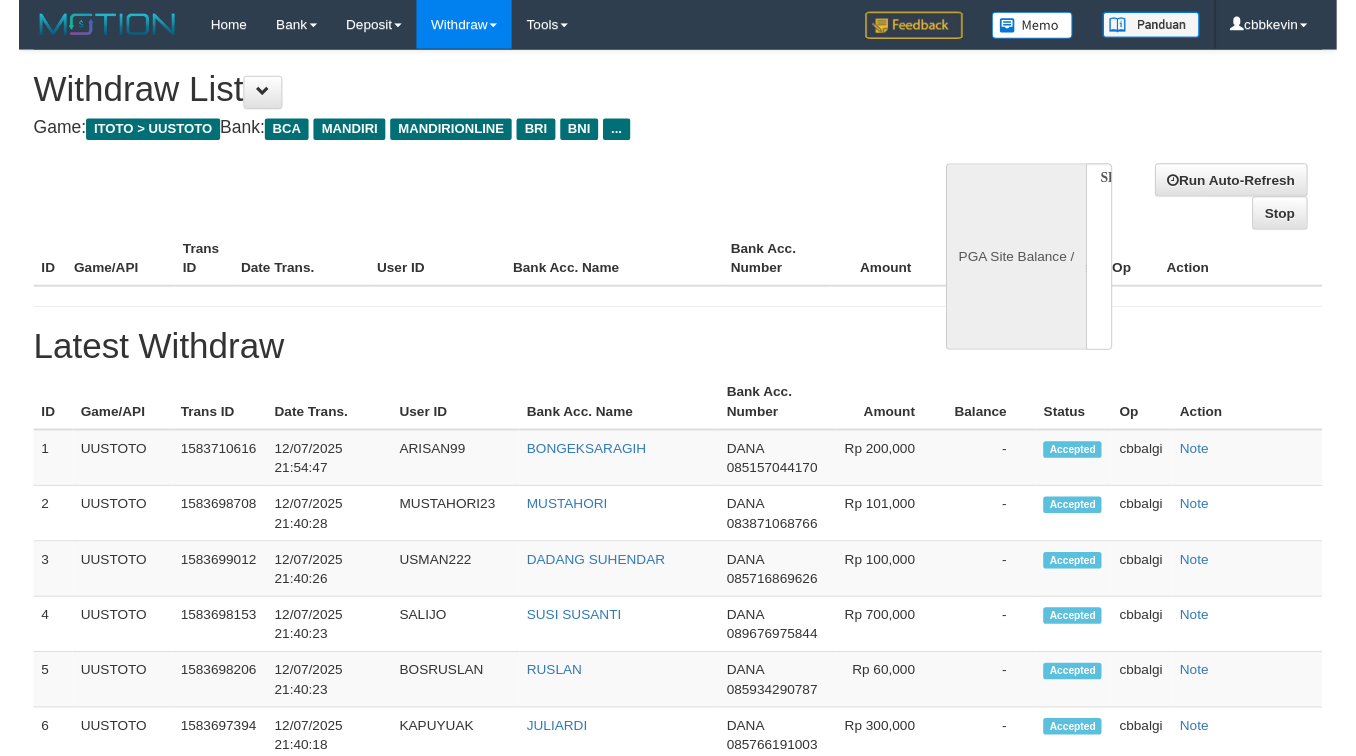 scroll, scrollTop: 0, scrollLeft: 0, axis: both 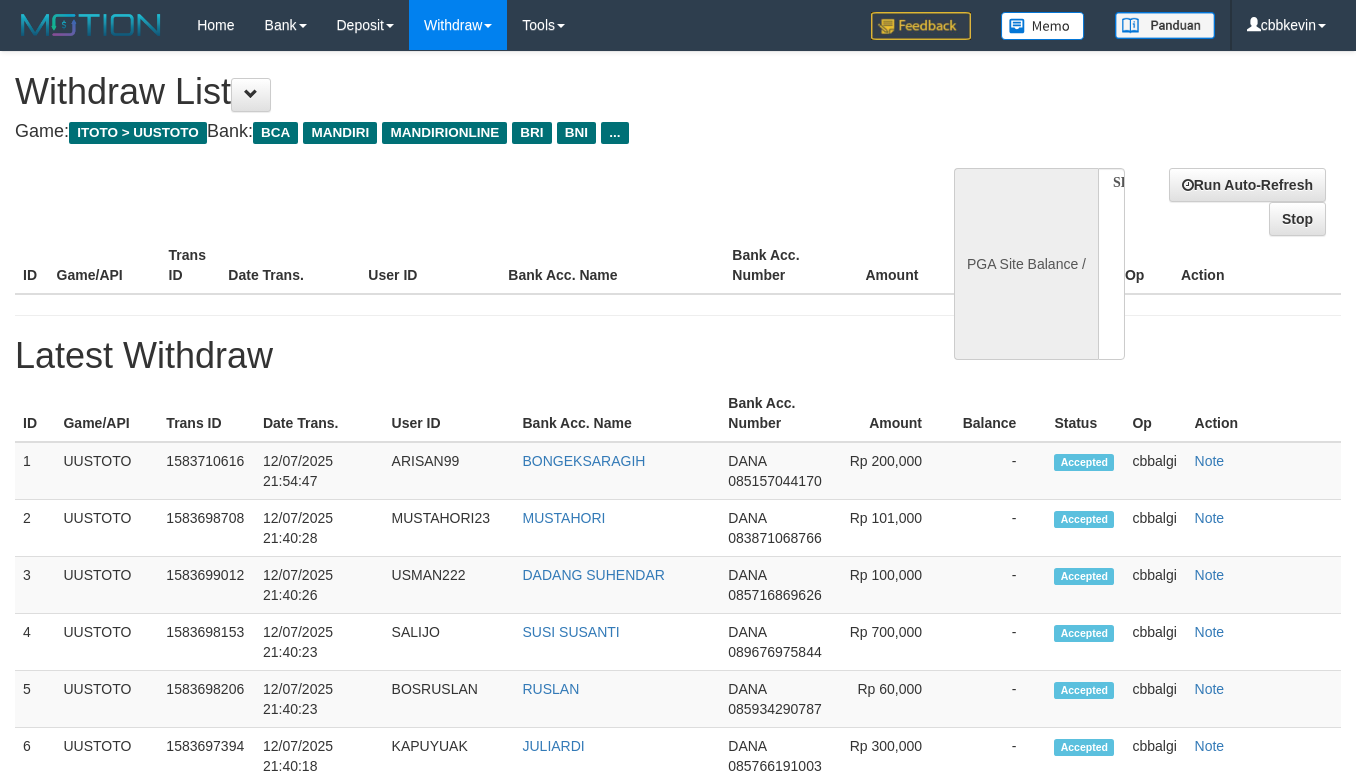 select on "**" 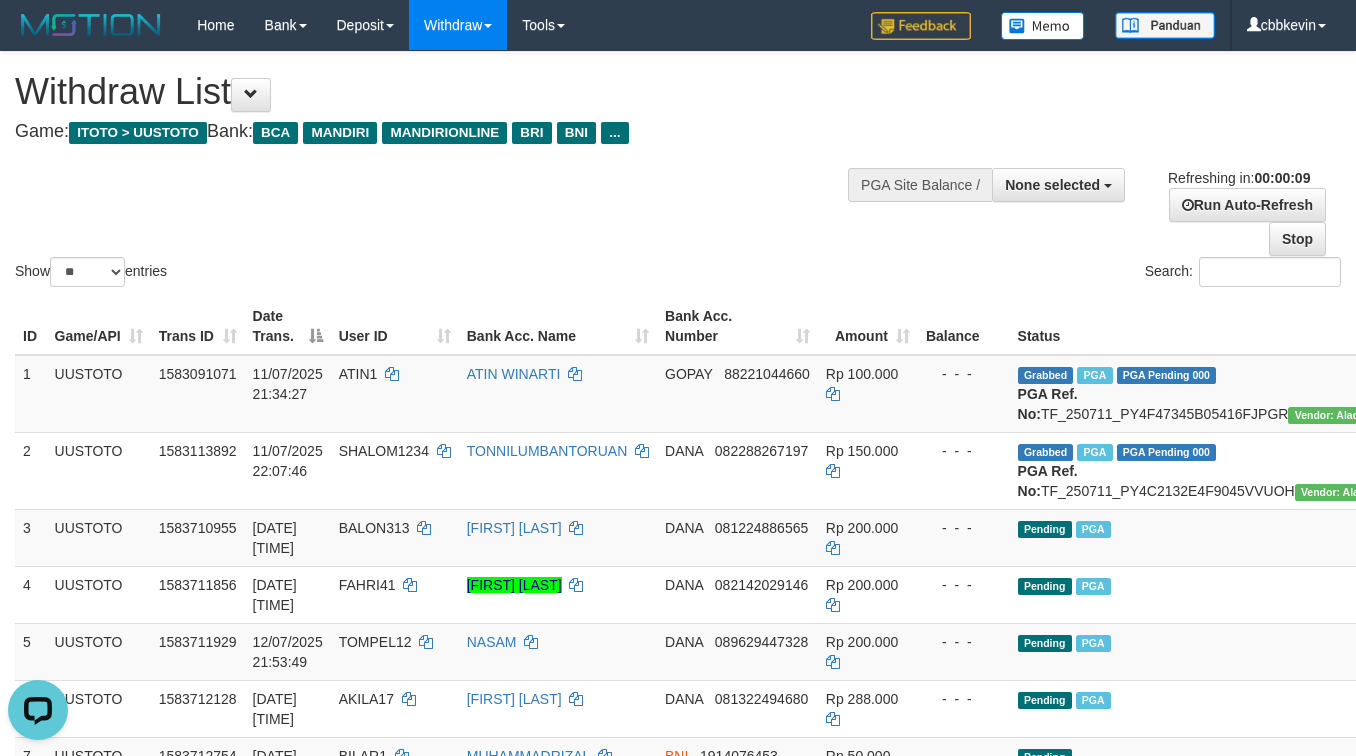 scroll, scrollTop: 0, scrollLeft: 0, axis: both 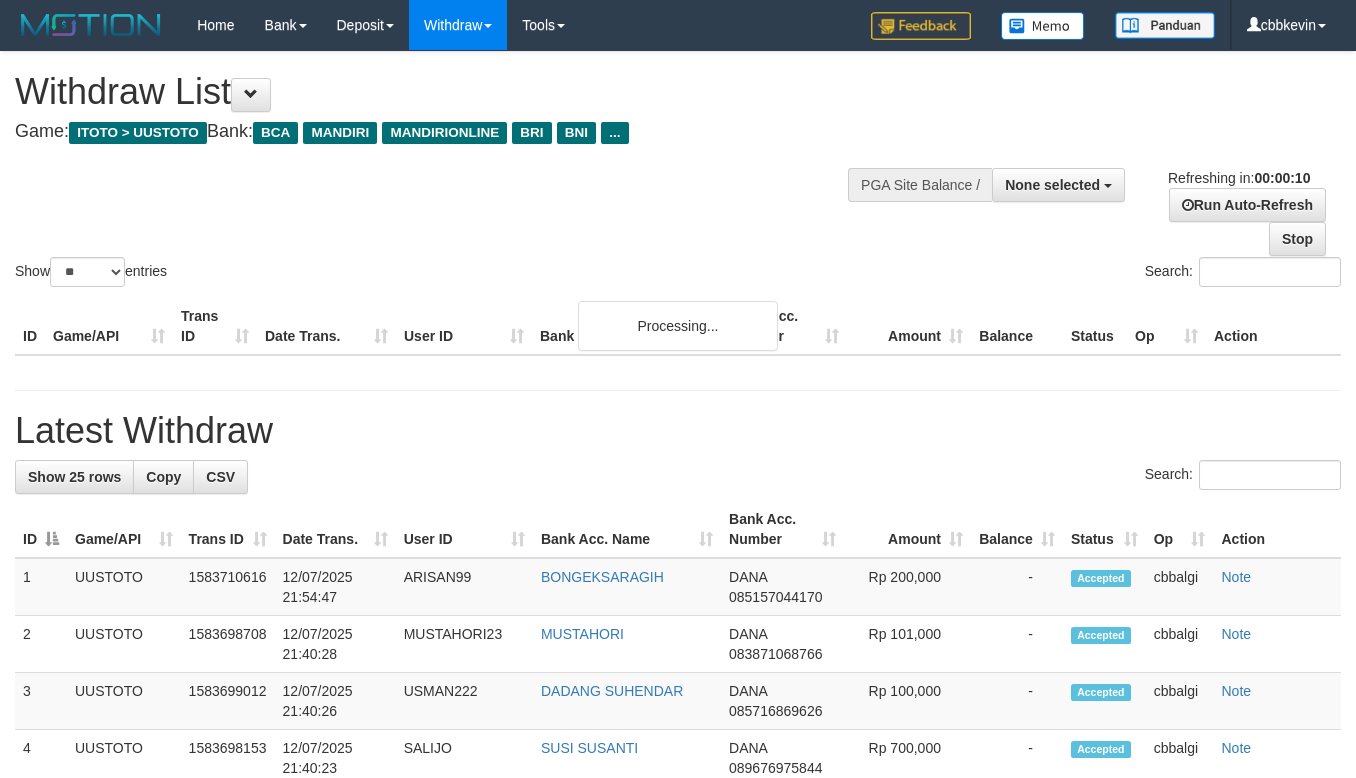 select 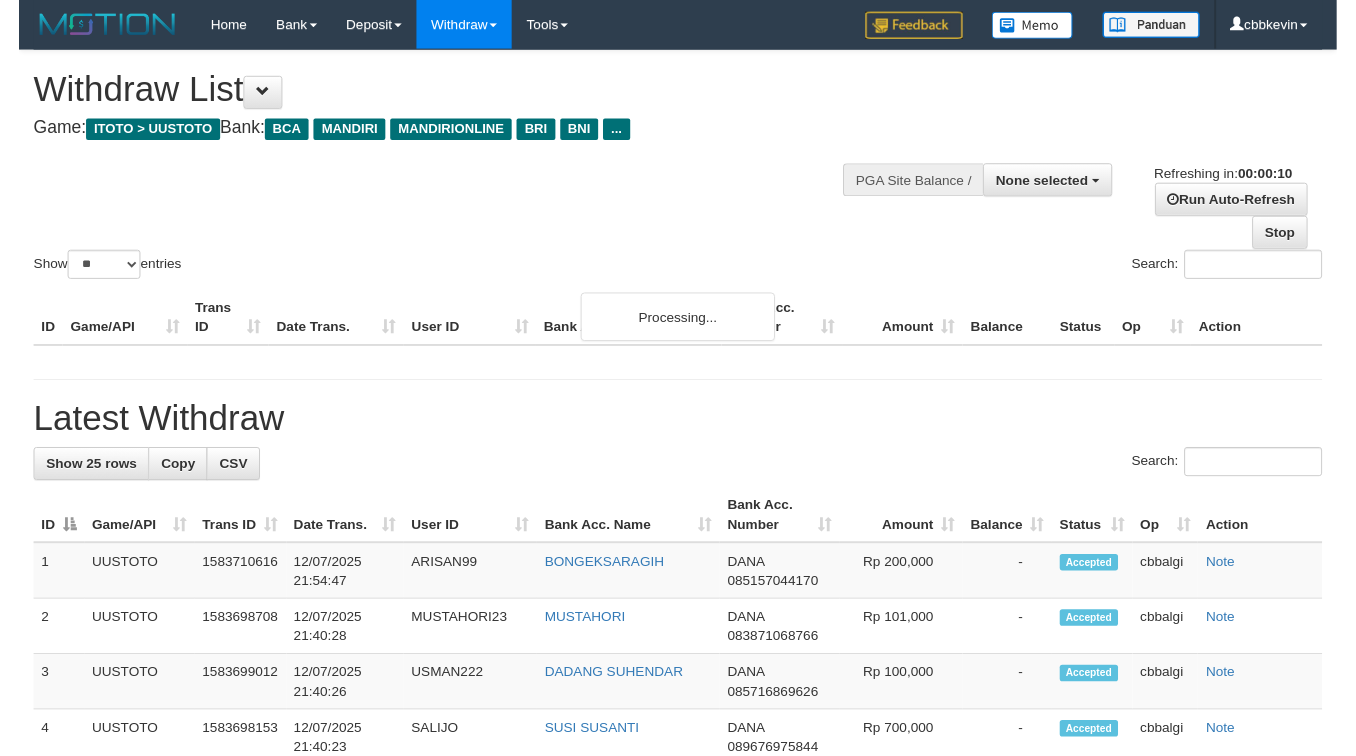scroll, scrollTop: 0, scrollLeft: 0, axis: both 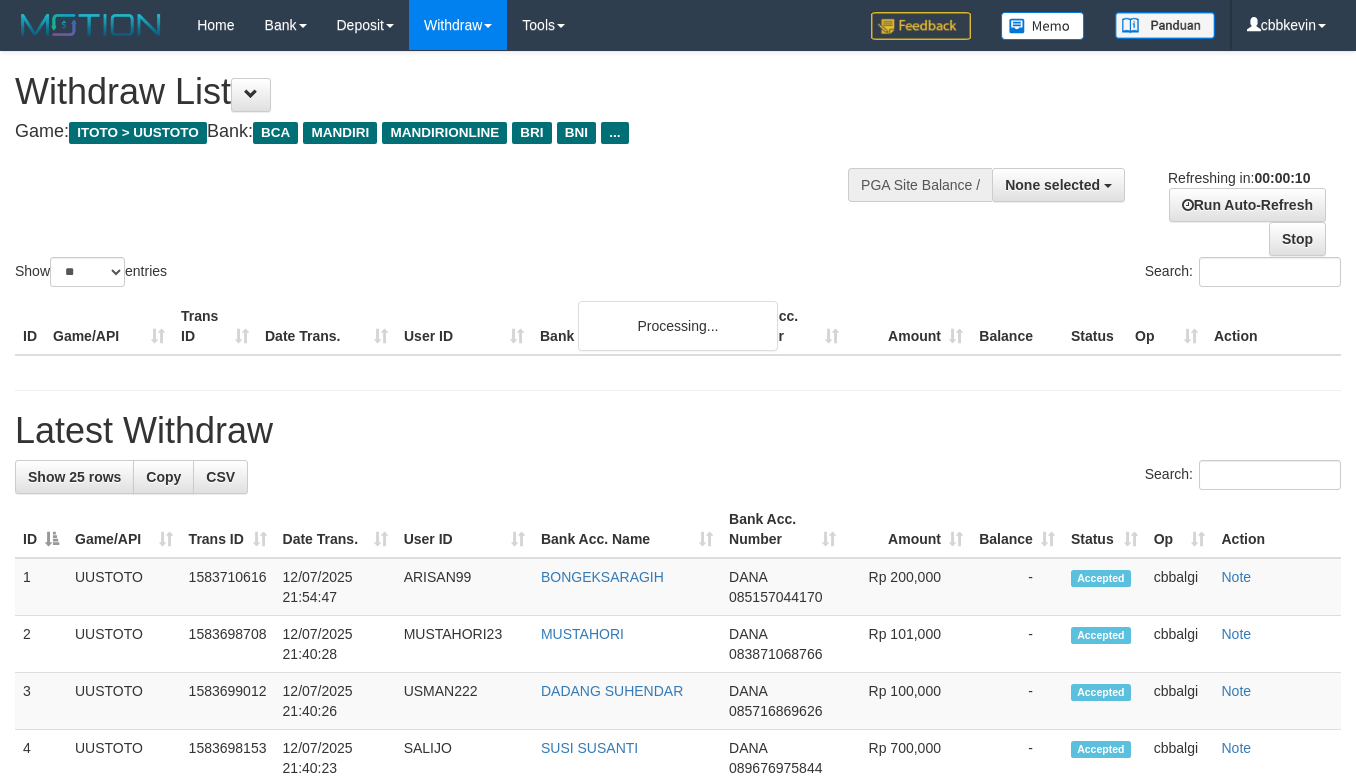 select 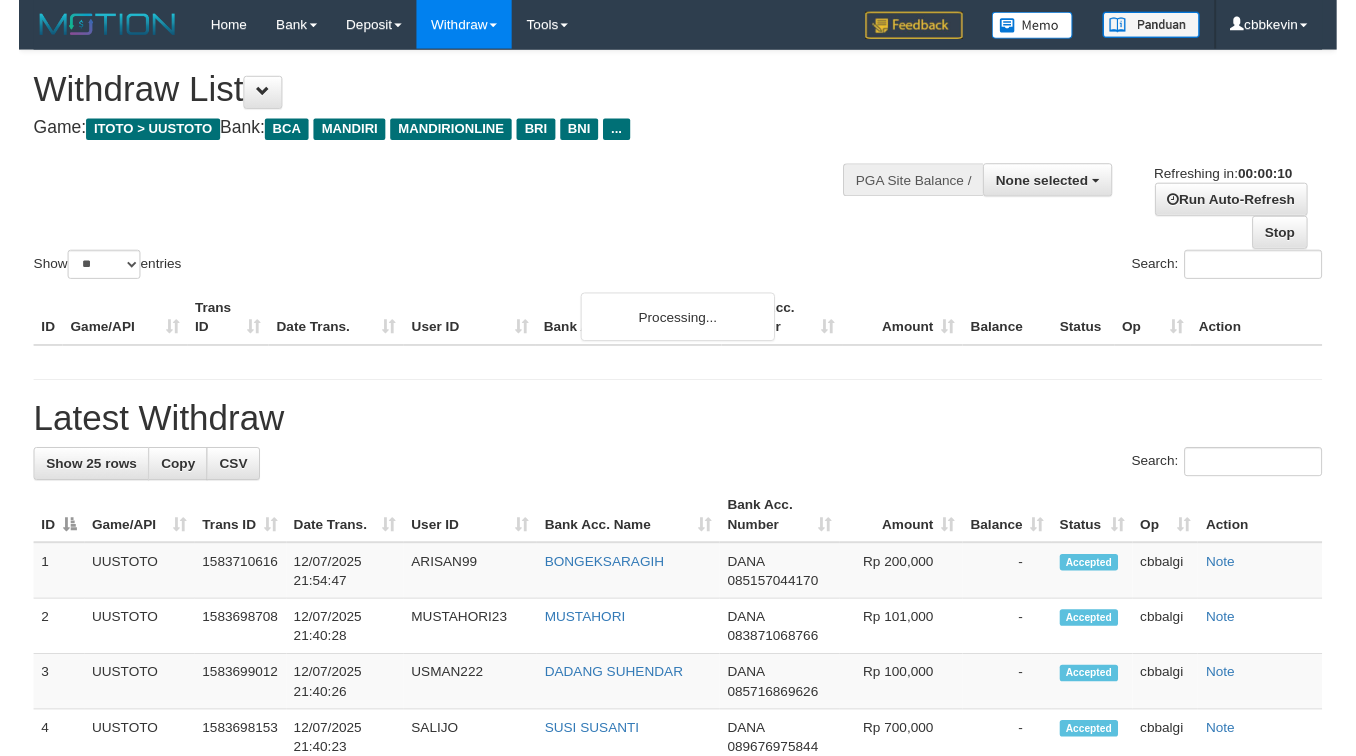 scroll, scrollTop: 0, scrollLeft: 0, axis: both 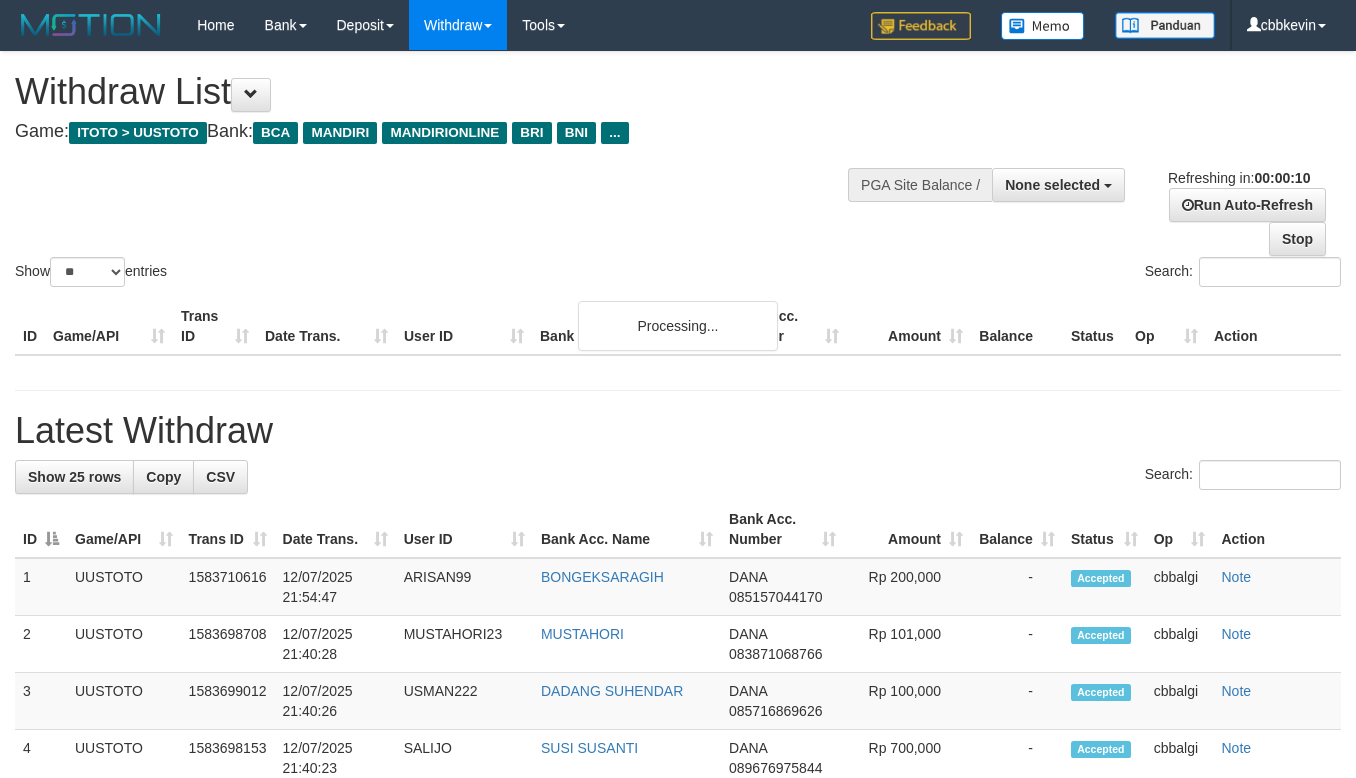 select 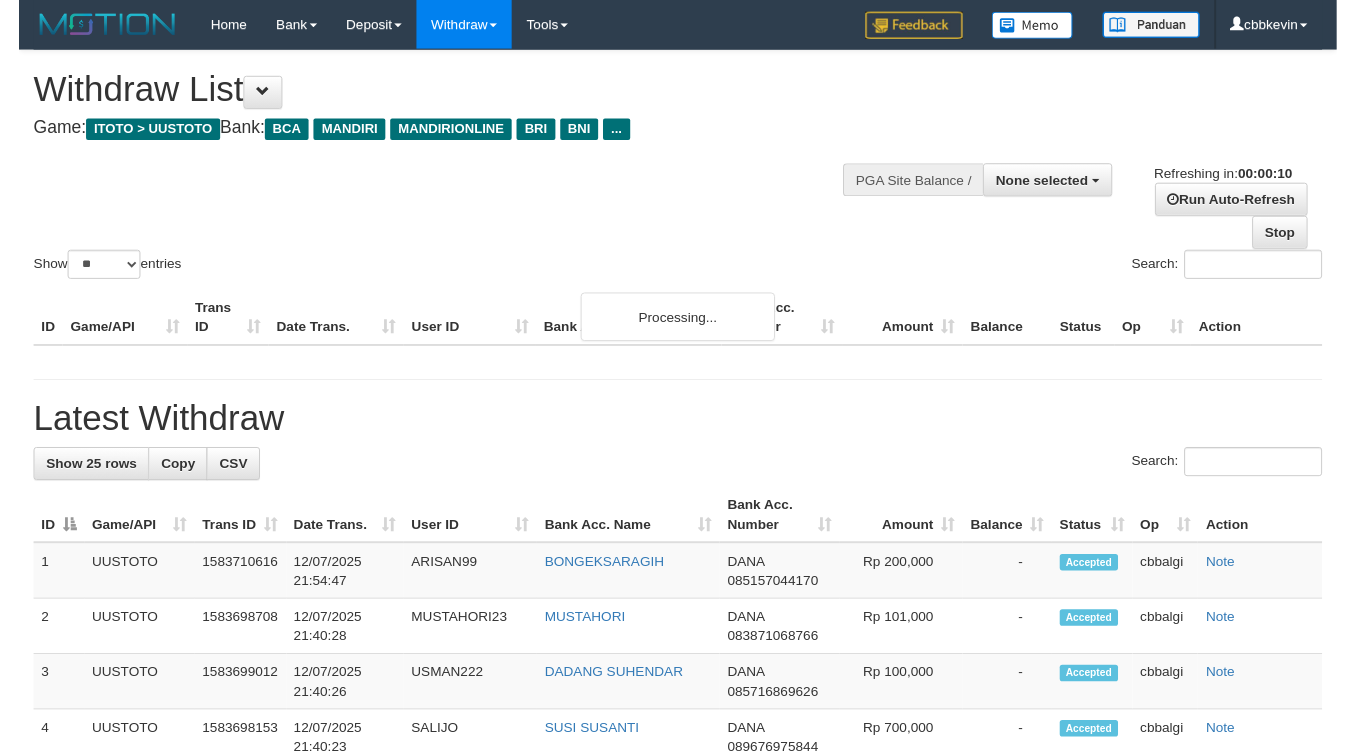 scroll, scrollTop: 0, scrollLeft: 0, axis: both 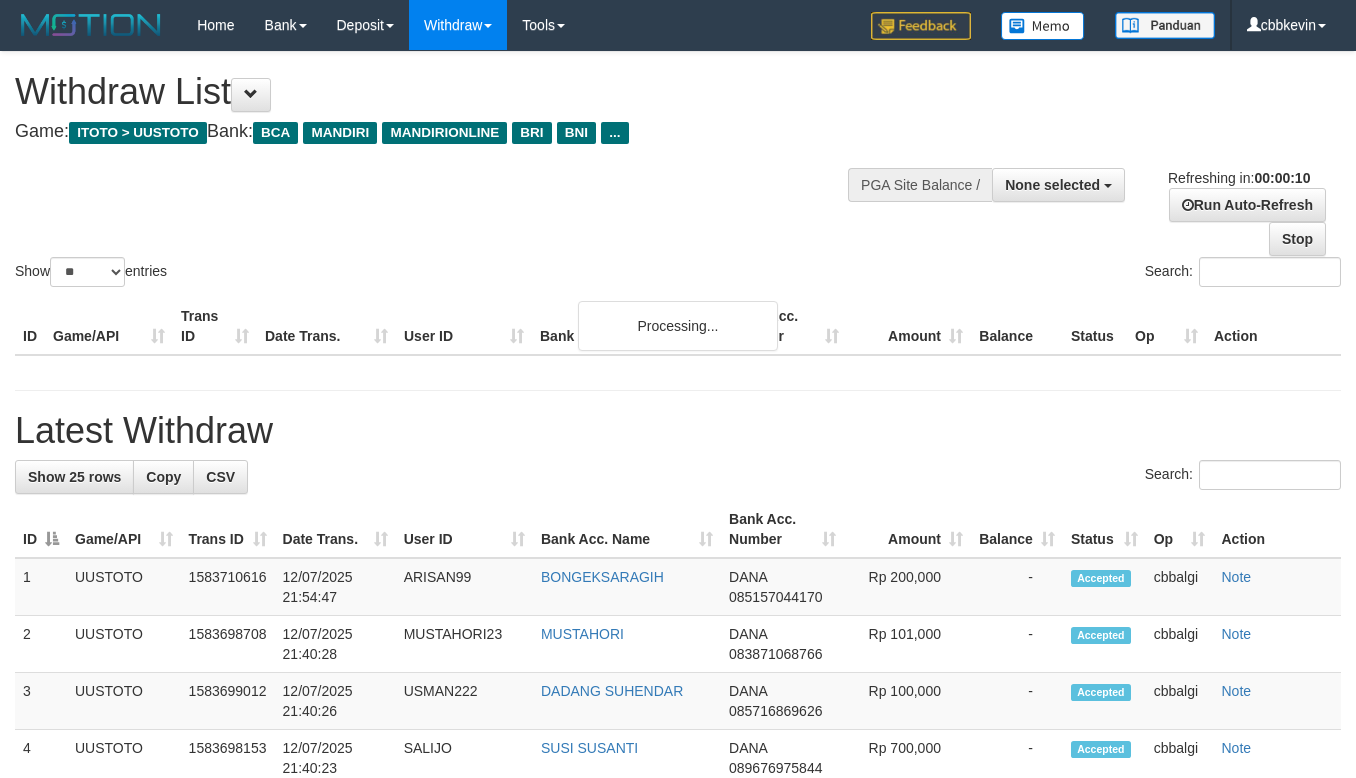 select 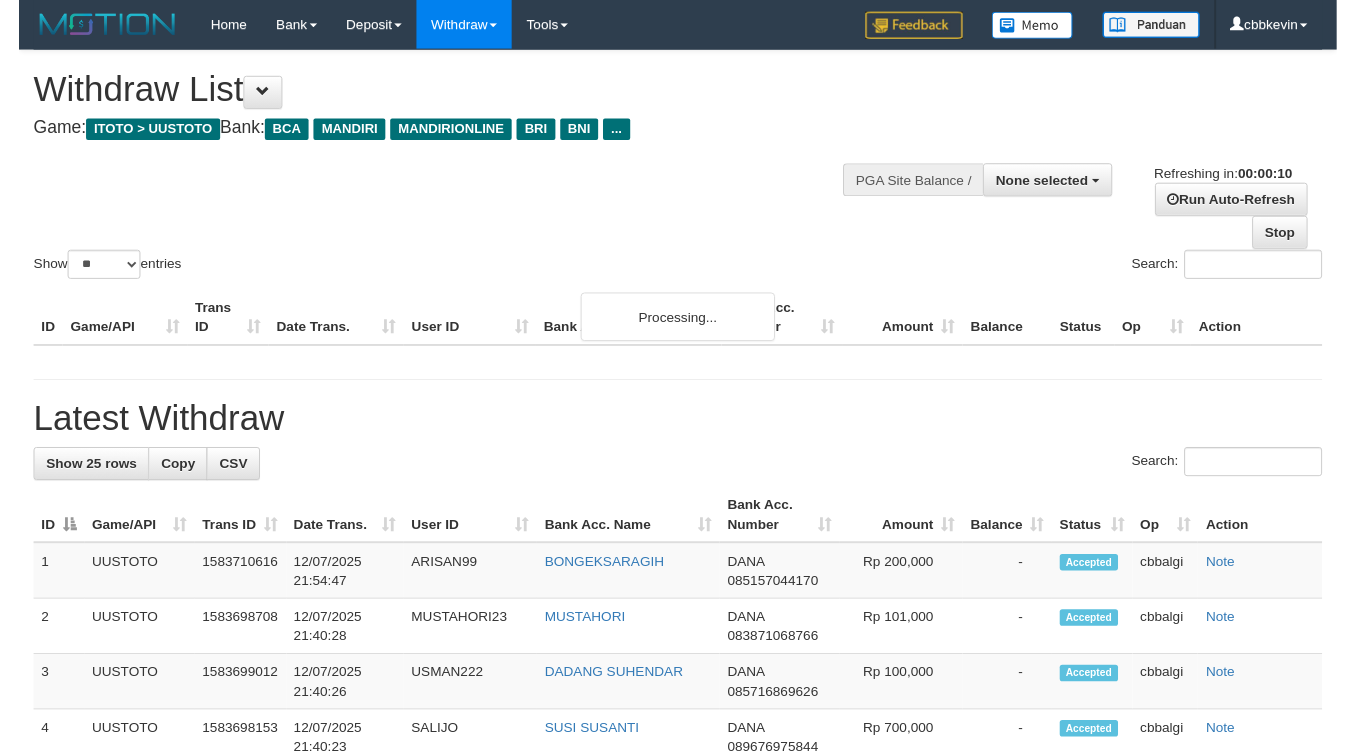 scroll, scrollTop: 0, scrollLeft: 0, axis: both 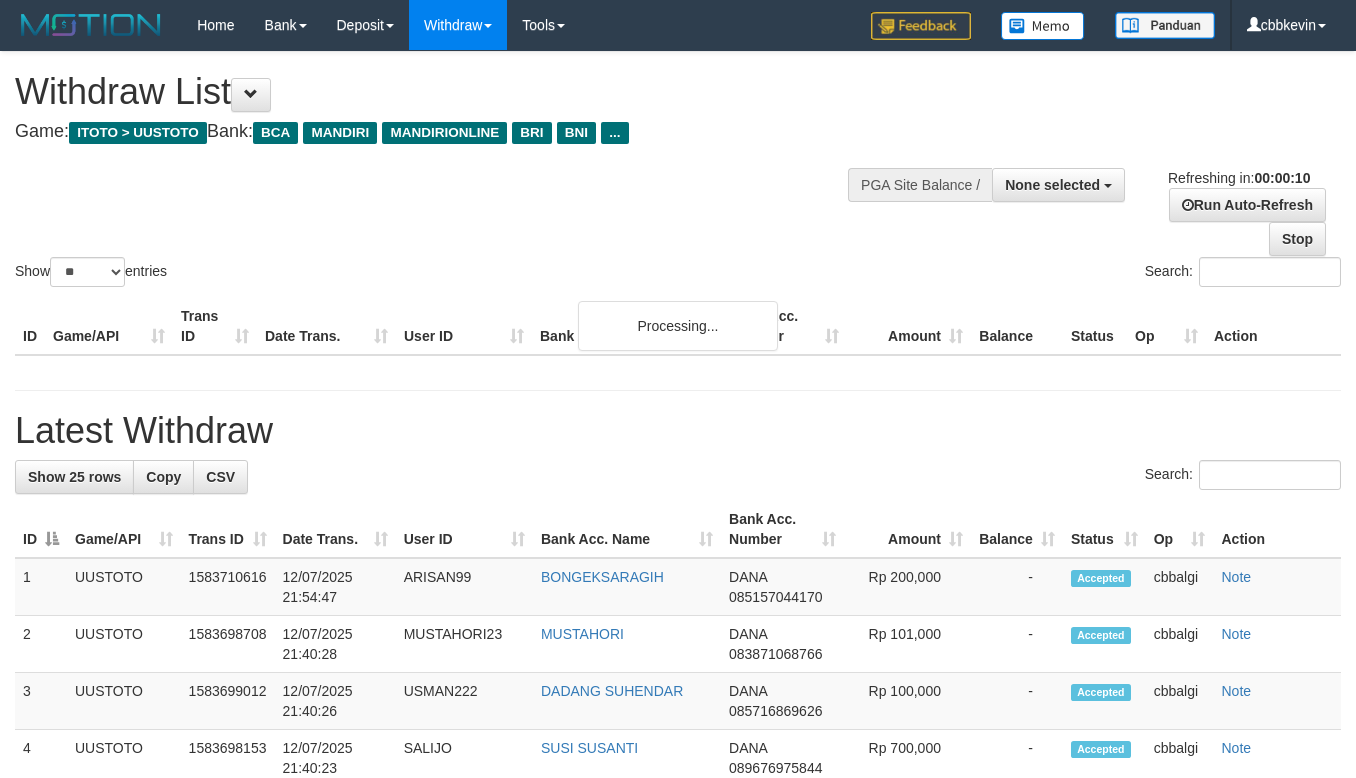 select 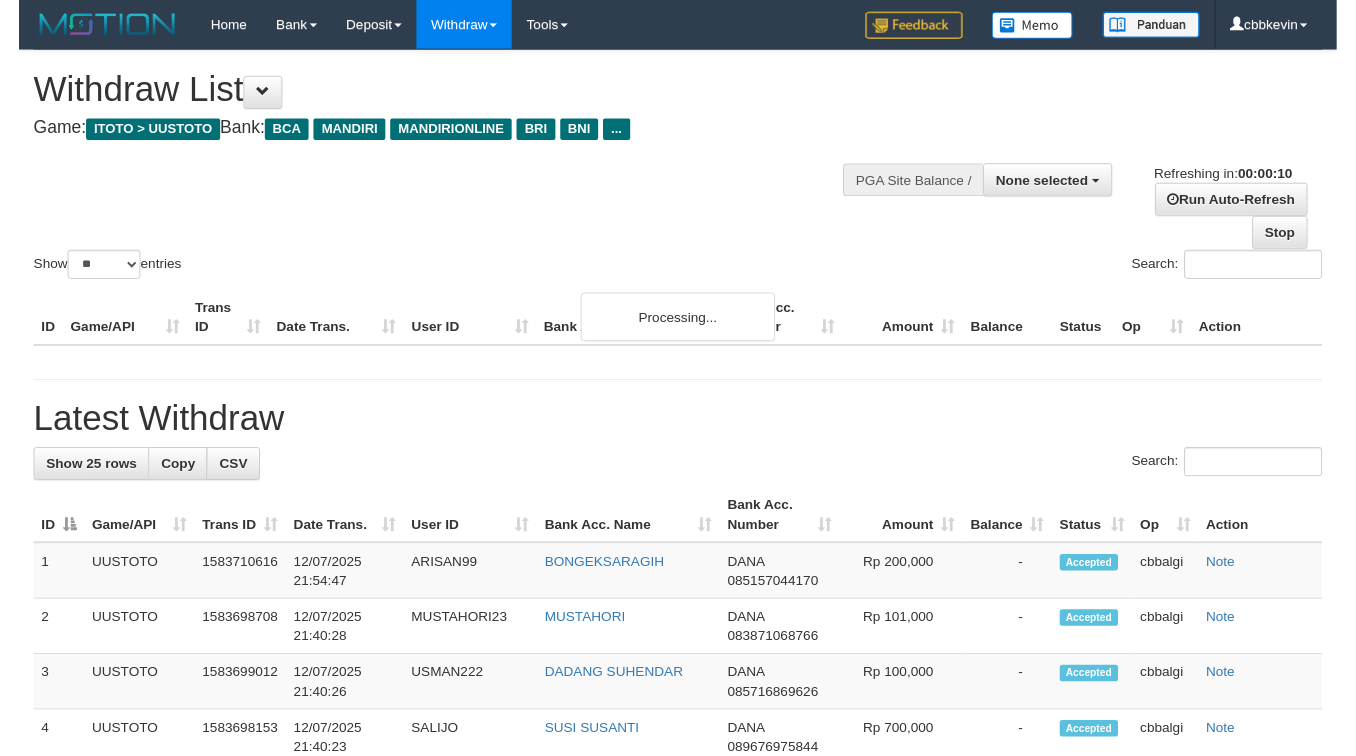 scroll, scrollTop: 0, scrollLeft: 0, axis: both 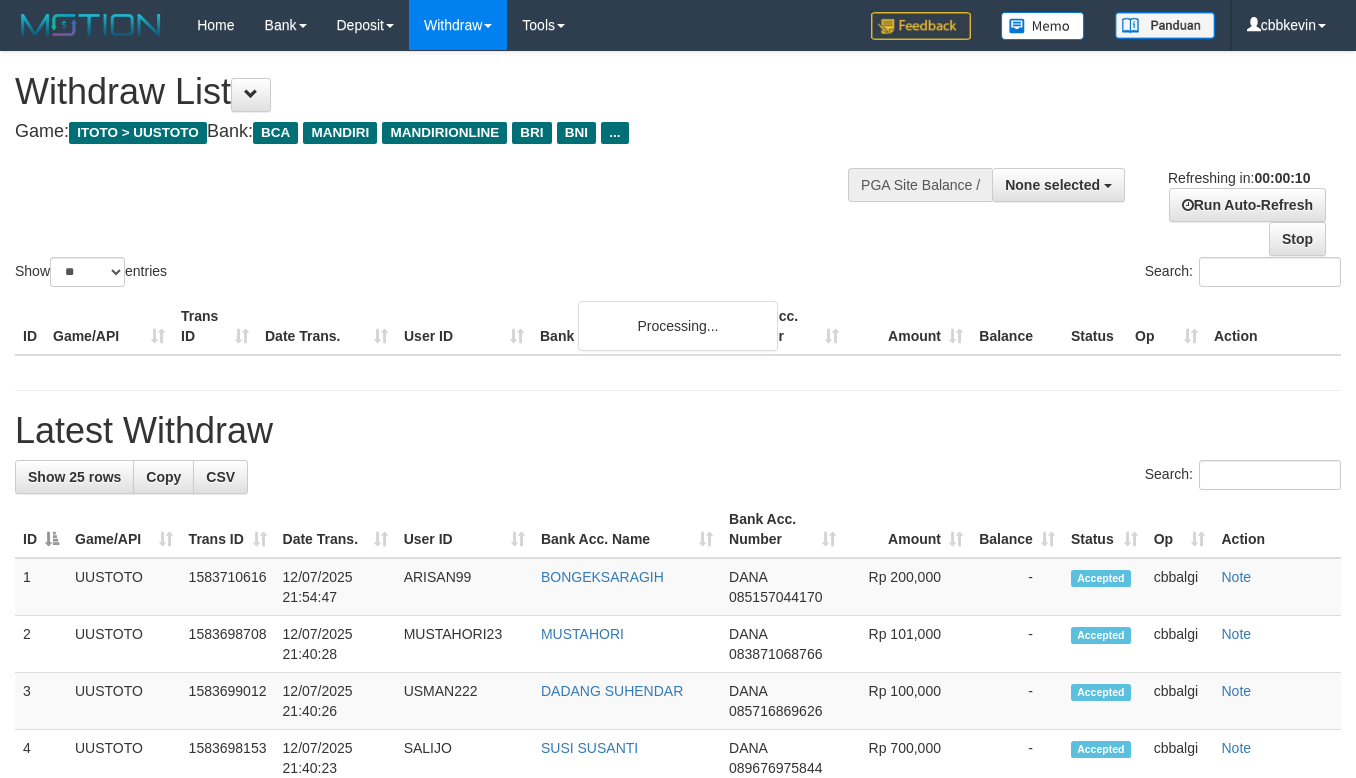 select 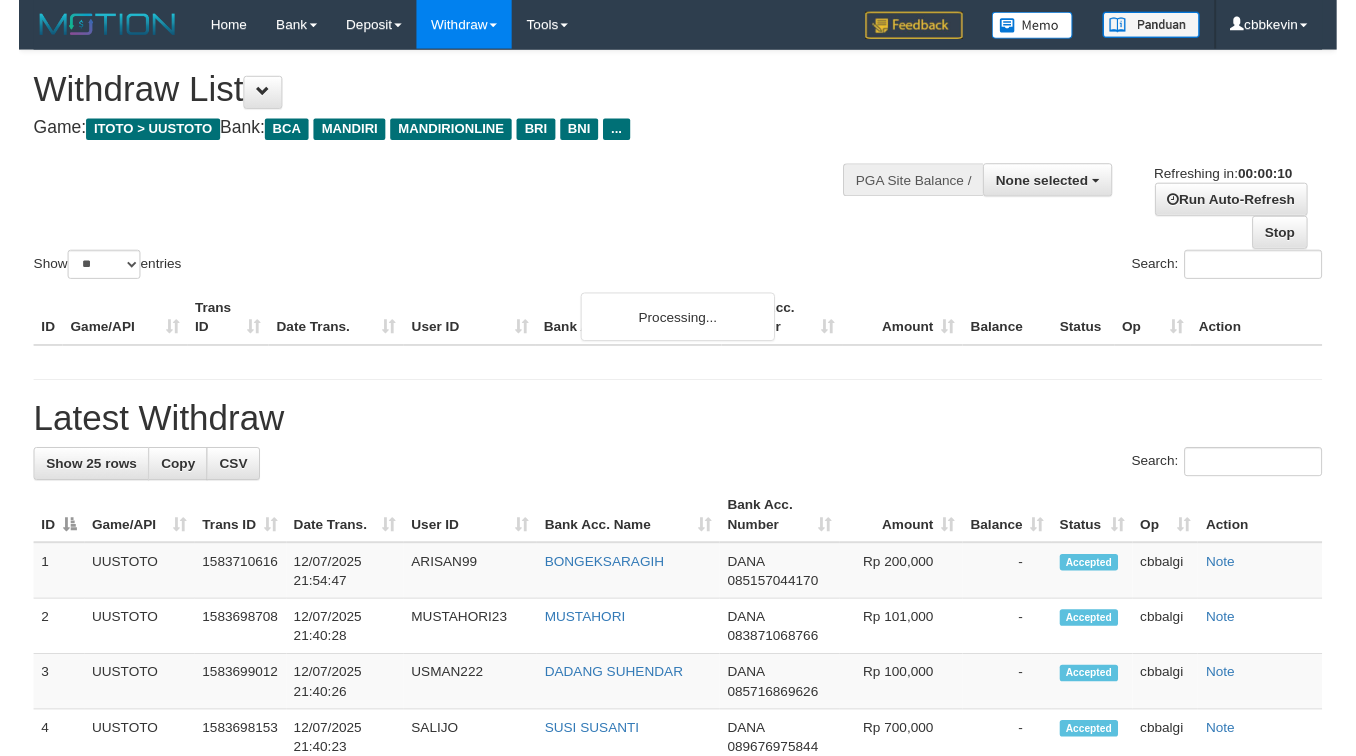 scroll, scrollTop: 0, scrollLeft: 0, axis: both 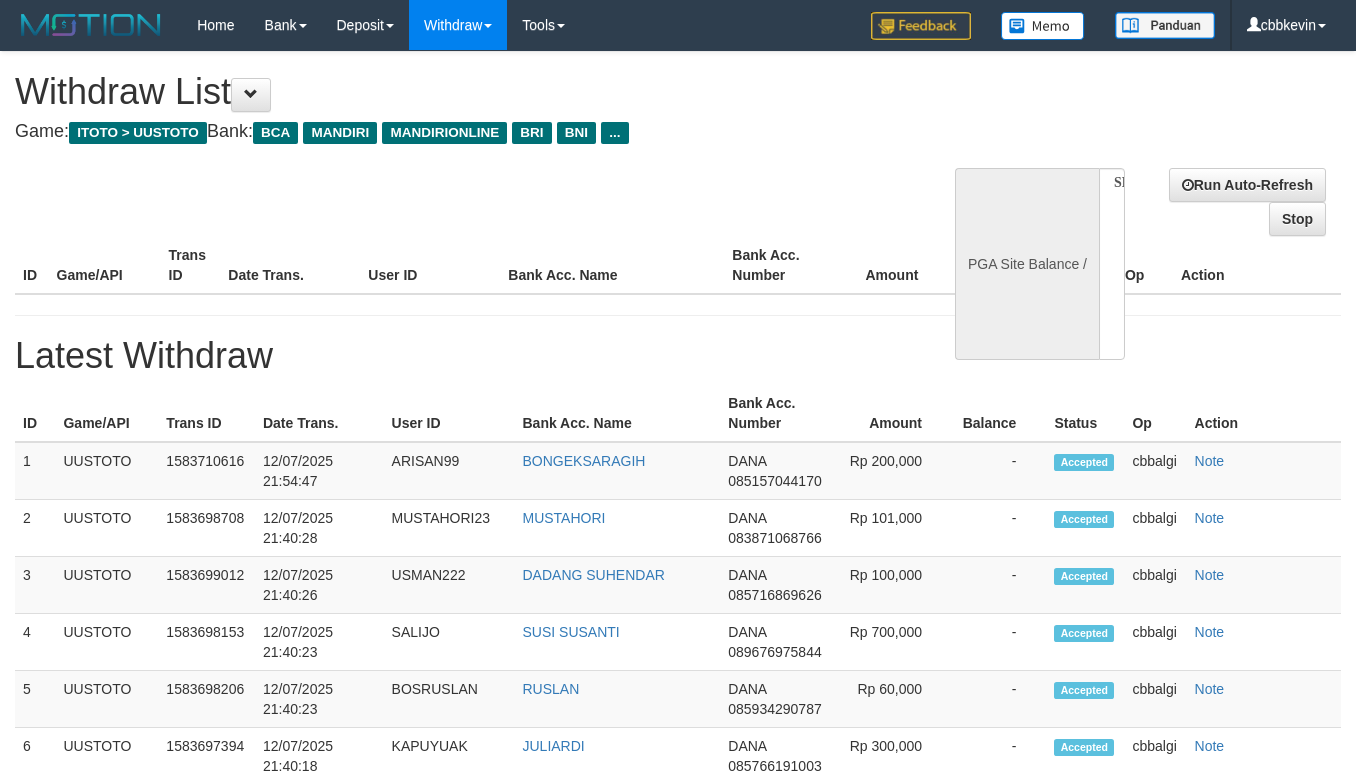 select 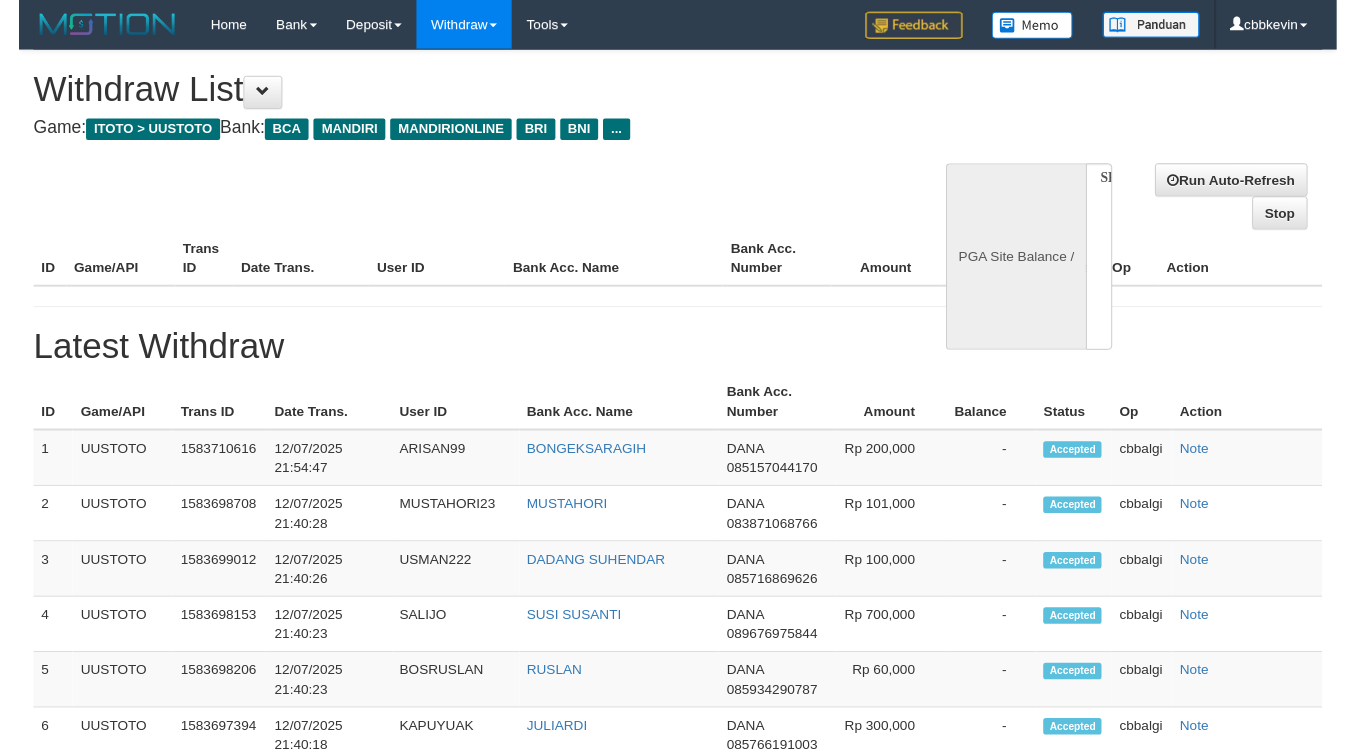 scroll, scrollTop: 0, scrollLeft: 0, axis: both 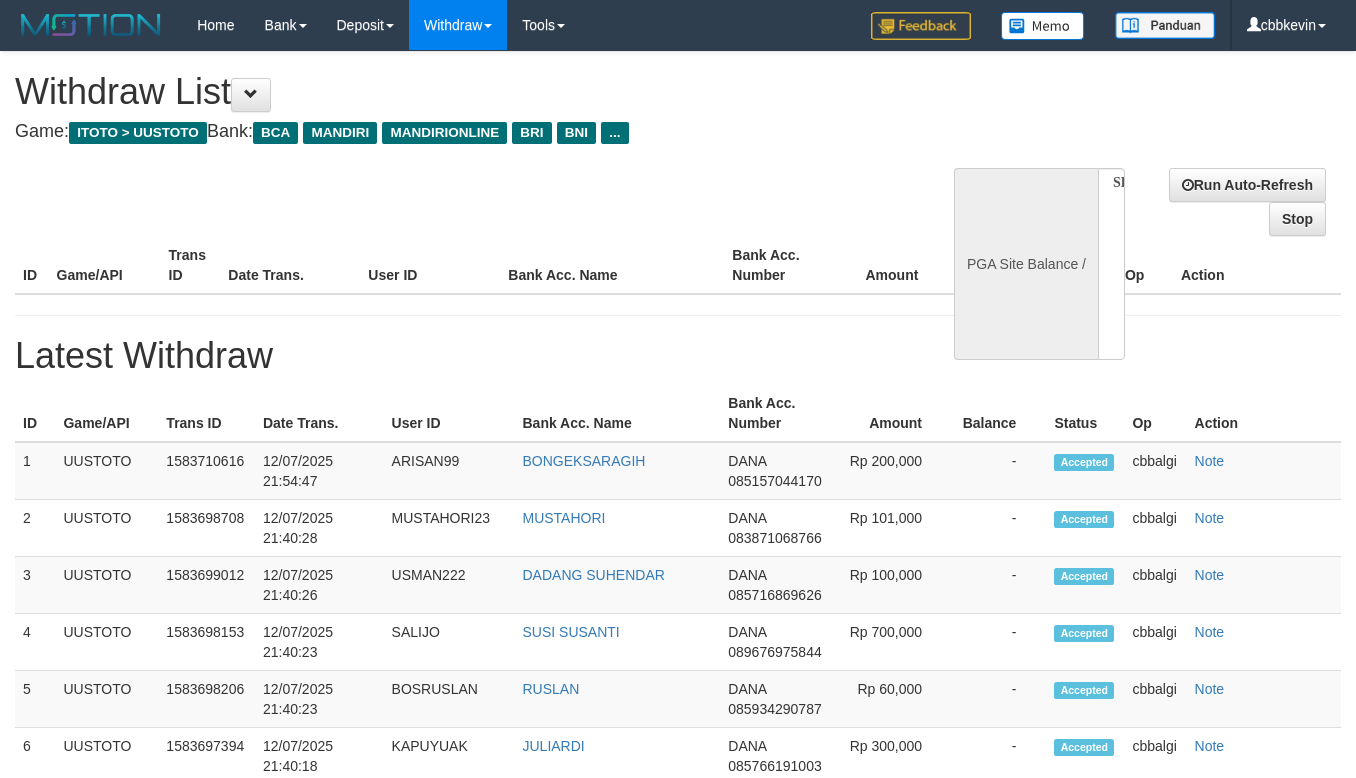 select on "**" 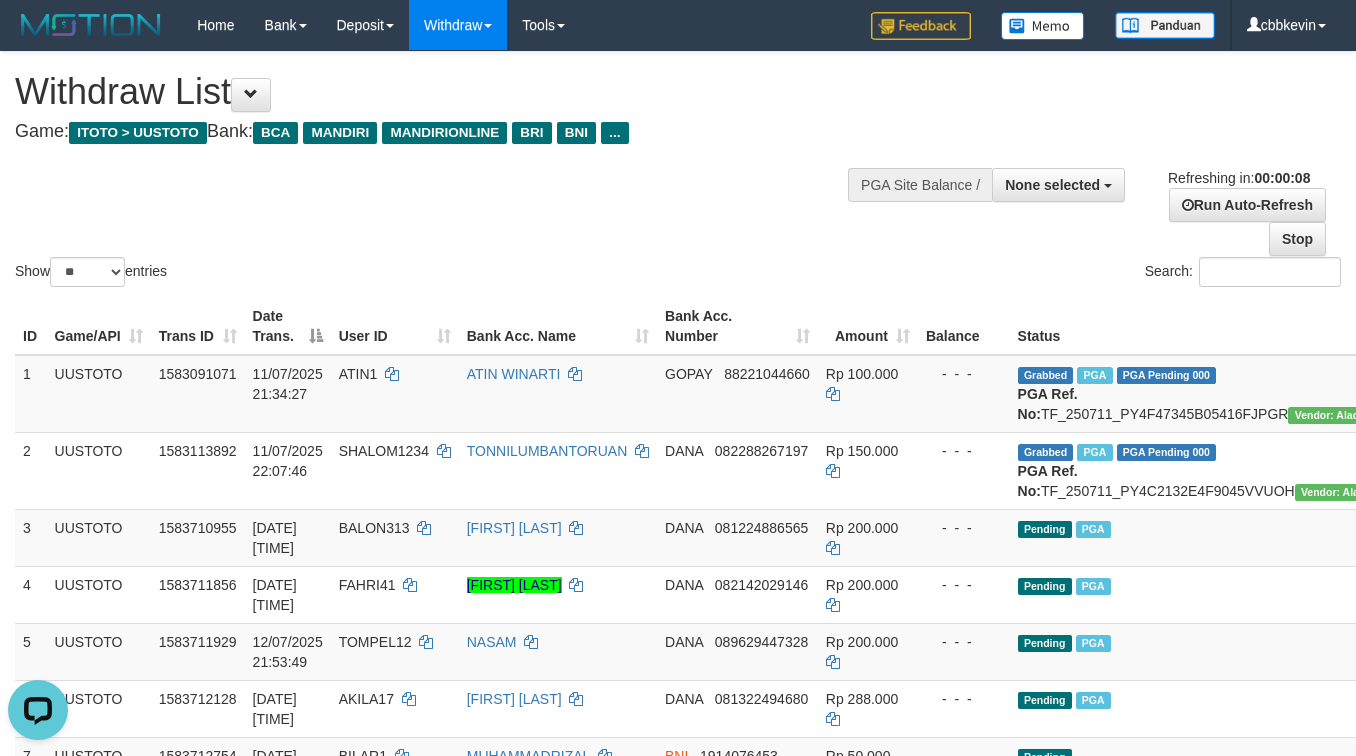 scroll, scrollTop: 0, scrollLeft: 0, axis: both 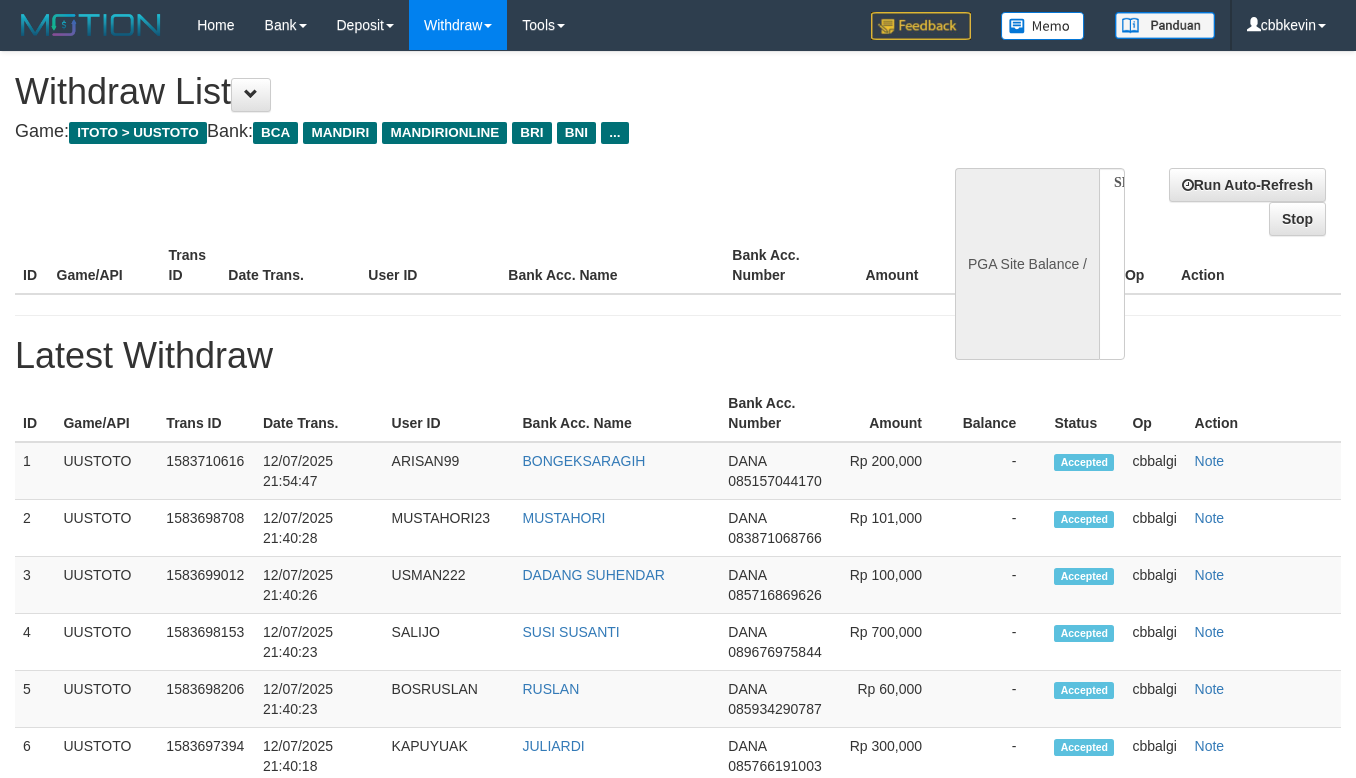 select 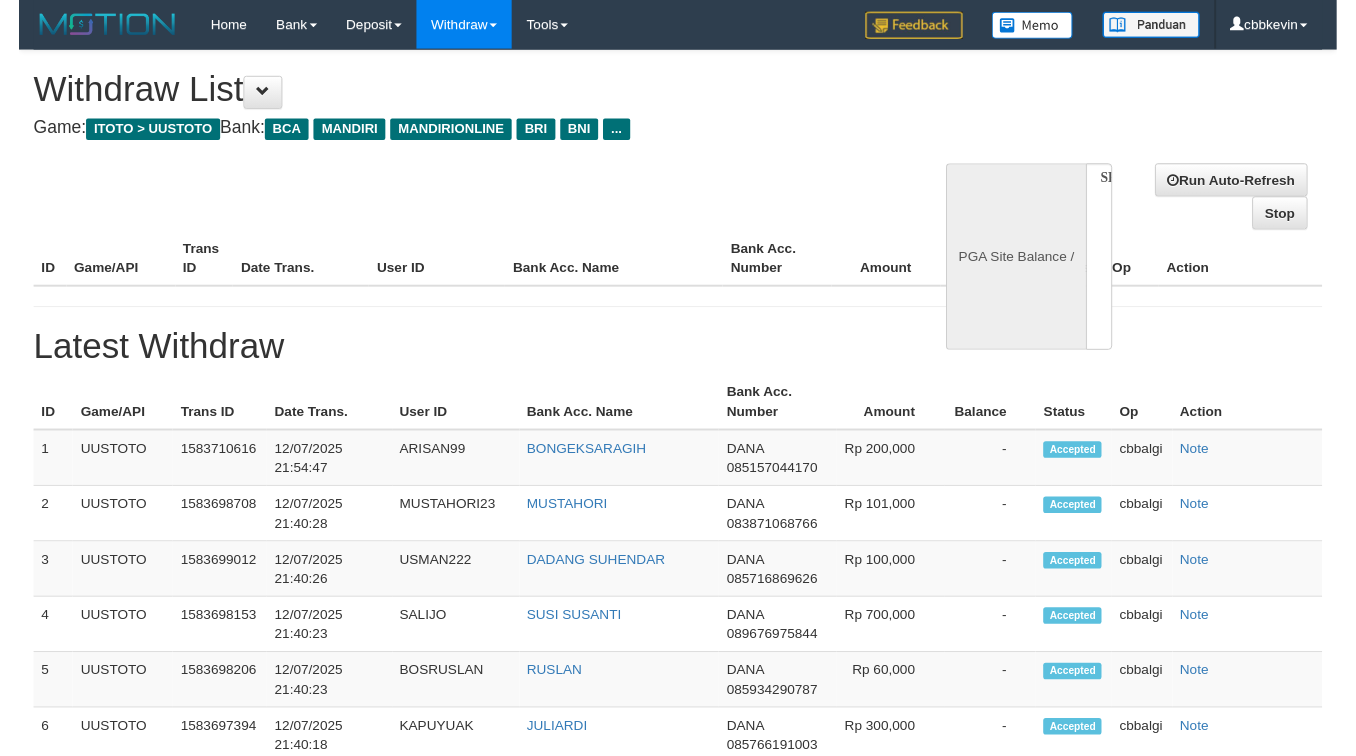 scroll, scrollTop: 0, scrollLeft: 0, axis: both 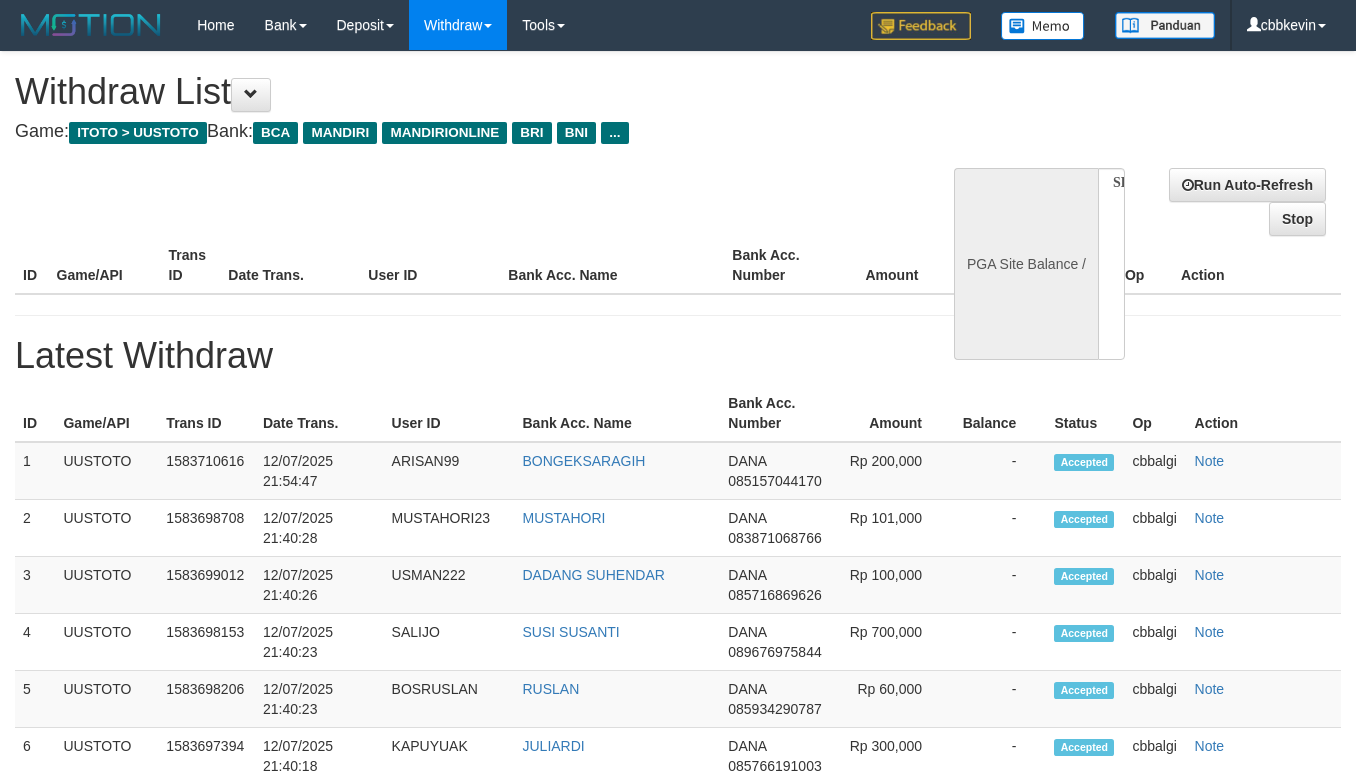 select on "**" 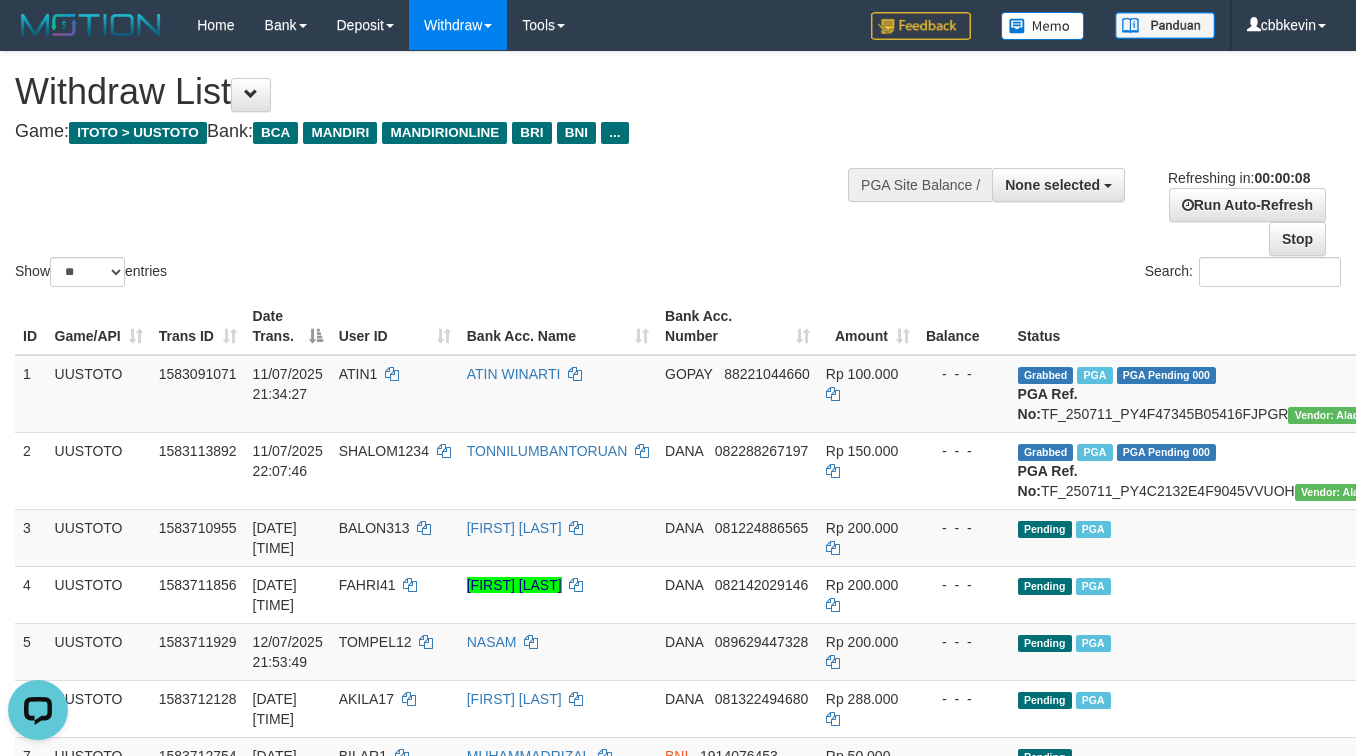 scroll, scrollTop: 0, scrollLeft: 0, axis: both 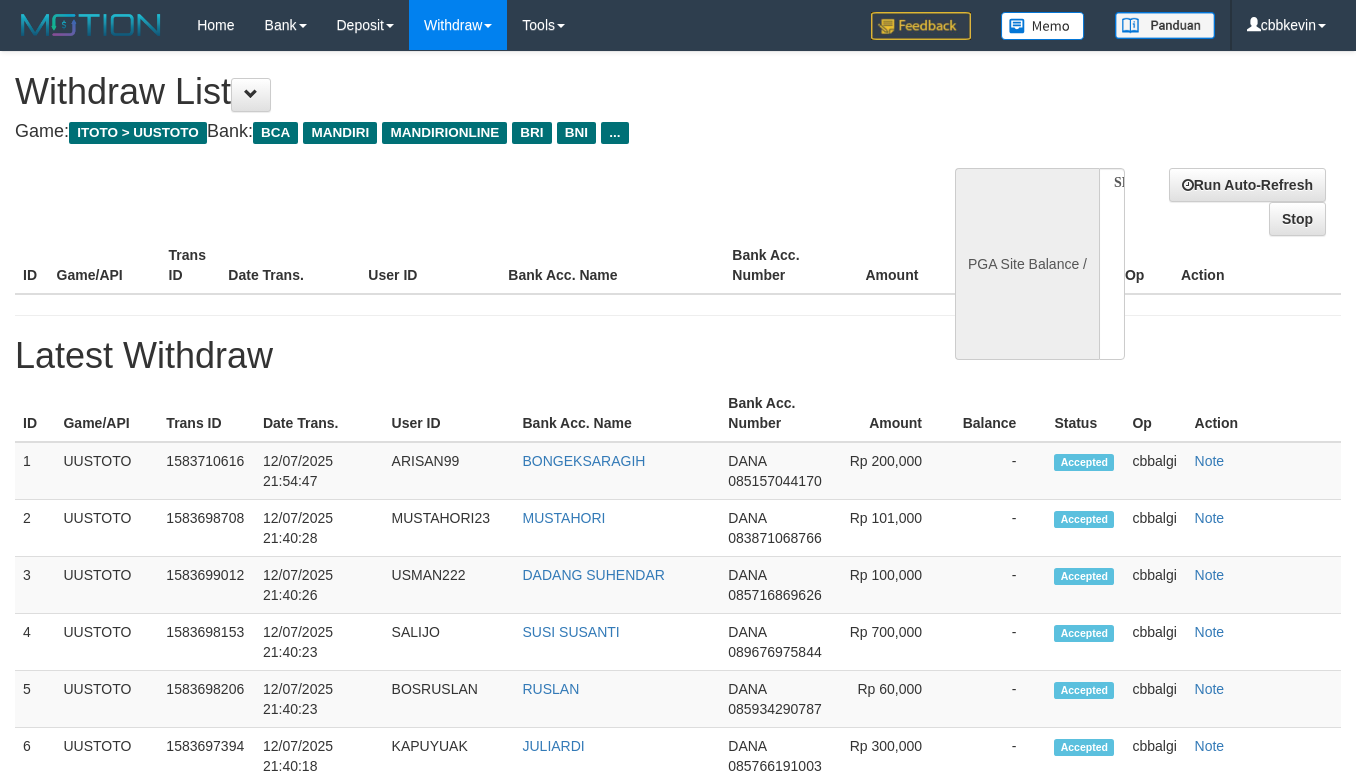 select 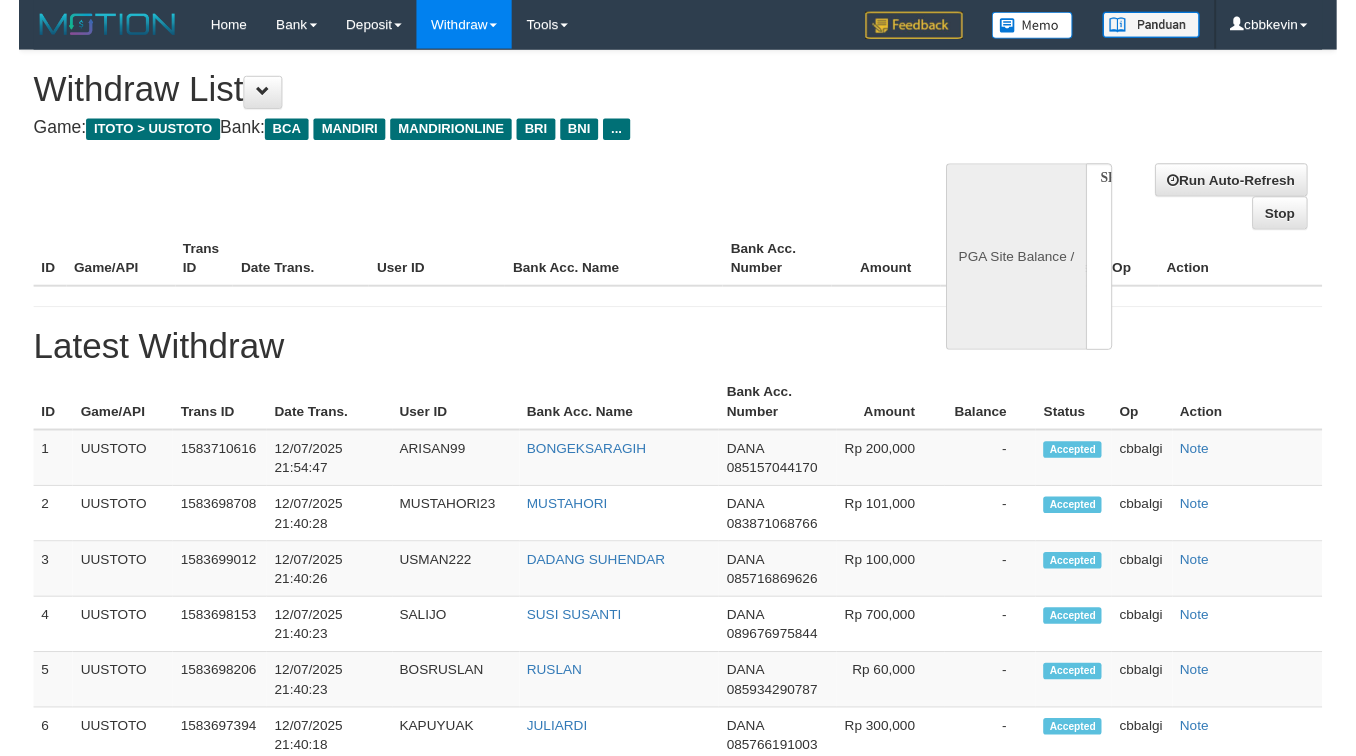 scroll, scrollTop: 0, scrollLeft: 0, axis: both 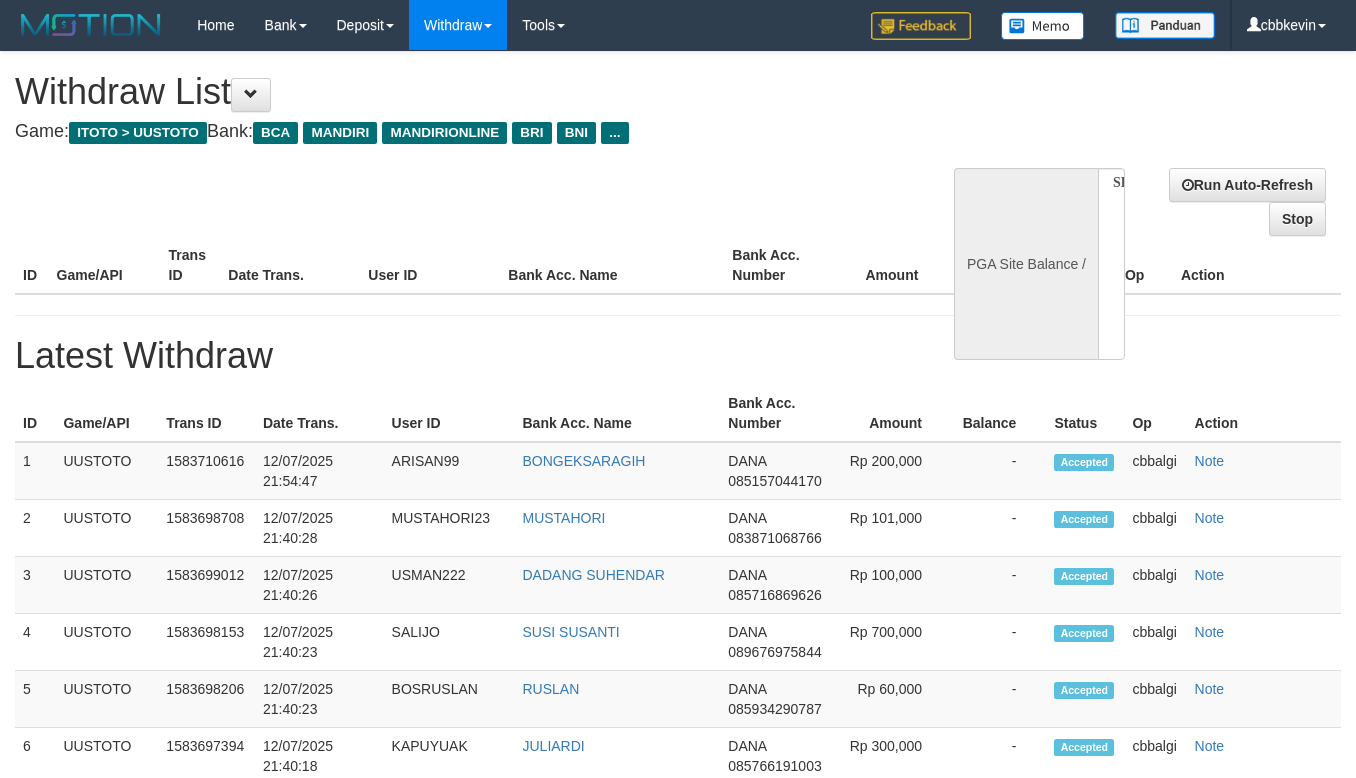 select on "**" 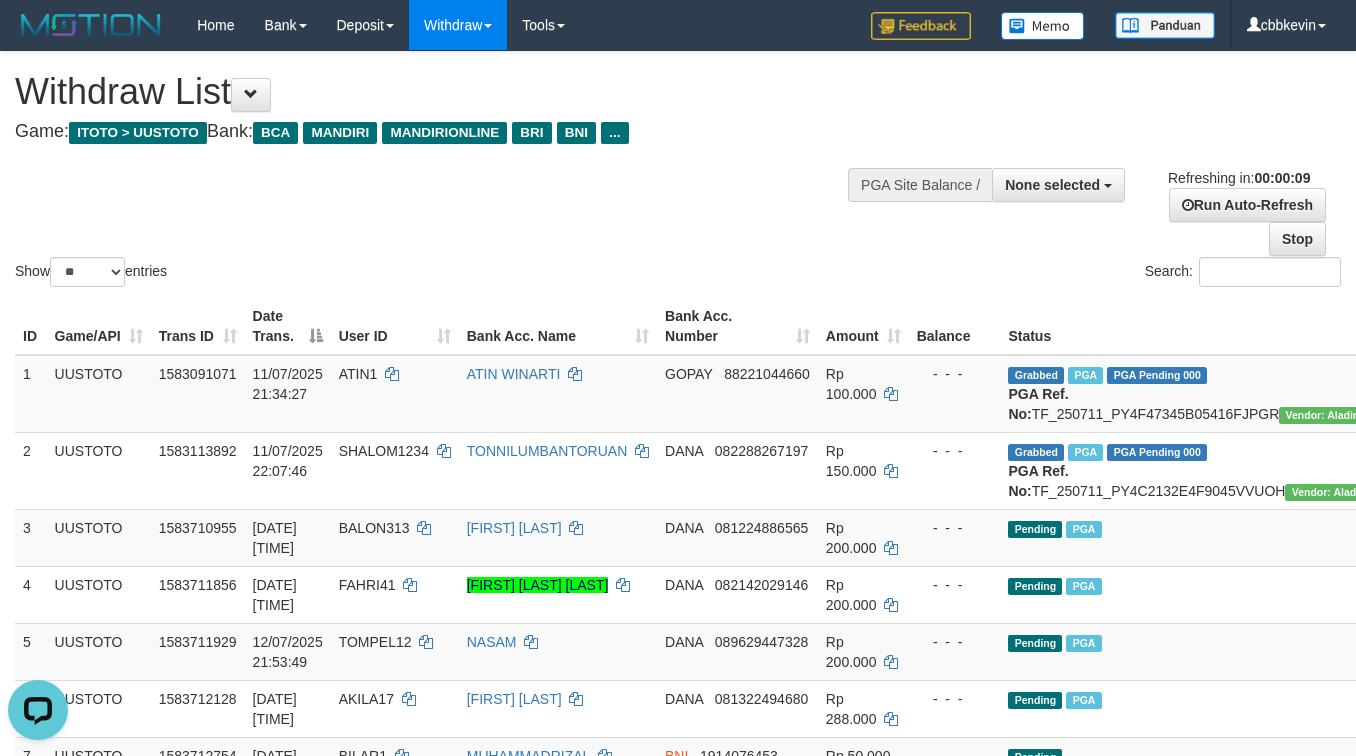 scroll, scrollTop: 0, scrollLeft: 0, axis: both 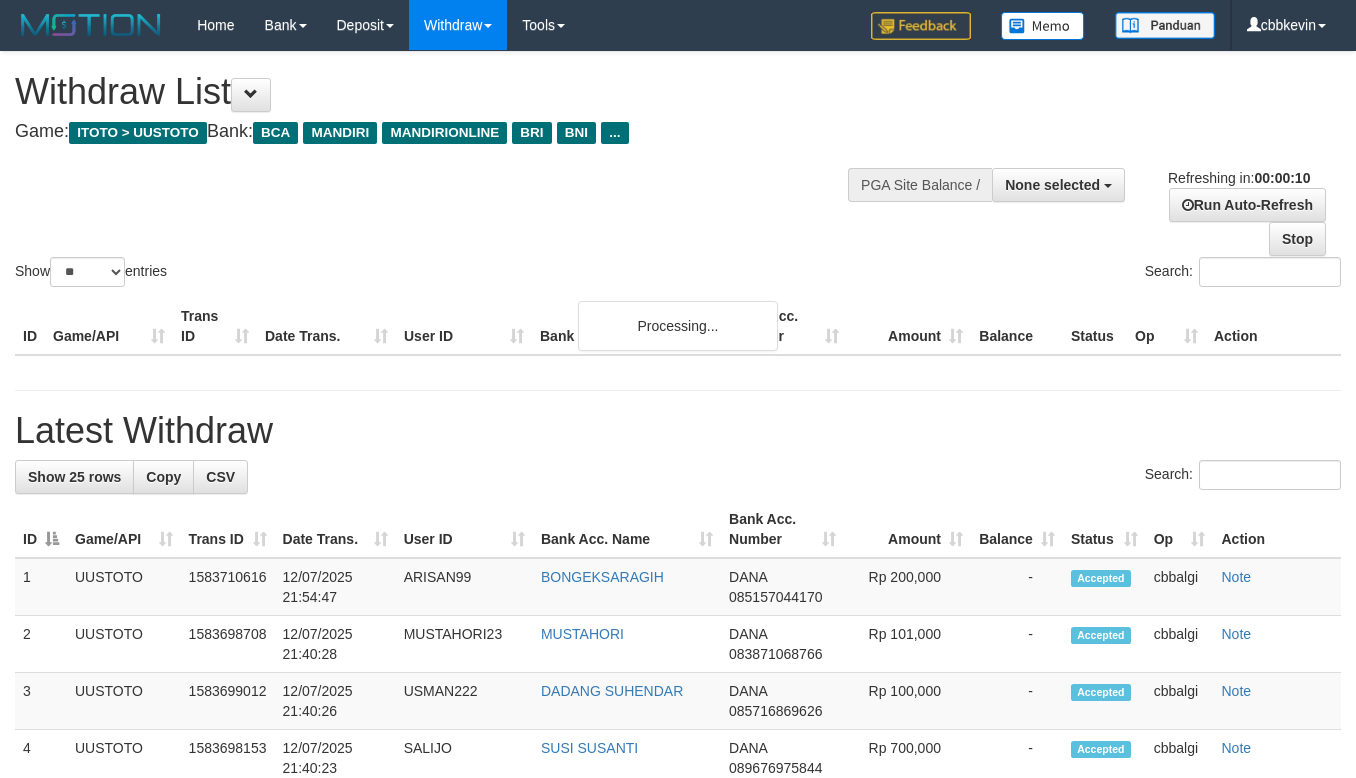 select 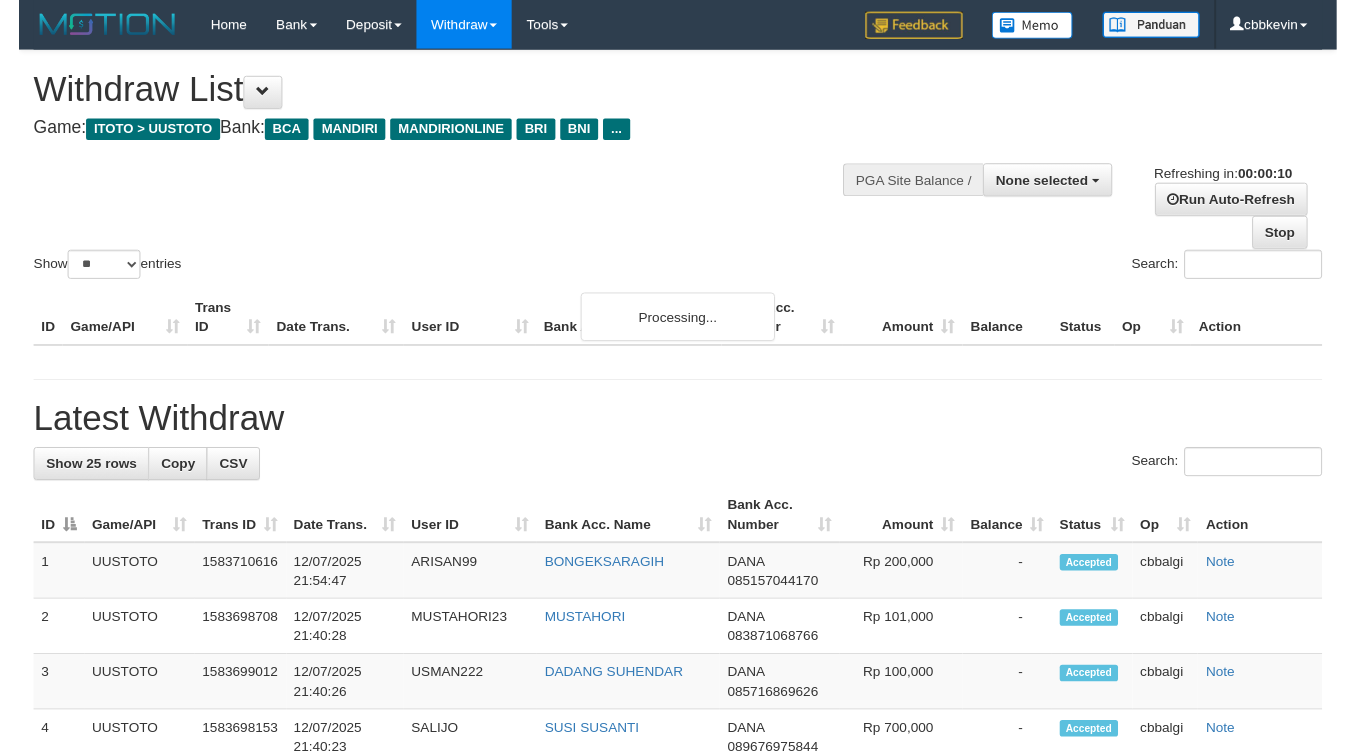 scroll, scrollTop: 0, scrollLeft: 0, axis: both 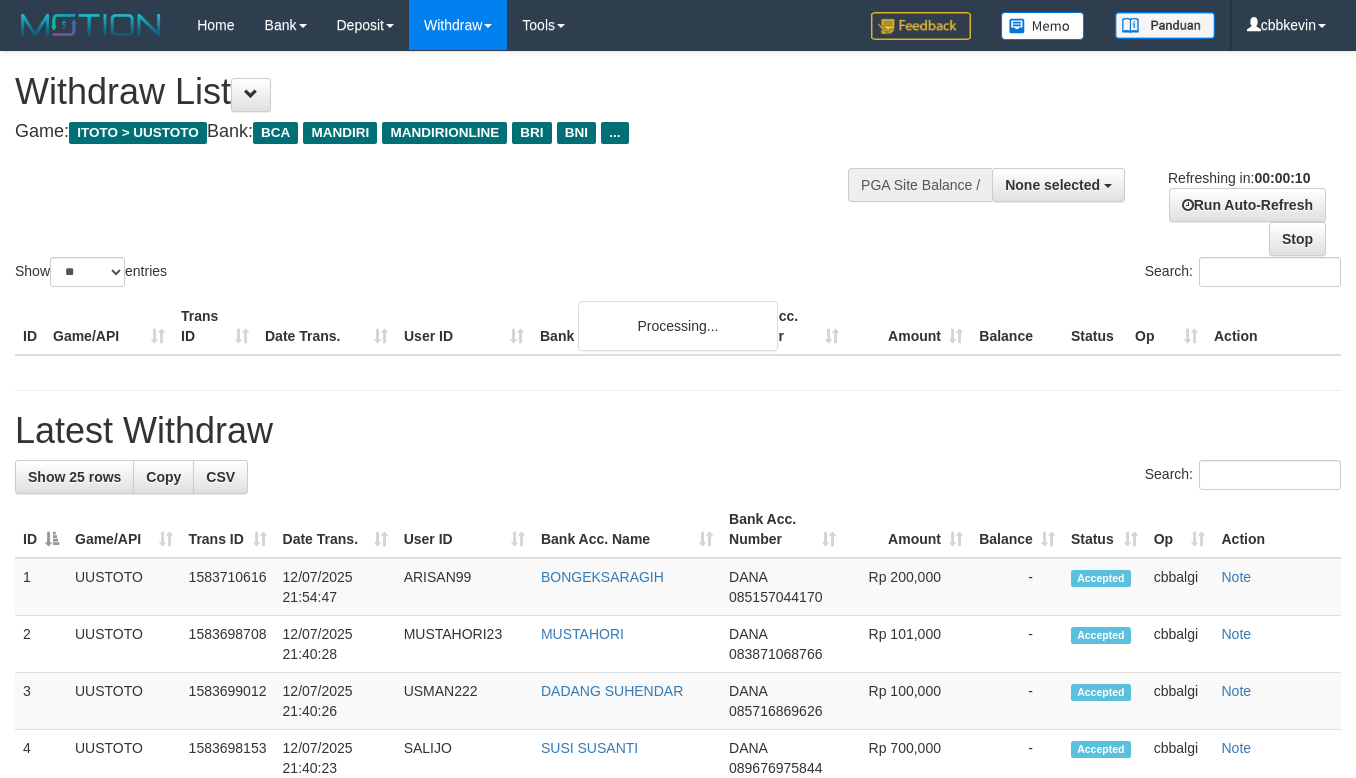 select 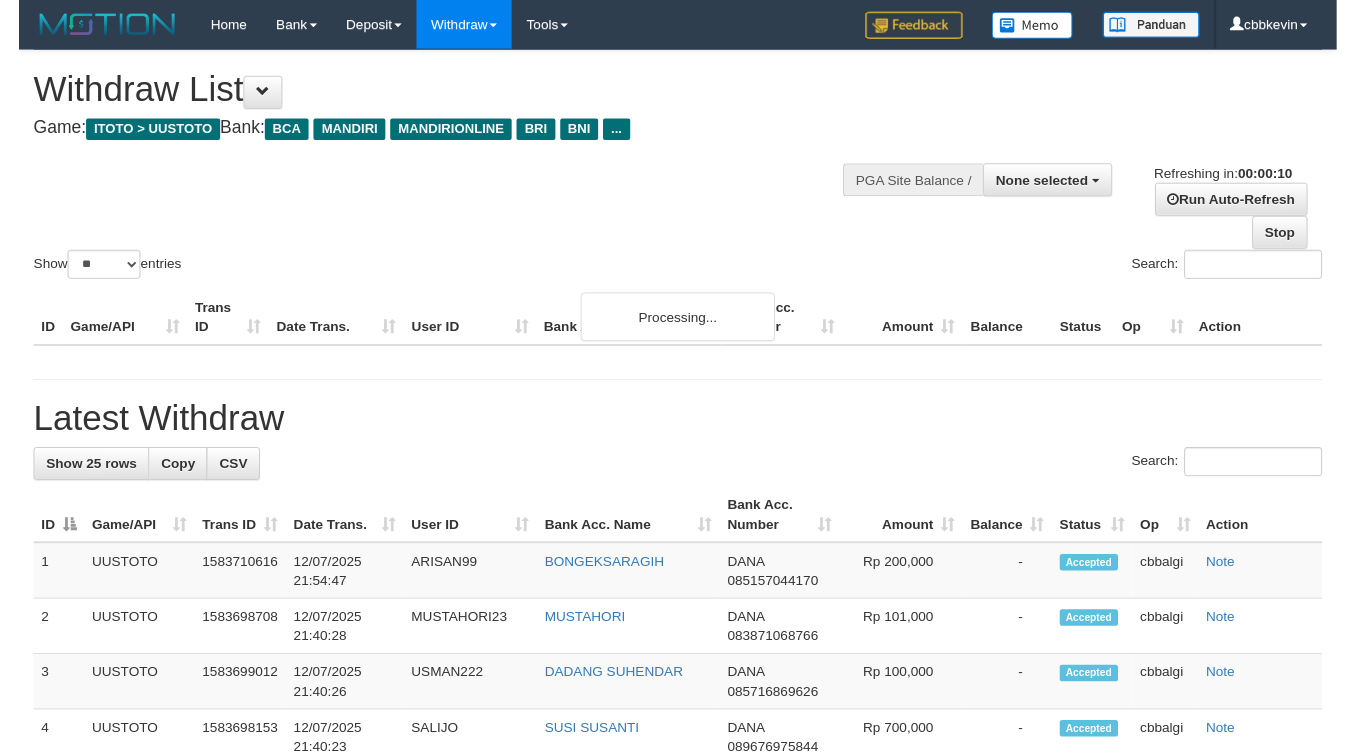 scroll, scrollTop: 0, scrollLeft: 0, axis: both 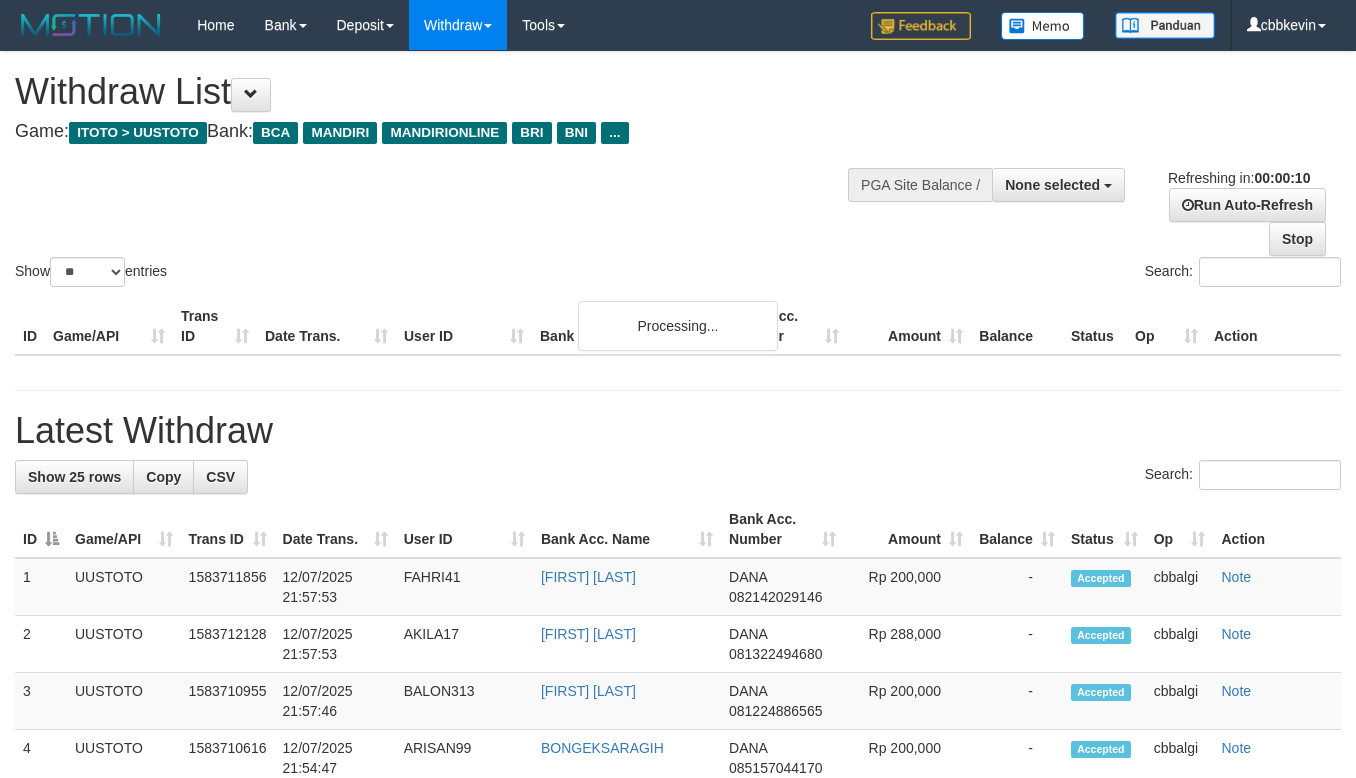 select 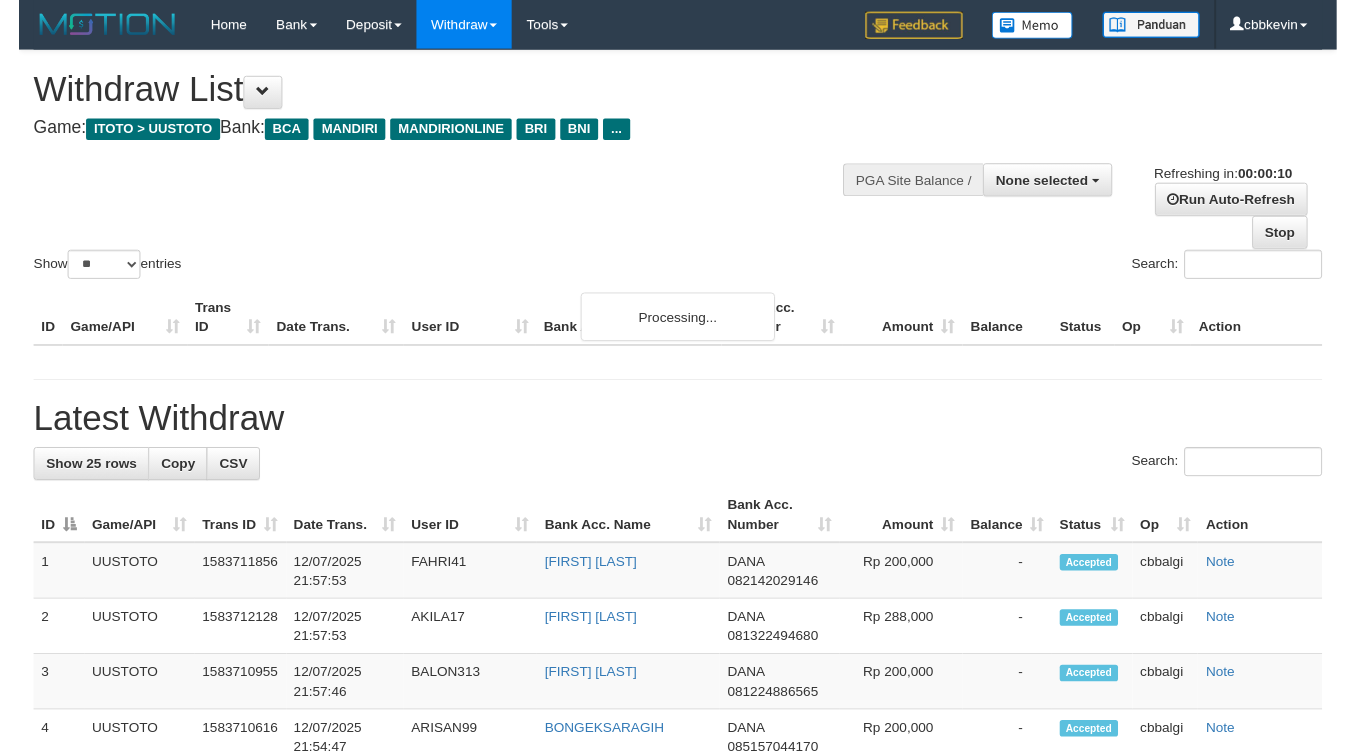 scroll, scrollTop: 0, scrollLeft: 0, axis: both 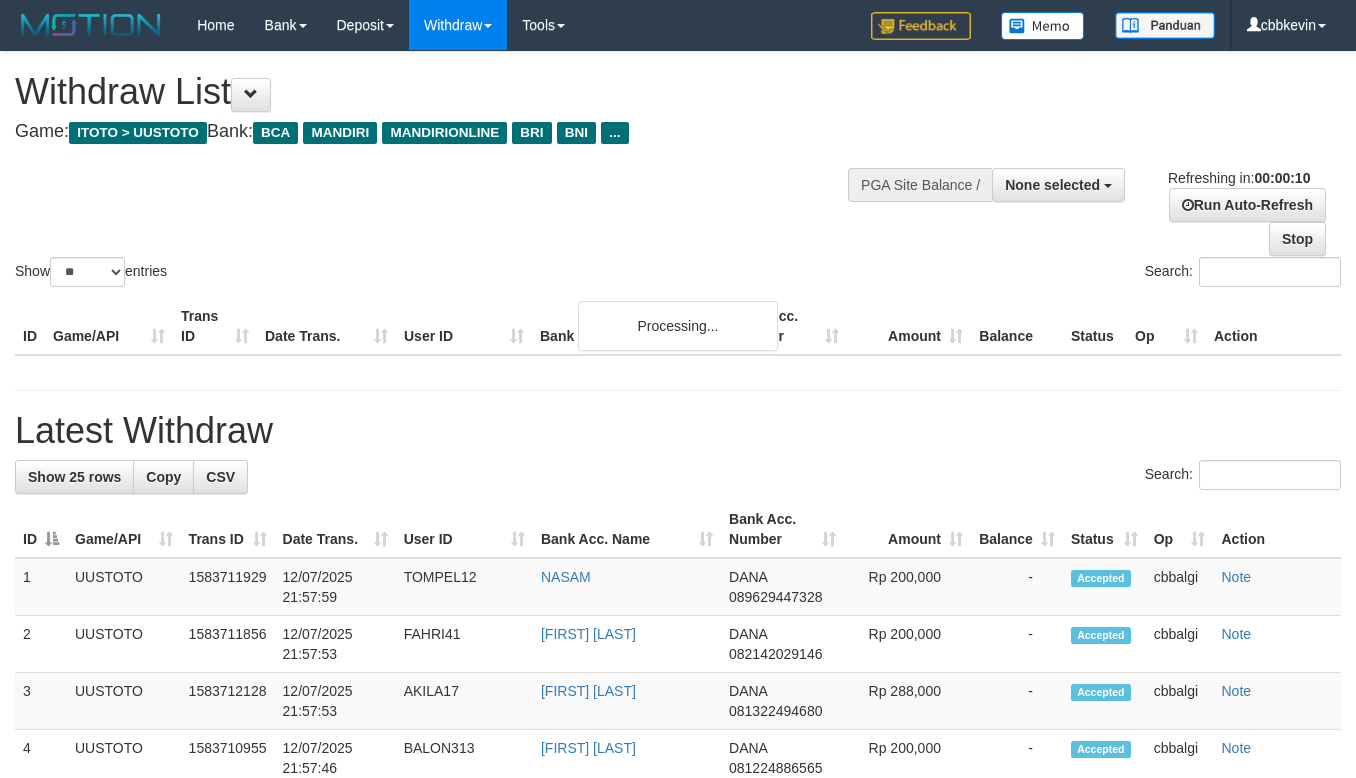 select 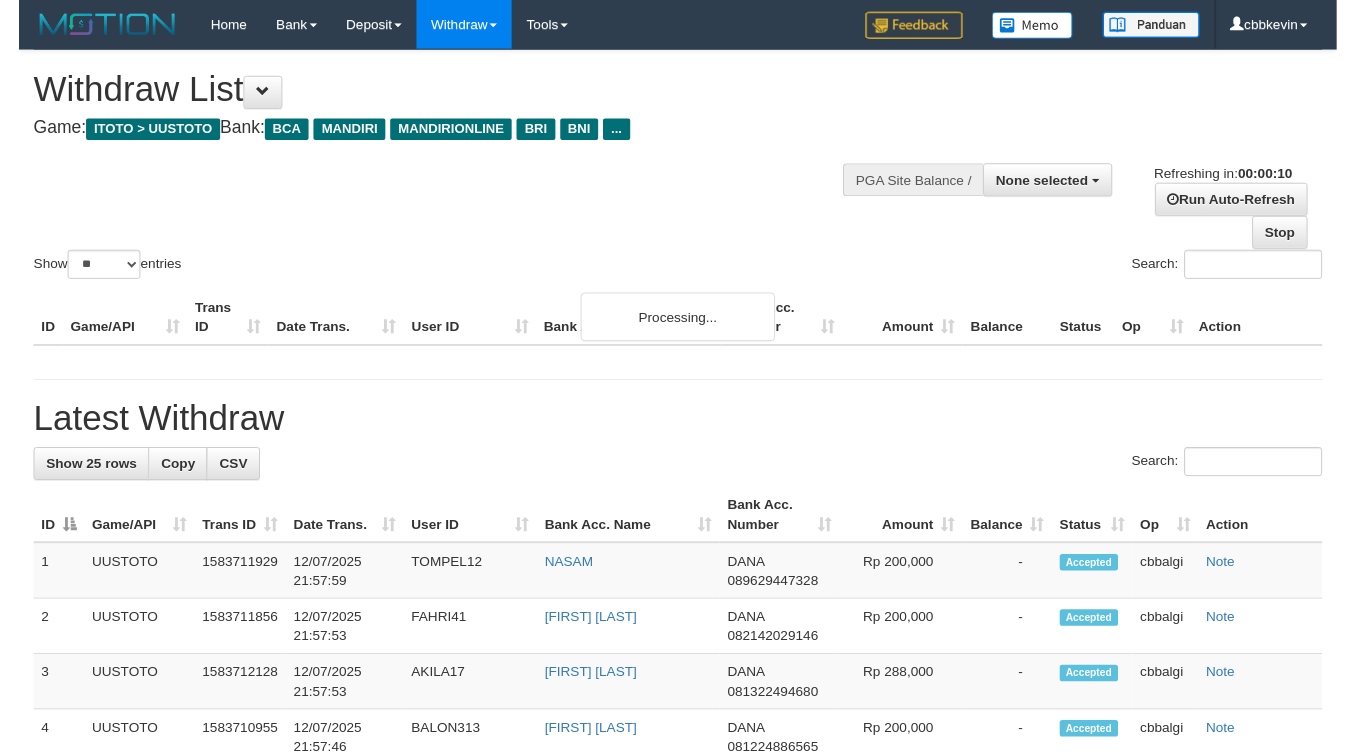 scroll, scrollTop: 0, scrollLeft: 0, axis: both 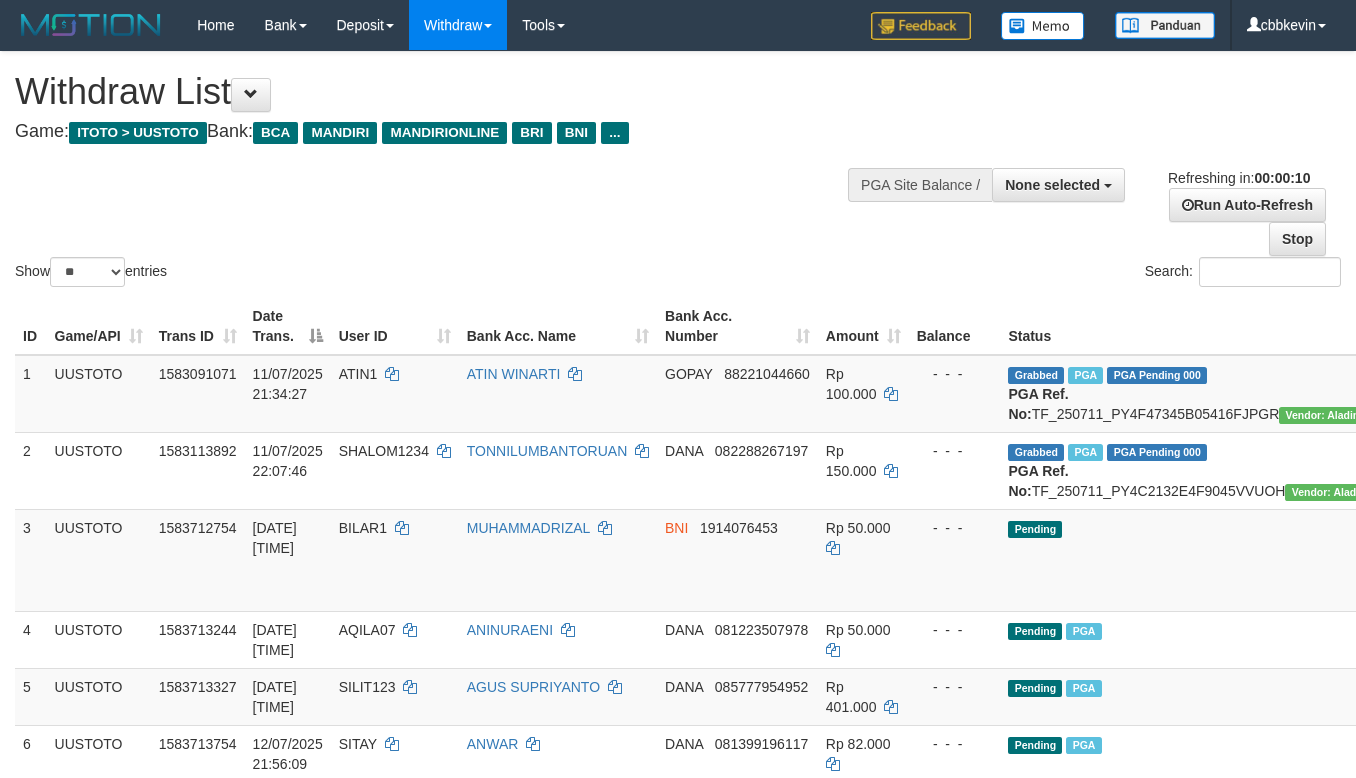 select 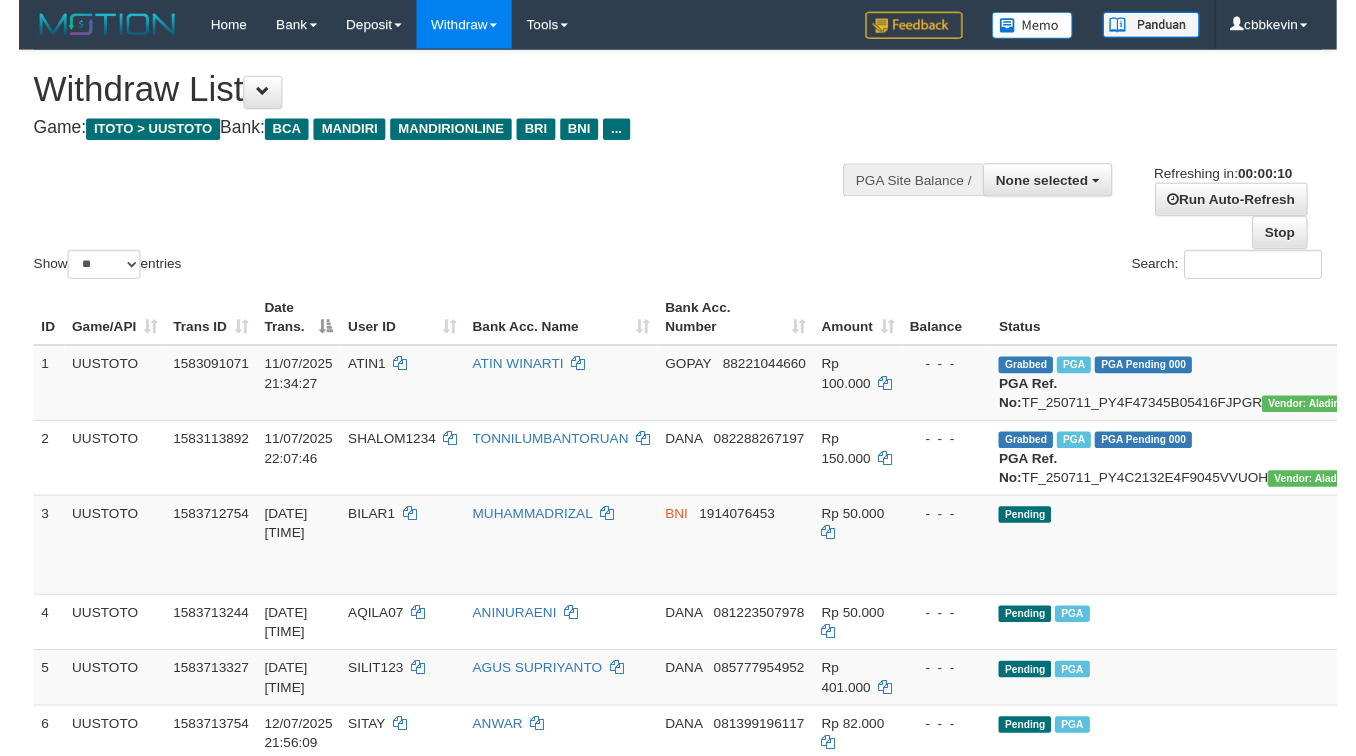 scroll, scrollTop: 0, scrollLeft: 0, axis: both 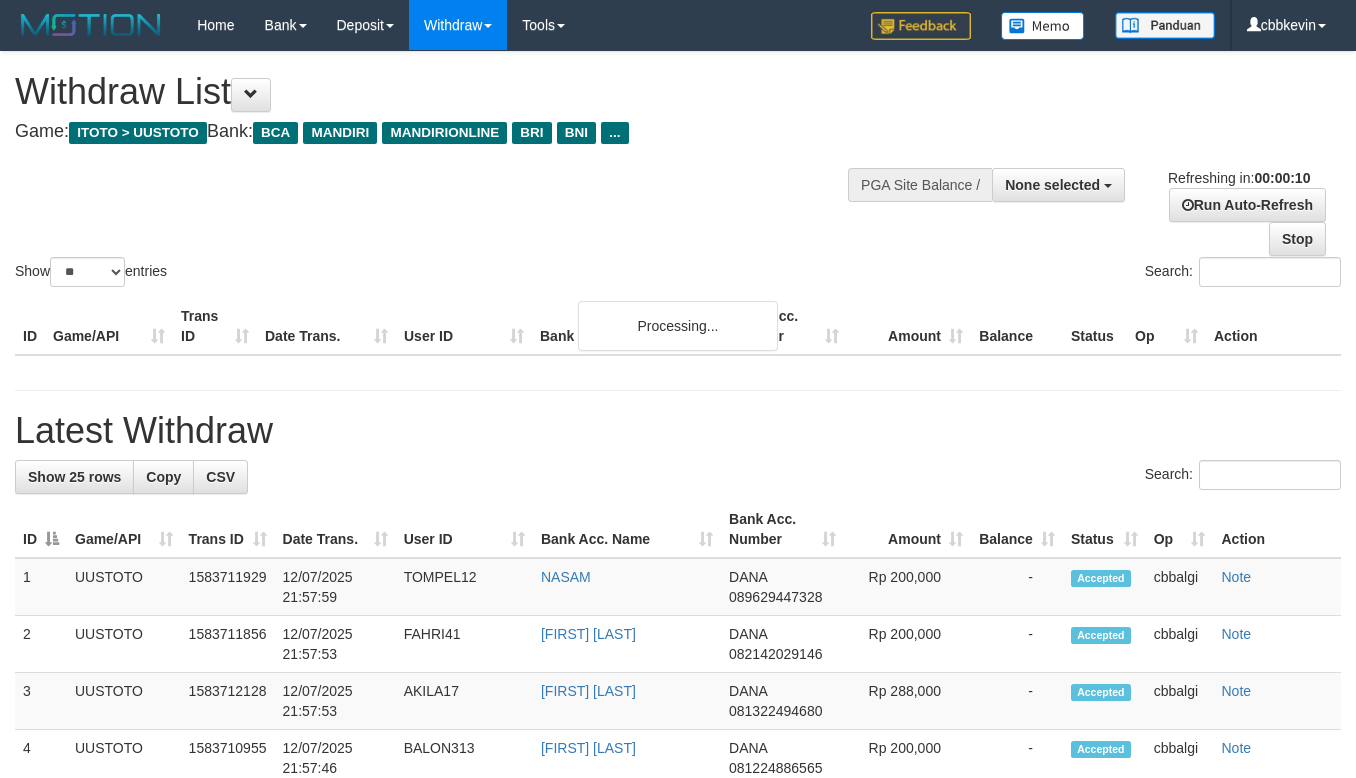 select 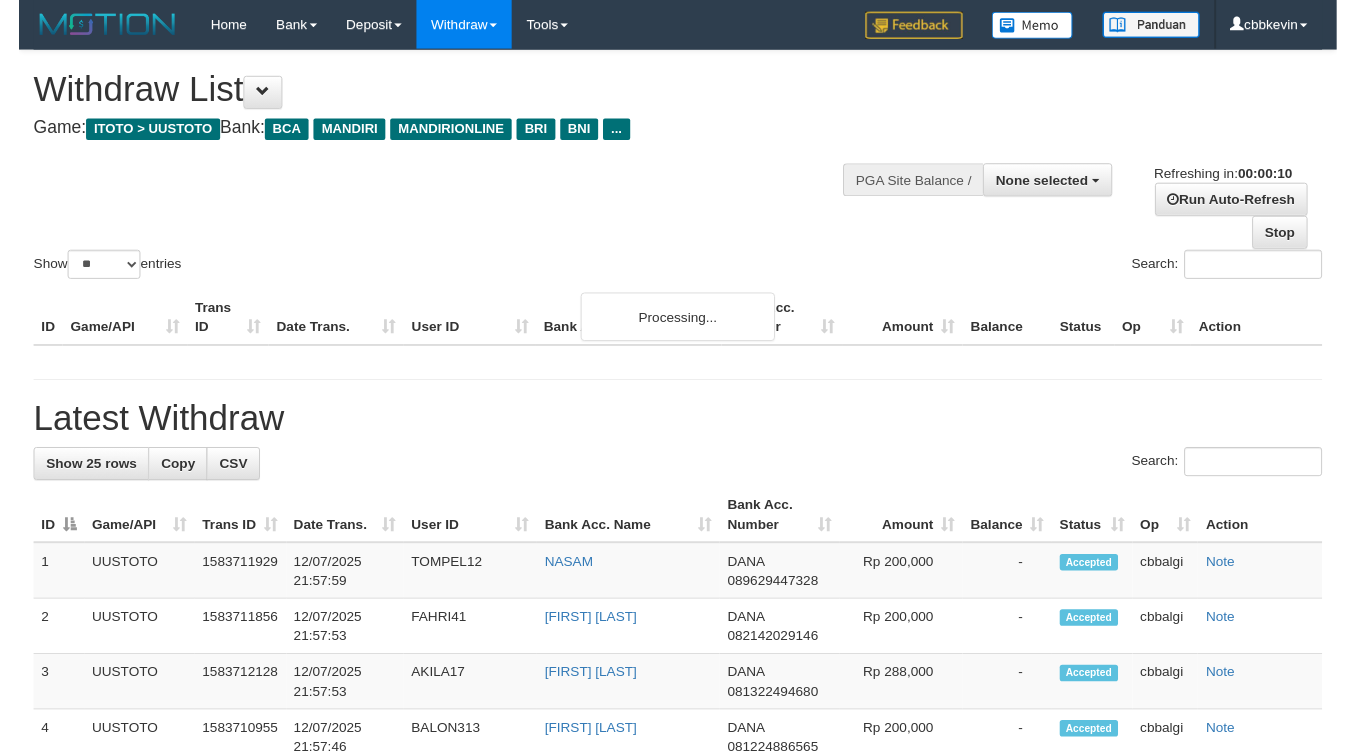 scroll, scrollTop: 0, scrollLeft: 0, axis: both 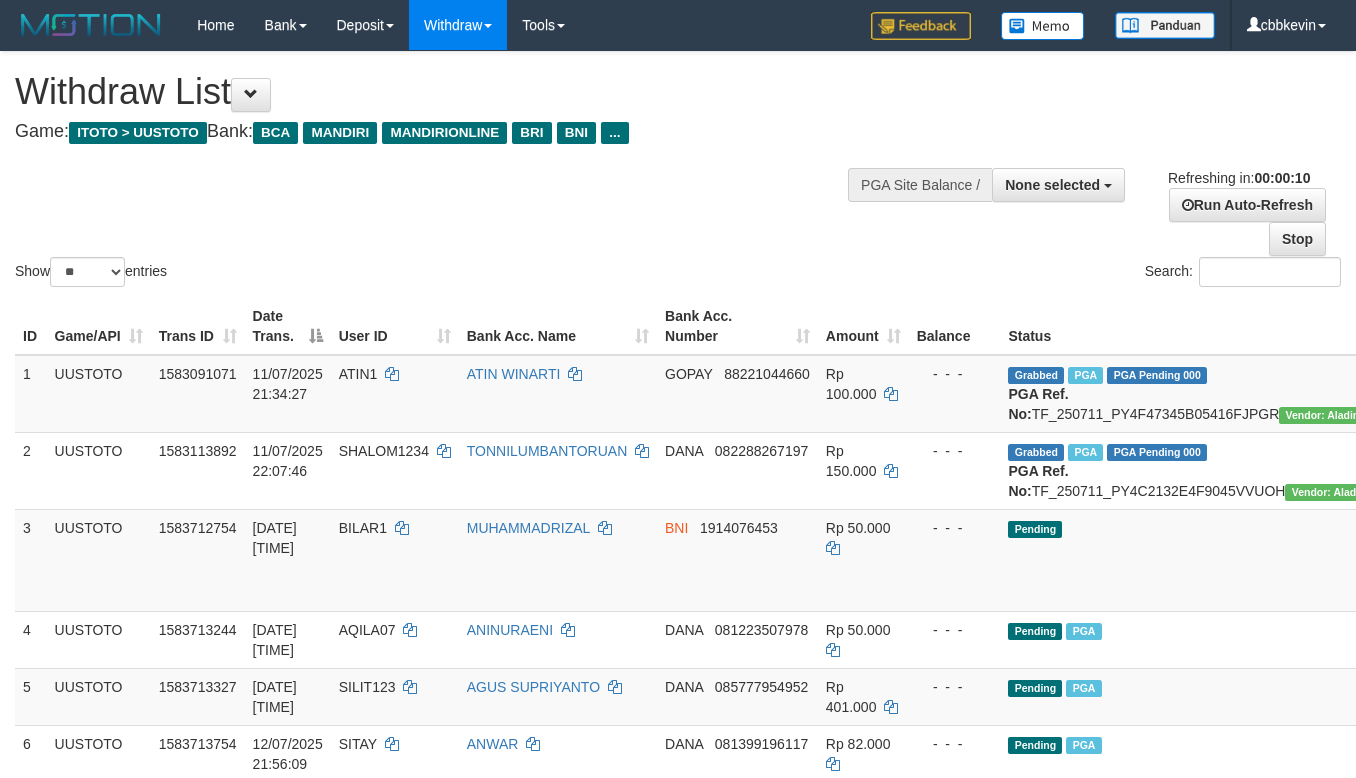 select 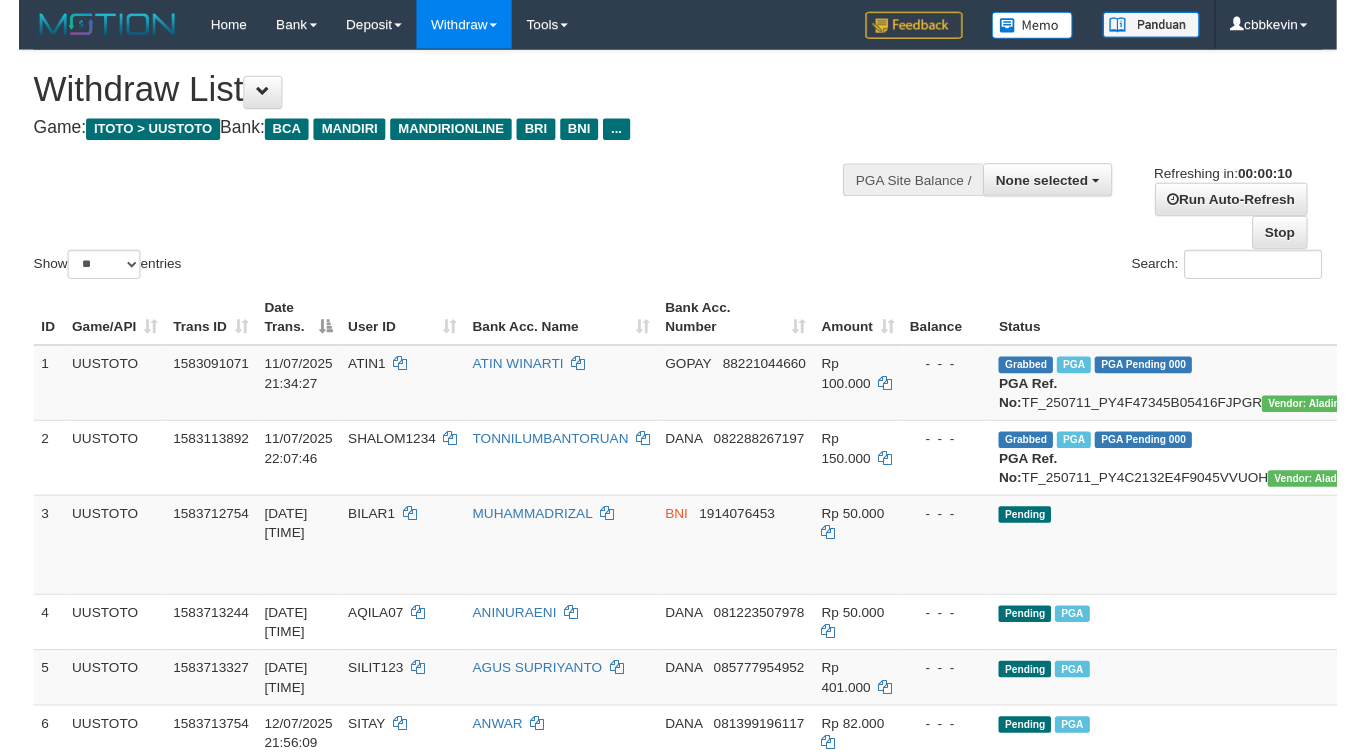 scroll, scrollTop: 0, scrollLeft: 0, axis: both 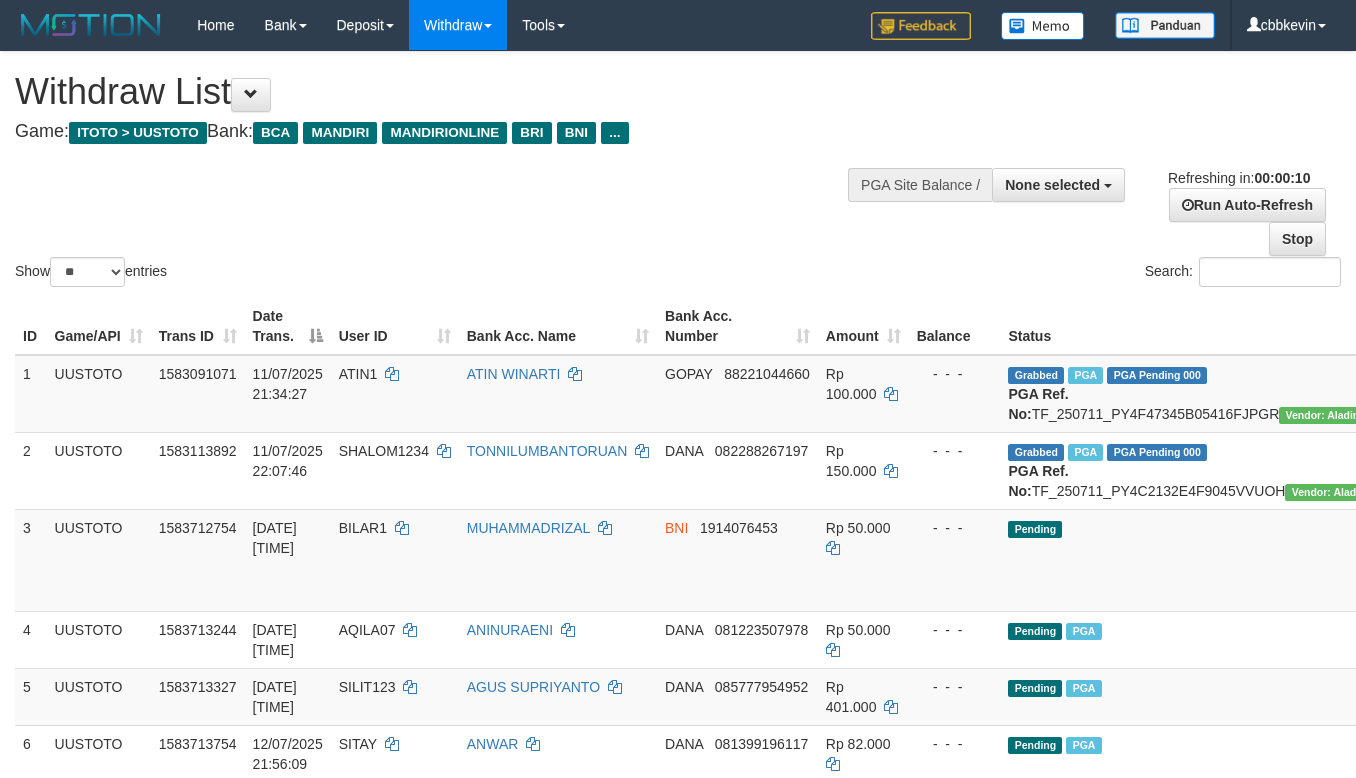 select 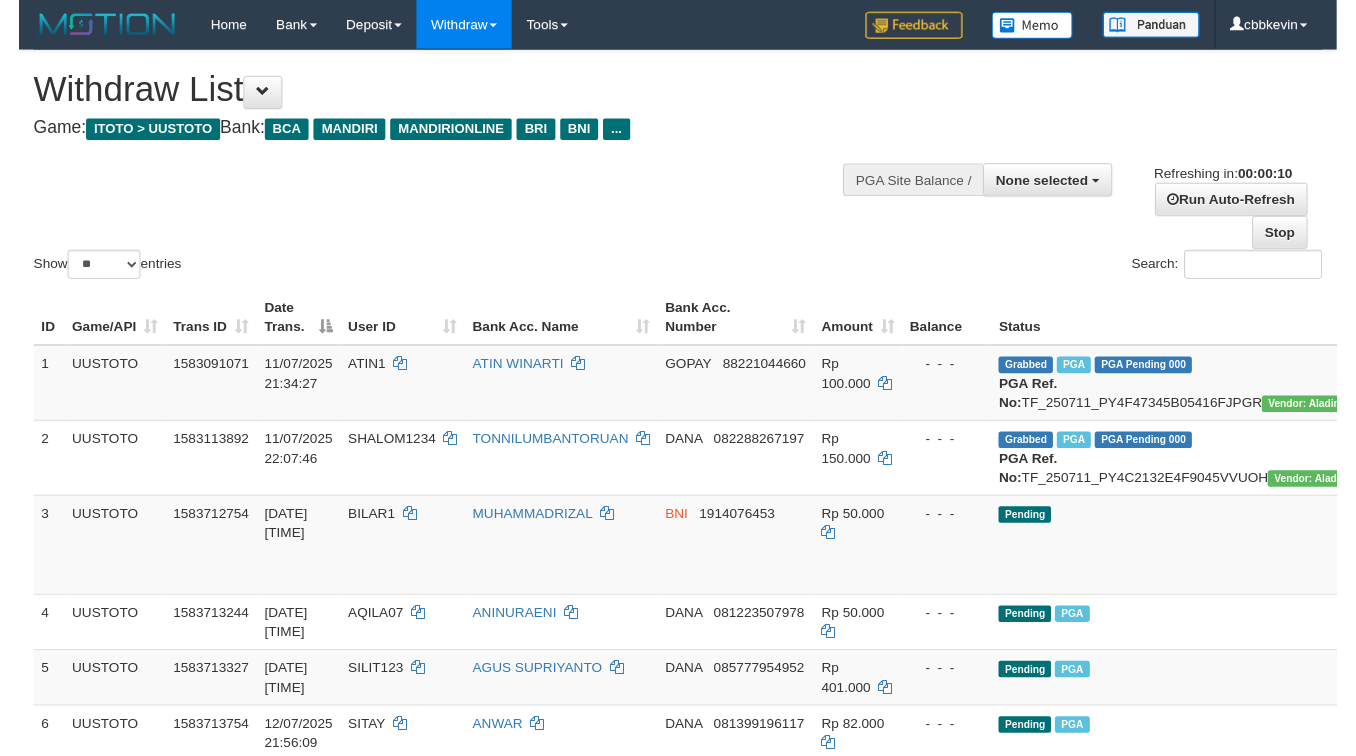 scroll, scrollTop: 0, scrollLeft: 0, axis: both 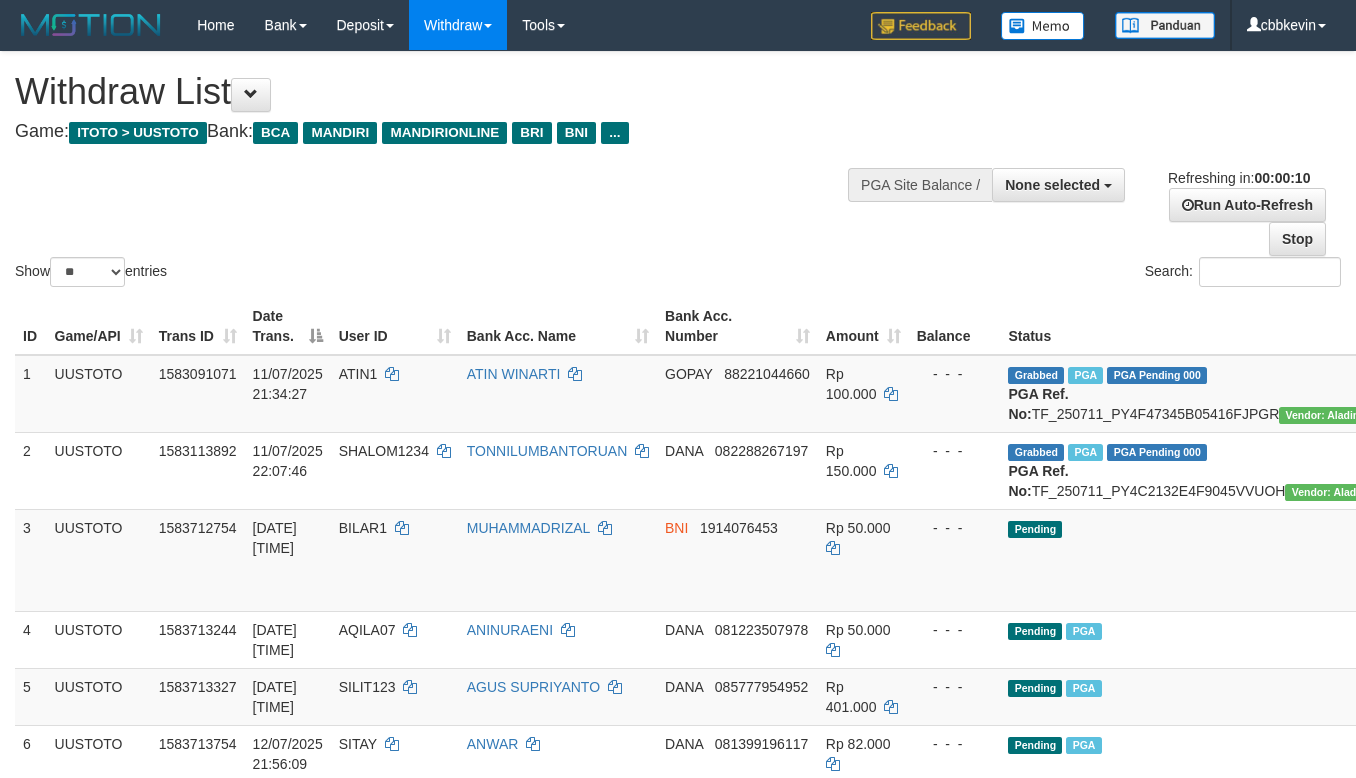 select 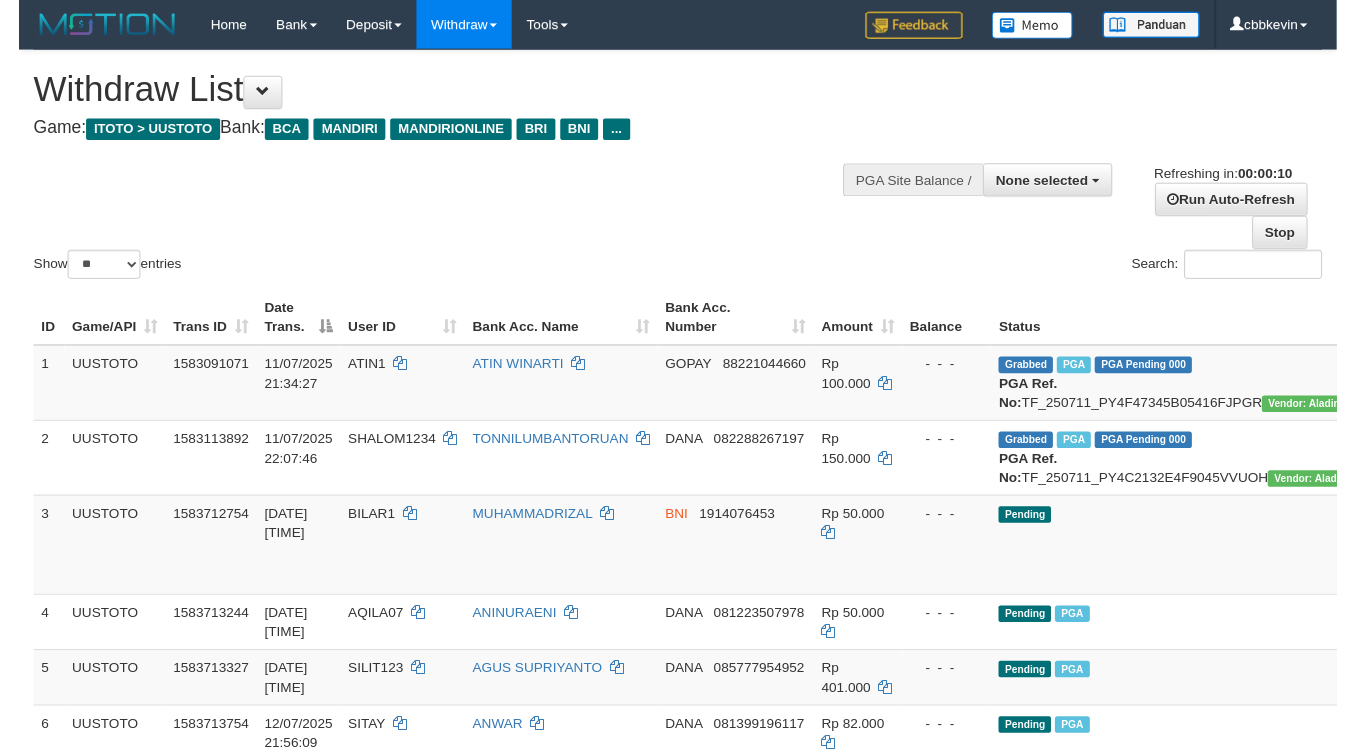 scroll, scrollTop: 0, scrollLeft: 0, axis: both 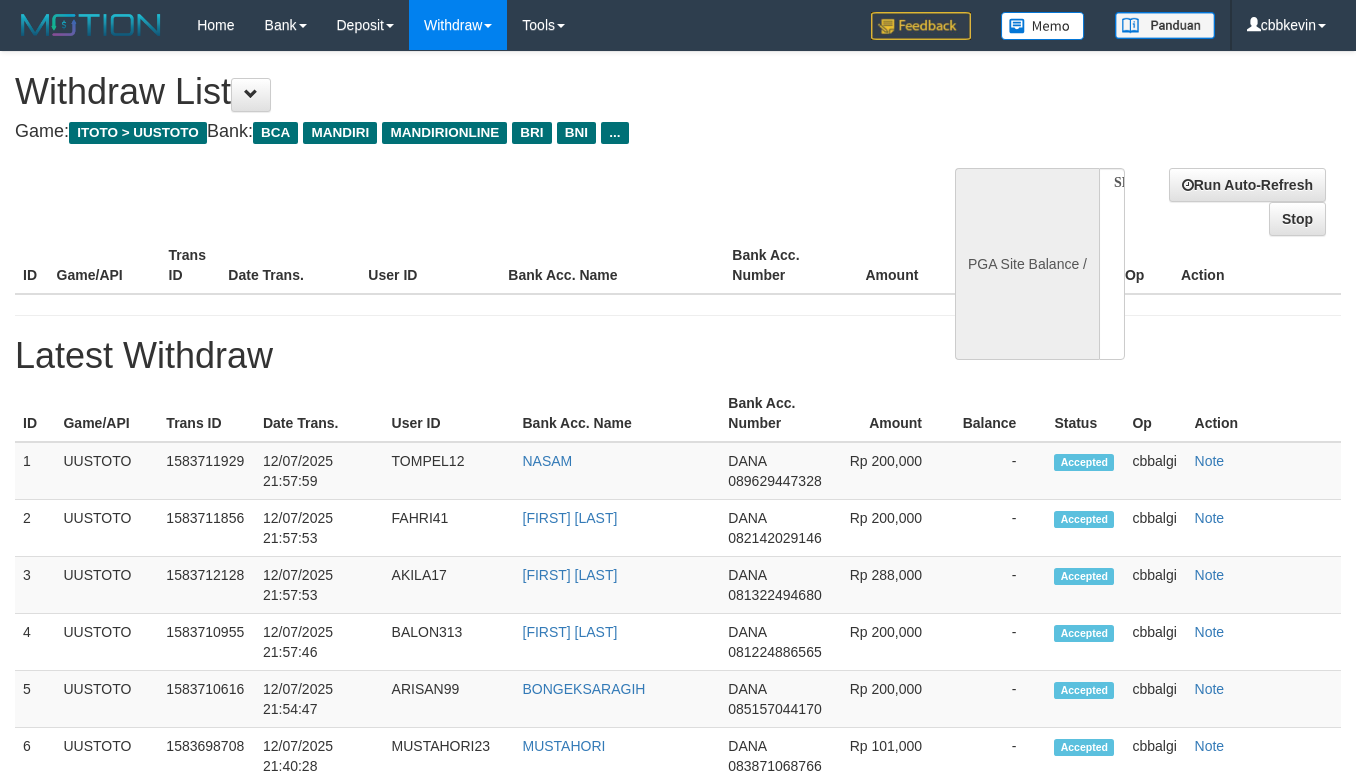 select 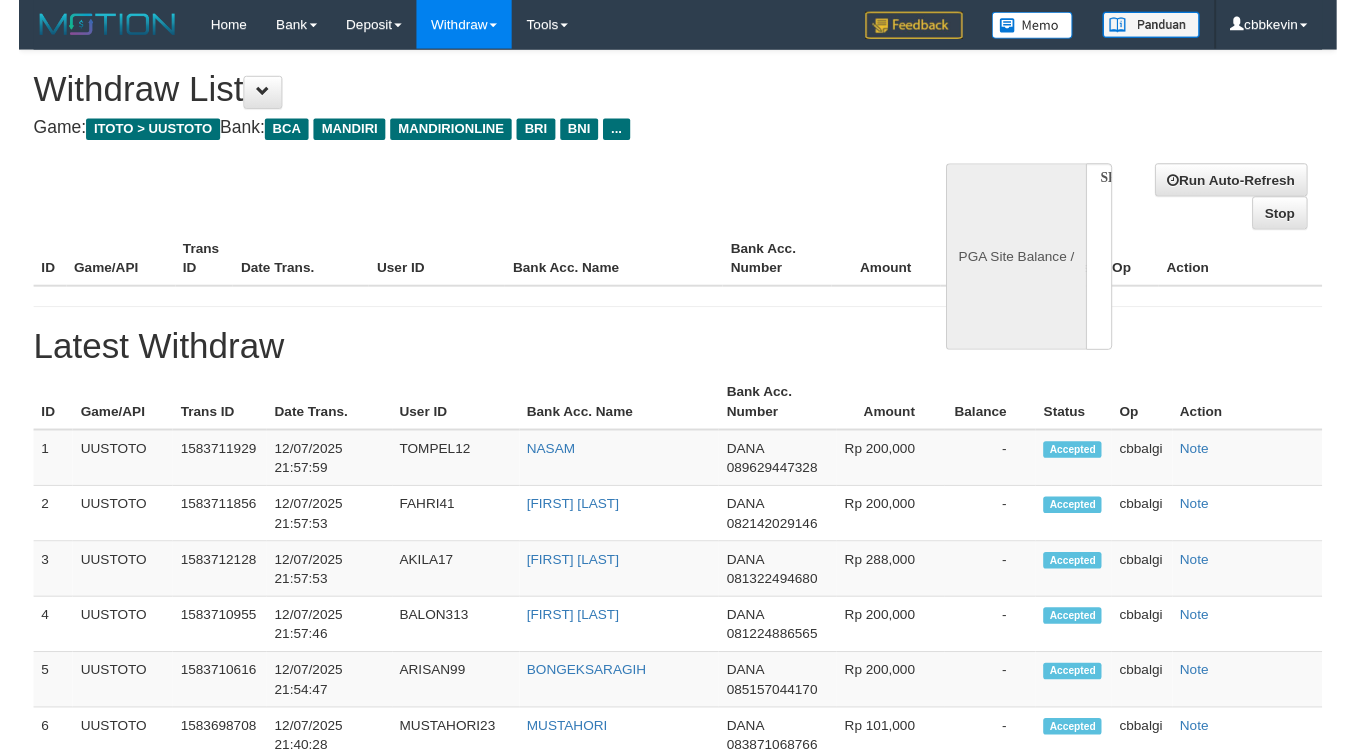 scroll, scrollTop: 0, scrollLeft: 0, axis: both 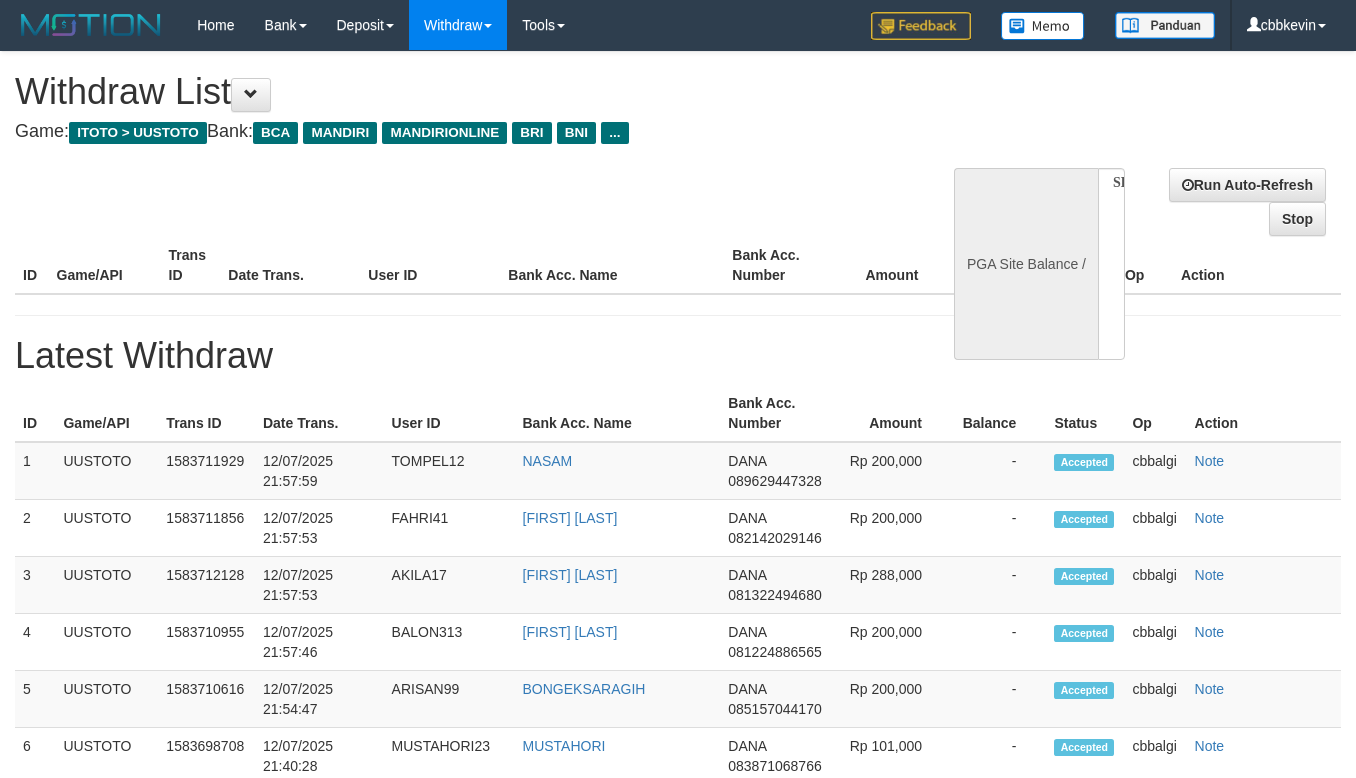 select on "**" 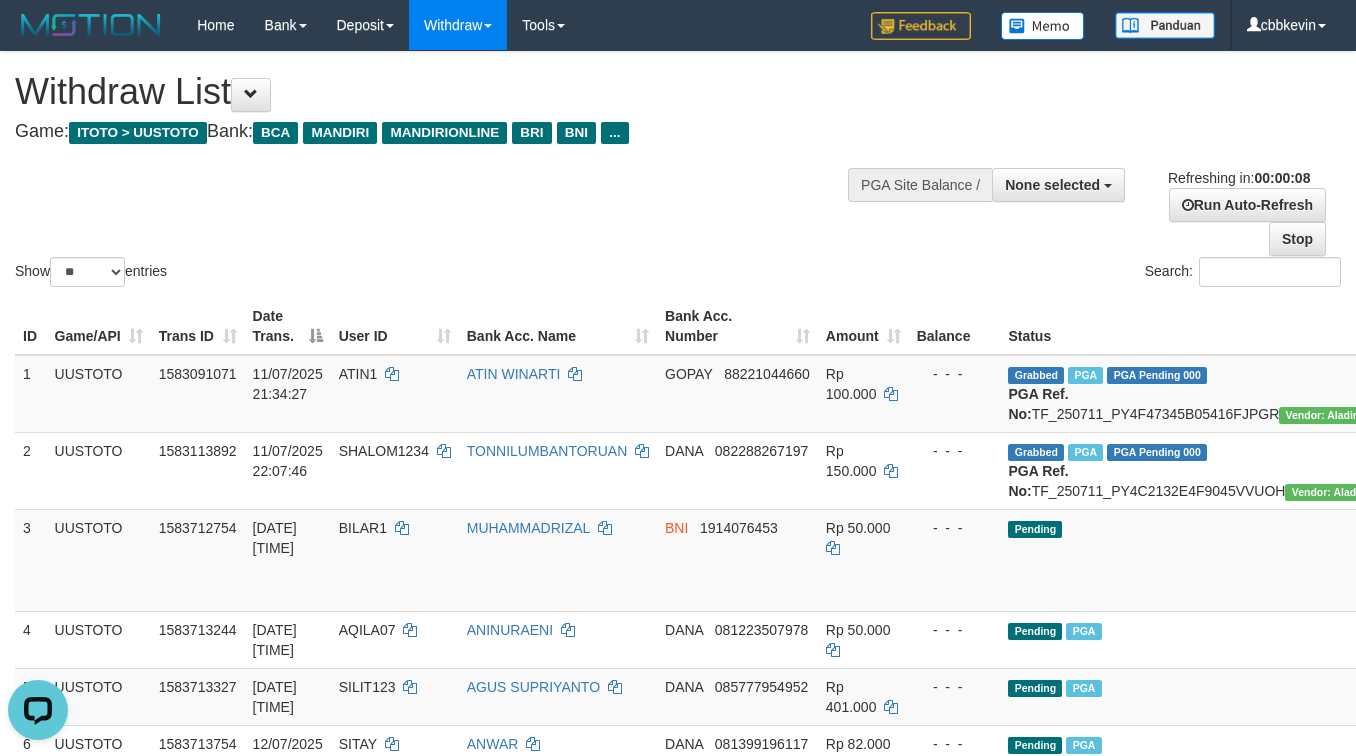 scroll, scrollTop: 0, scrollLeft: 0, axis: both 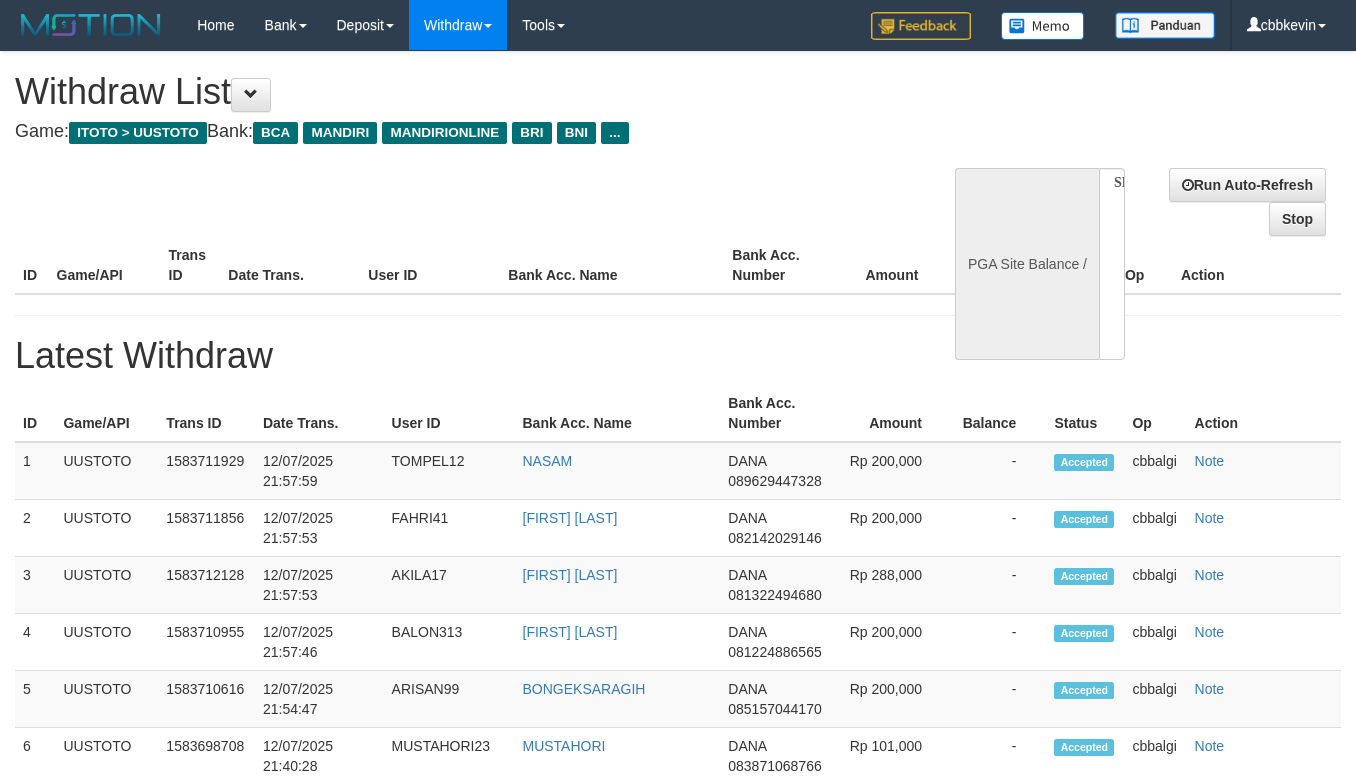 select 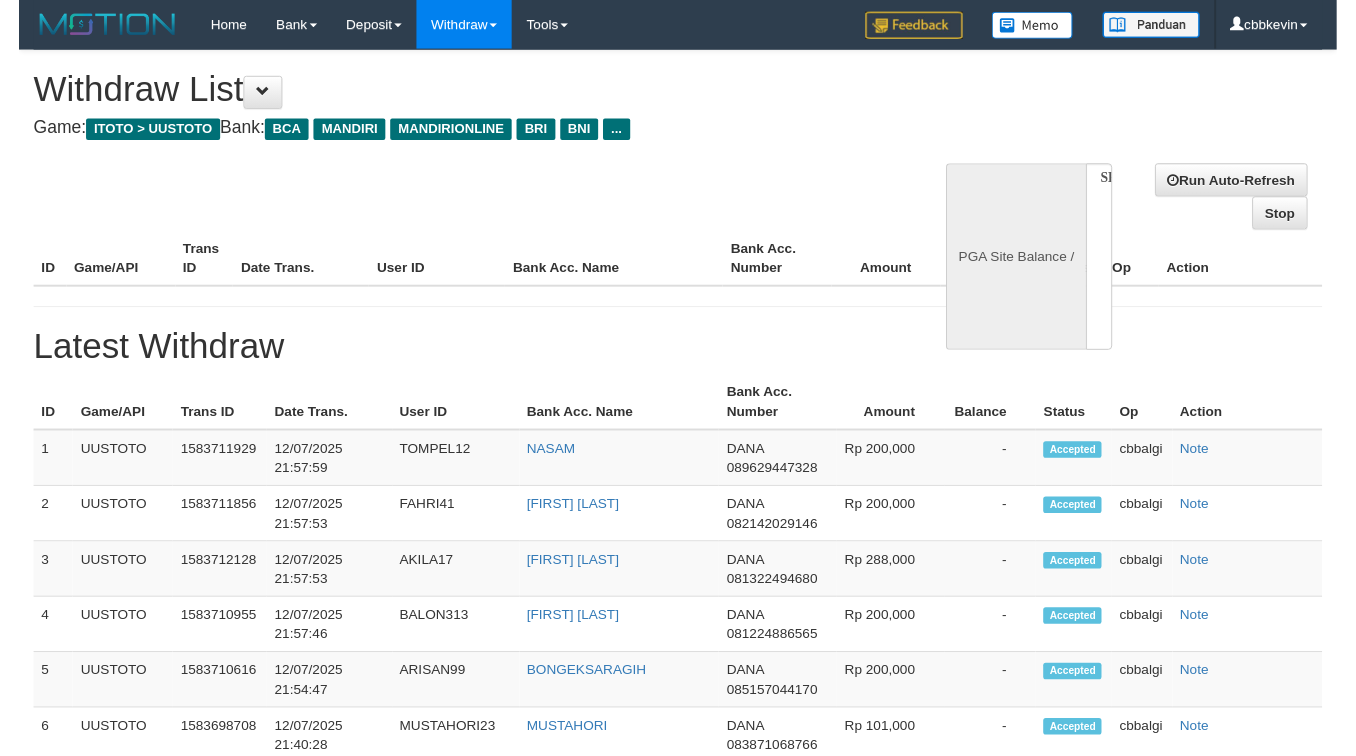 scroll, scrollTop: 0, scrollLeft: 0, axis: both 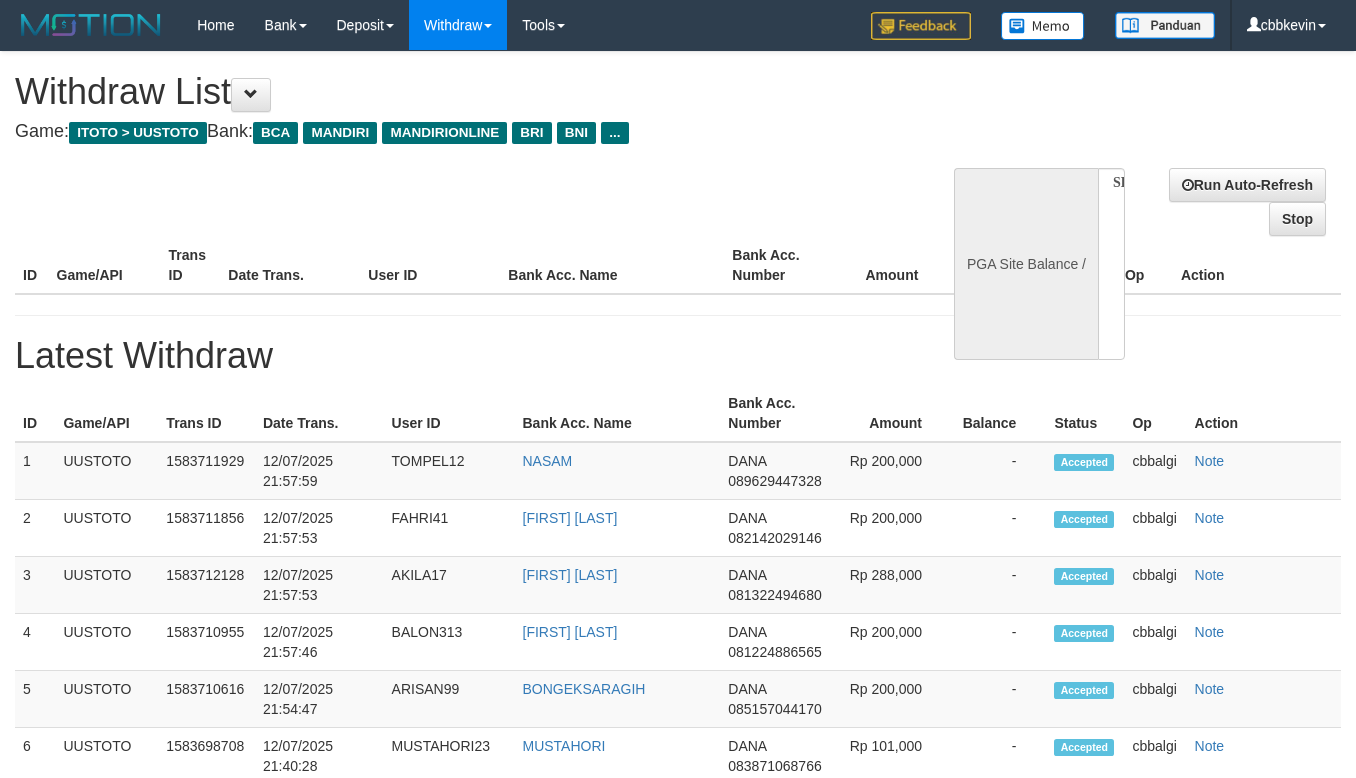 select on "**" 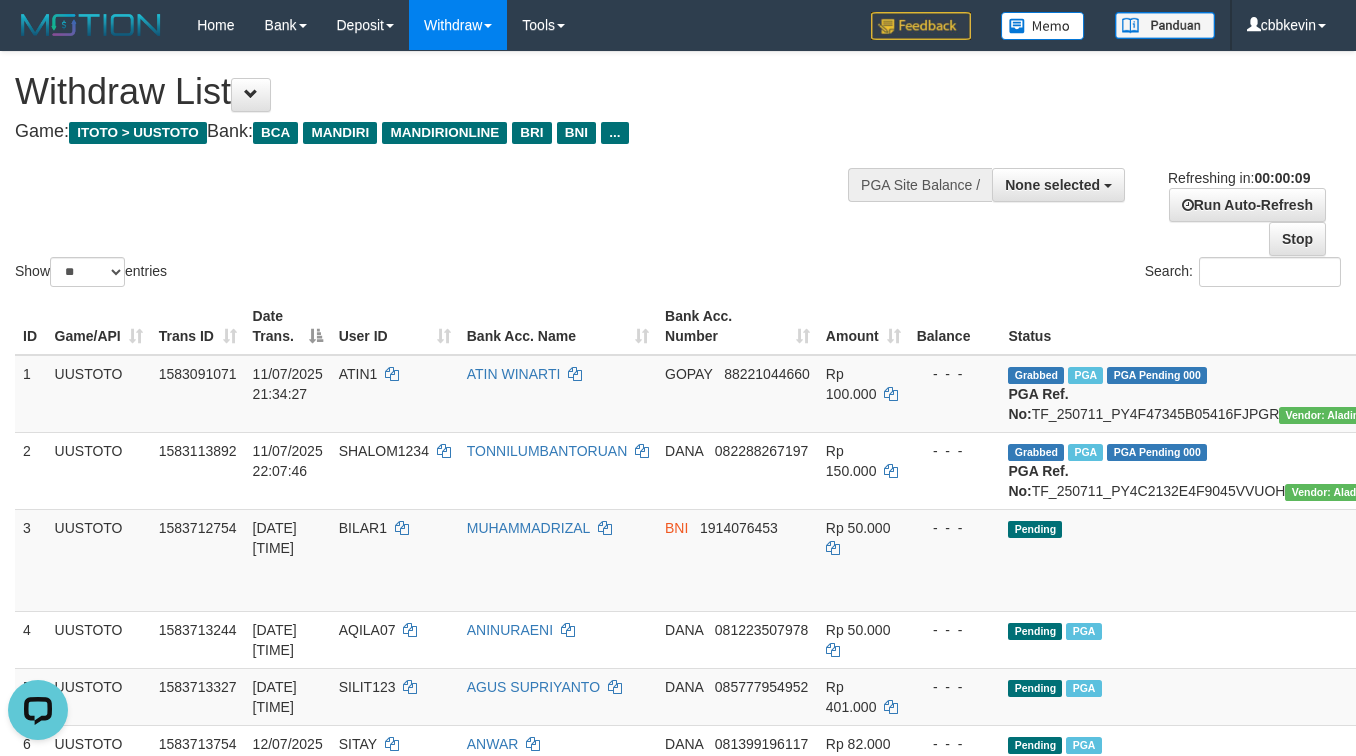 scroll, scrollTop: 0, scrollLeft: 0, axis: both 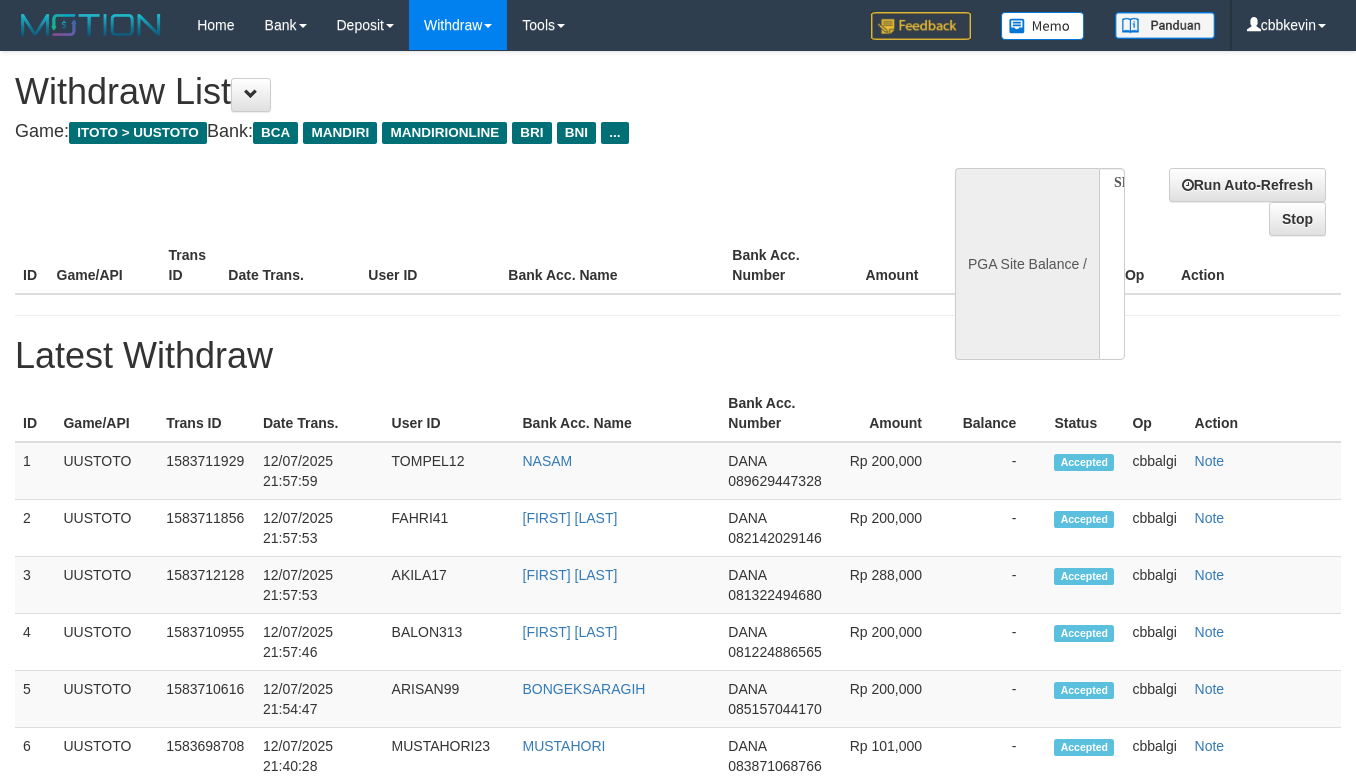 select 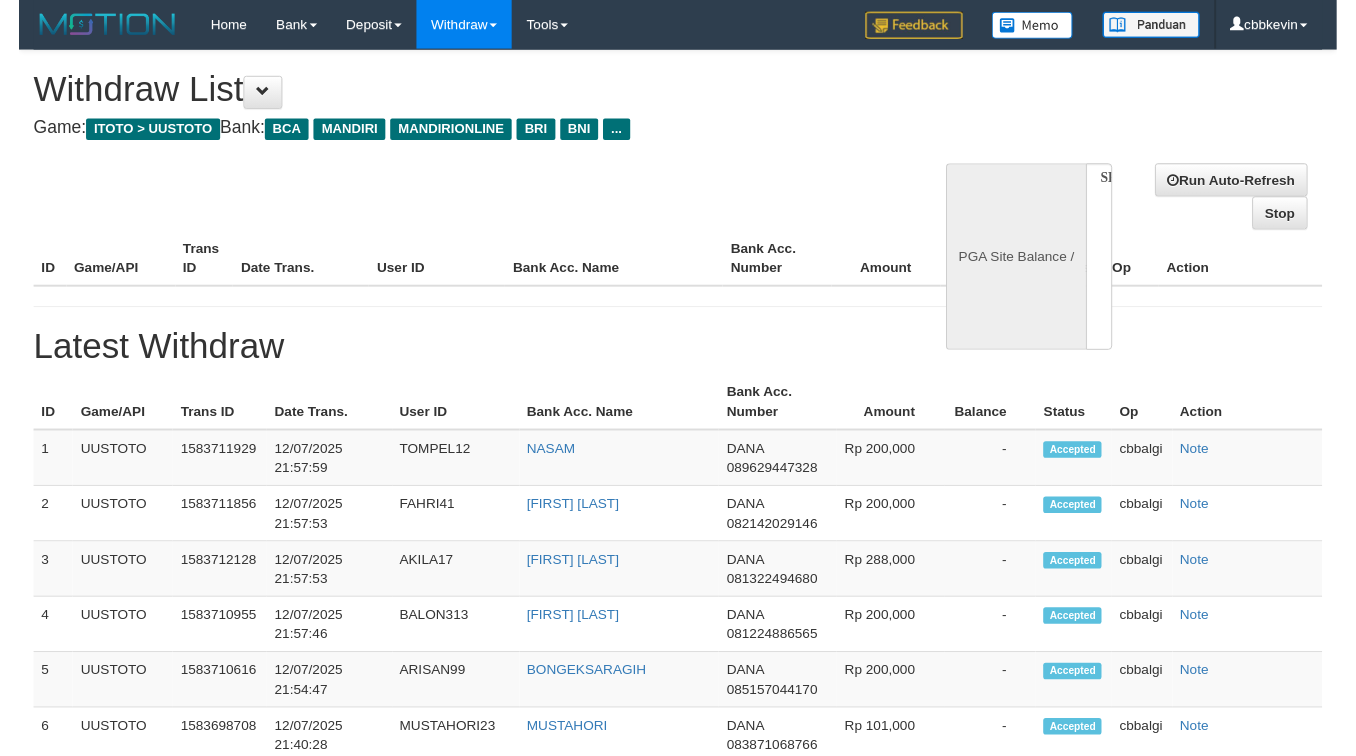 scroll, scrollTop: 0, scrollLeft: 0, axis: both 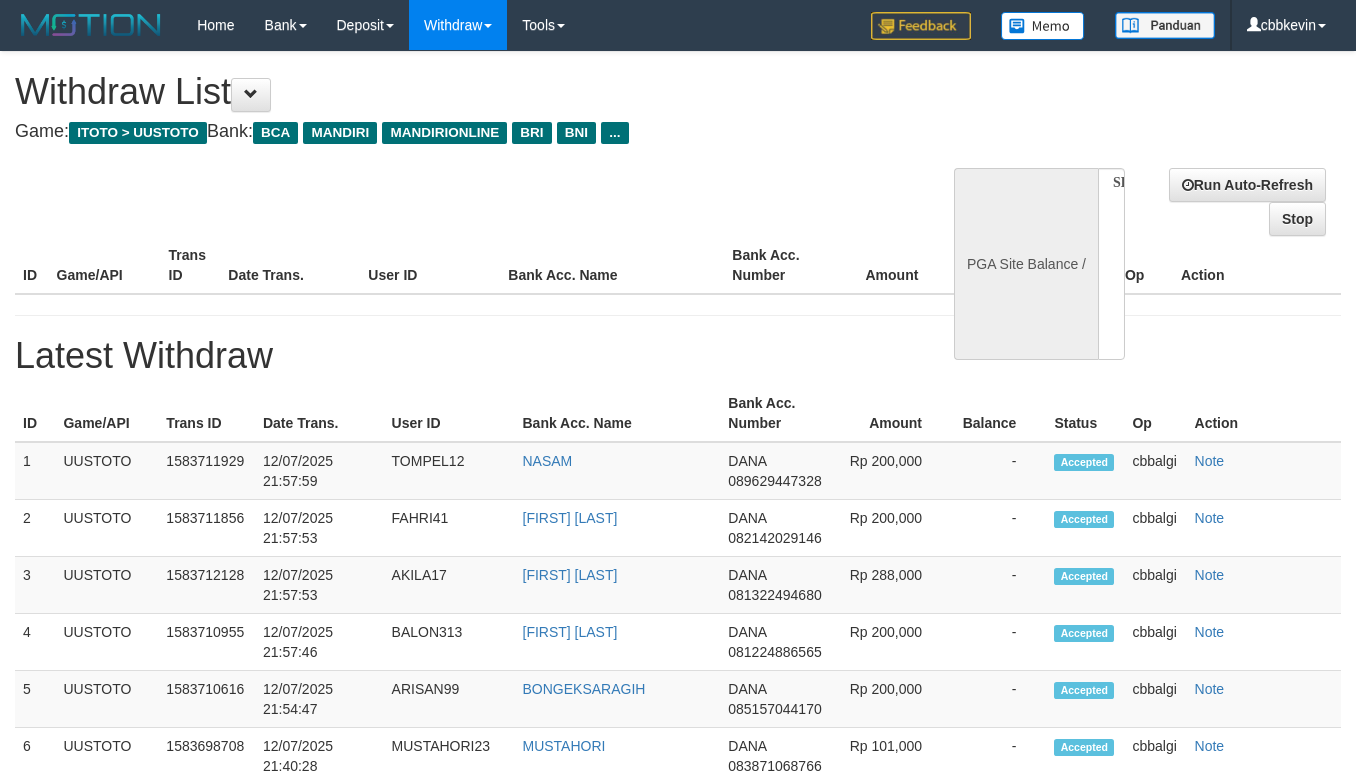 select on "**" 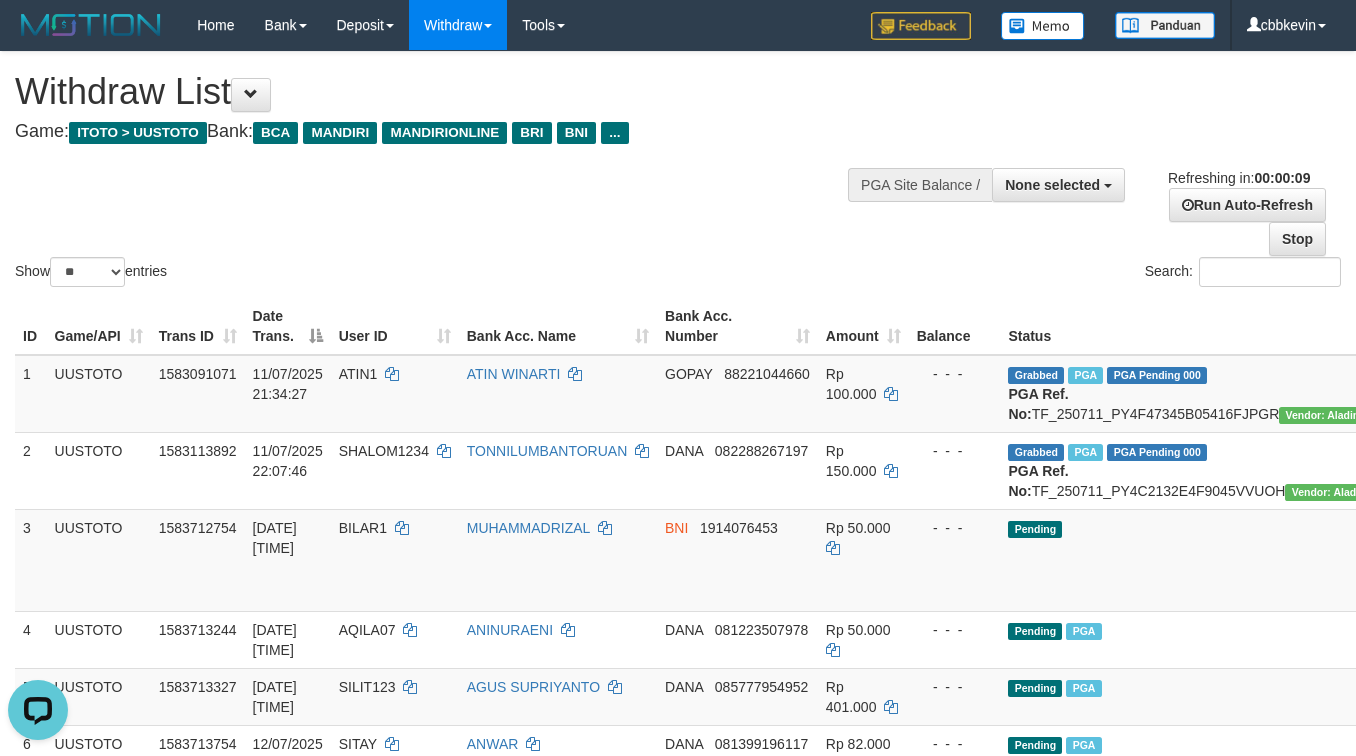 scroll, scrollTop: 0, scrollLeft: 0, axis: both 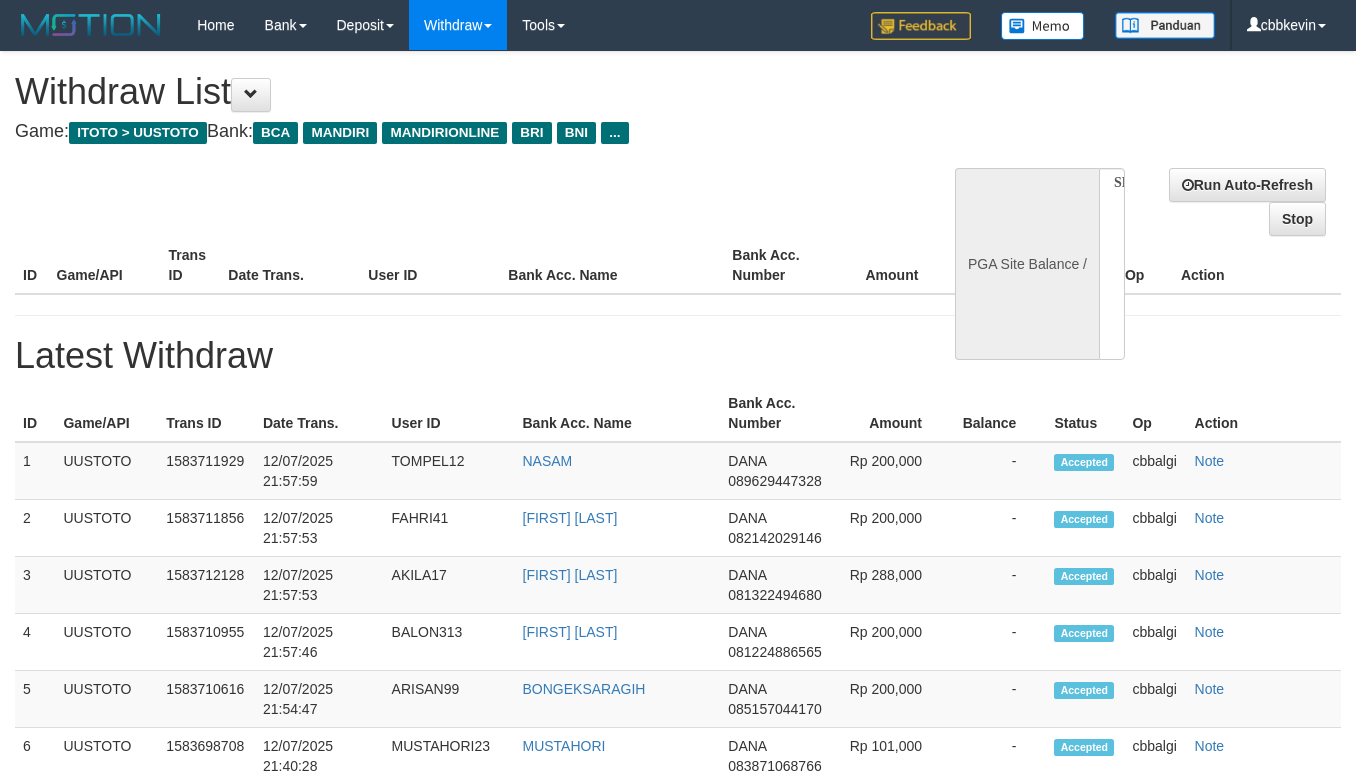 select 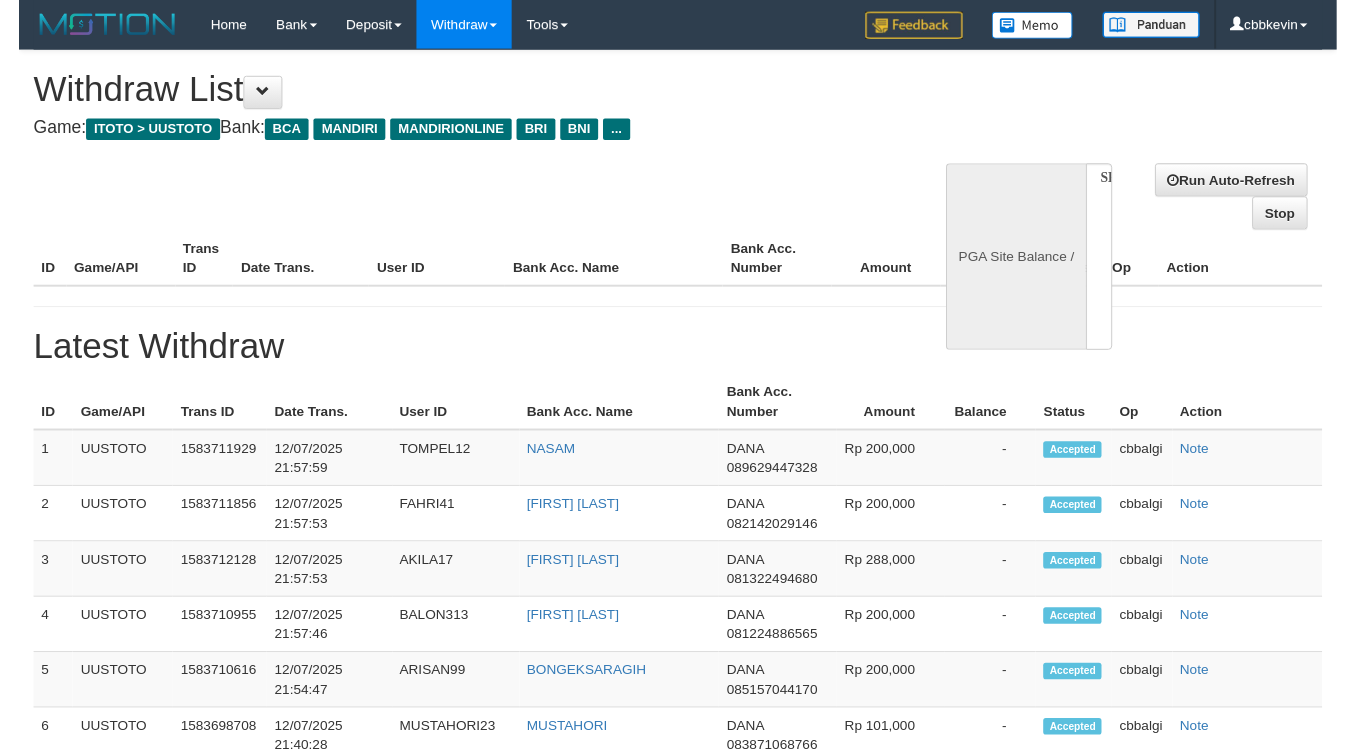 scroll, scrollTop: 0, scrollLeft: 0, axis: both 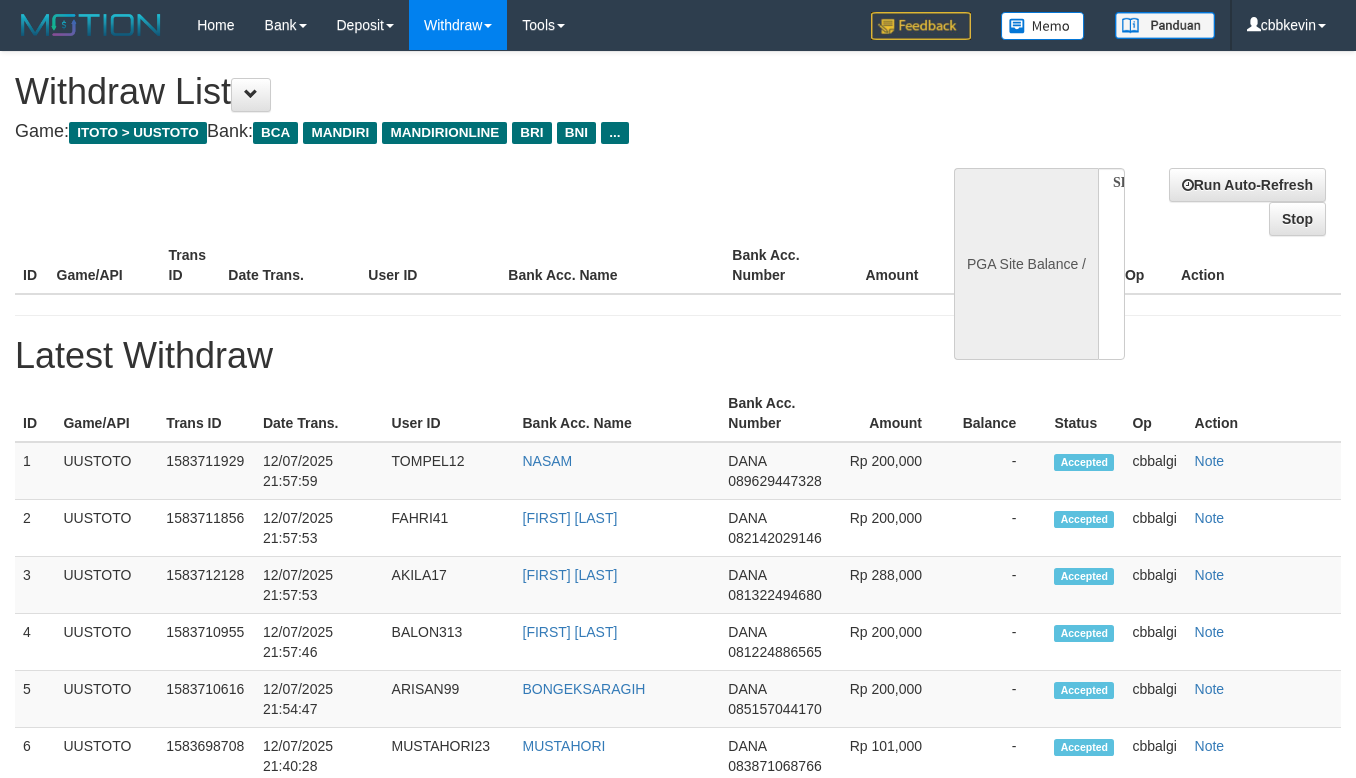 select on "**" 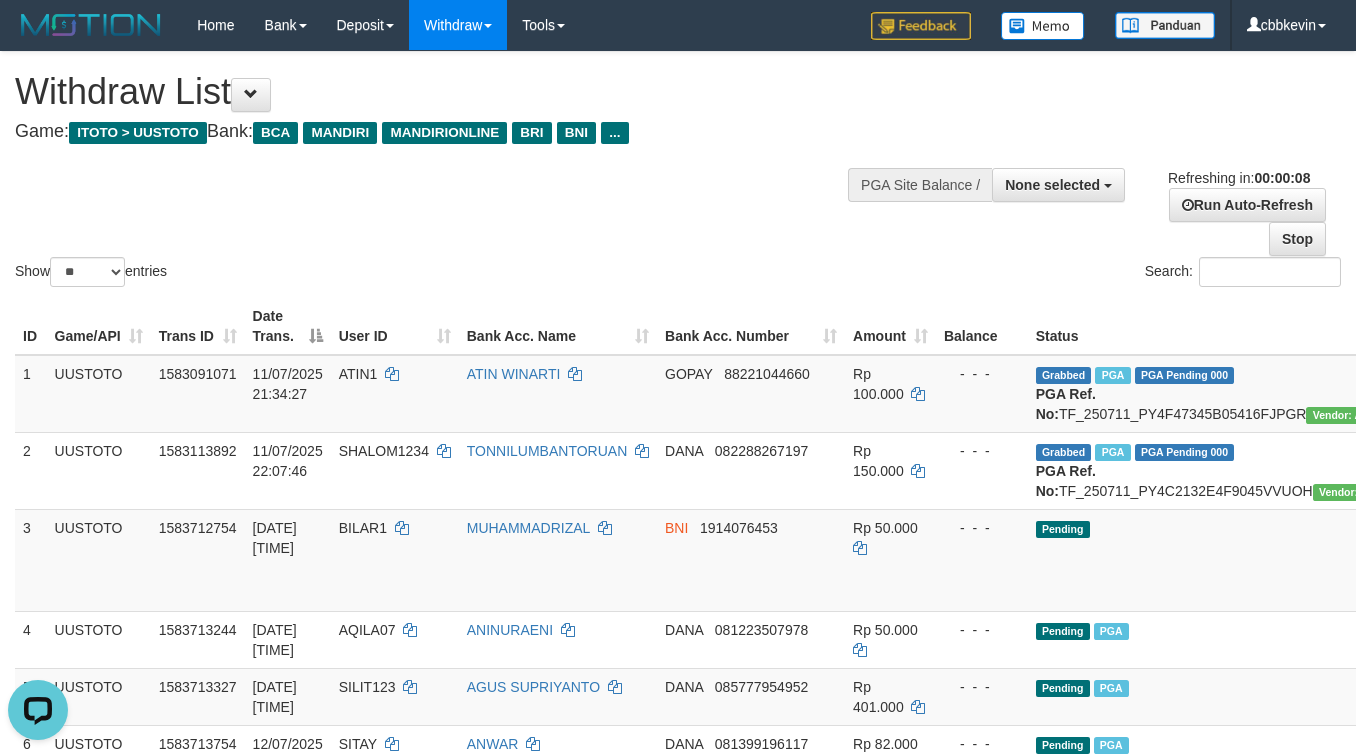 scroll, scrollTop: 0, scrollLeft: 0, axis: both 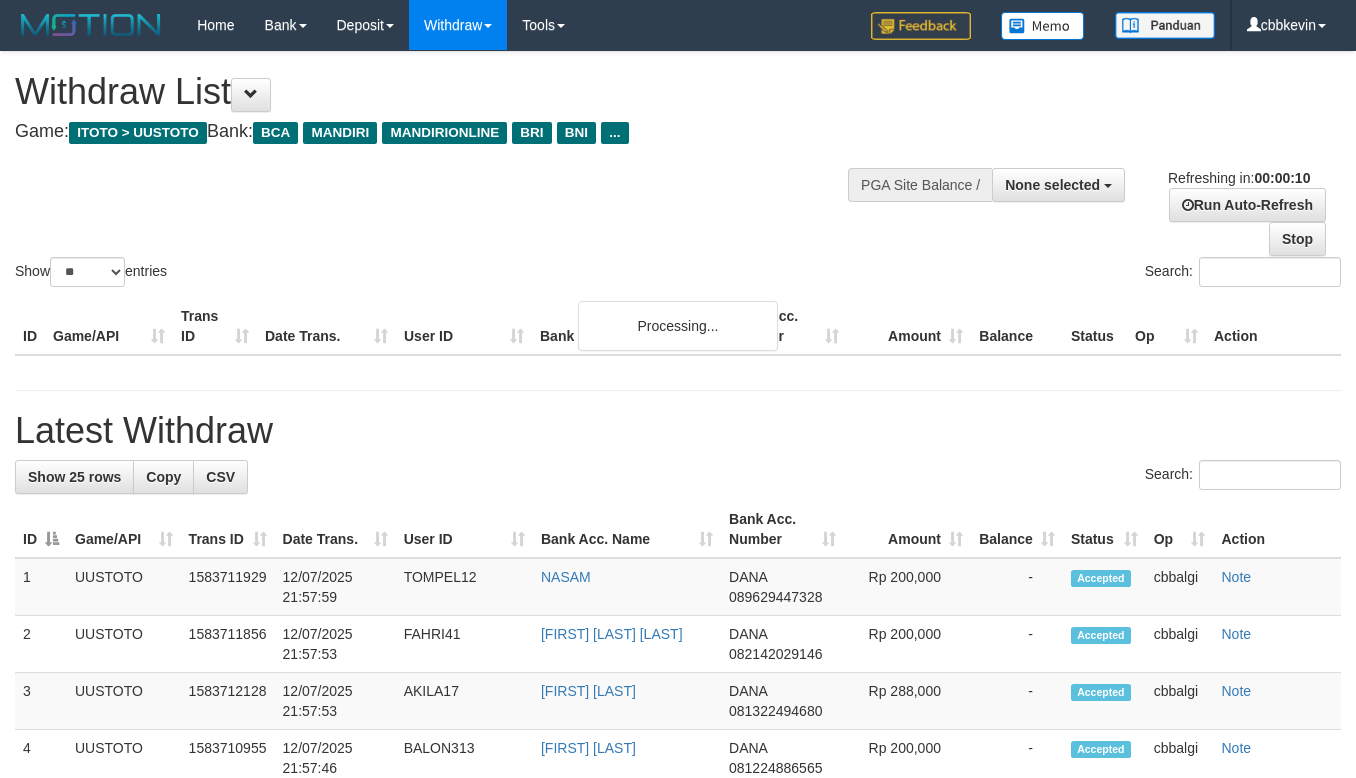 select 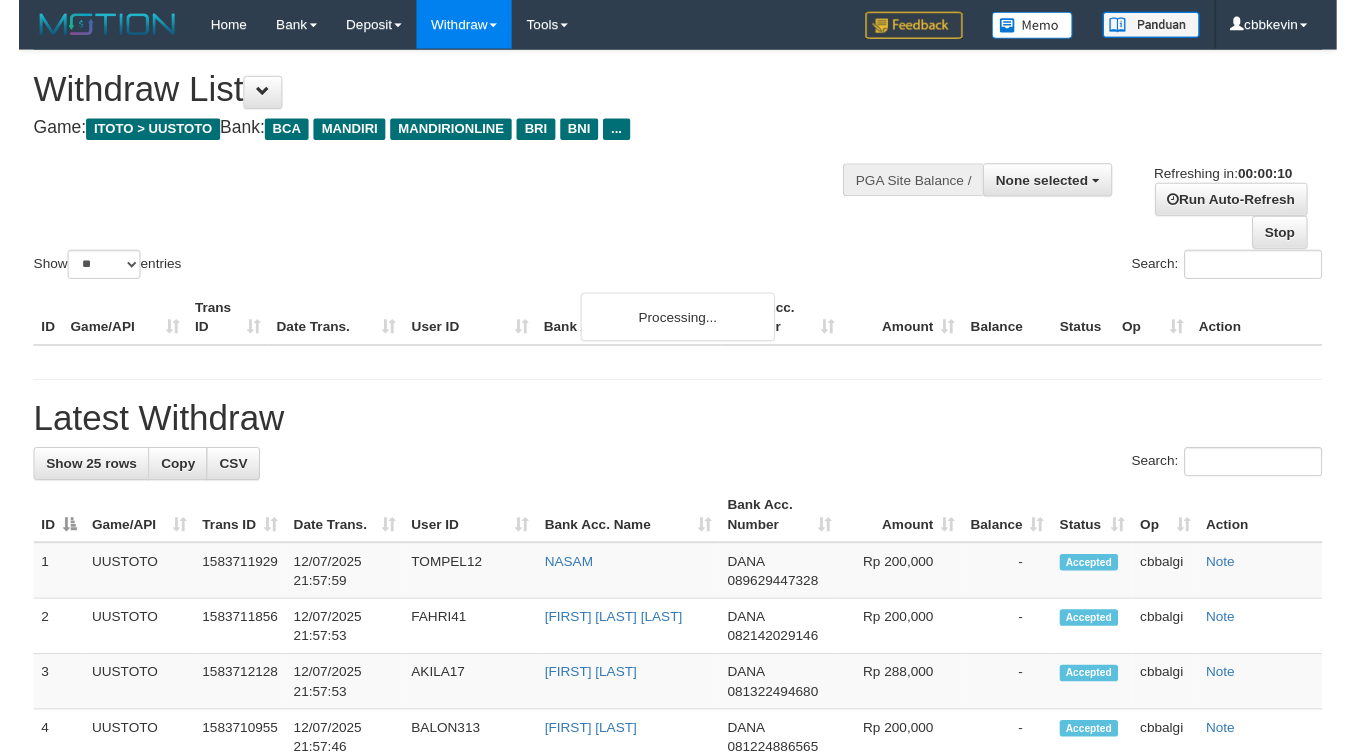 scroll, scrollTop: 0, scrollLeft: 0, axis: both 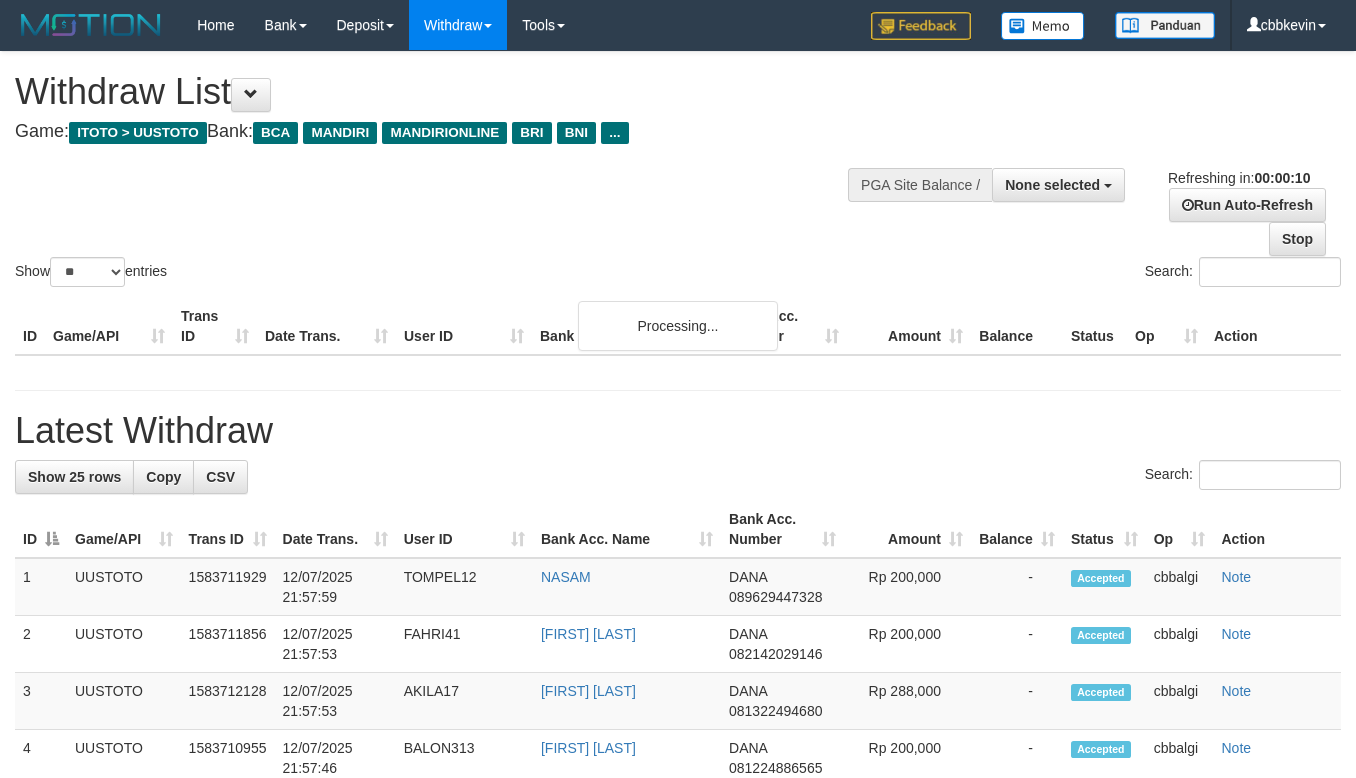 select 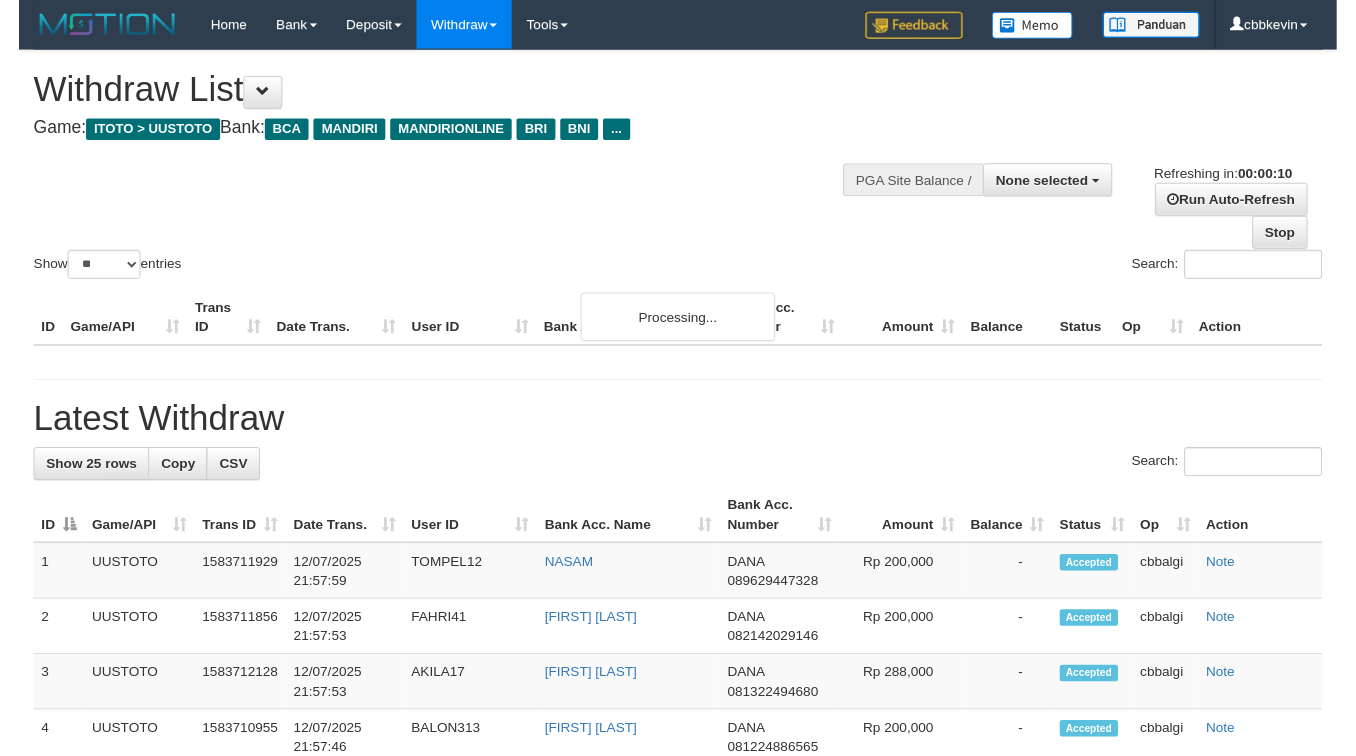 scroll, scrollTop: 0, scrollLeft: 0, axis: both 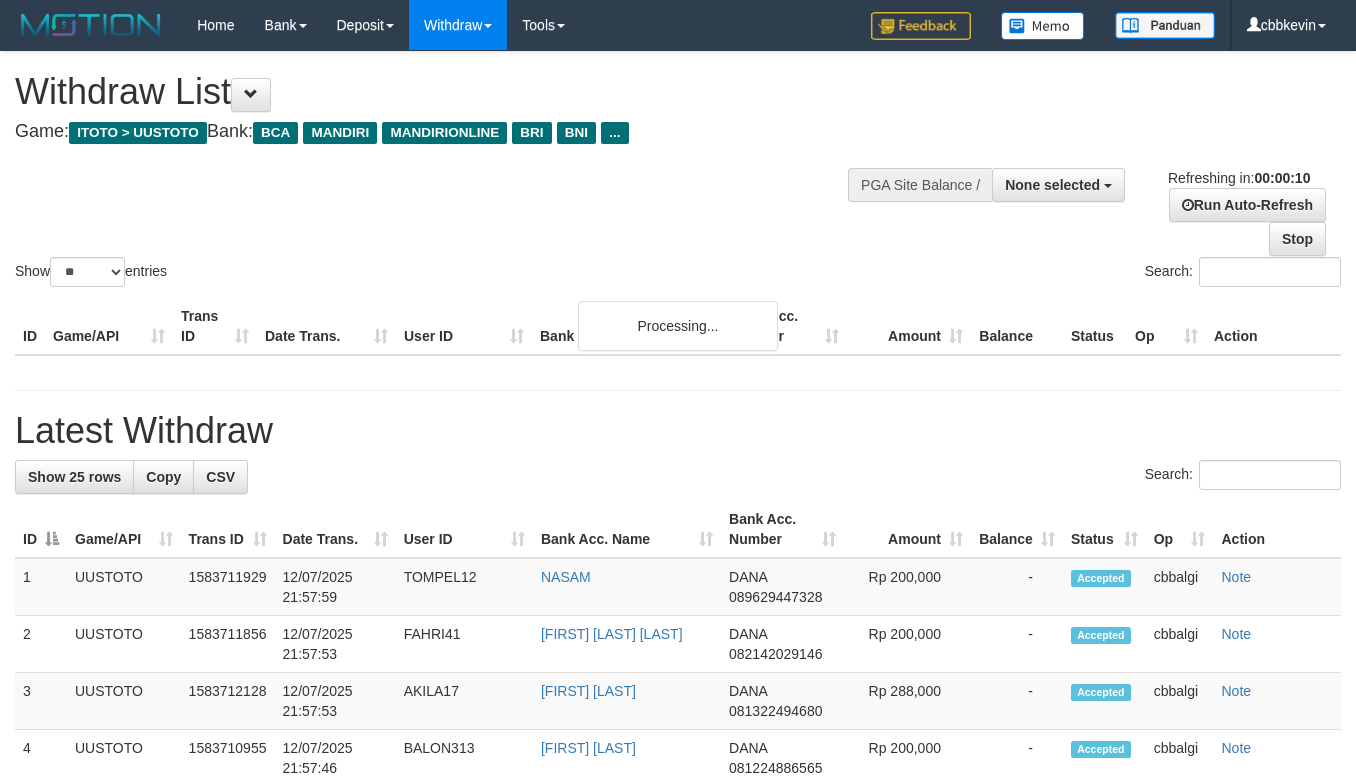 select 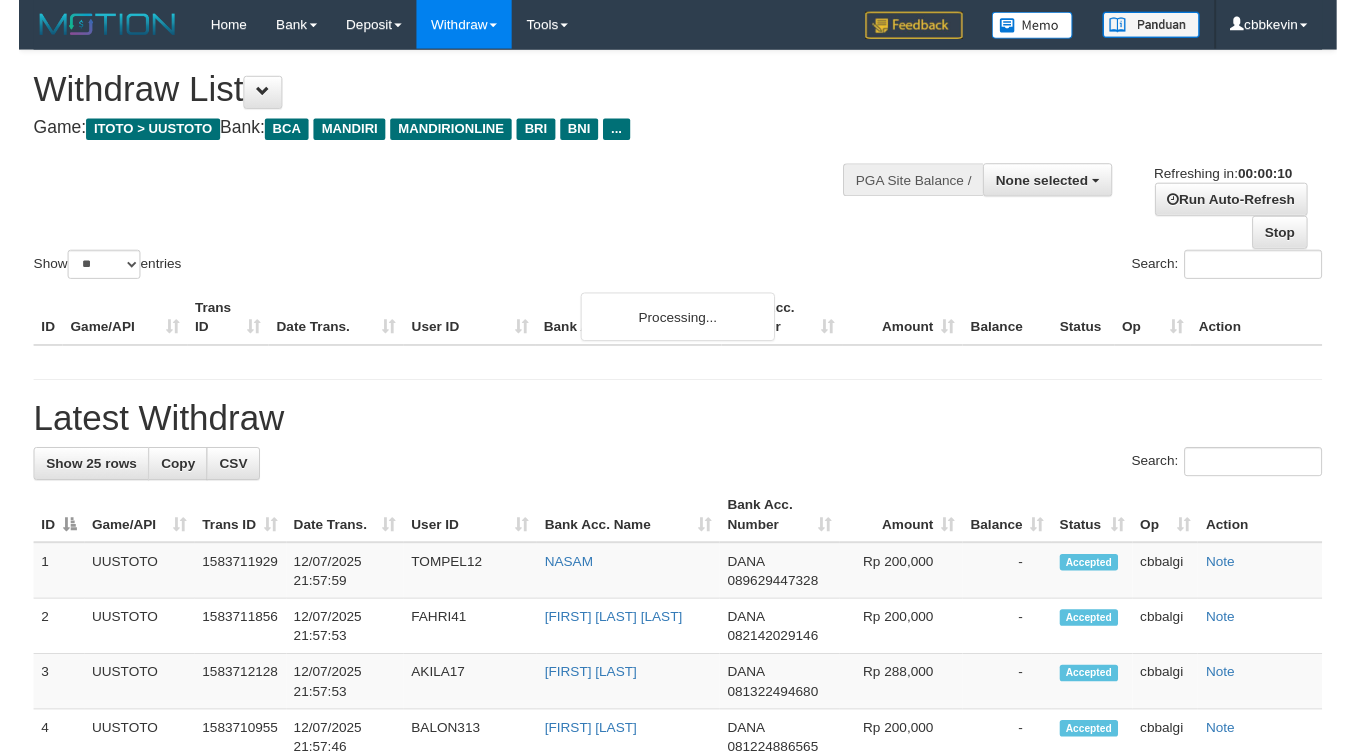 scroll, scrollTop: 0, scrollLeft: 0, axis: both 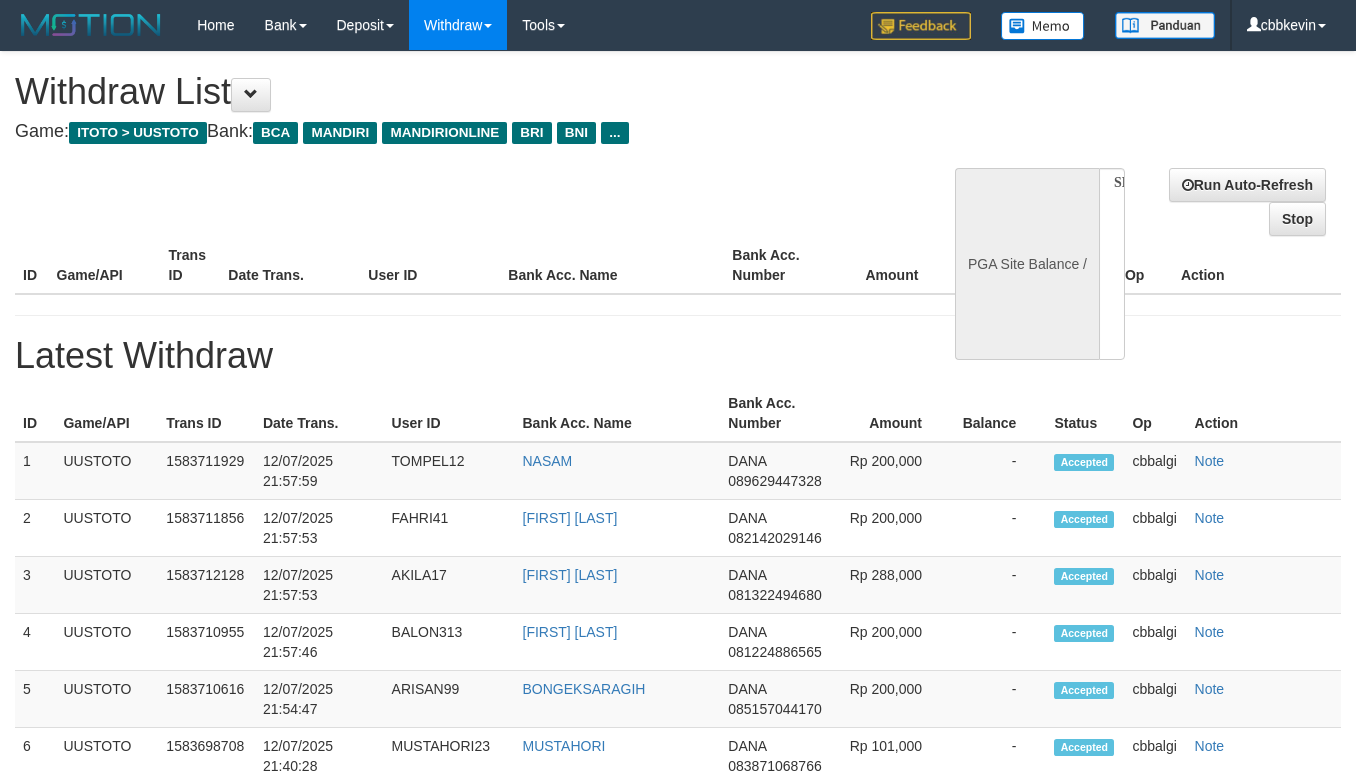 select 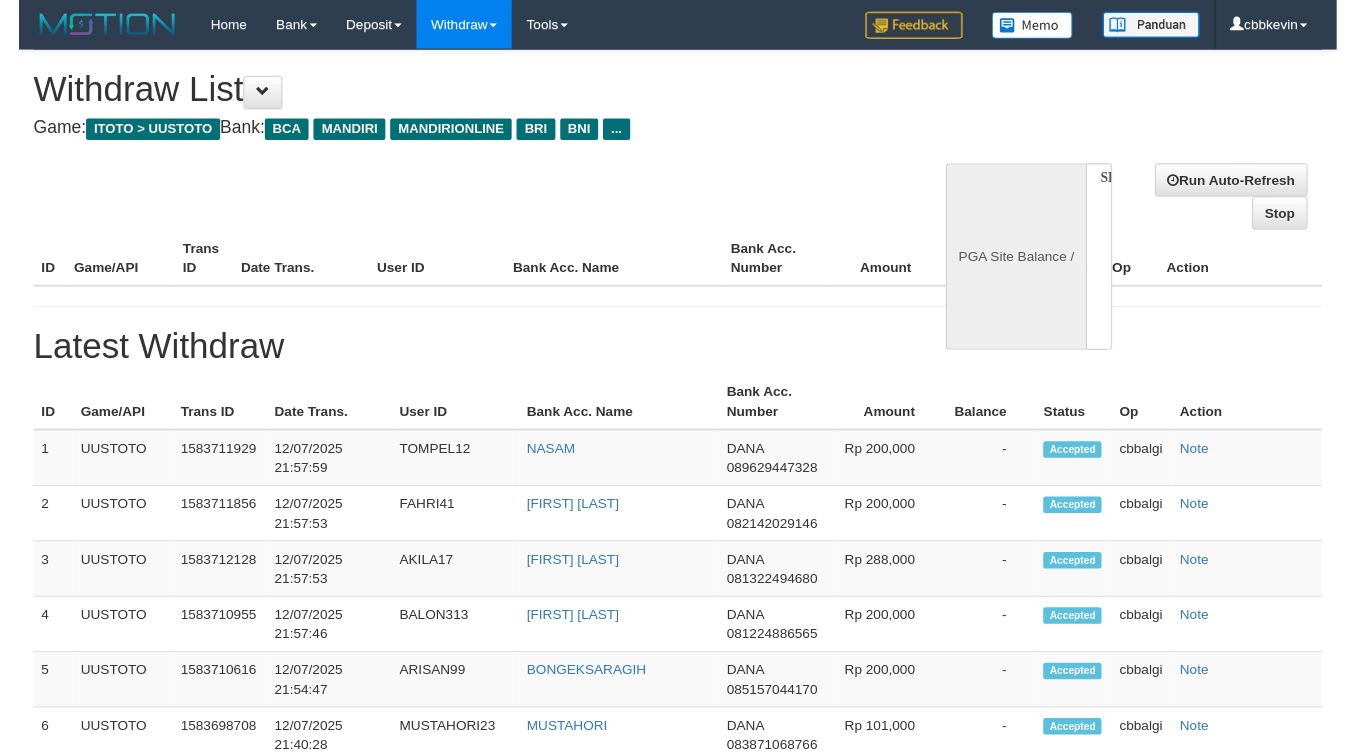 scroll, scrollTop: 0, scrollLeft: 0, axis: both 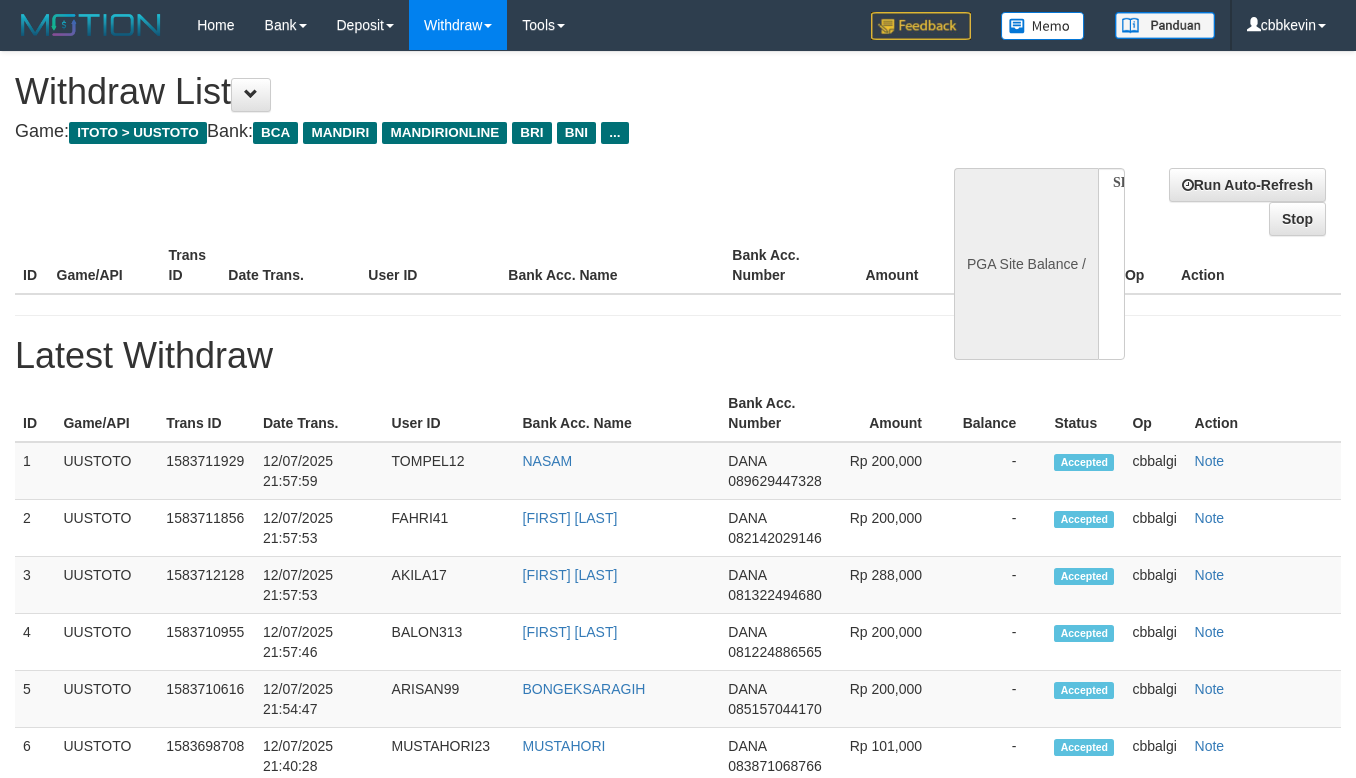 select on "**" 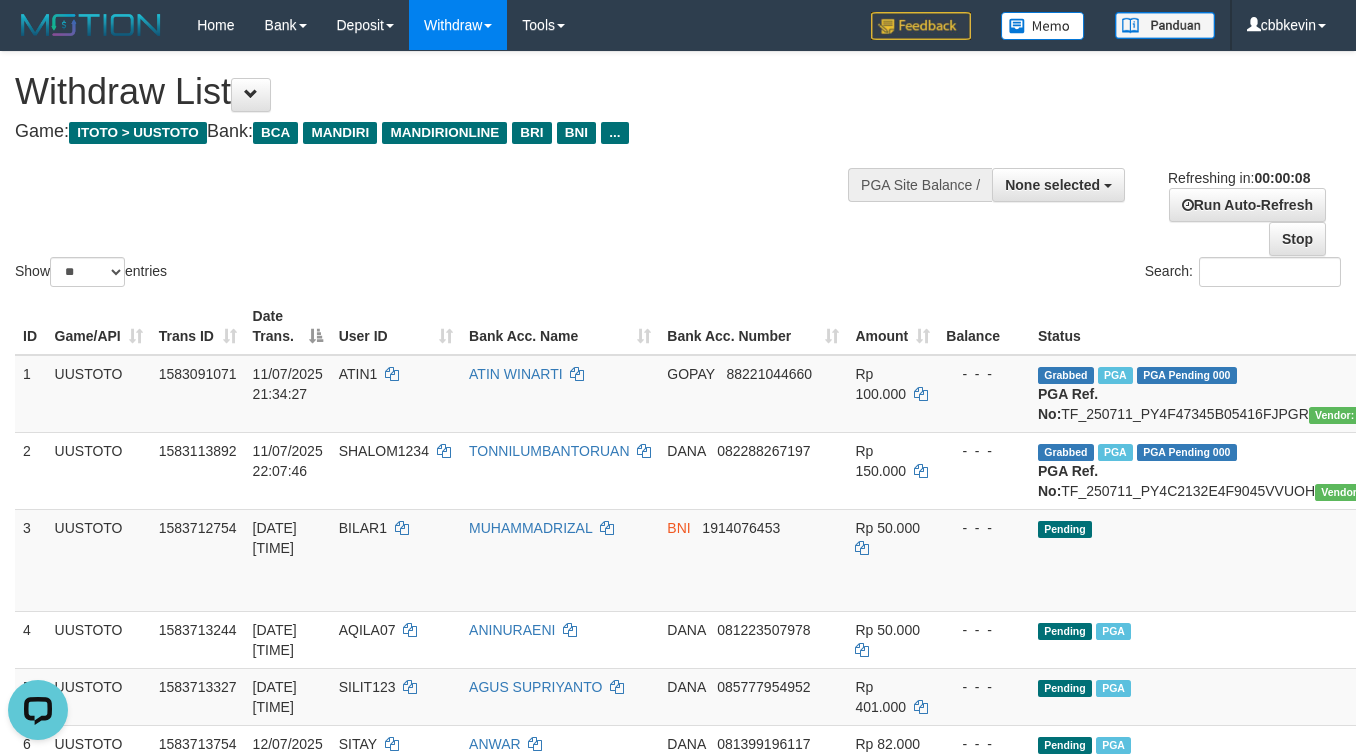 scroll, scrollTop: 0, scrollLeft: 0, axis: both 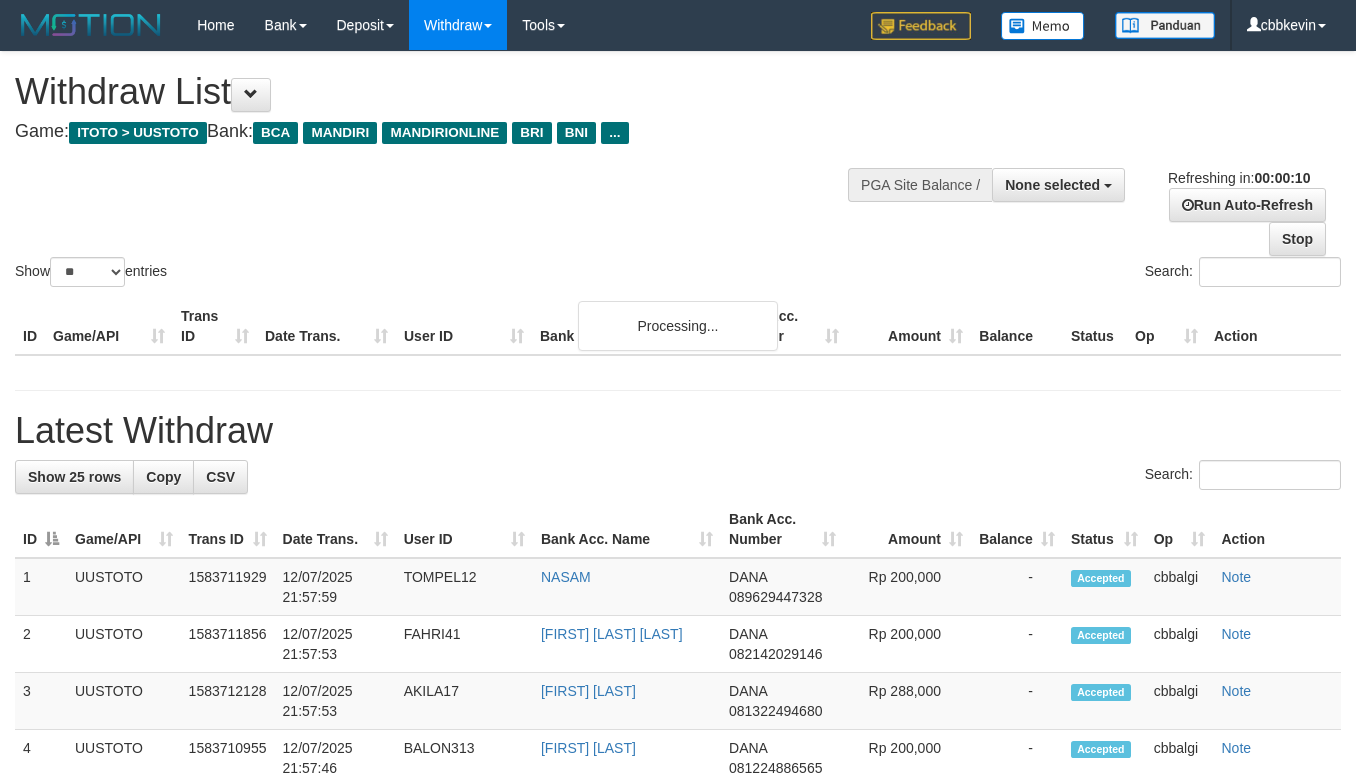 select 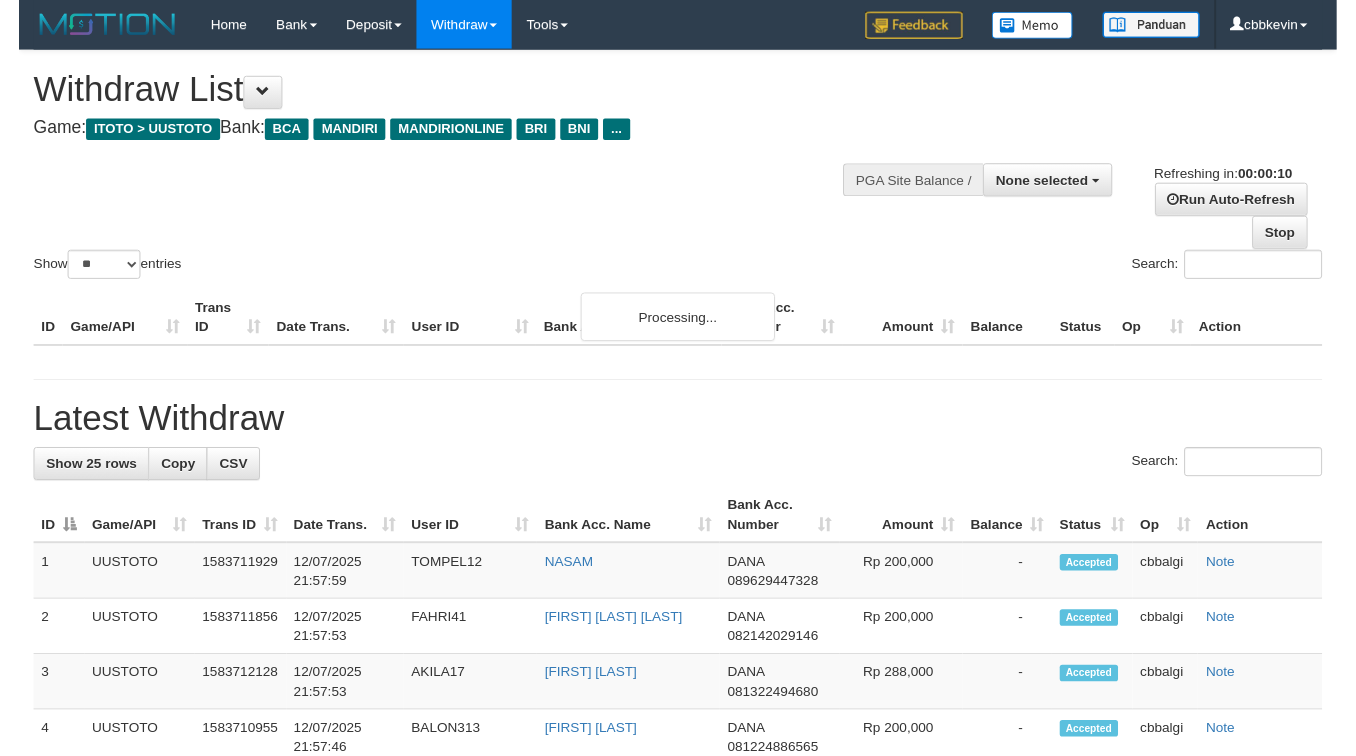 scroll, scrollTop: 0, scrollLeft: 0, axis: both 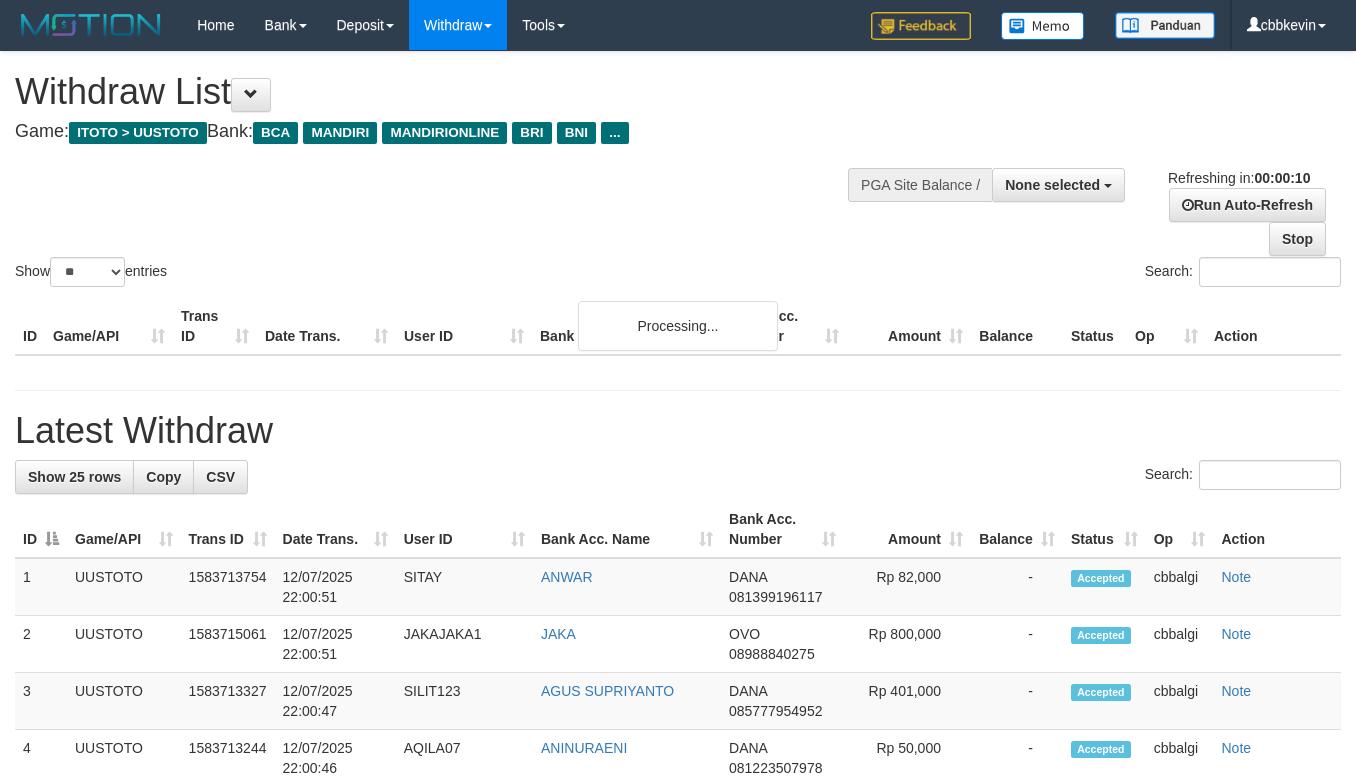 select 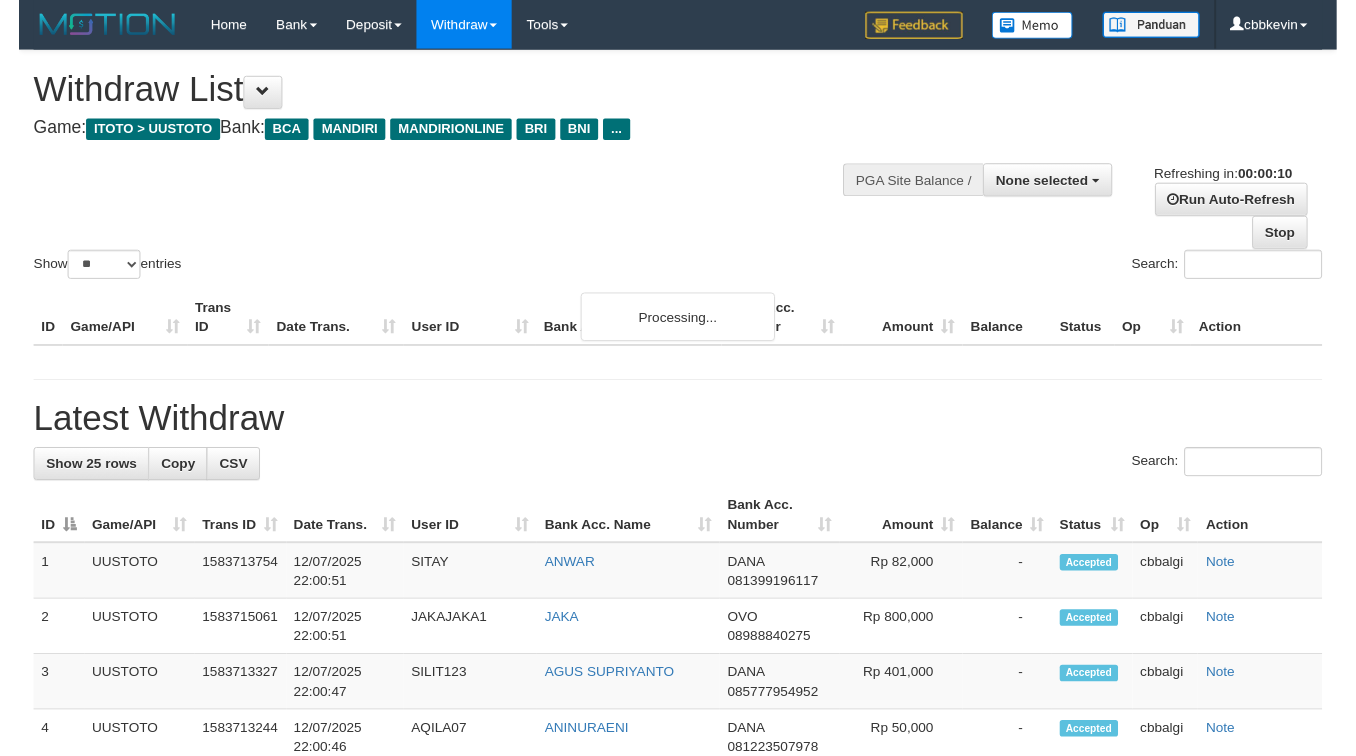 scroll, scrollTop: 0, scrollLeft: 0, axis: both 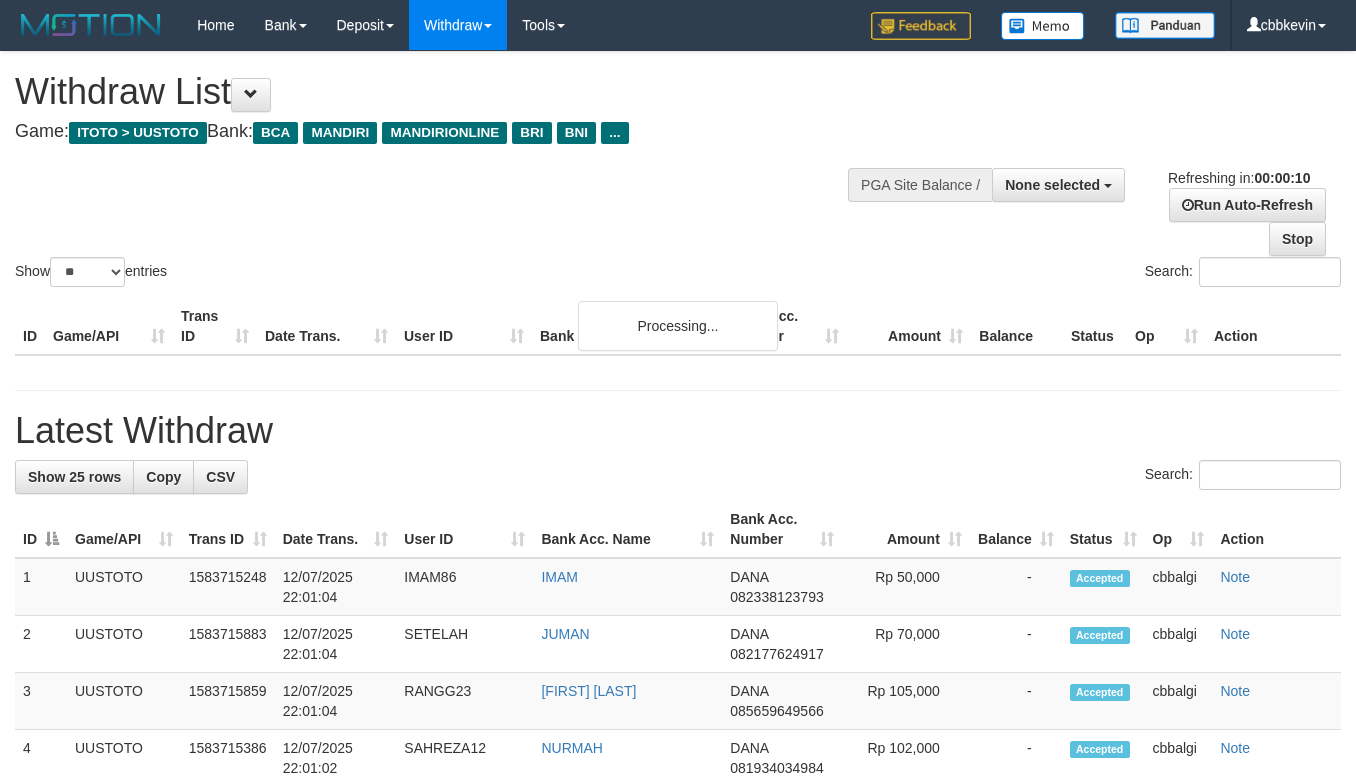 select 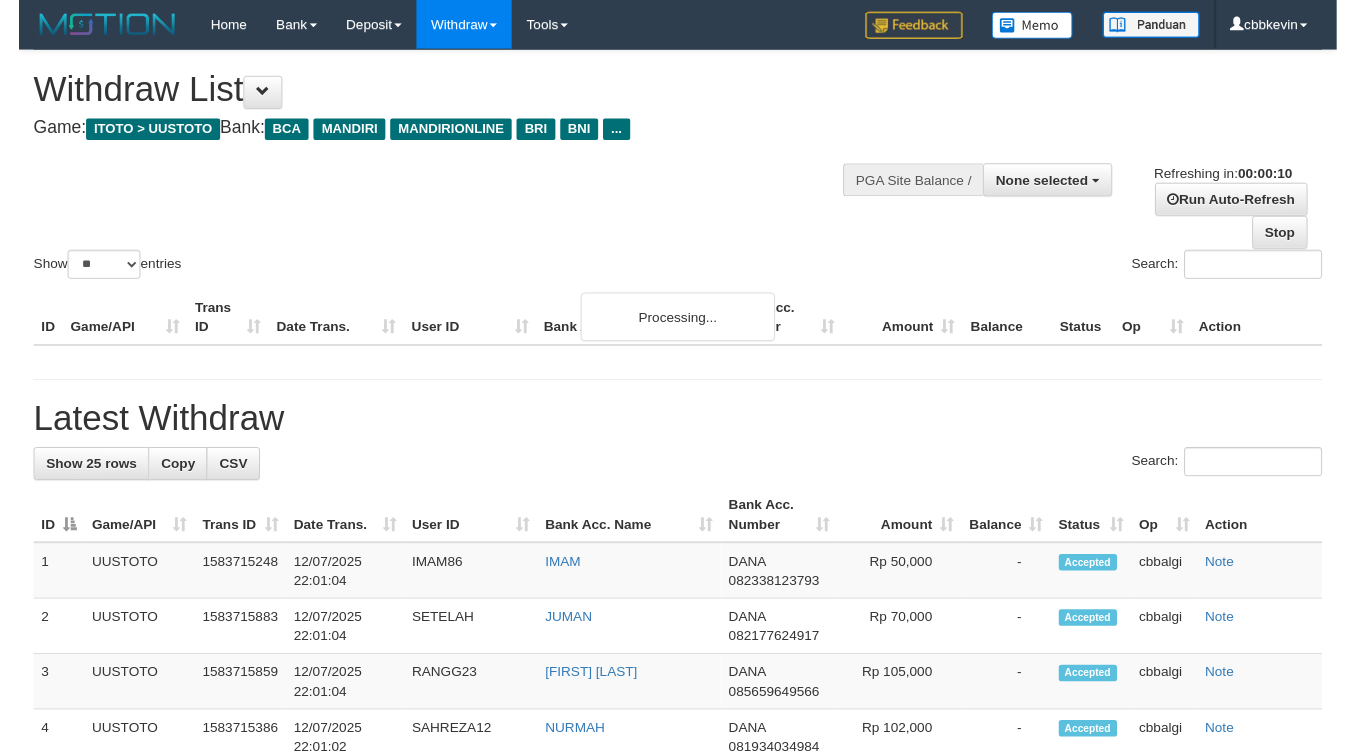 scroll, scrollTop: 0, scrollLeft: 0, axis: both 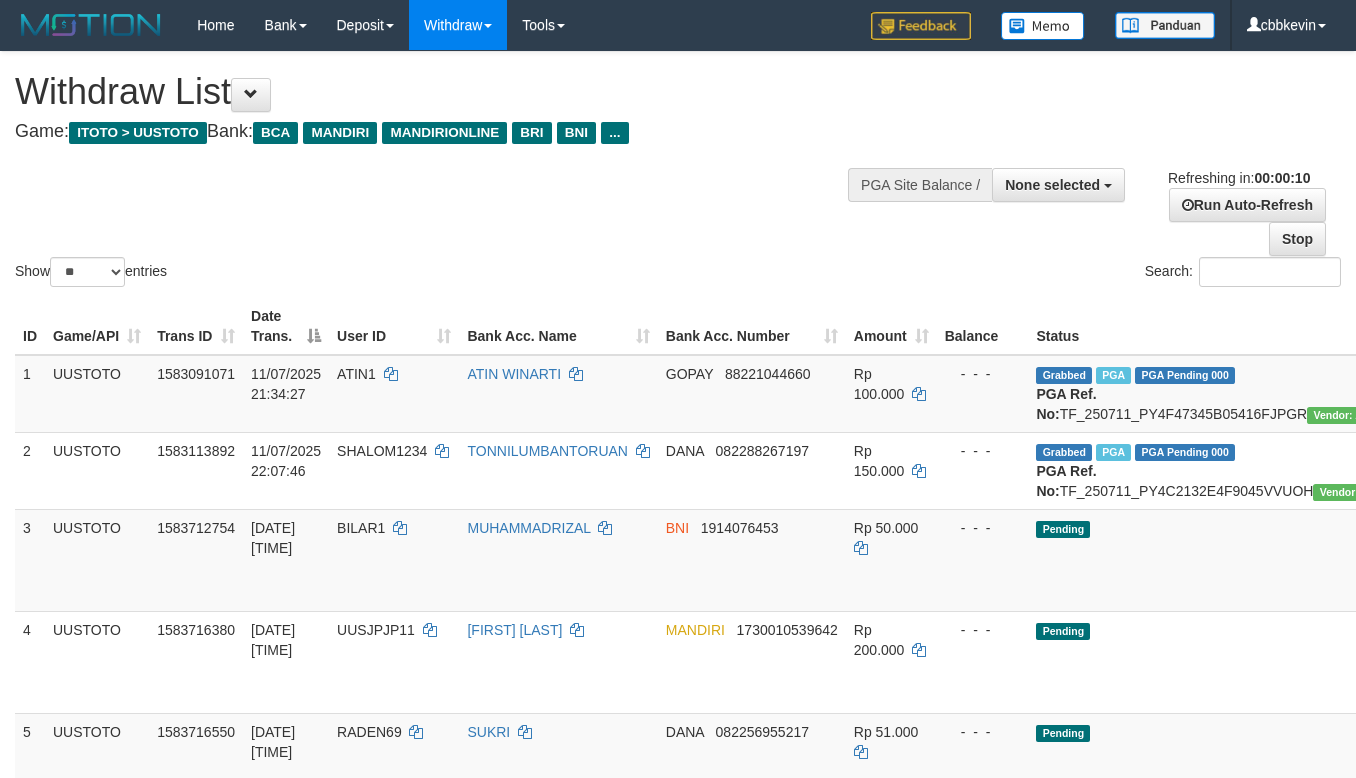 select 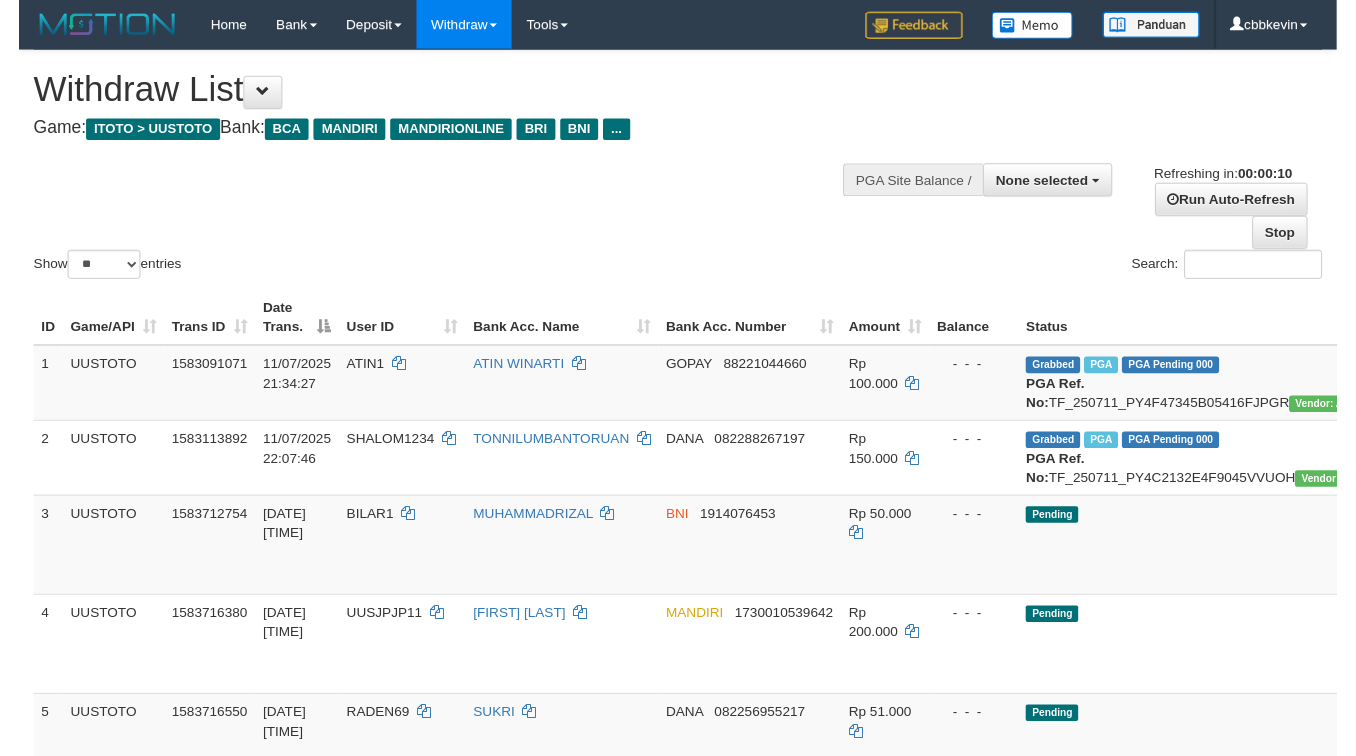 scroll, scrollTop: 0, scrollLeft: 0, axis: both 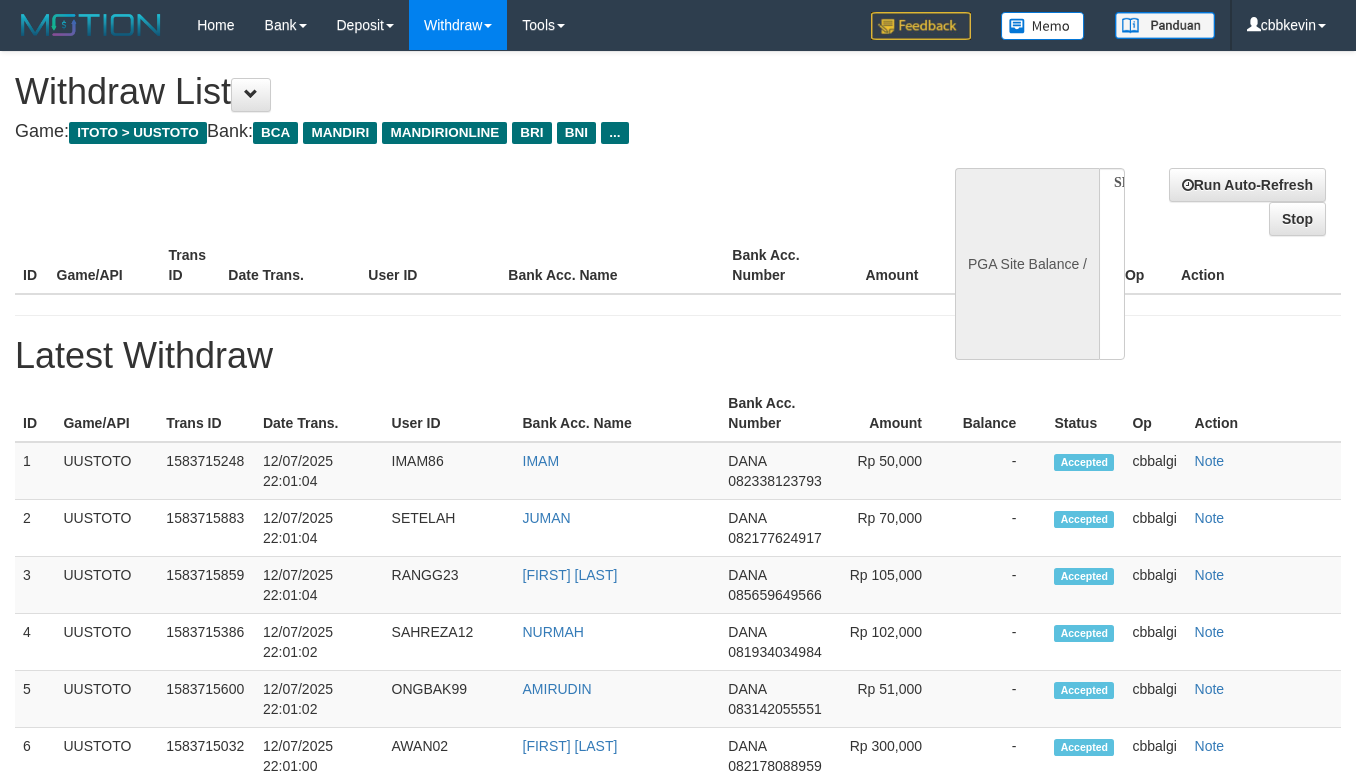 select 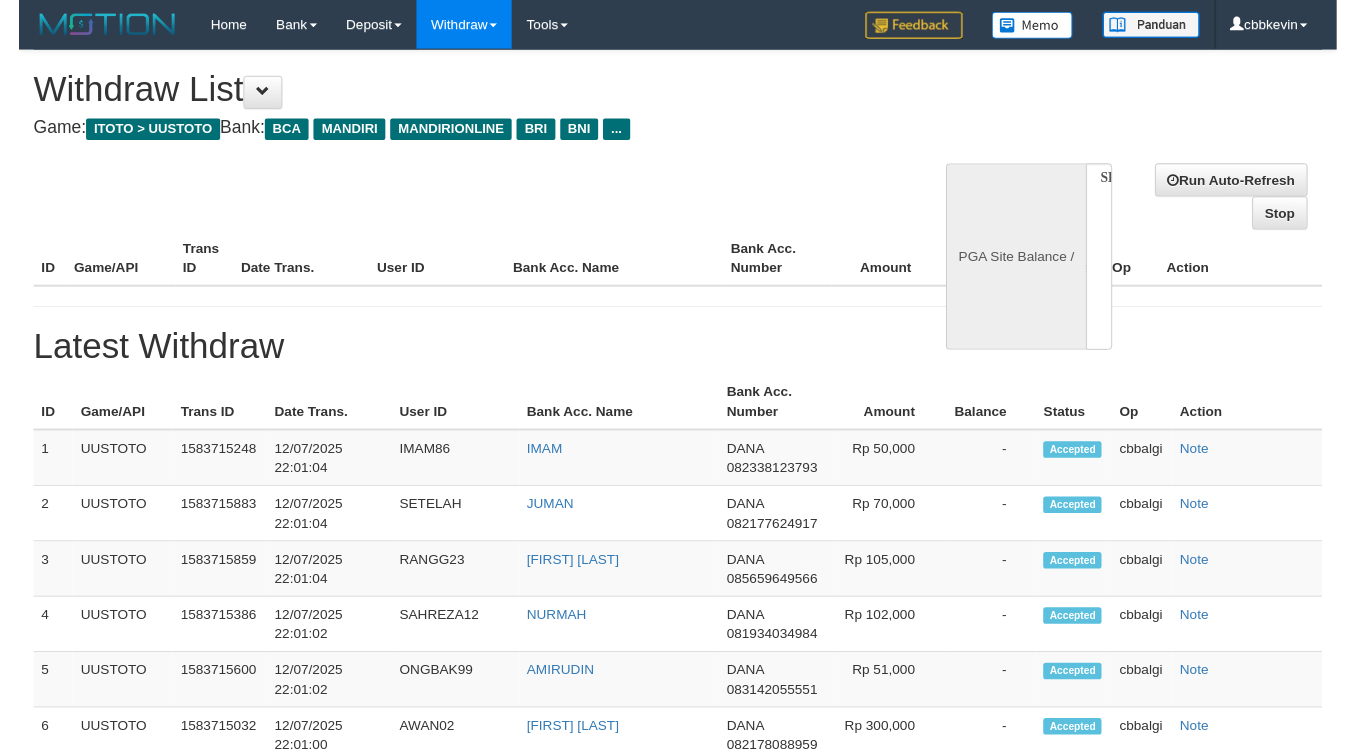 scroll, scrollTop: 0, scrollLeft: 0, axis: both 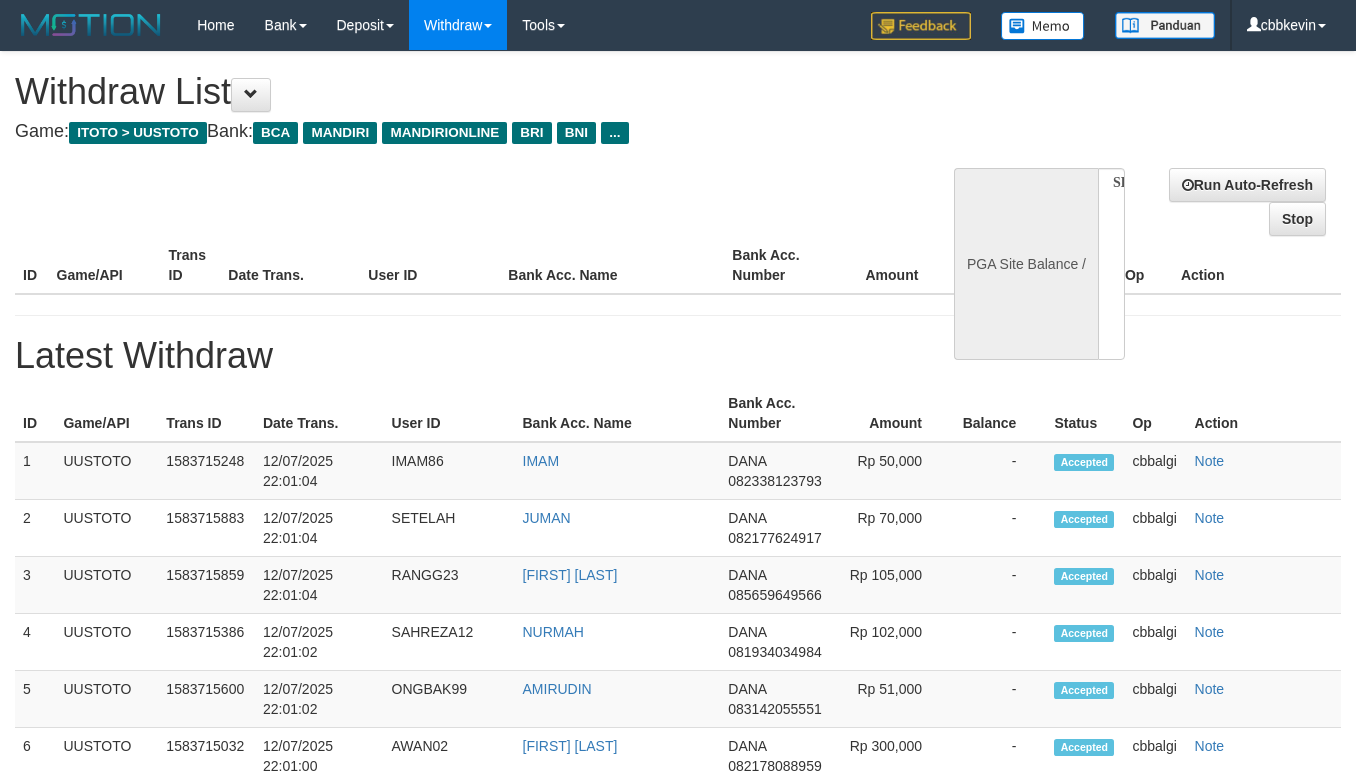 select on "**" 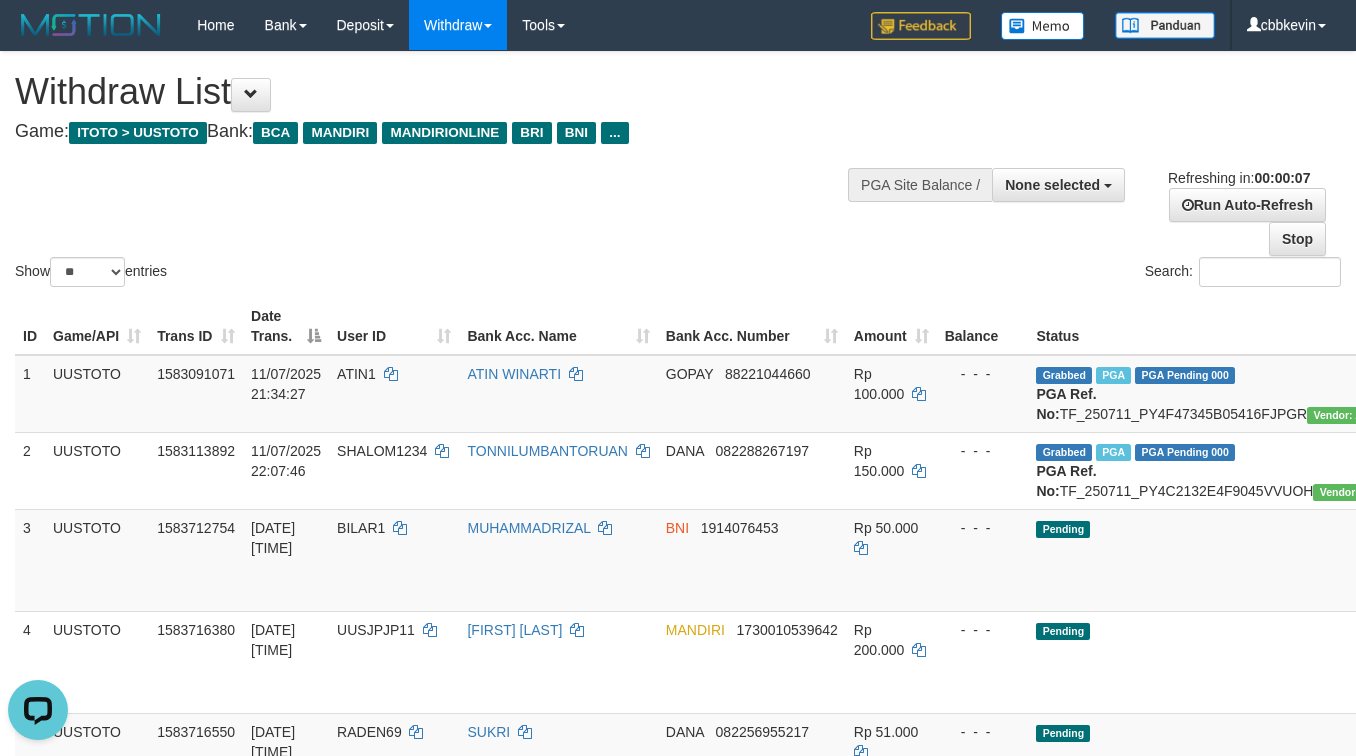 scroll, scrollTop: 0, scrollLeft: 0, axis: both 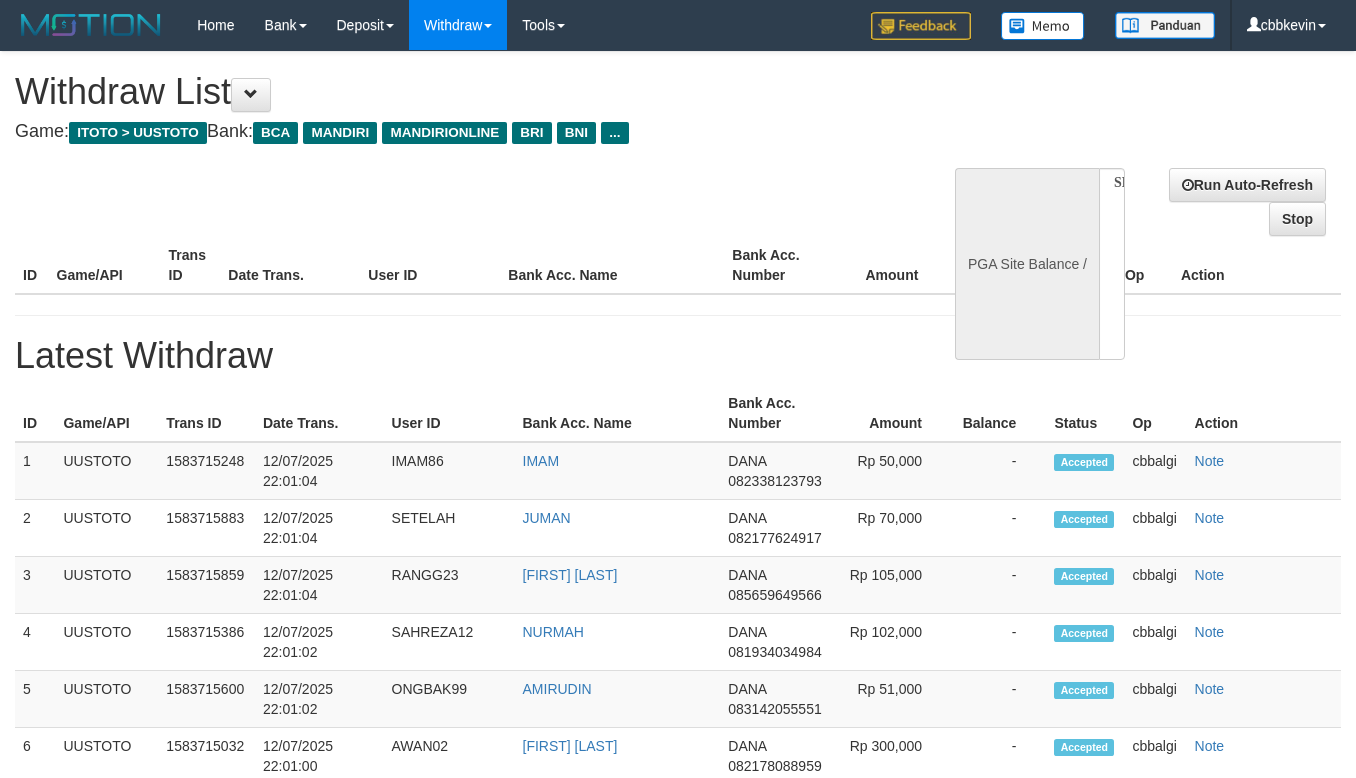 select 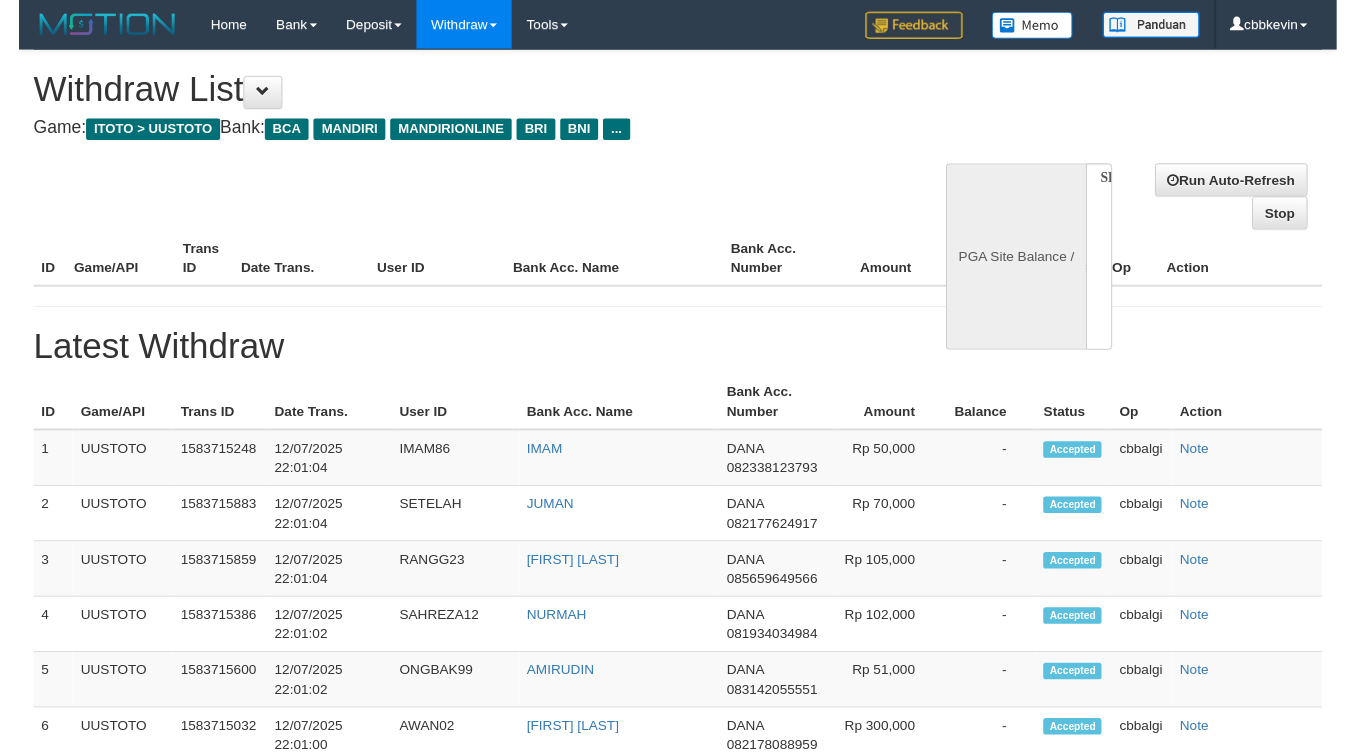 scroll, scrollTop: 0, scrollLeft: 0, axis: both 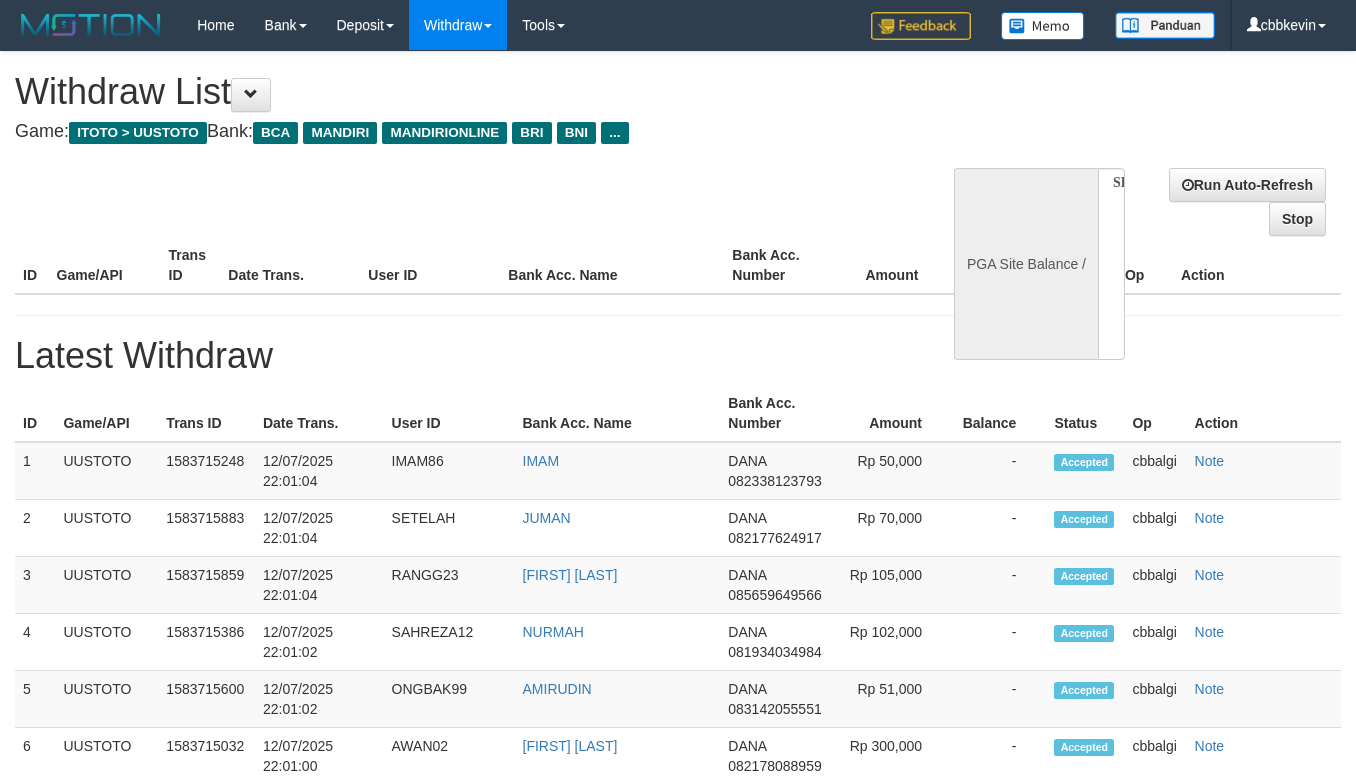 select on "**" 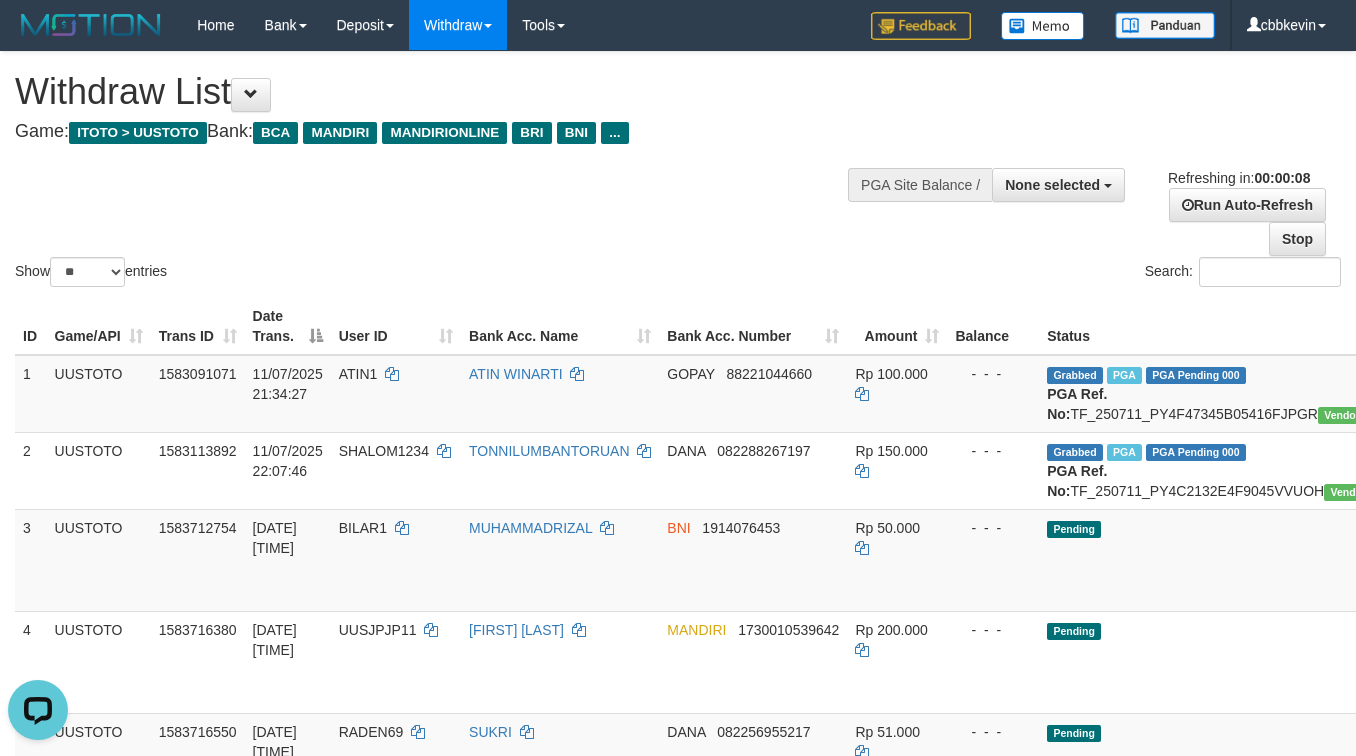 scroll, scrollTop: 0, scrollLeft: 0, axis: both 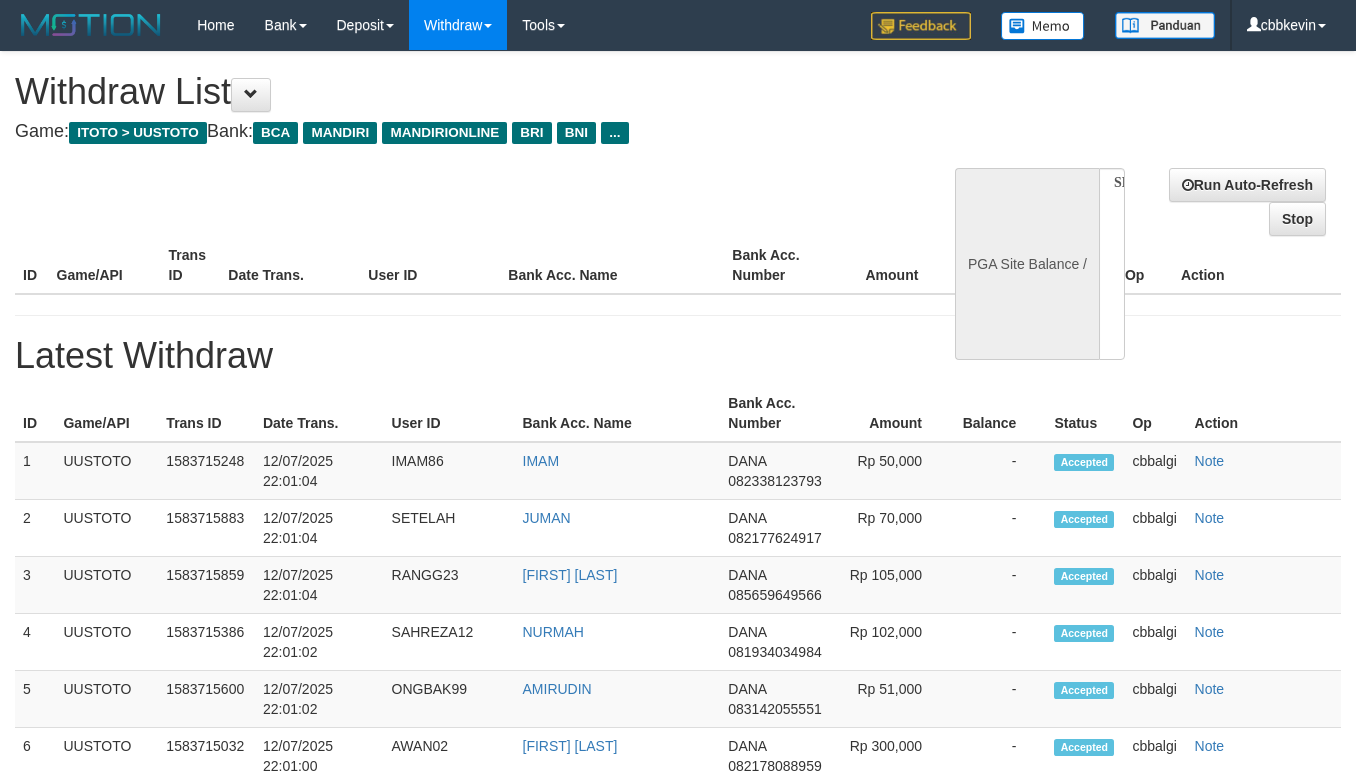 select 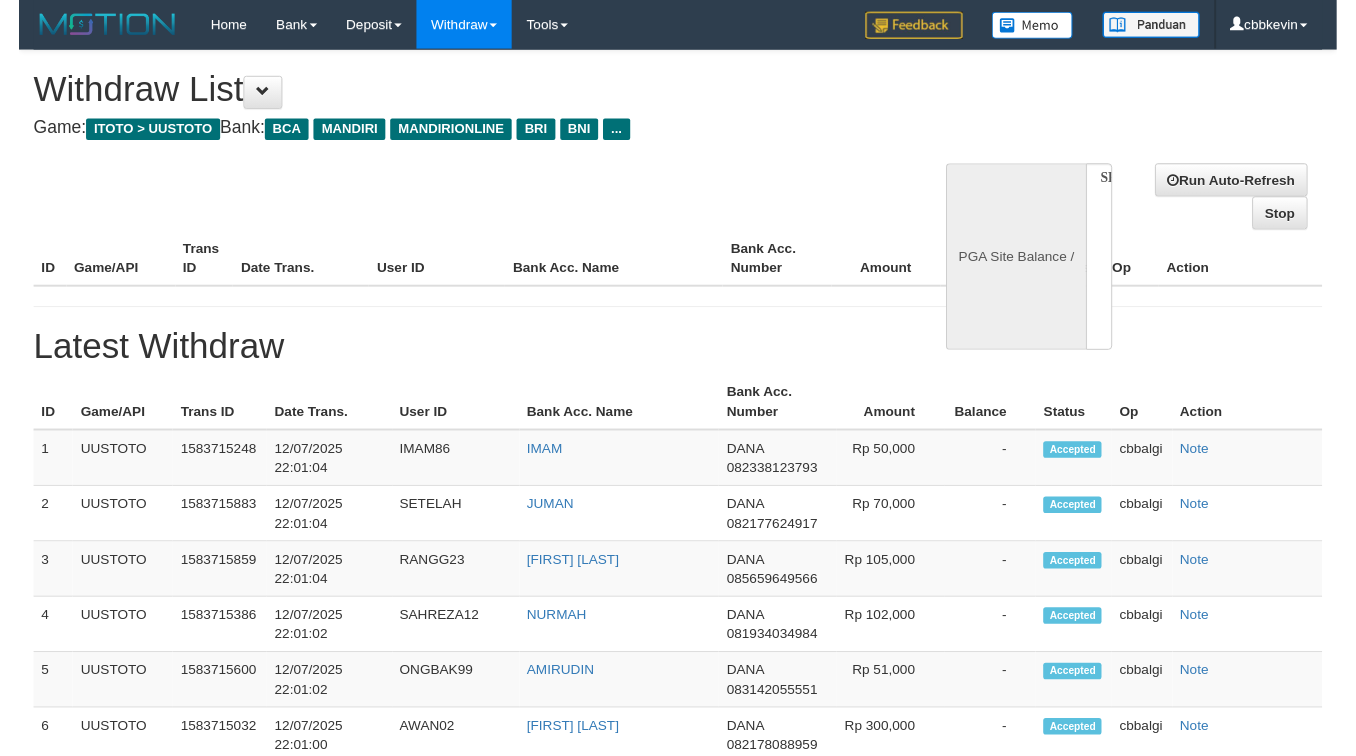 scroll, scrollTop: 0, scrollLeft: 0, axis: both 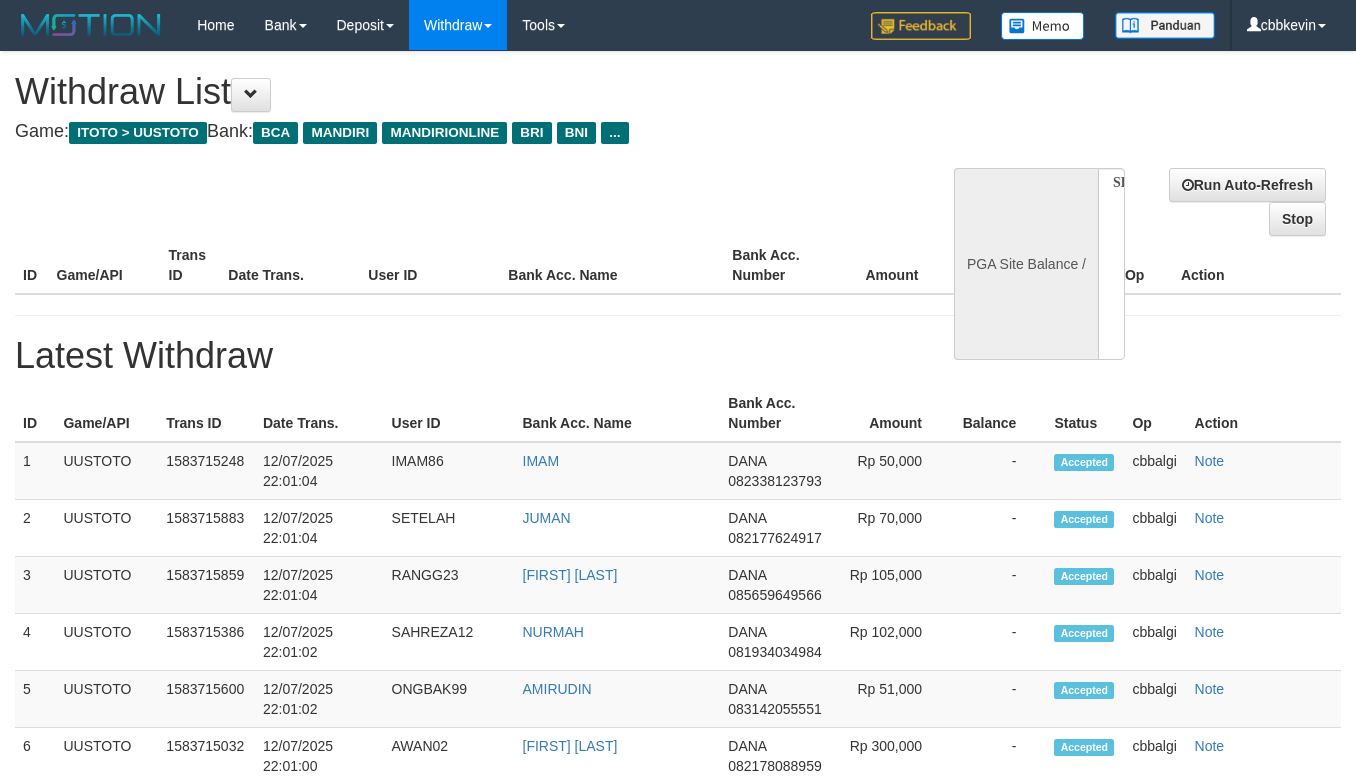 select on "**" 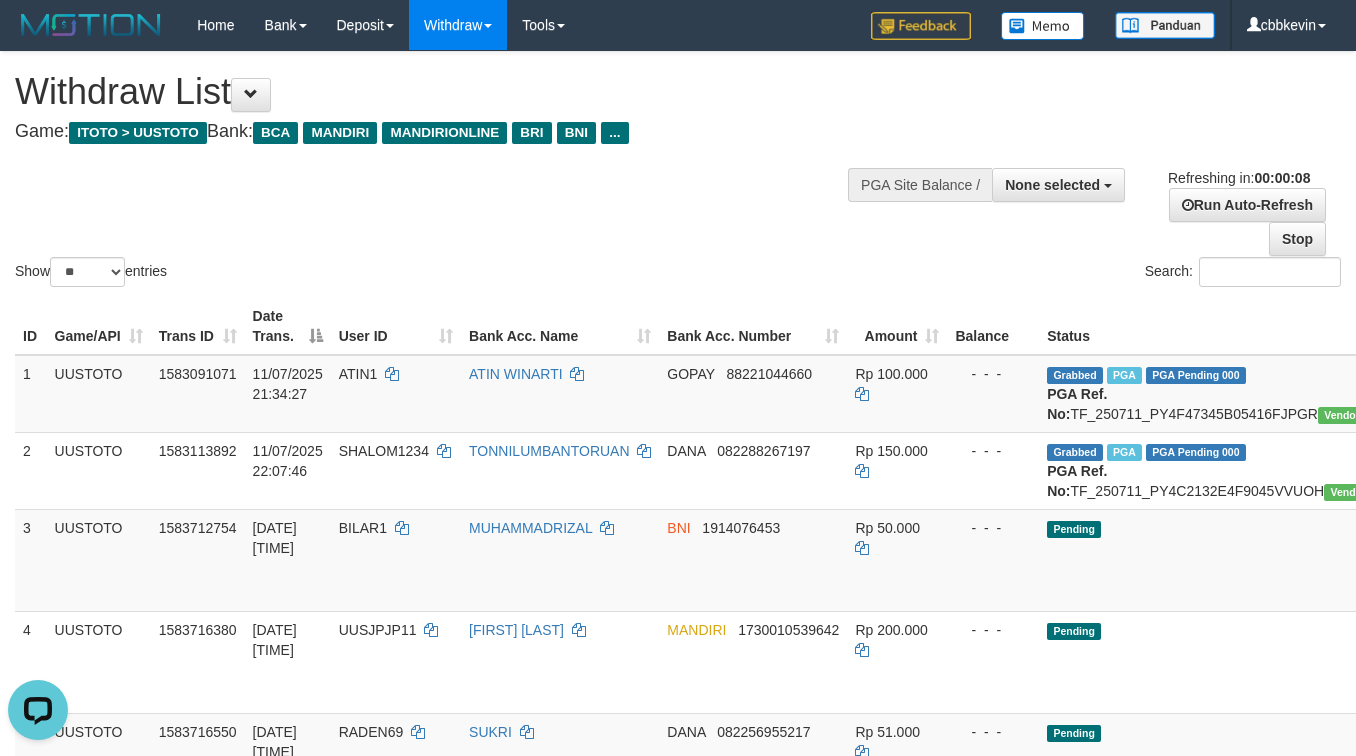 scroll, scrollTop: 0, scrollLeft: 0, axis: both 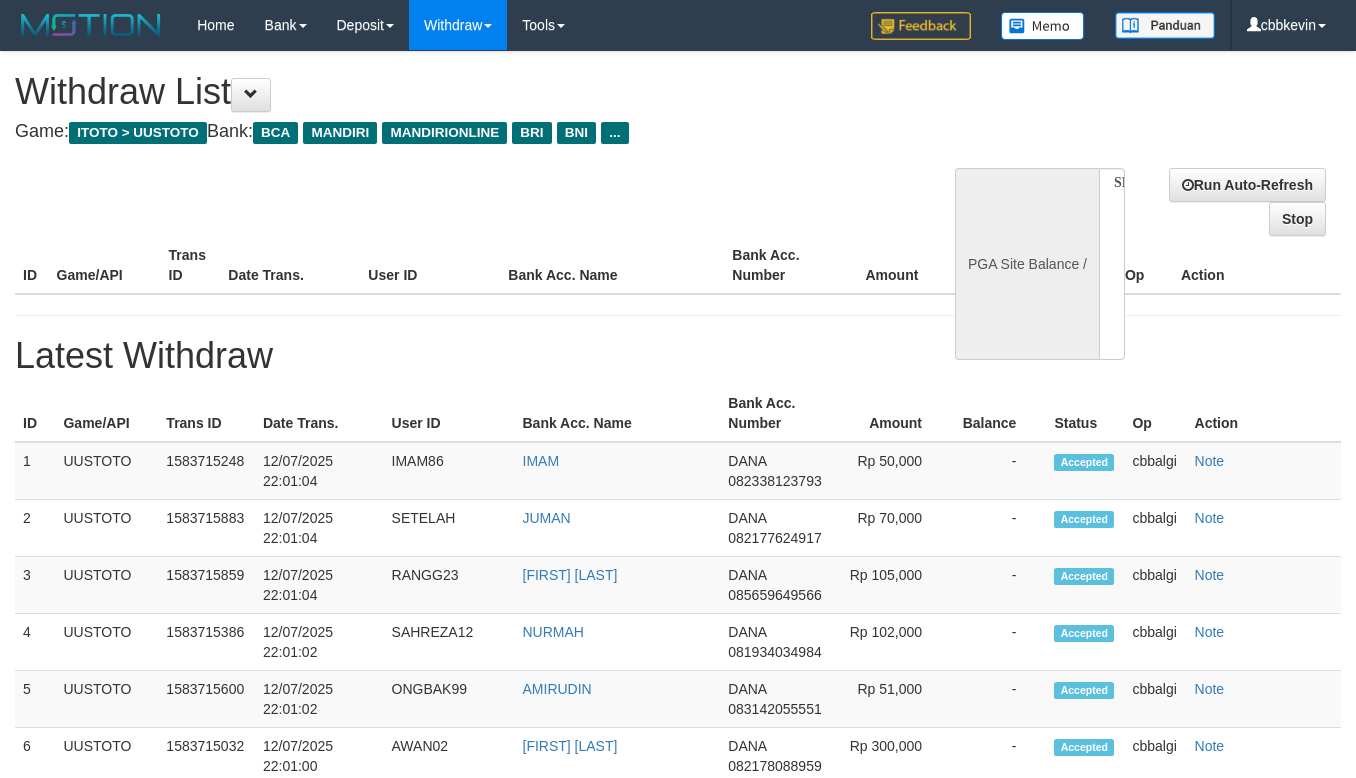 select 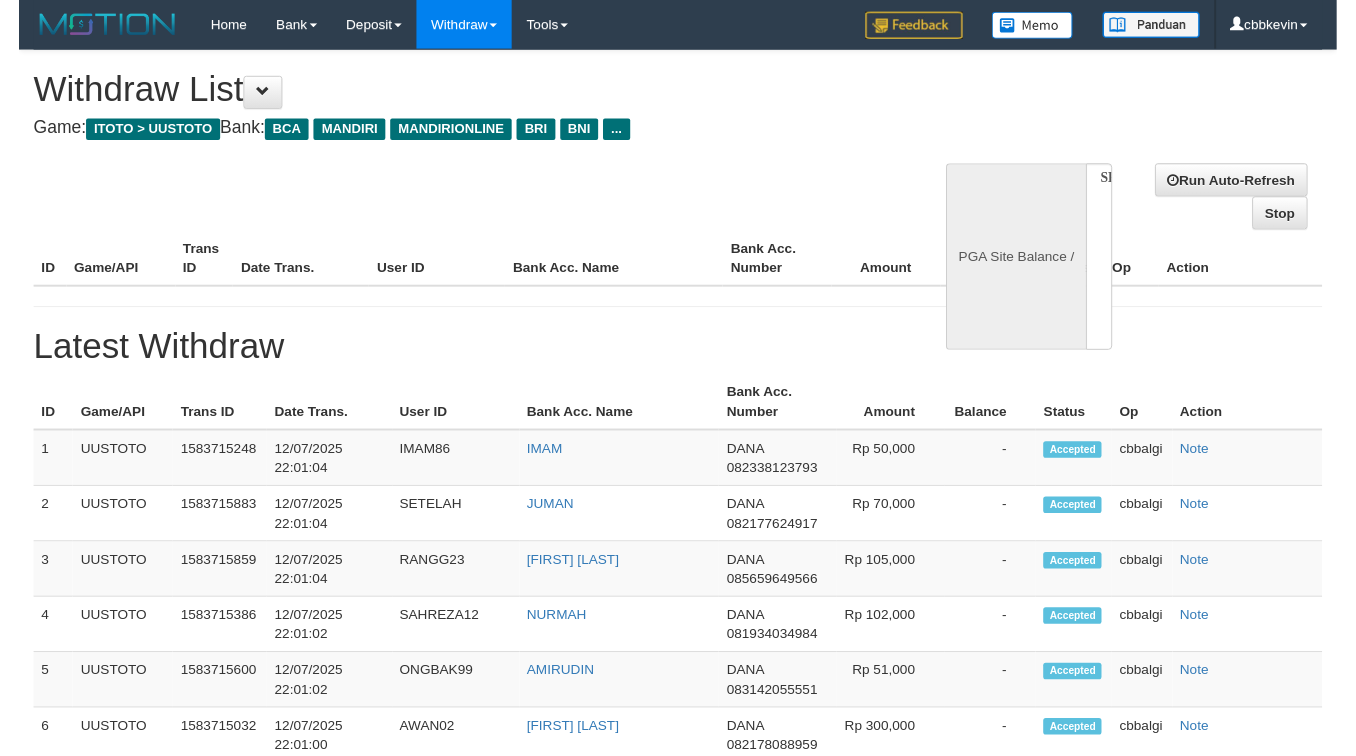 scroll, scrollTop: 0, scrollLeft: 0, axis: both 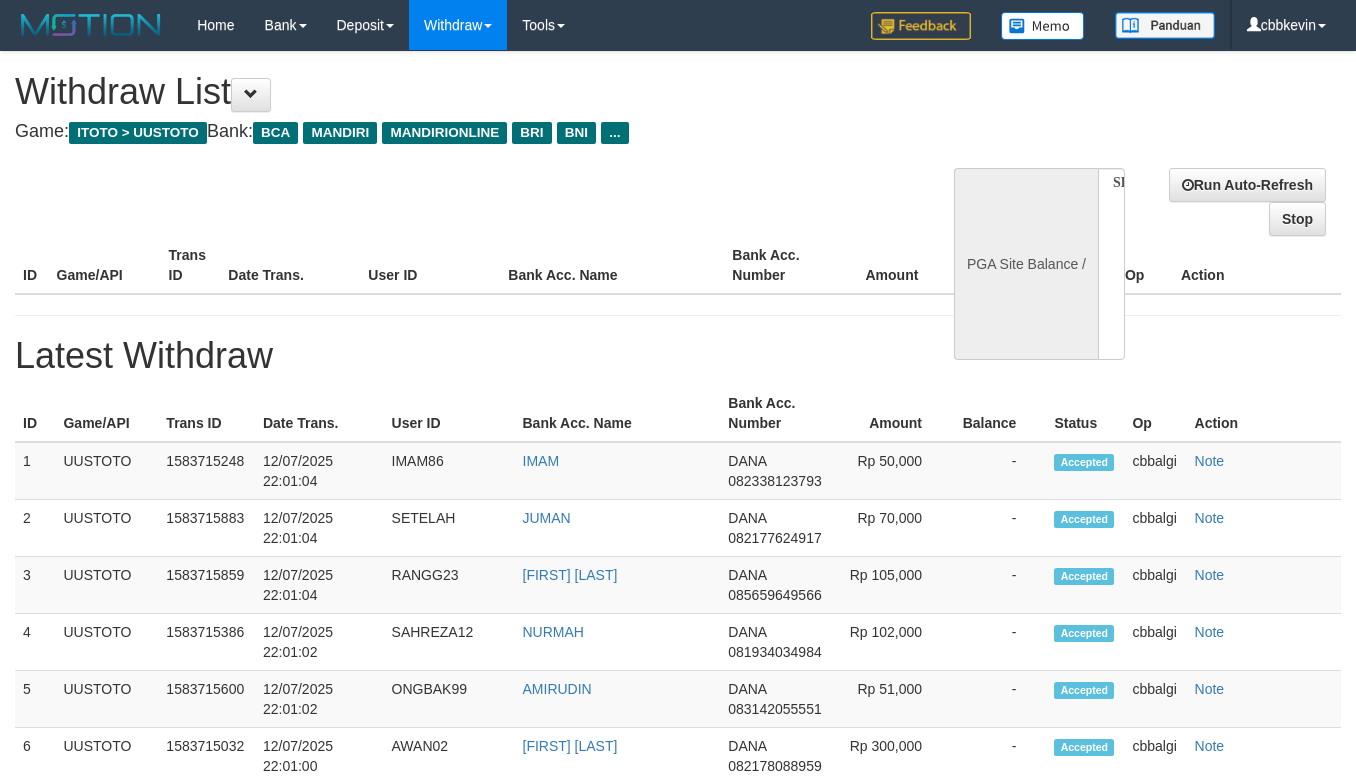 select on "**" 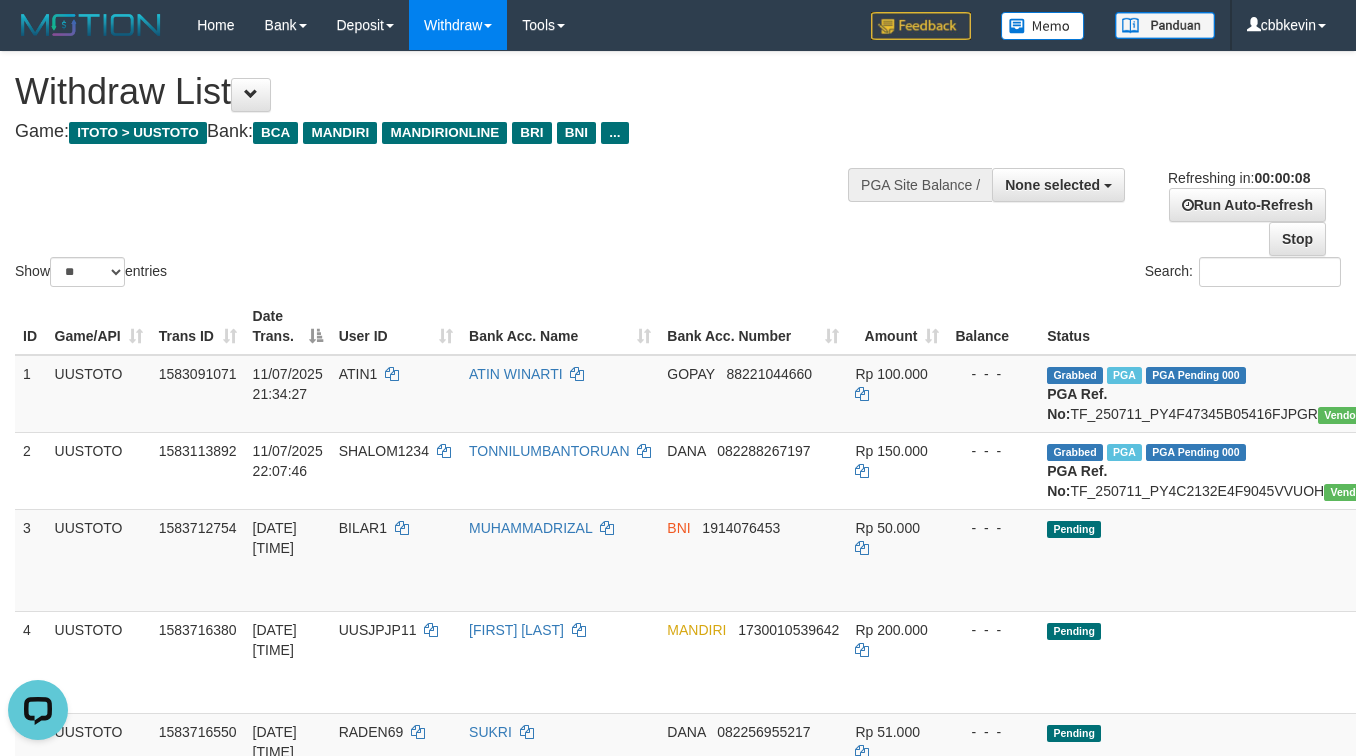 scroll, scrollTop: 0, scrollLeft: 0, axis: both 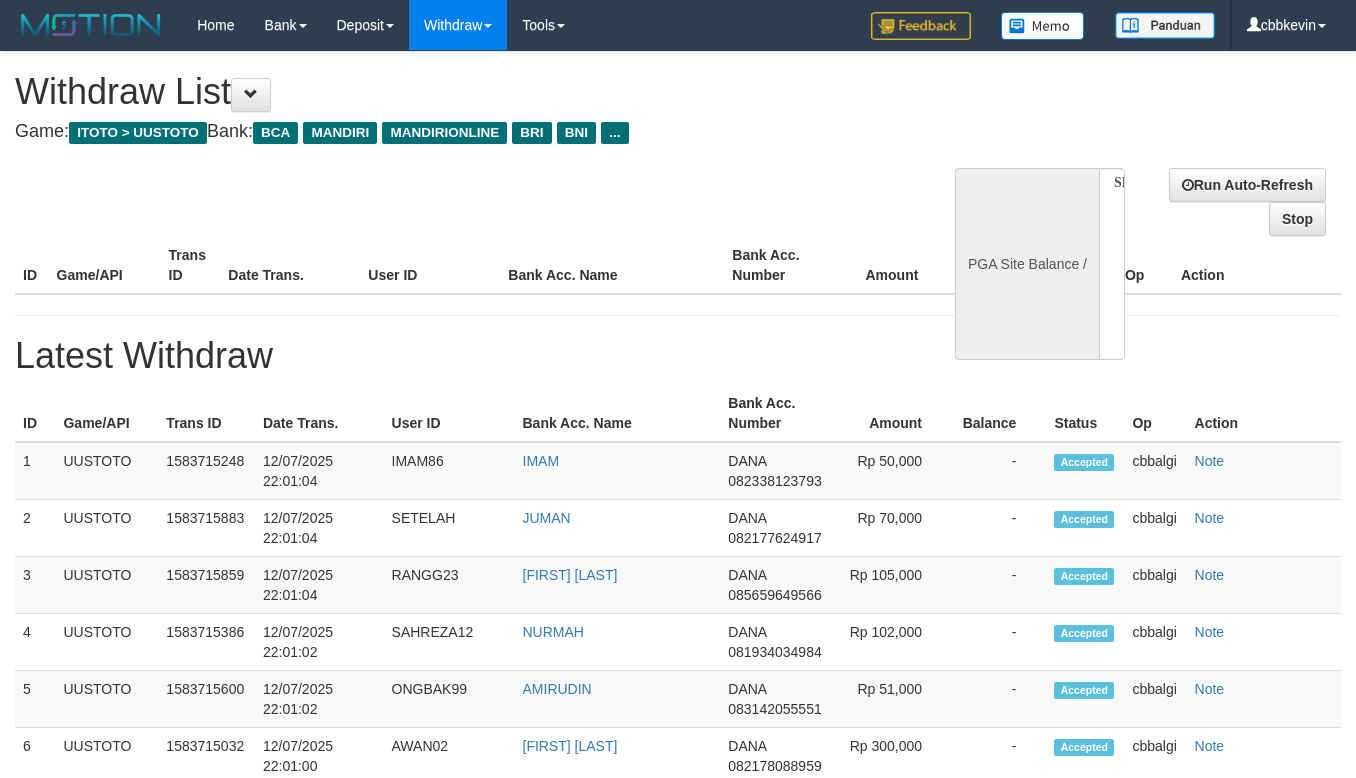 select 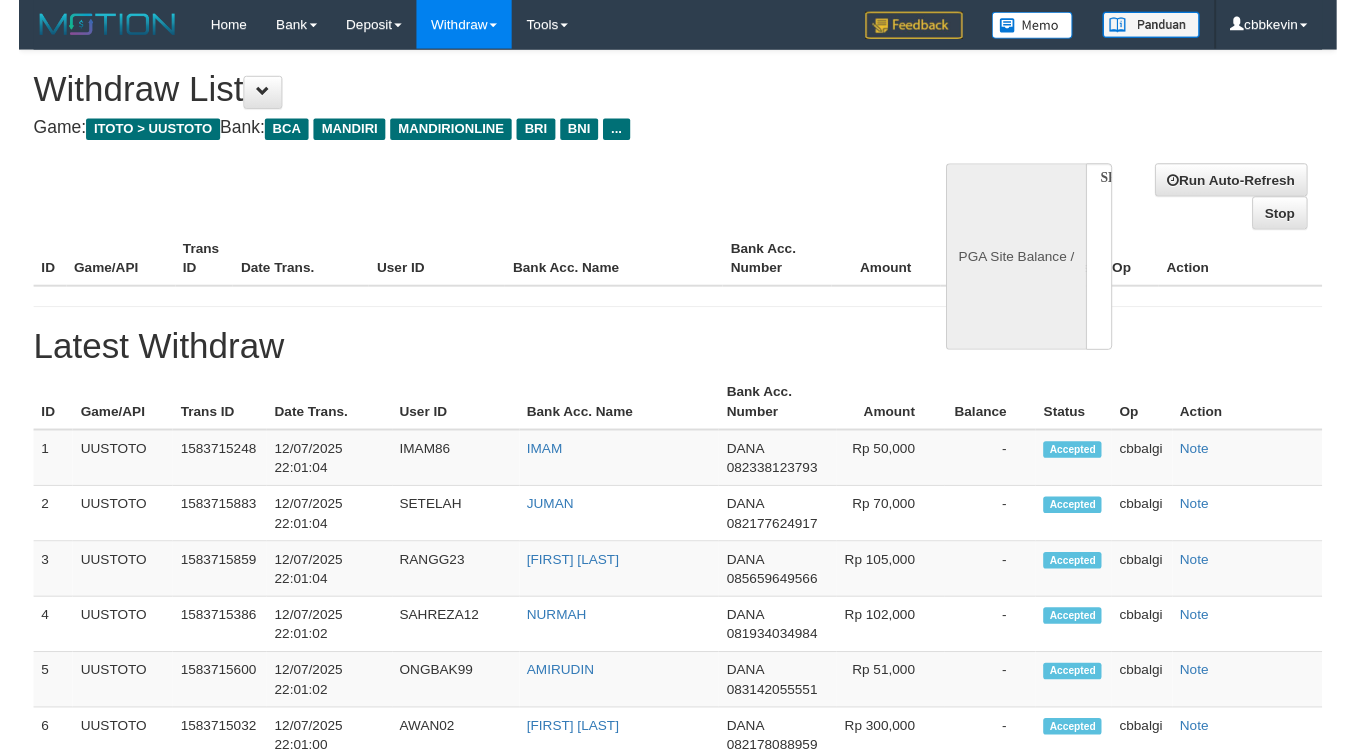 scroll, scrollTop: 0, scrollLeft: 0, axis: both 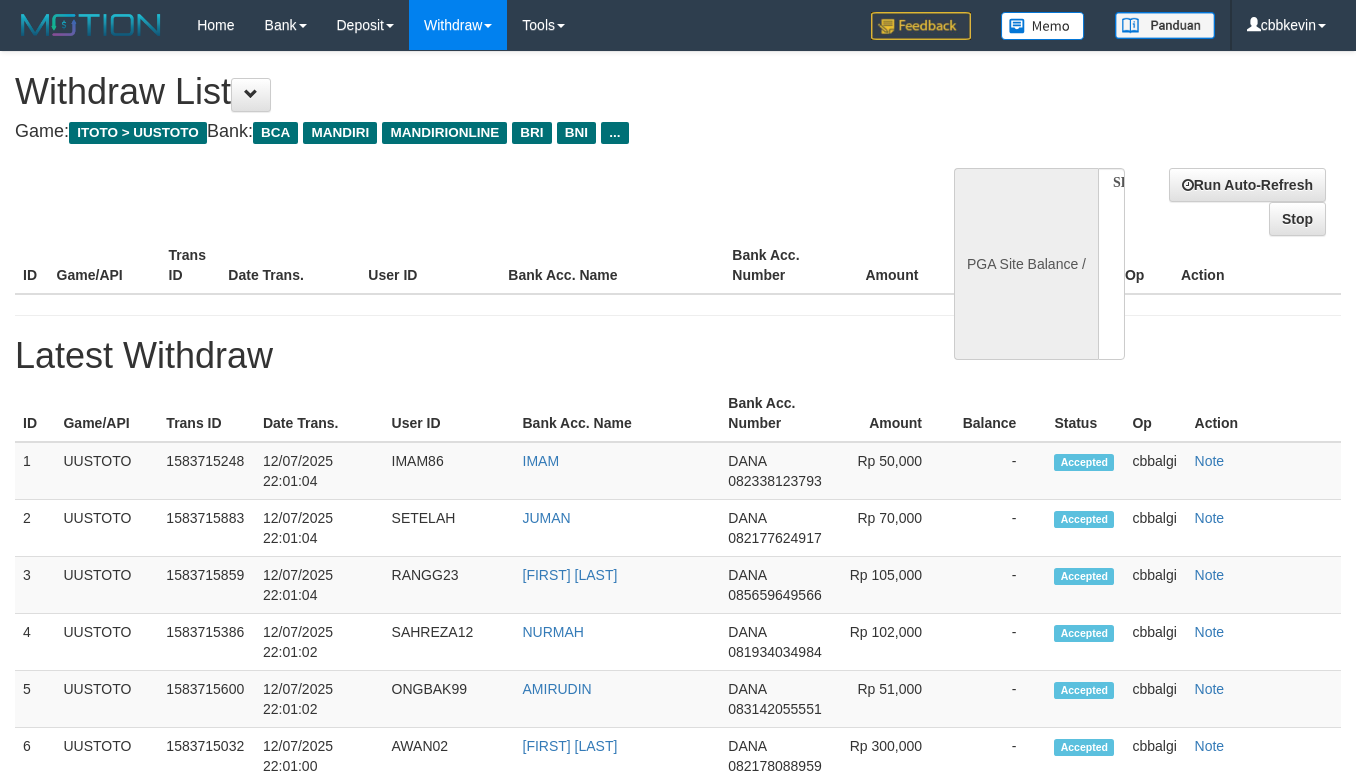 select on "**" 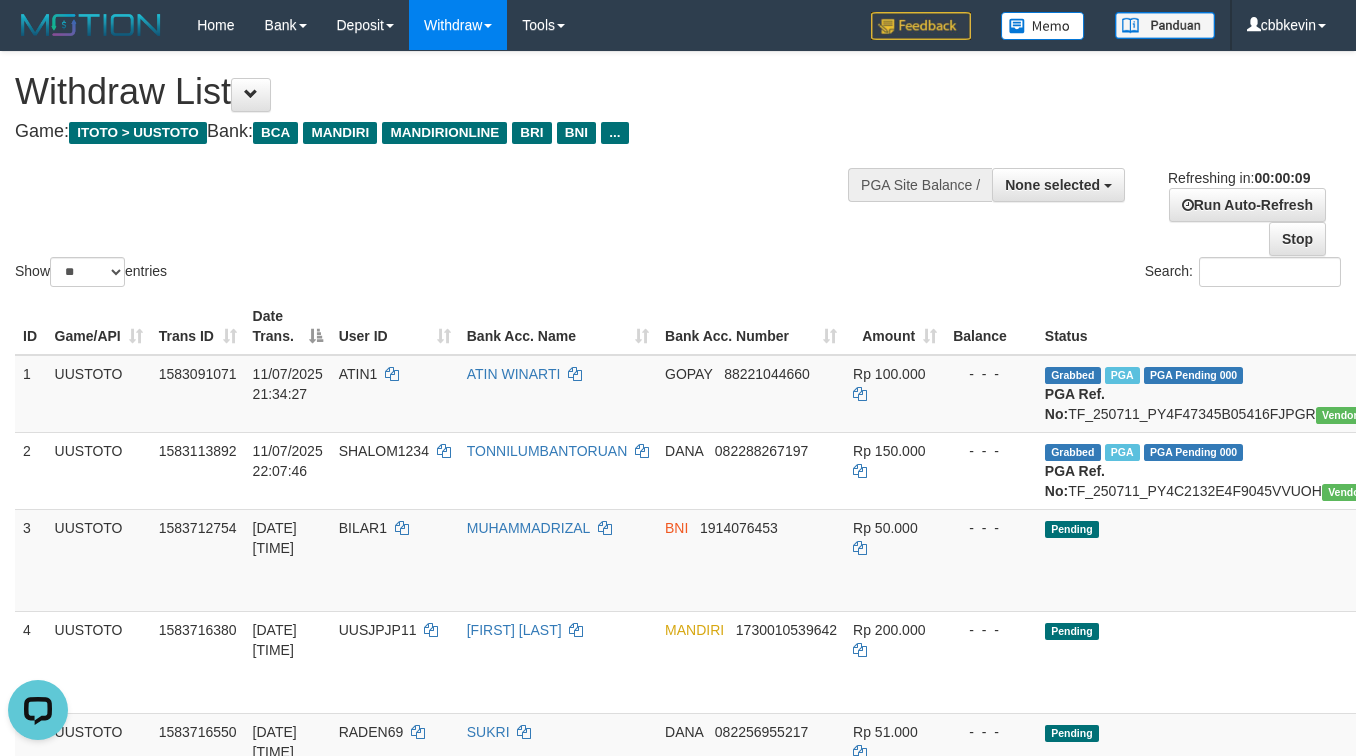 scroll, scrollTop: 0, scrollLeft: 0, axis: both 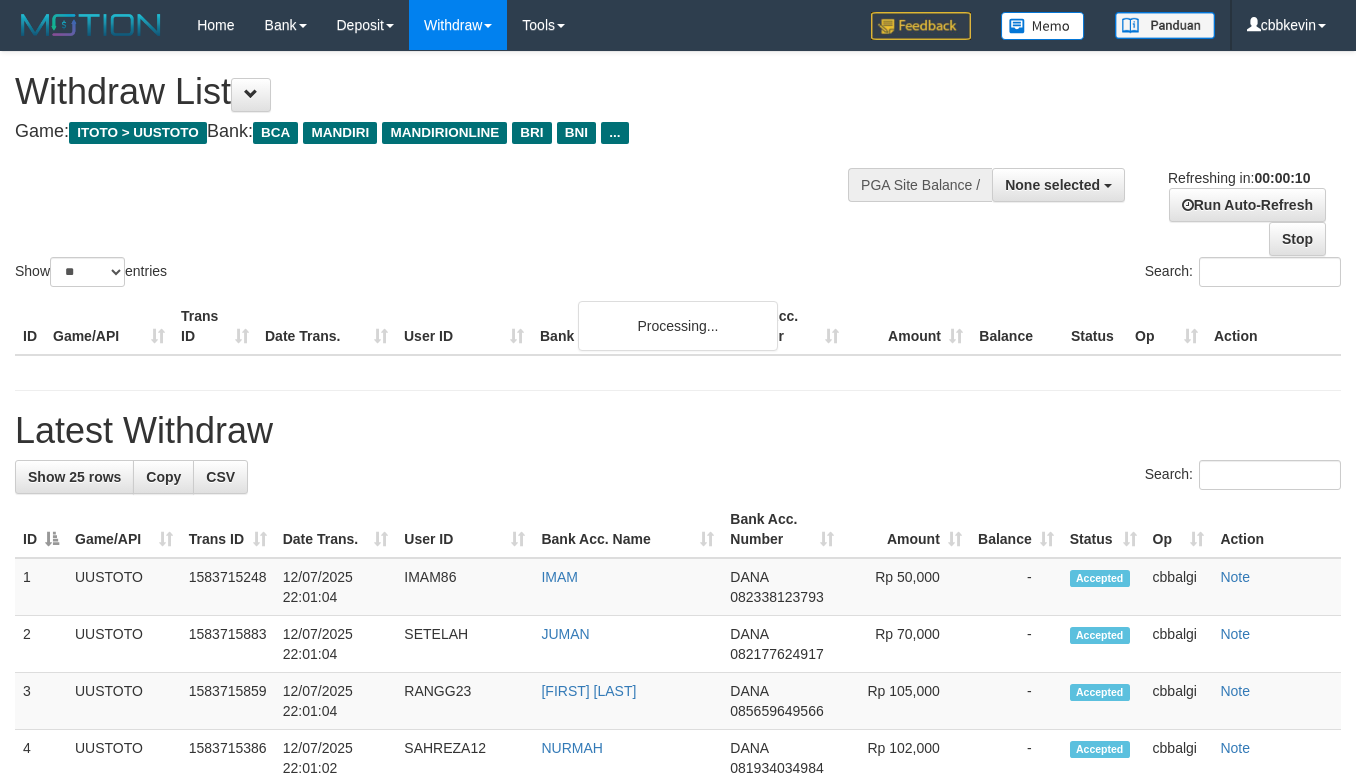 select 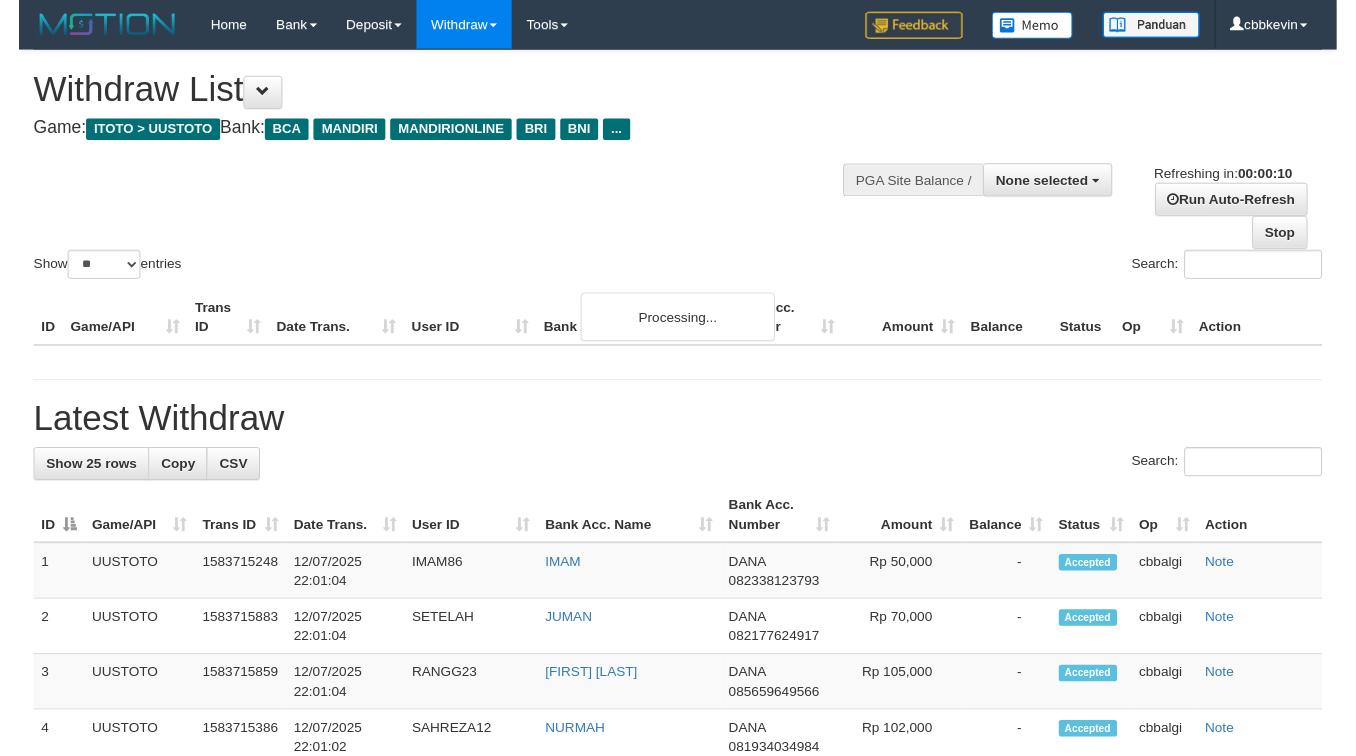 scroll, scrollTop: 0, scrollLeft: 0, axis: both 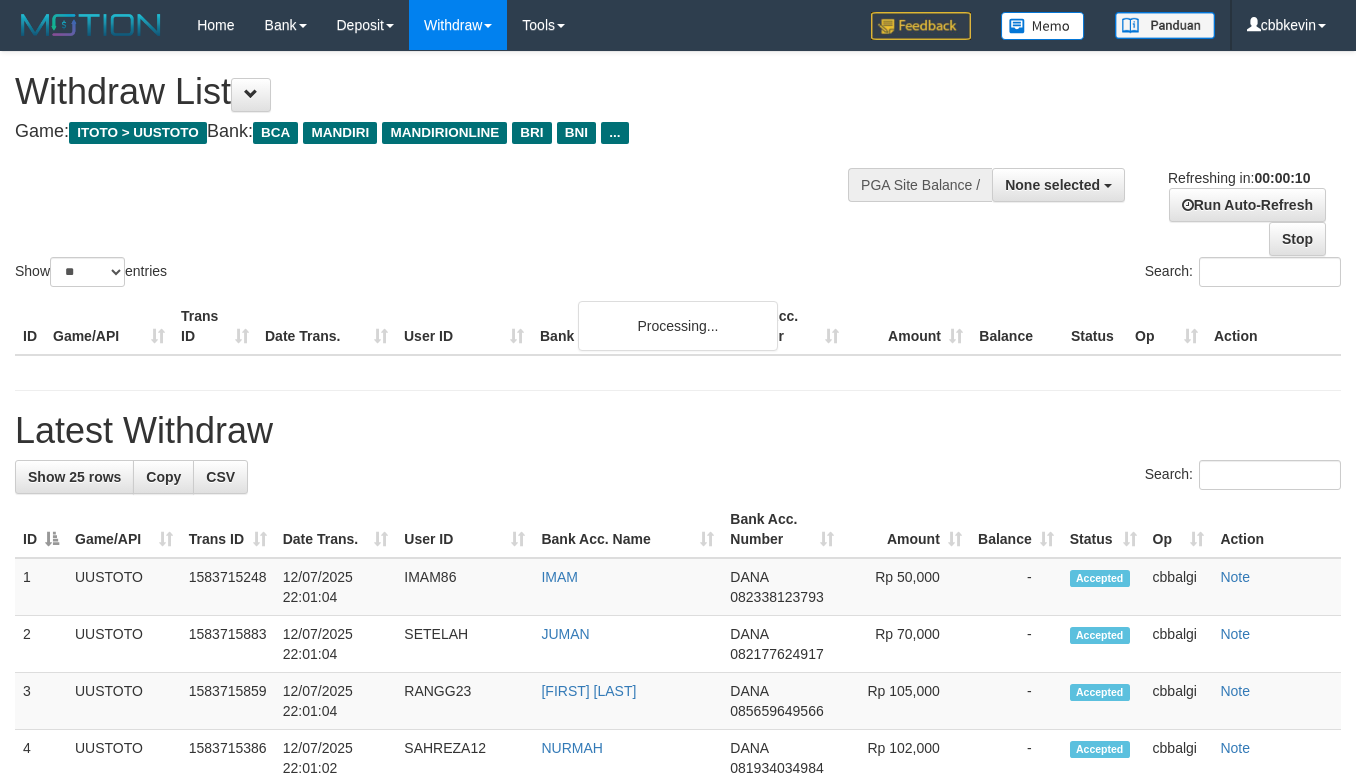 select 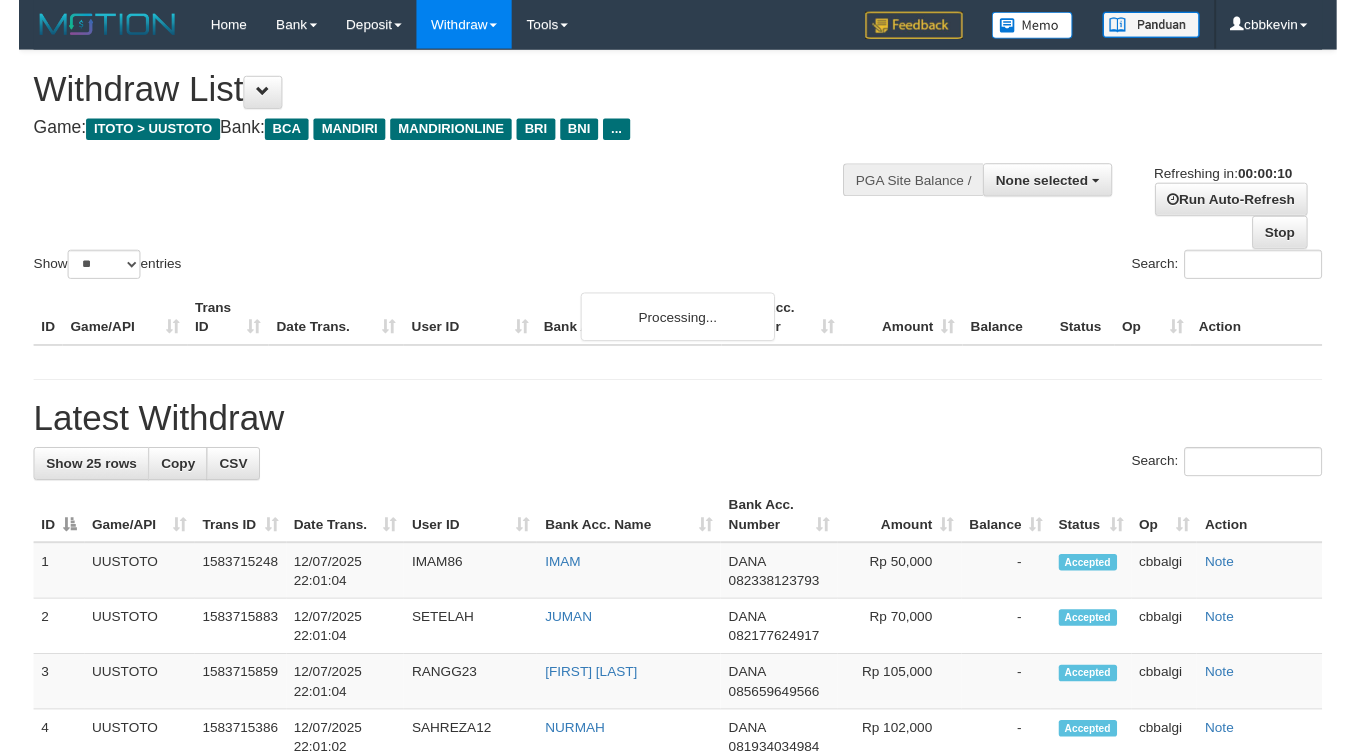 scroll, scrollTop: 0, scrollLeft: 0, axis: both 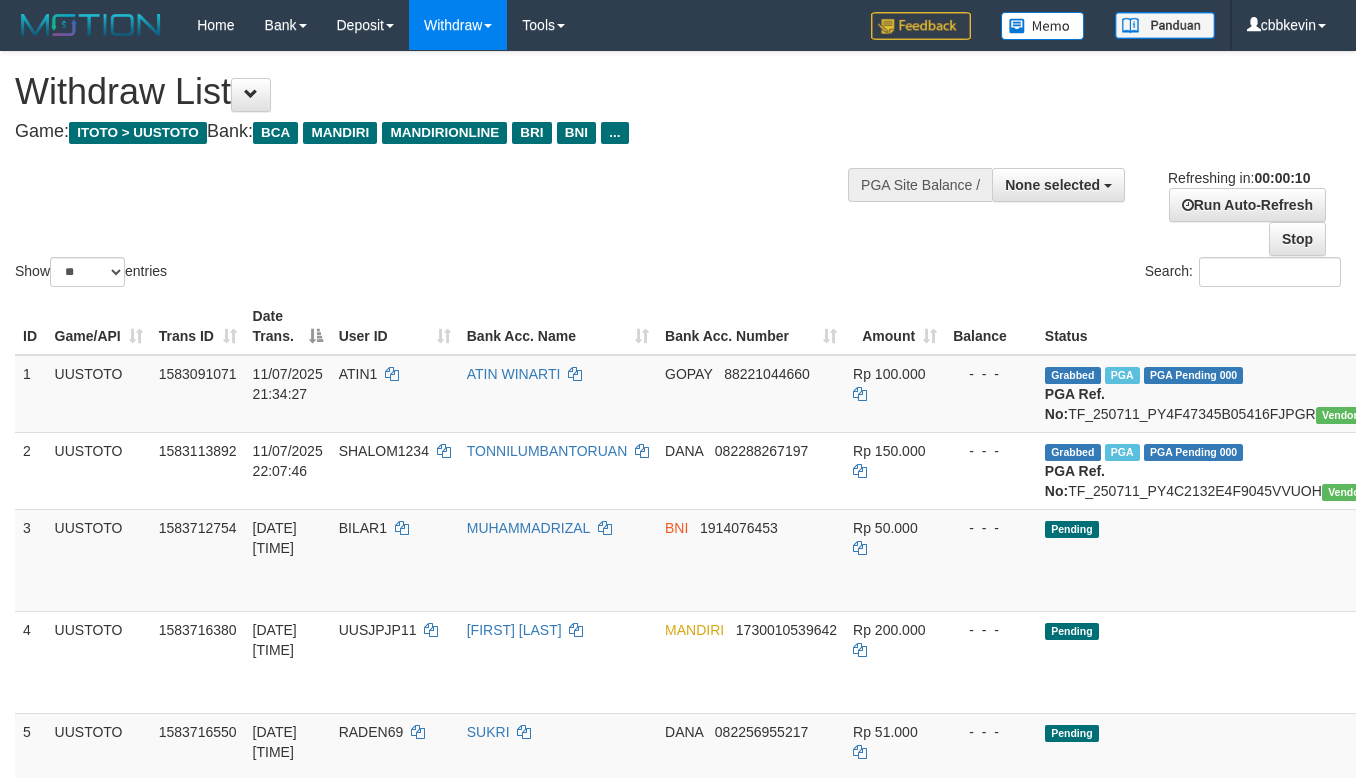 select 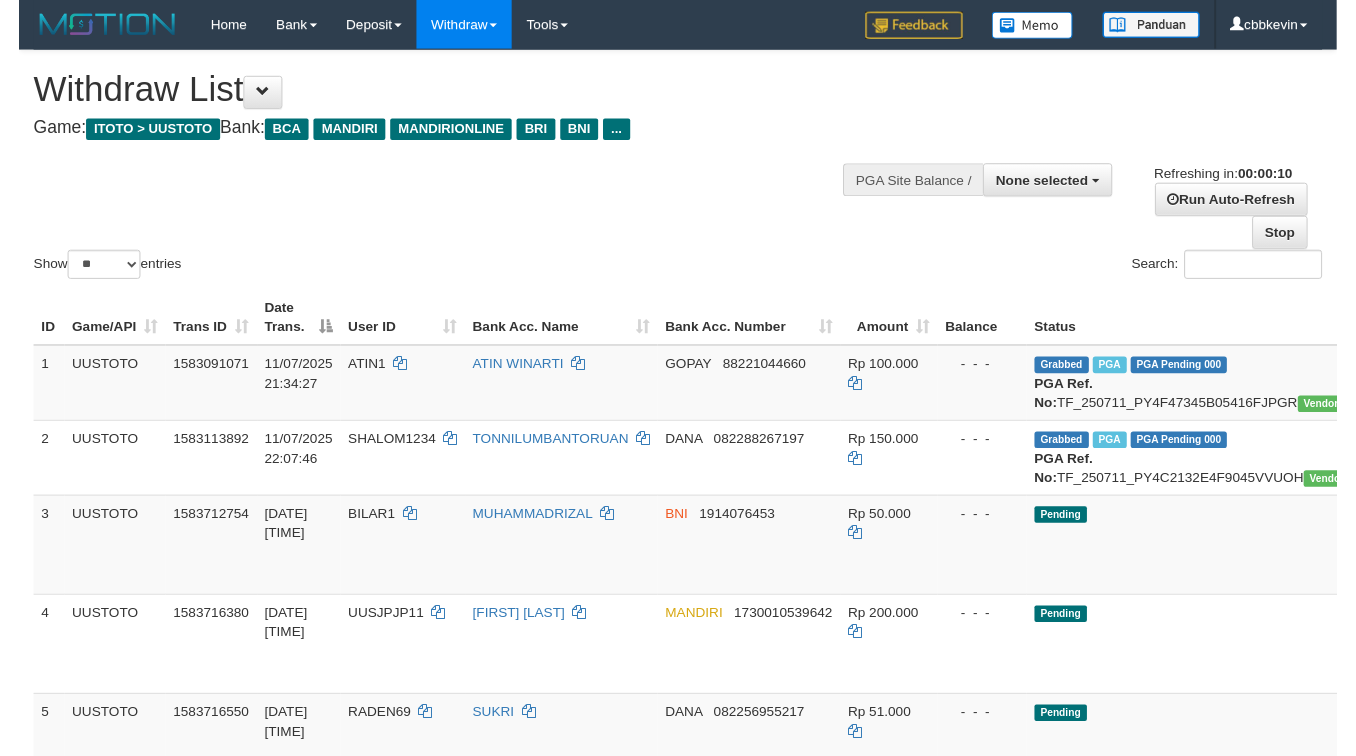 scroll, scrollTop: 0, scrollLeft: 0, axis: both 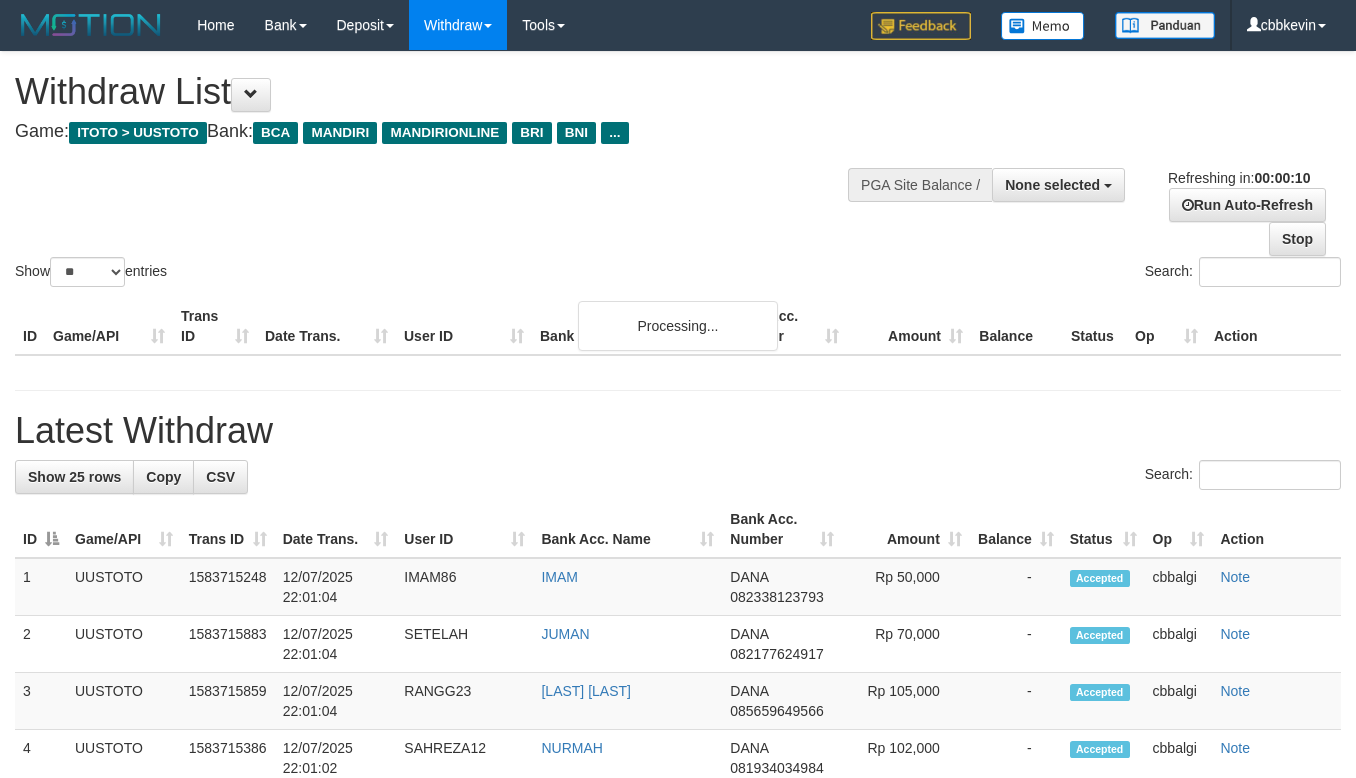 select 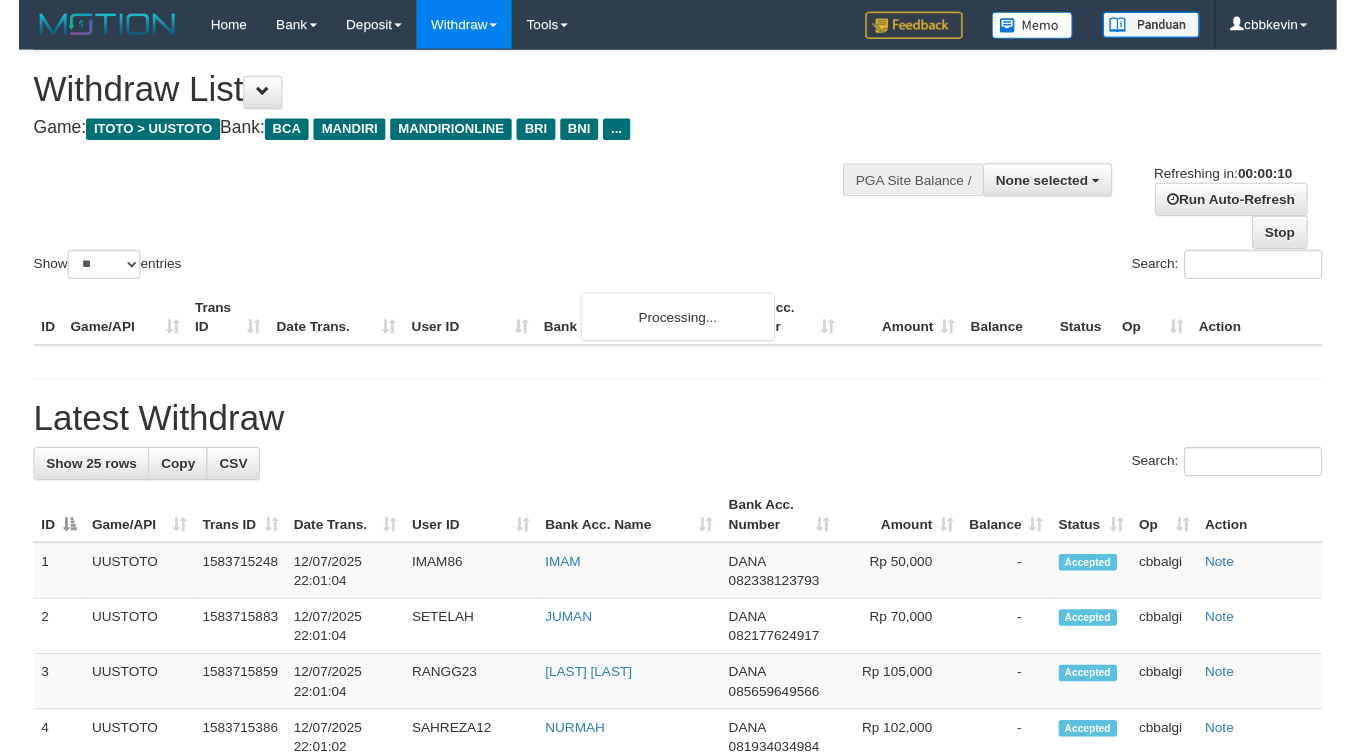 scroll, scrollTop: 0, scrollLeft: 0, axis: both 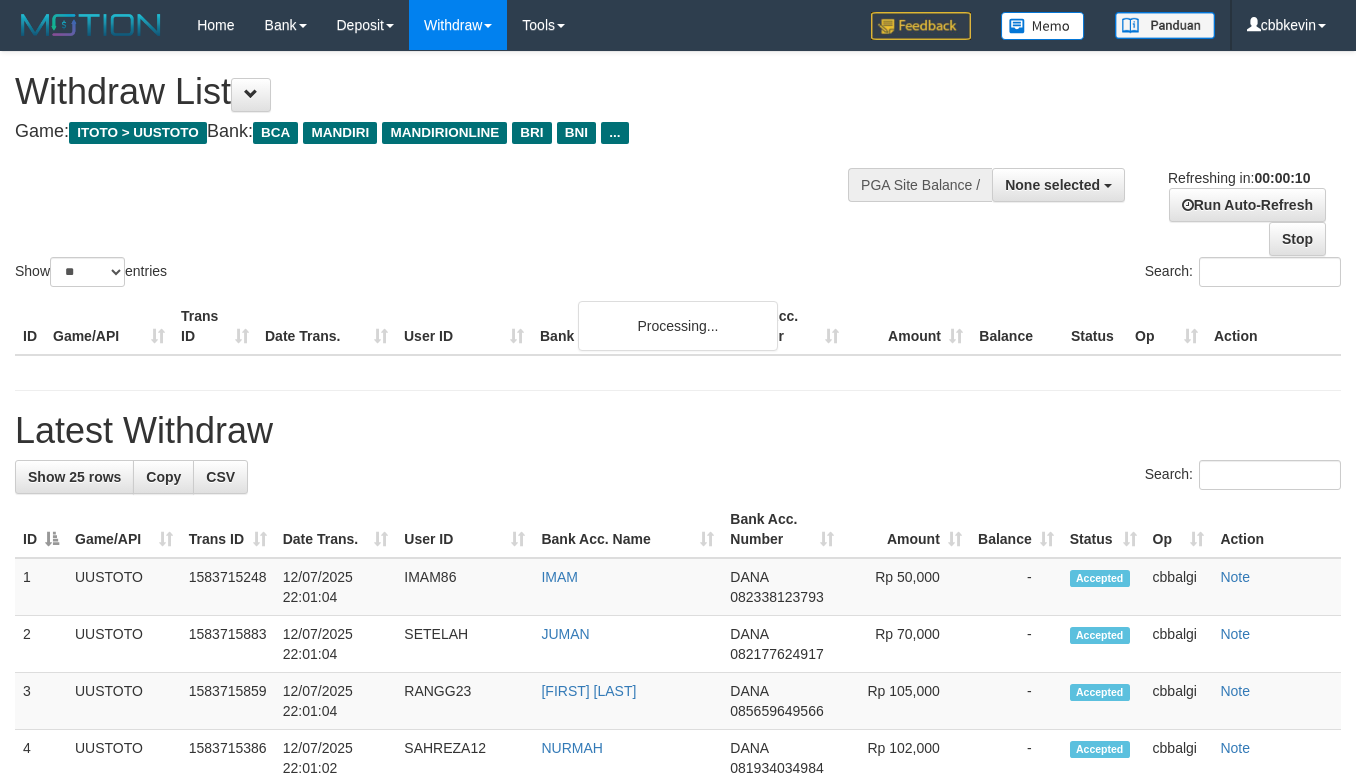 select 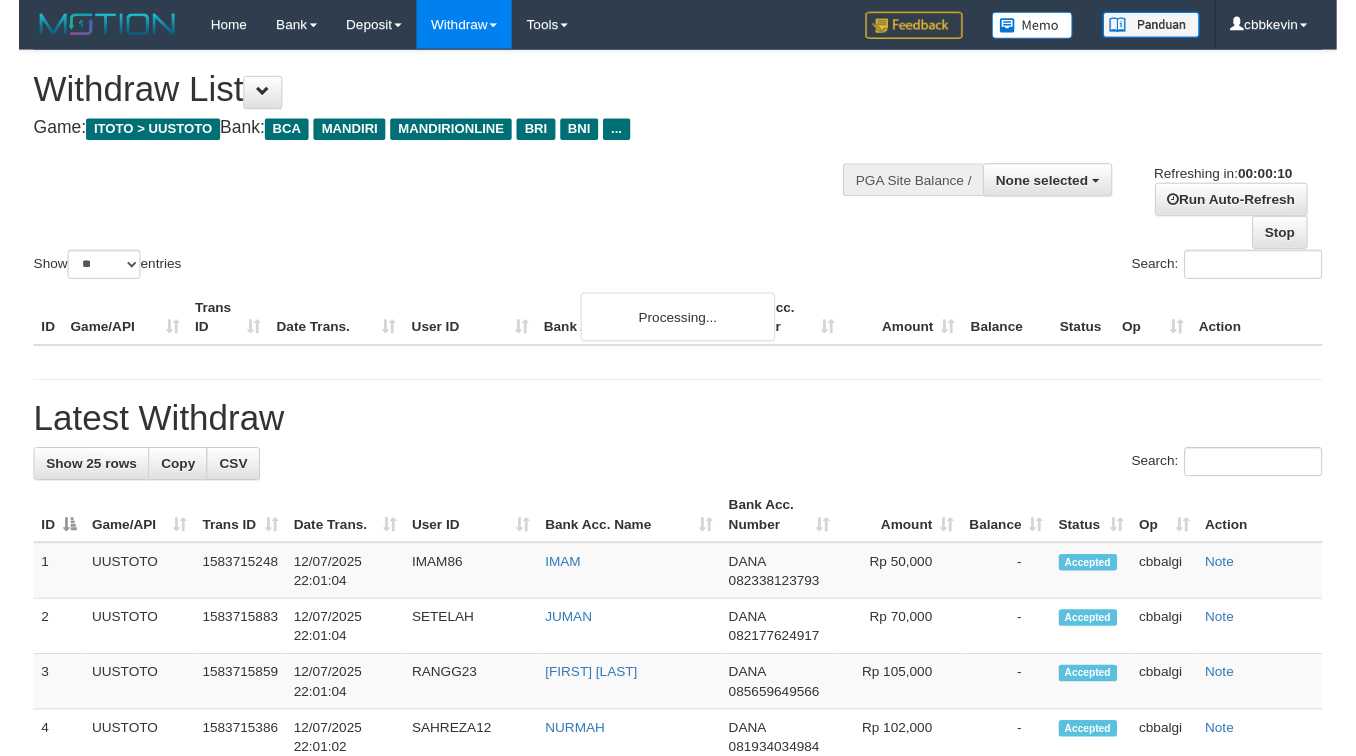 scroll, scrollTop: 0, scrollLeft: 0, axis: both 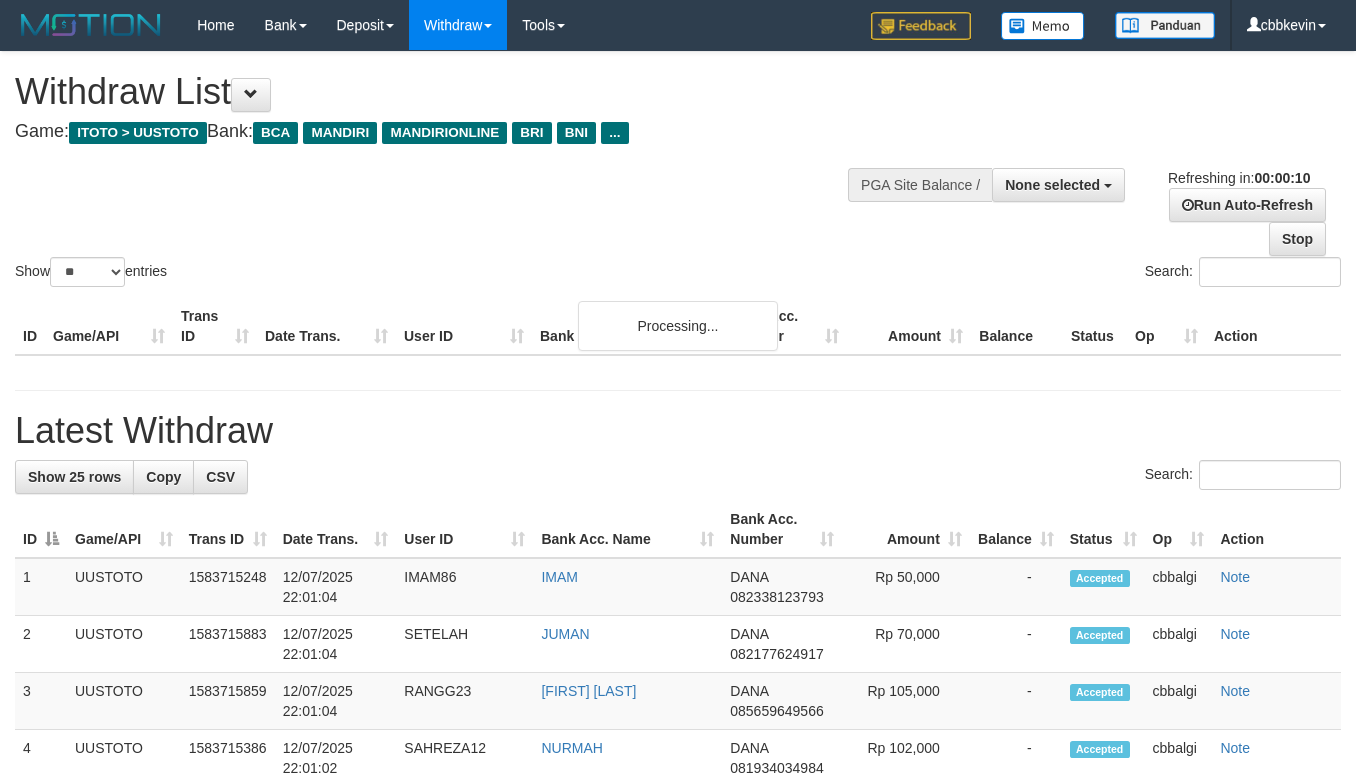 select 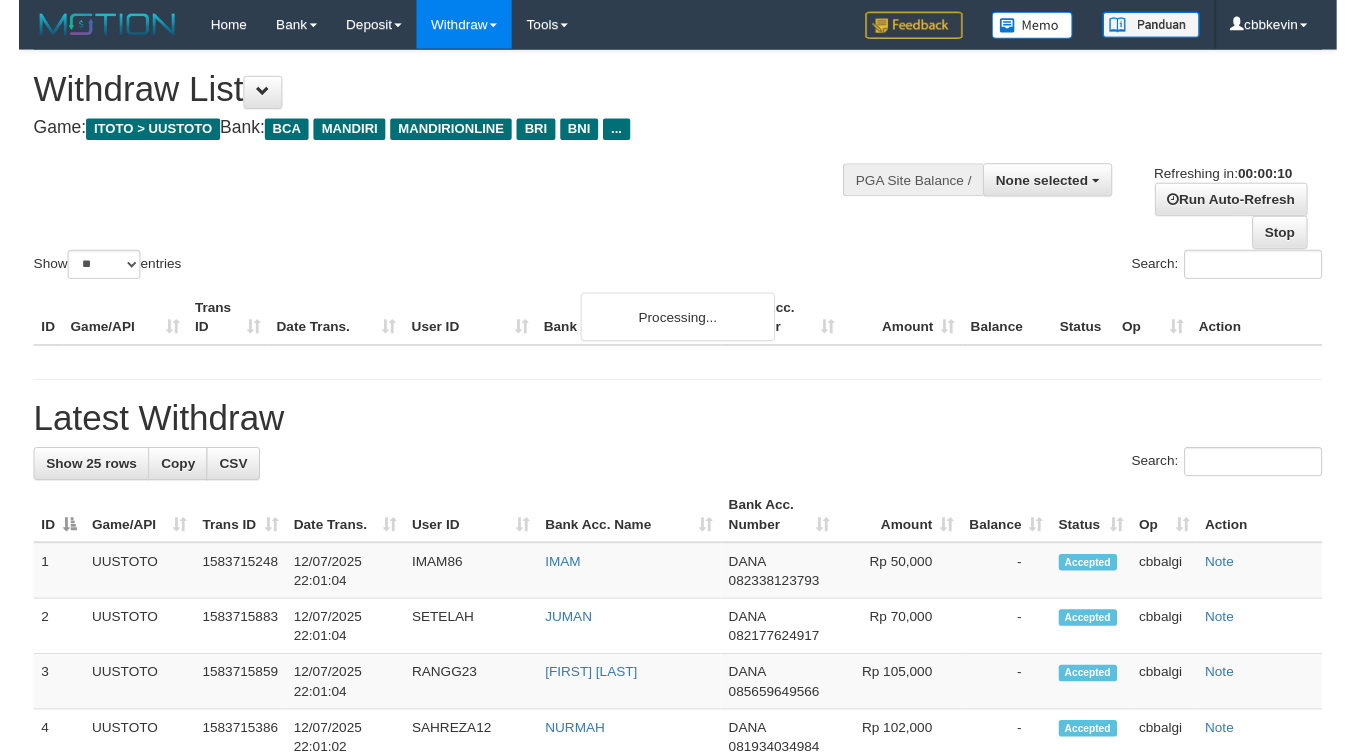 scroll, scrollTop: 0, scrollLeft: 0, axis: both 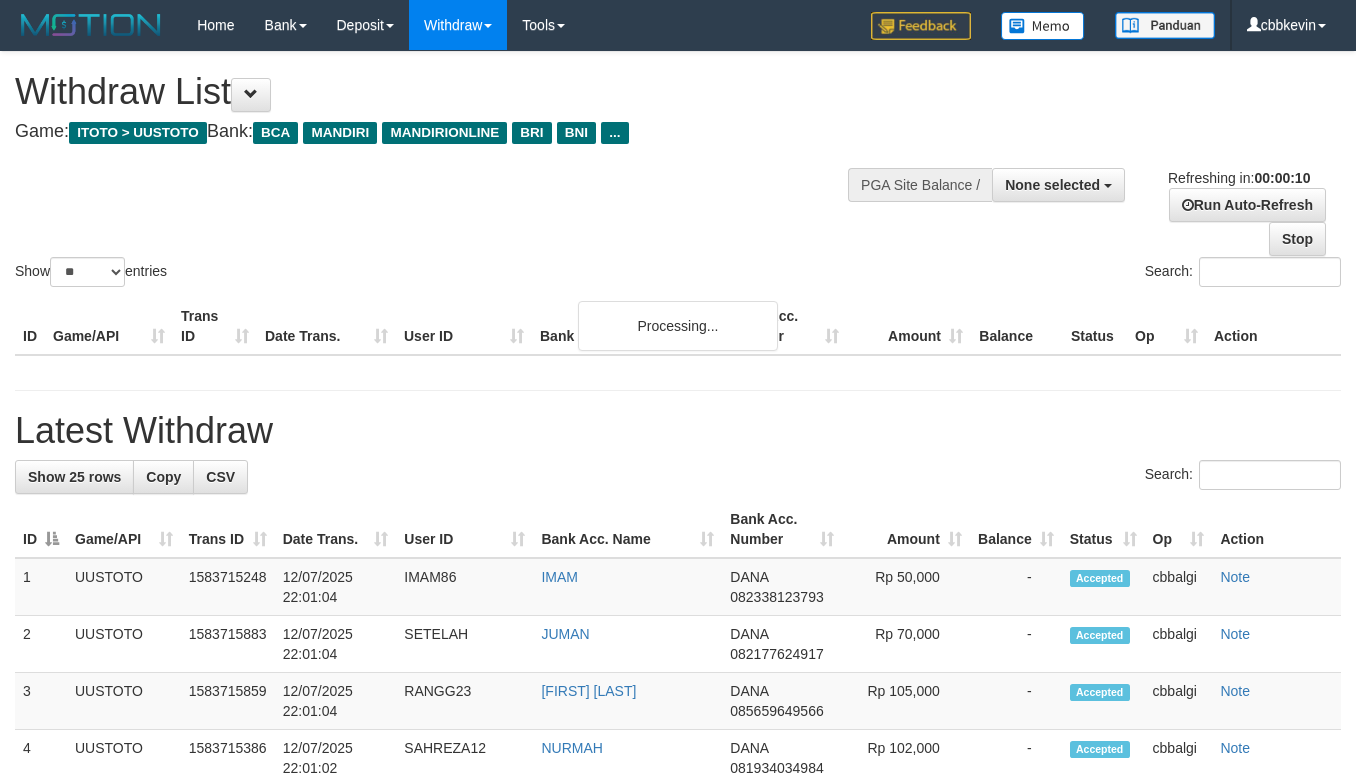 select 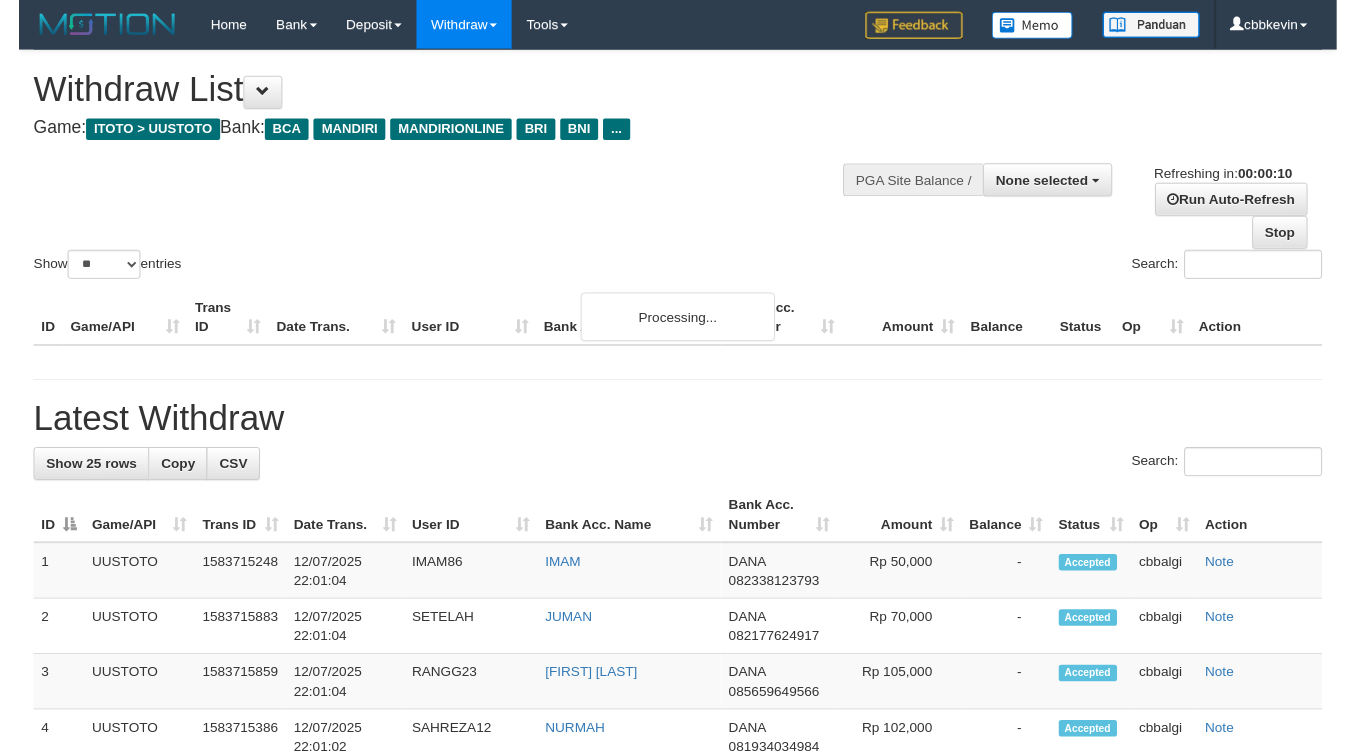 scroll, scrollTop: 0, scrollLeft: 0, axis: both 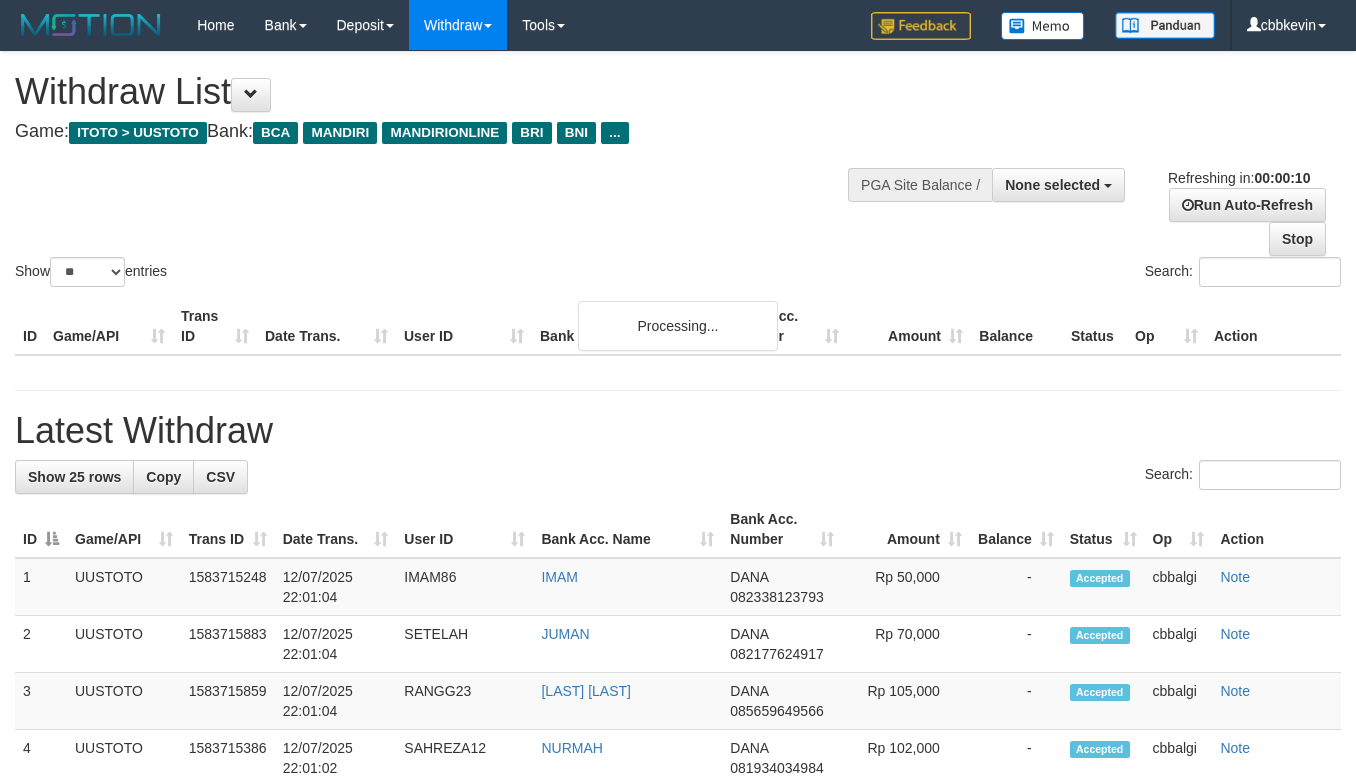 select 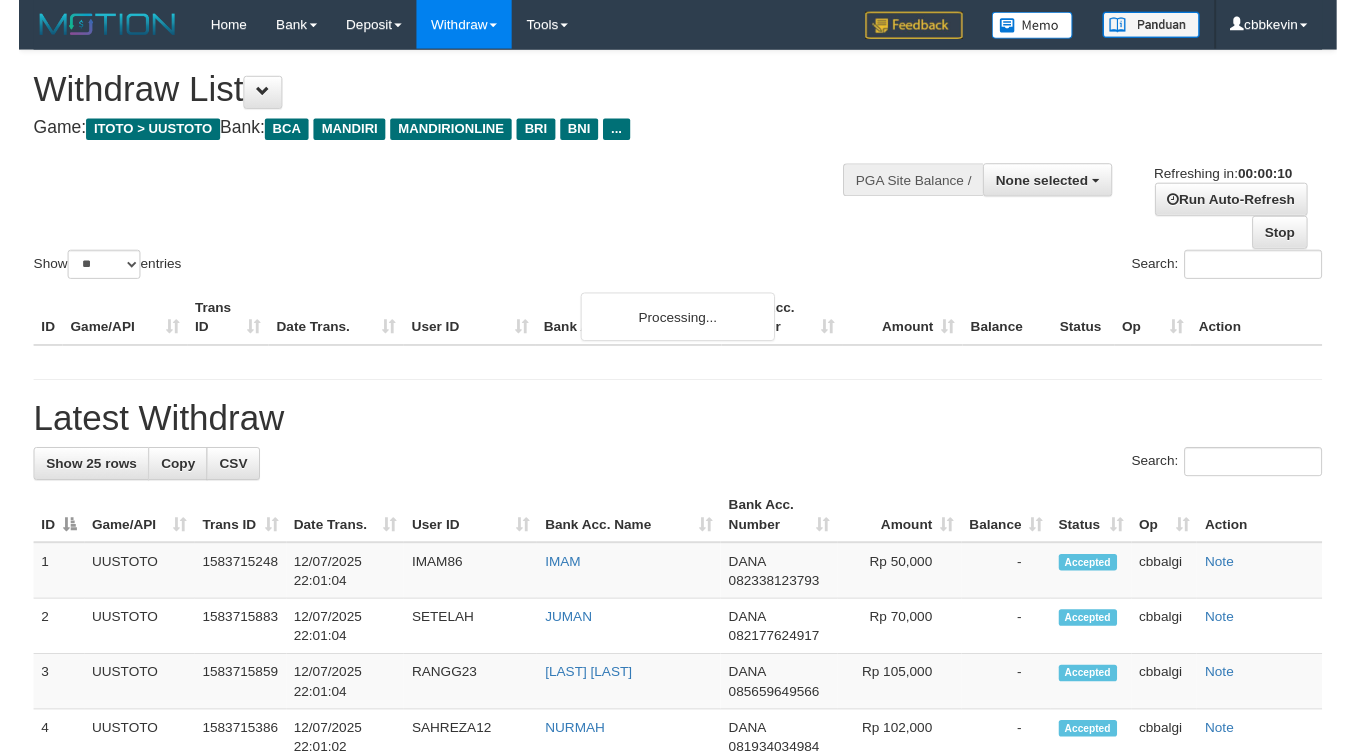 scroll, scrollTop: 0, scrollLeft: 0, axis: both 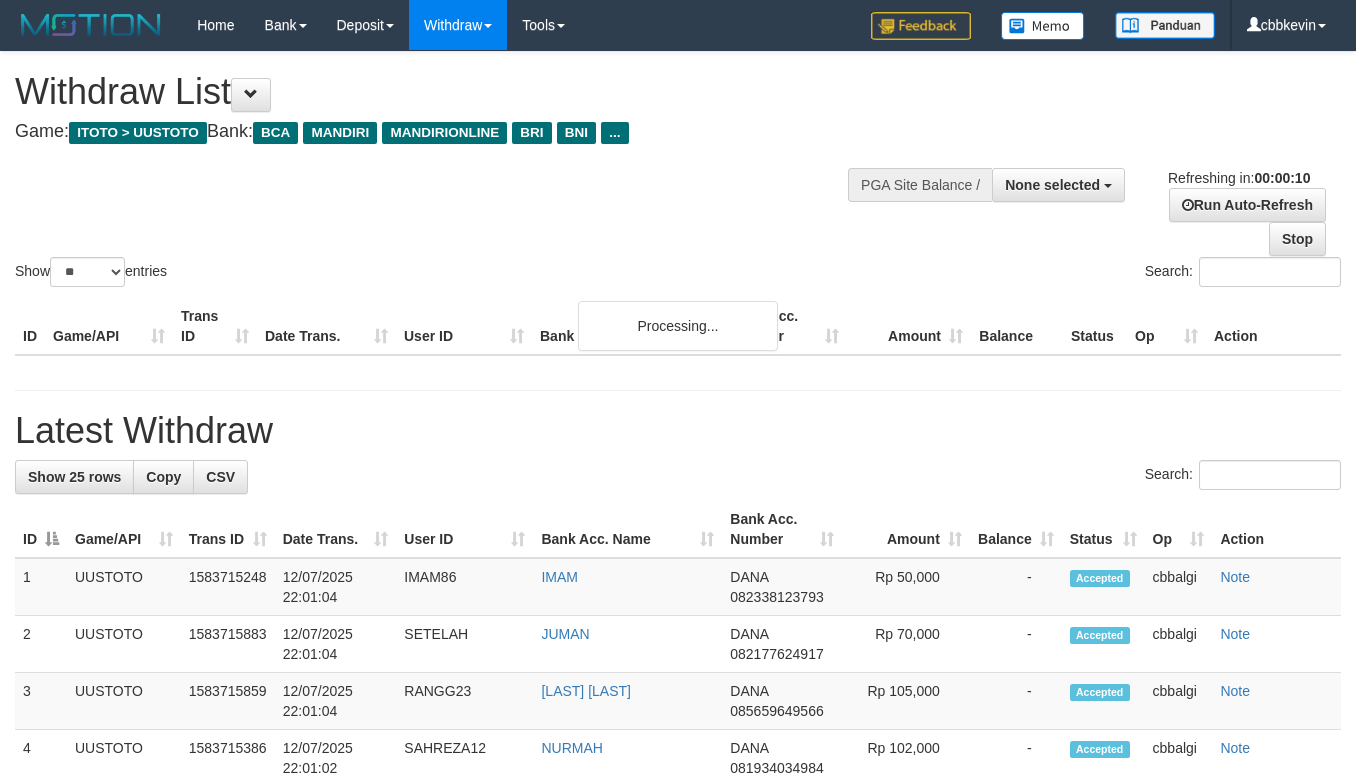 select 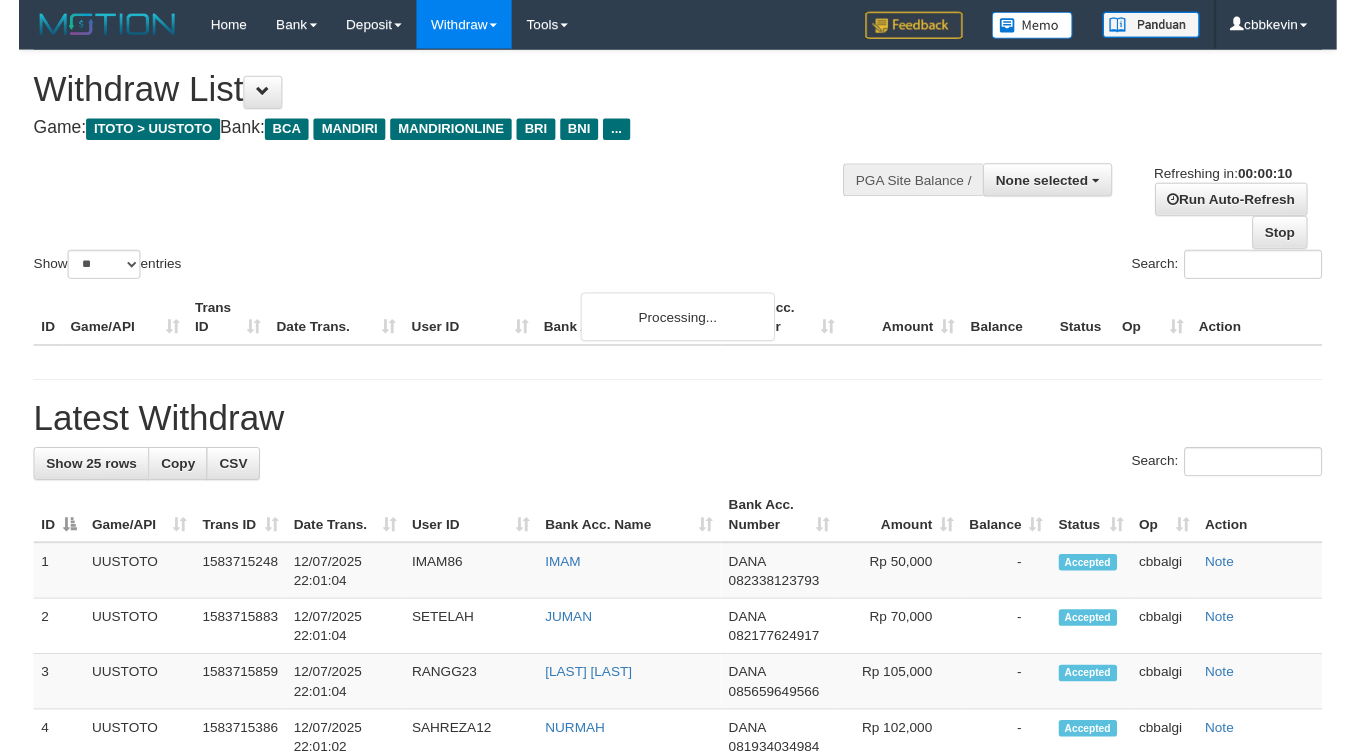 scroll, scrollTop: 0, scrollLeft: 0, axis: both 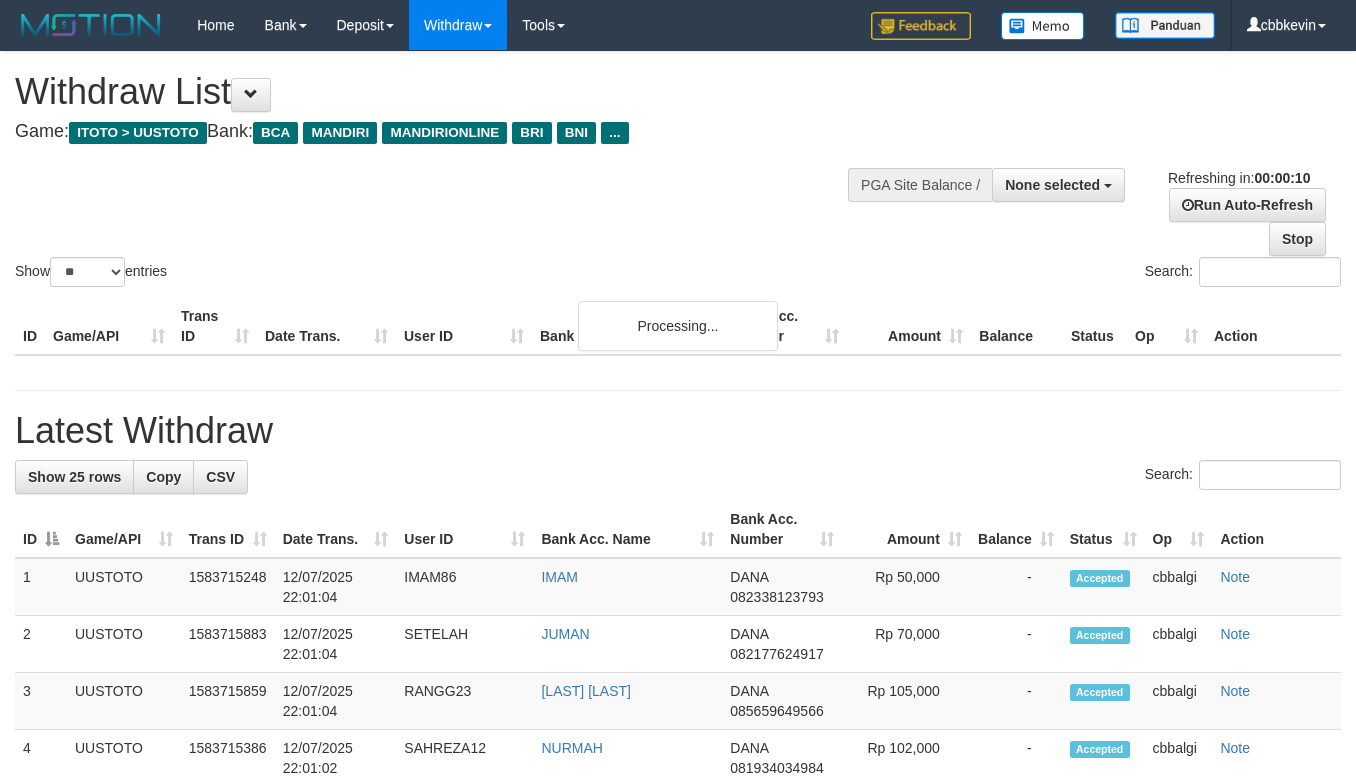 select 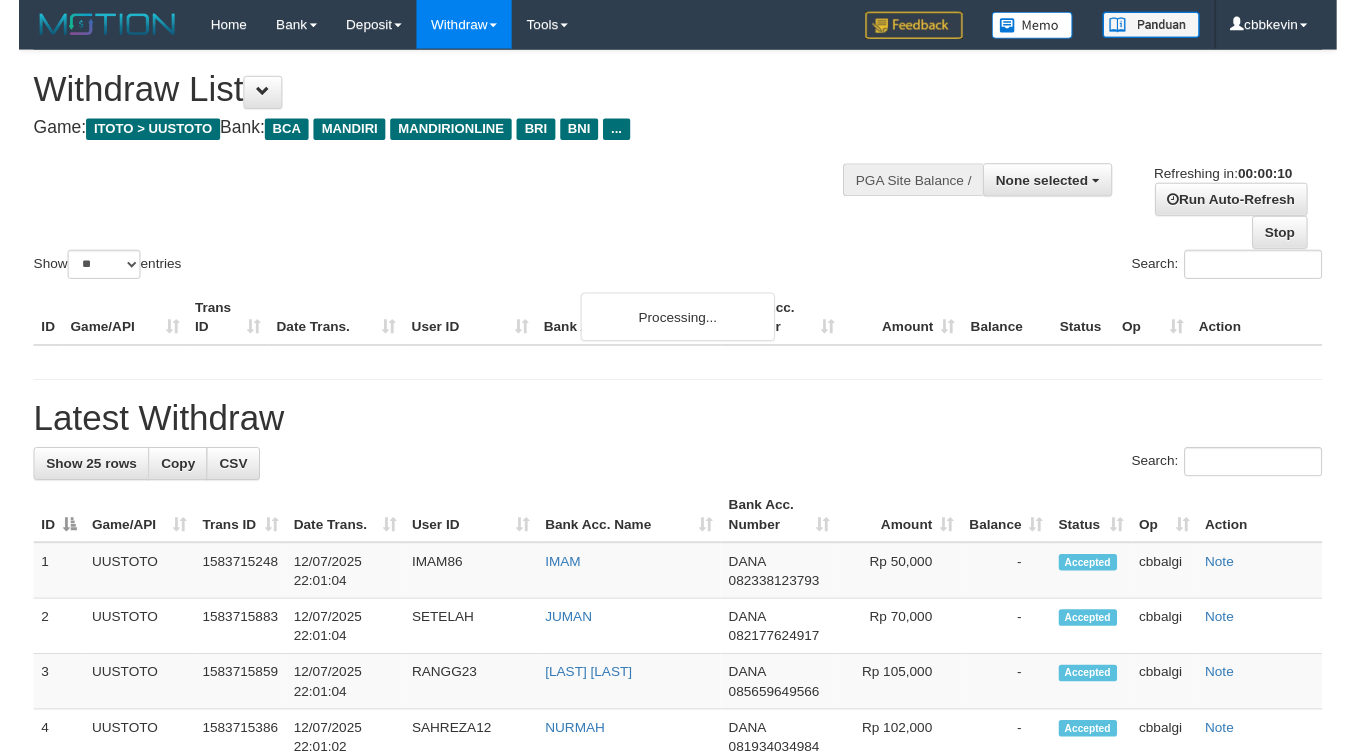 scroll, scrollTop: 0, scrollLeft: 0, axis: both 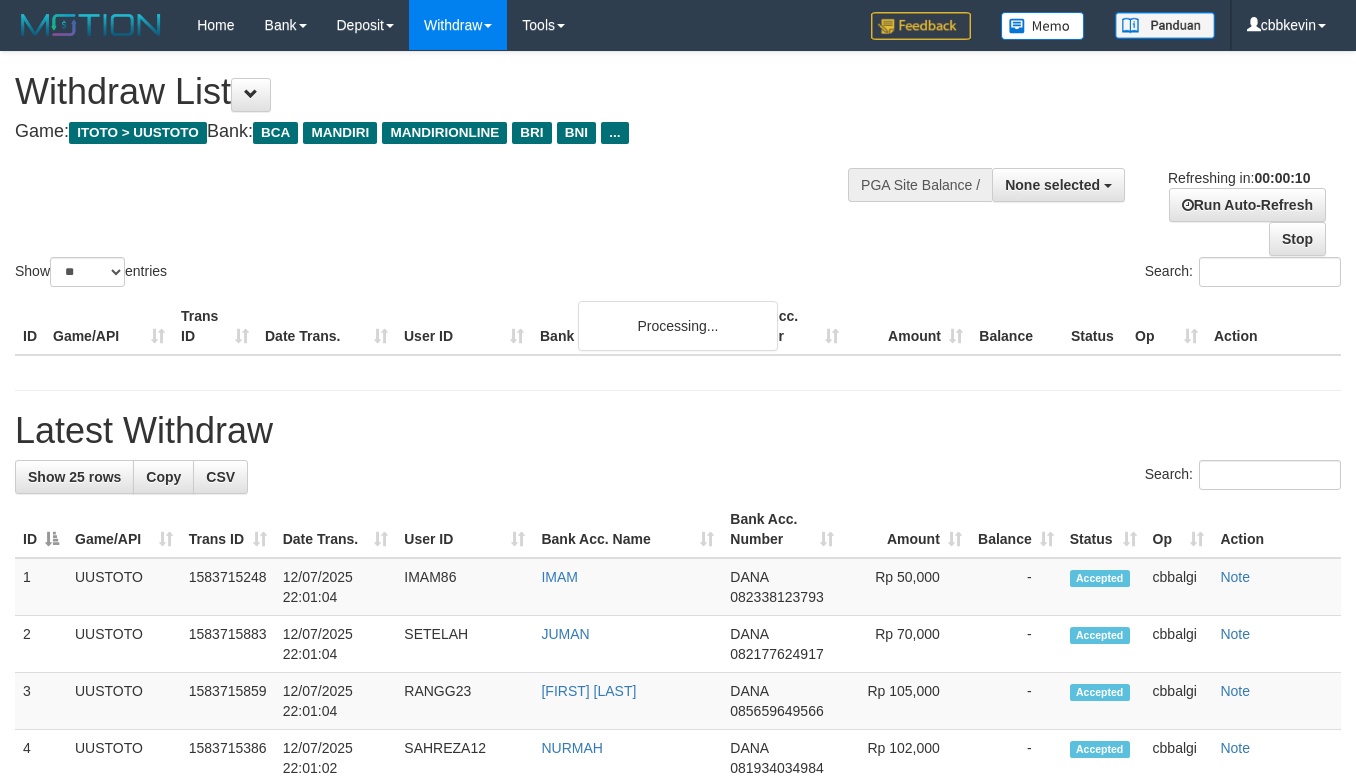 select 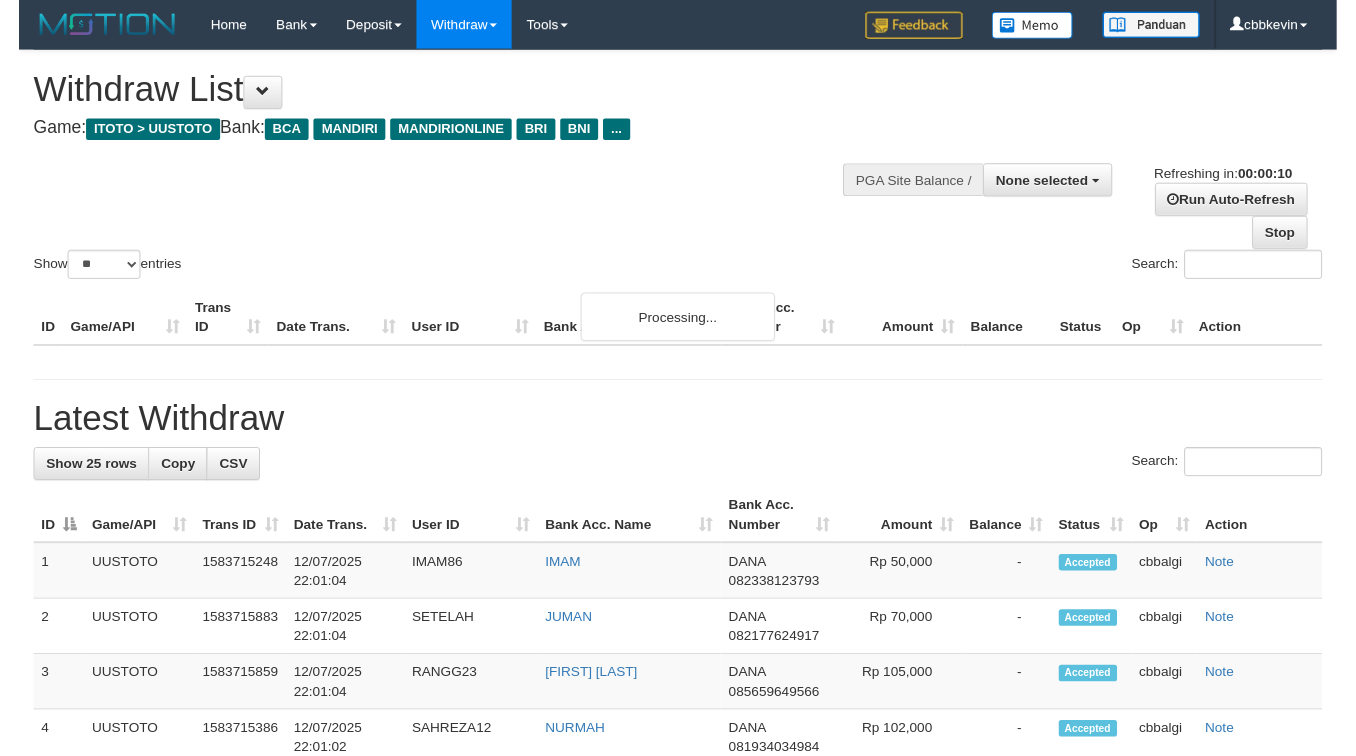 scroll, scrollTop: 0, scrollLeft: 0, axis: both 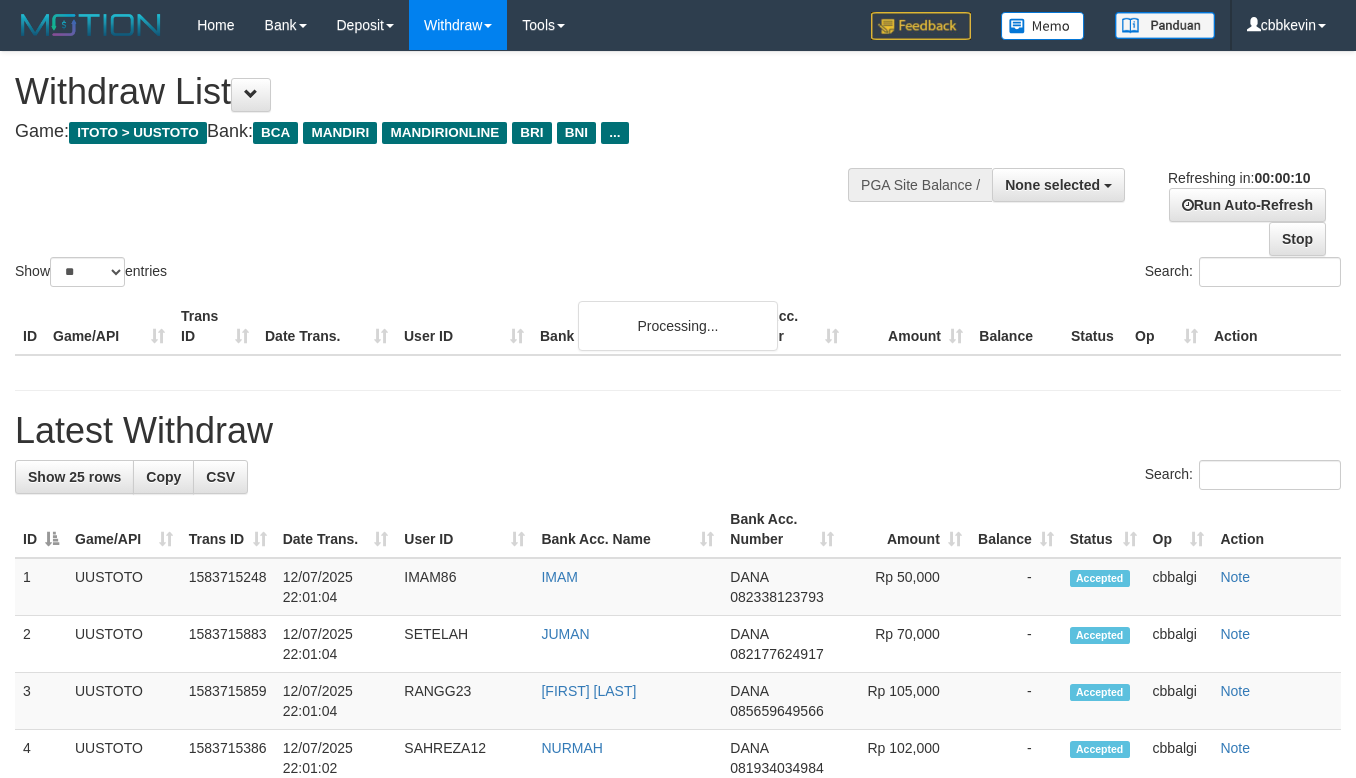 select 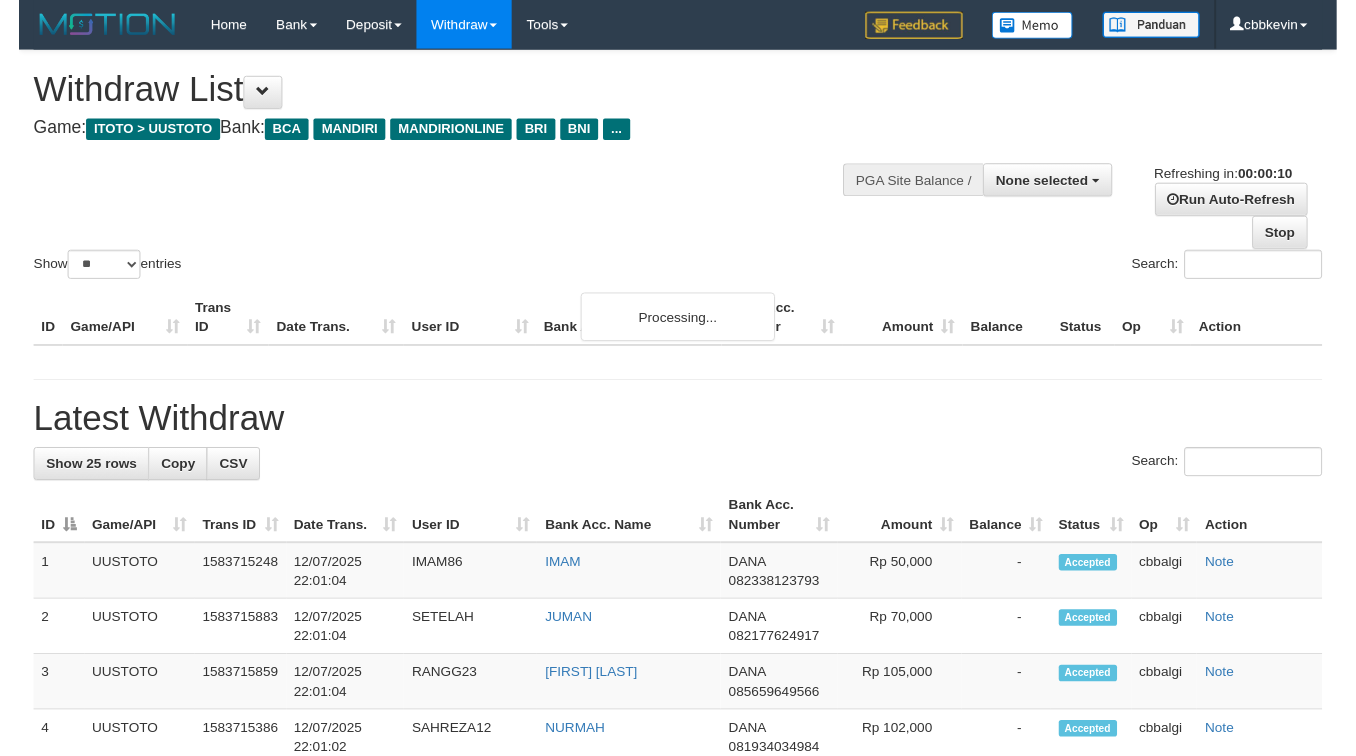 scroll, scrollTop: 0, scrollLeft: 0, axis: both 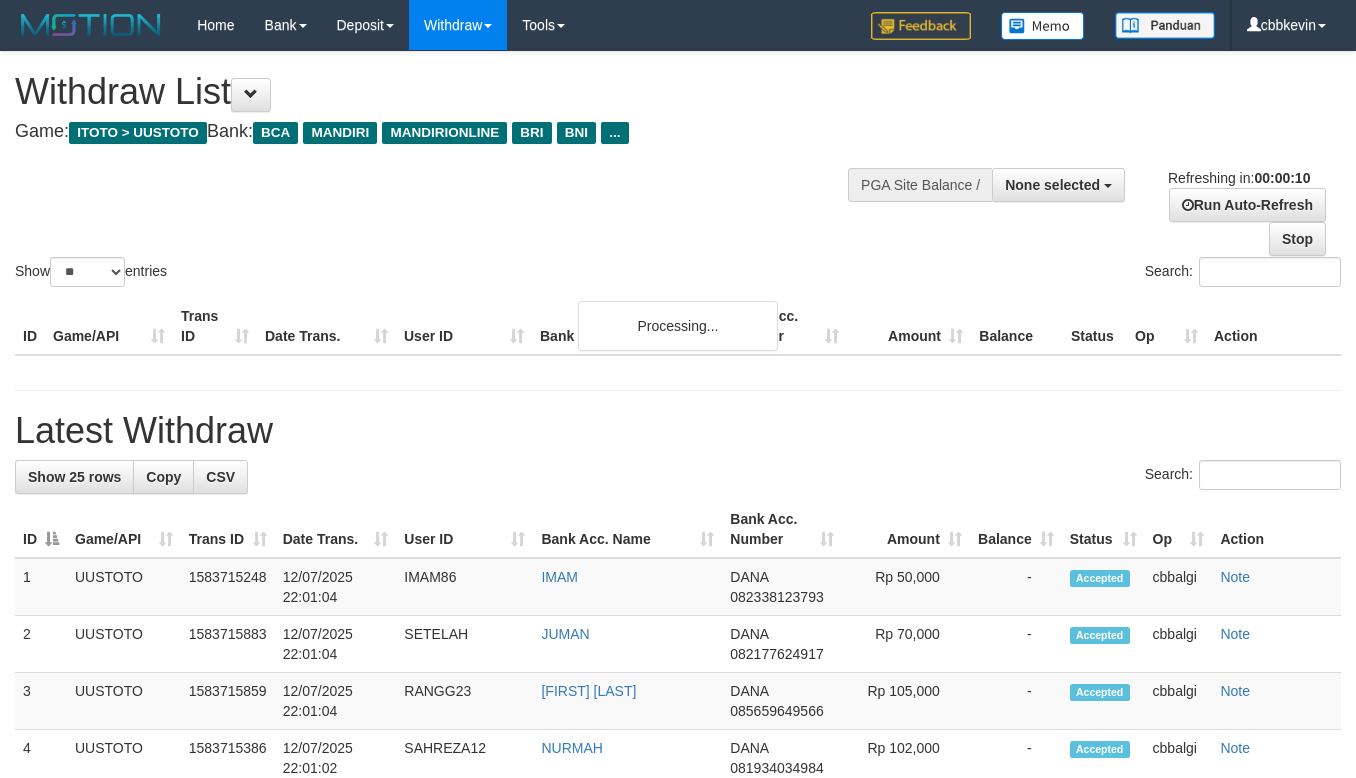 select 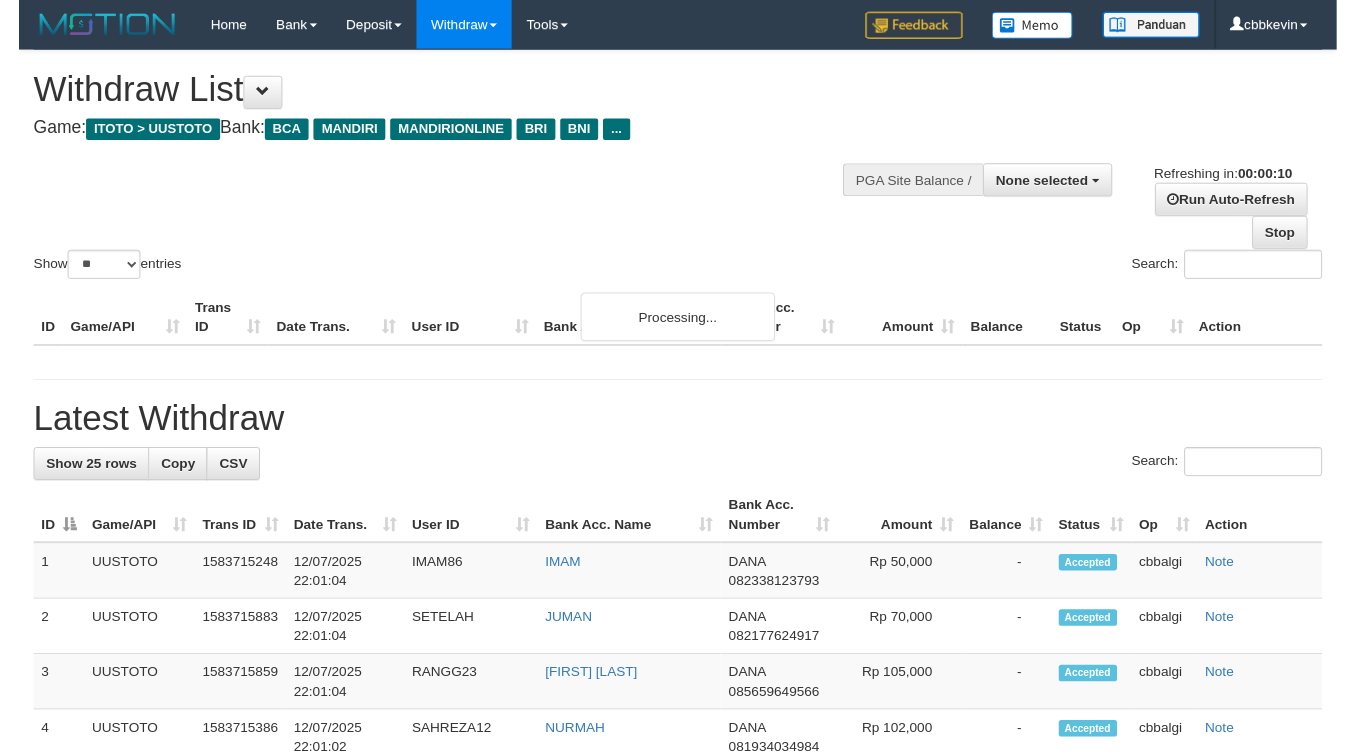 scroll, scrollTop: 0, scrollLeft: 0, axis: both 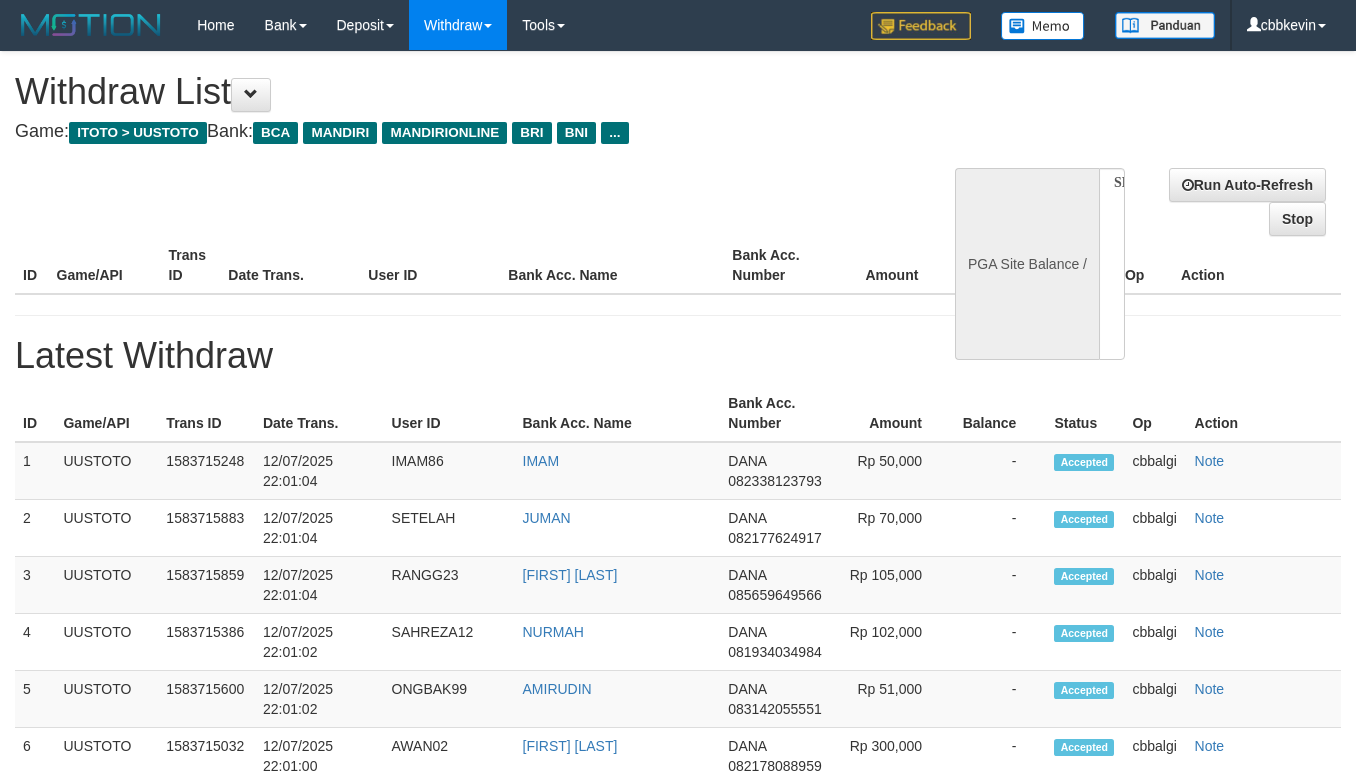 select 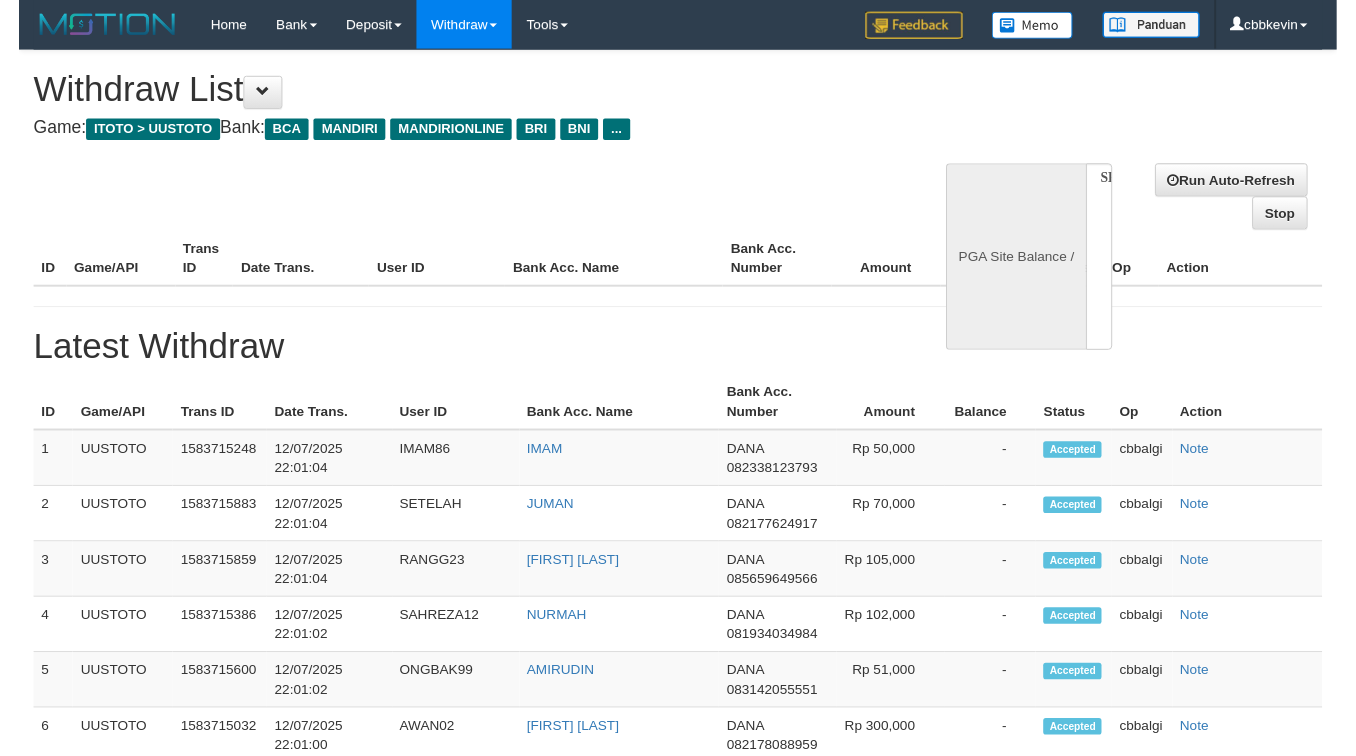 scroll, scrollTop: 0, scrollLeft: 0, axis: both 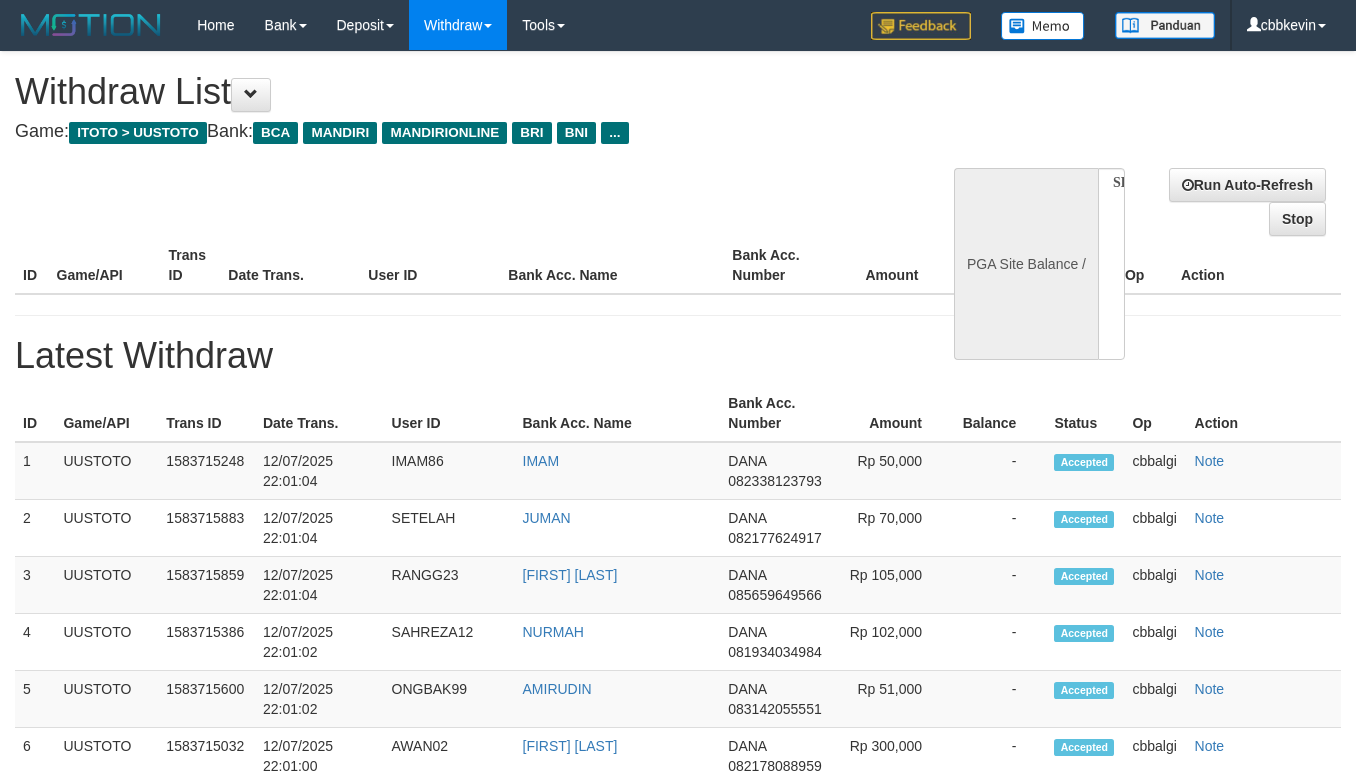 select on "**" 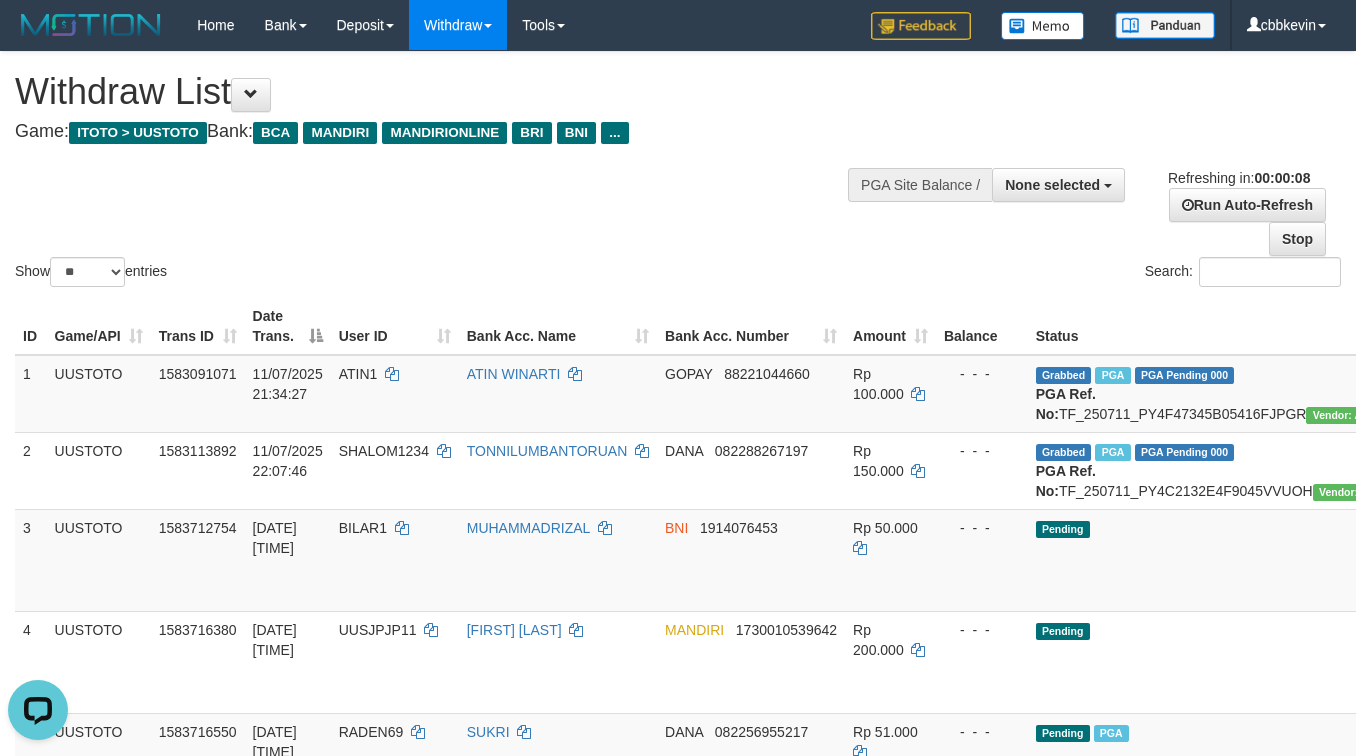 scroll, scrollTop: 0, scrollLeft: 0, axis: both 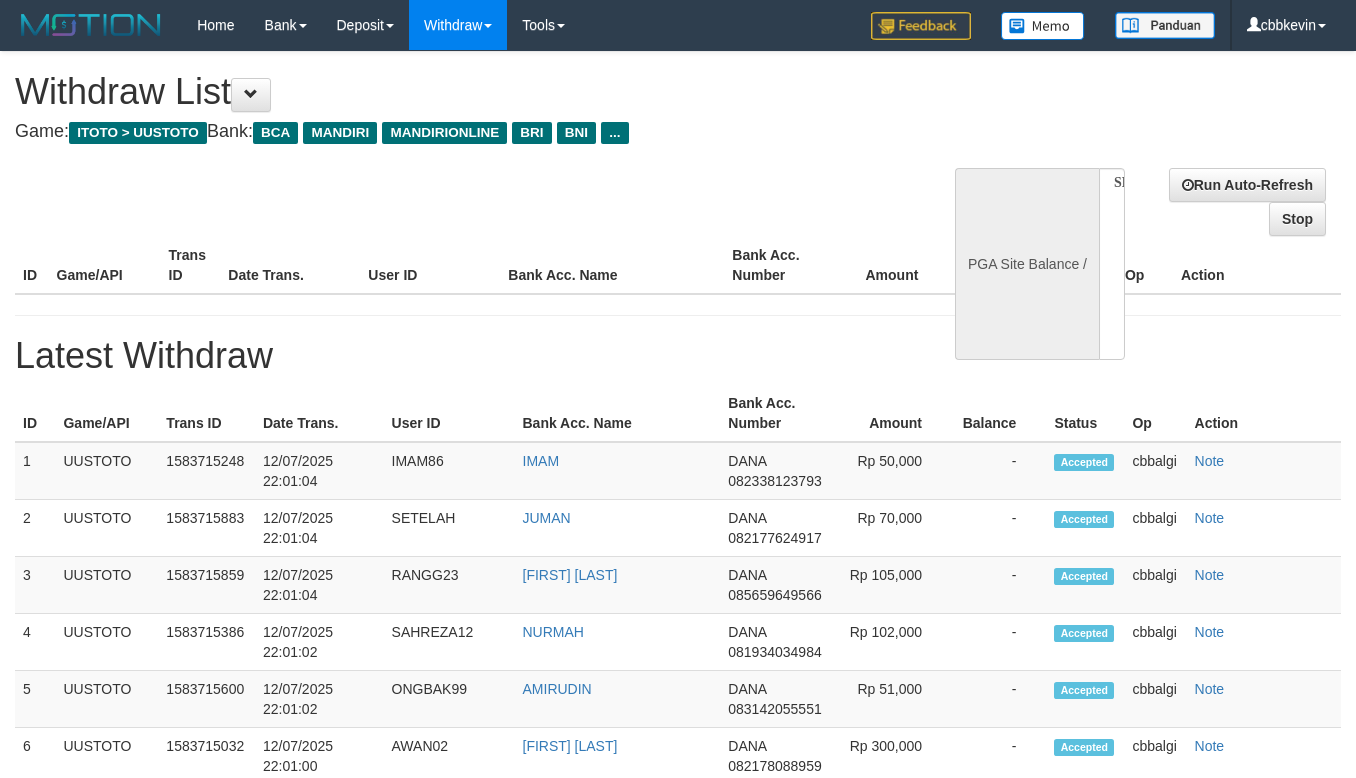 select 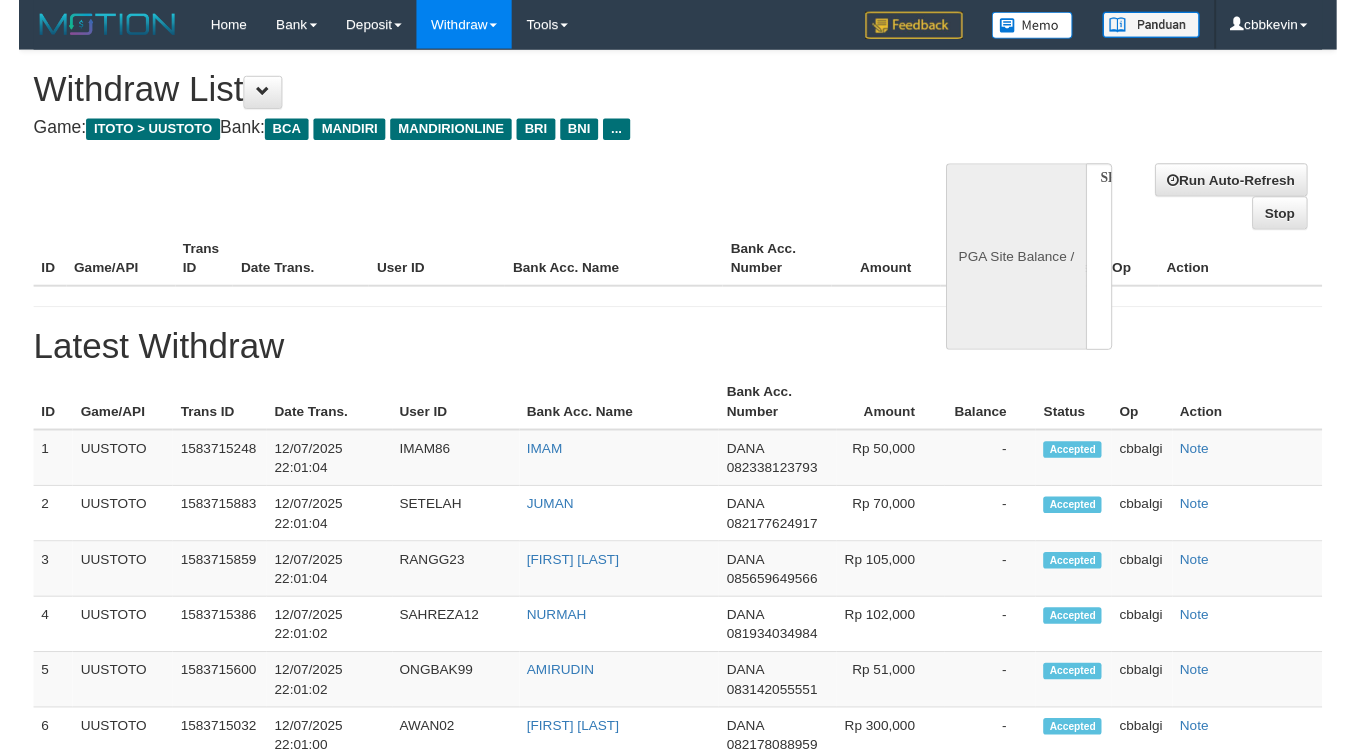 scroll, scrollTop: 0, scrollLeft: 0, axis: both 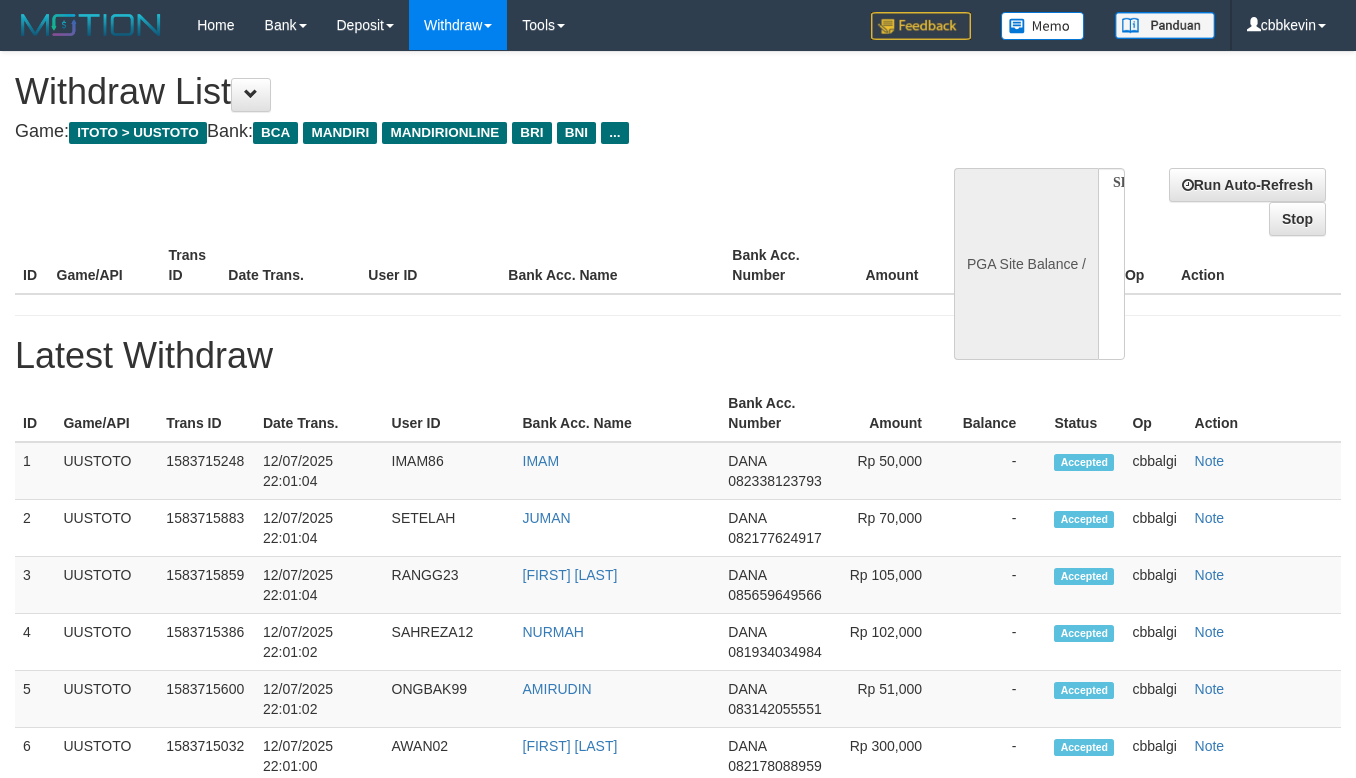 select on "**" 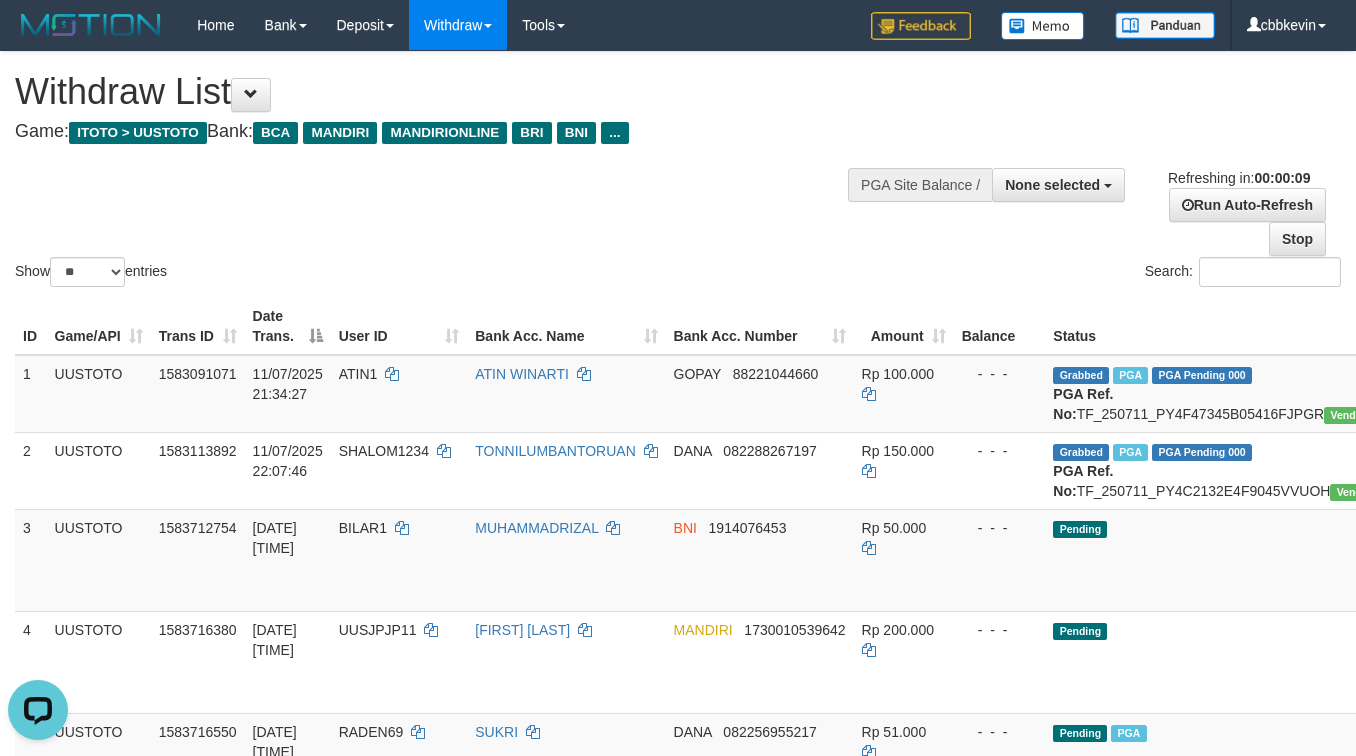 scroll, scrollTop: 0, scrollLeft: 0, axis: both 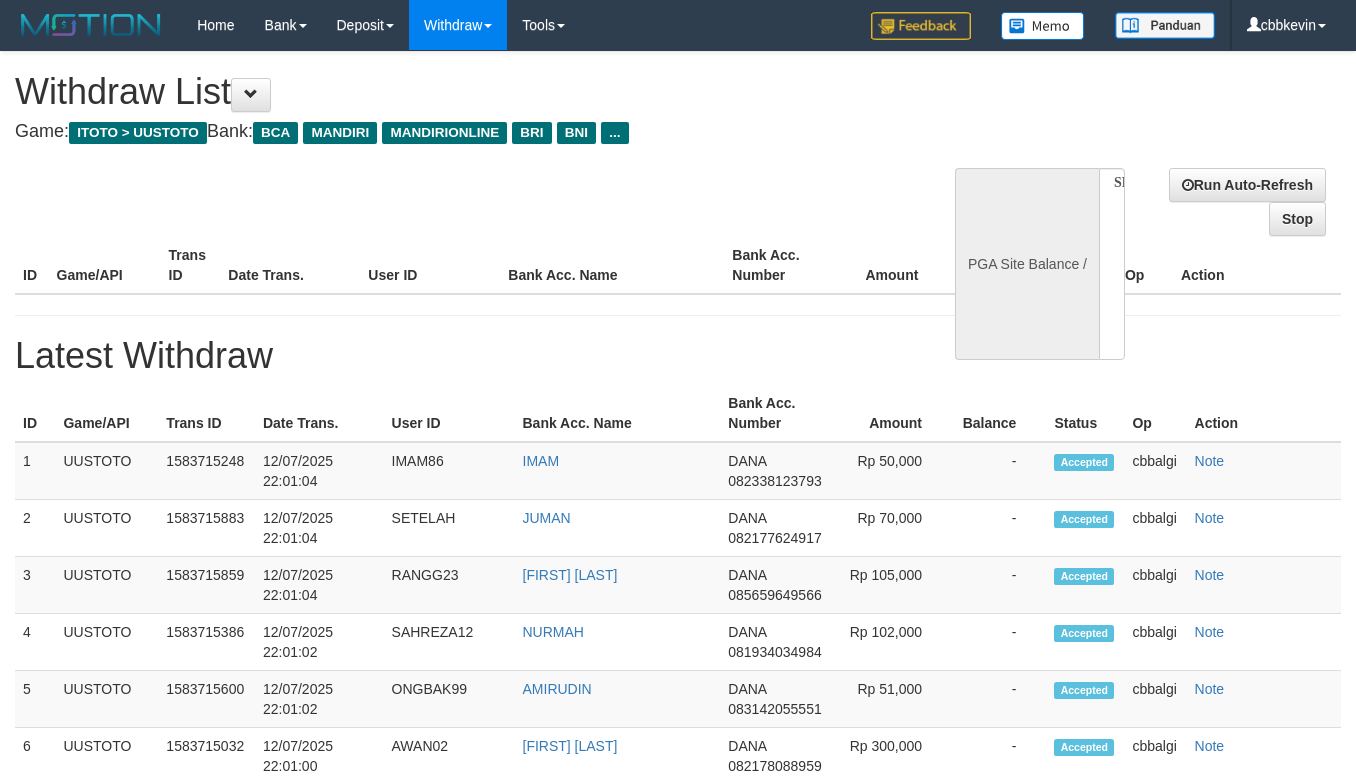 select 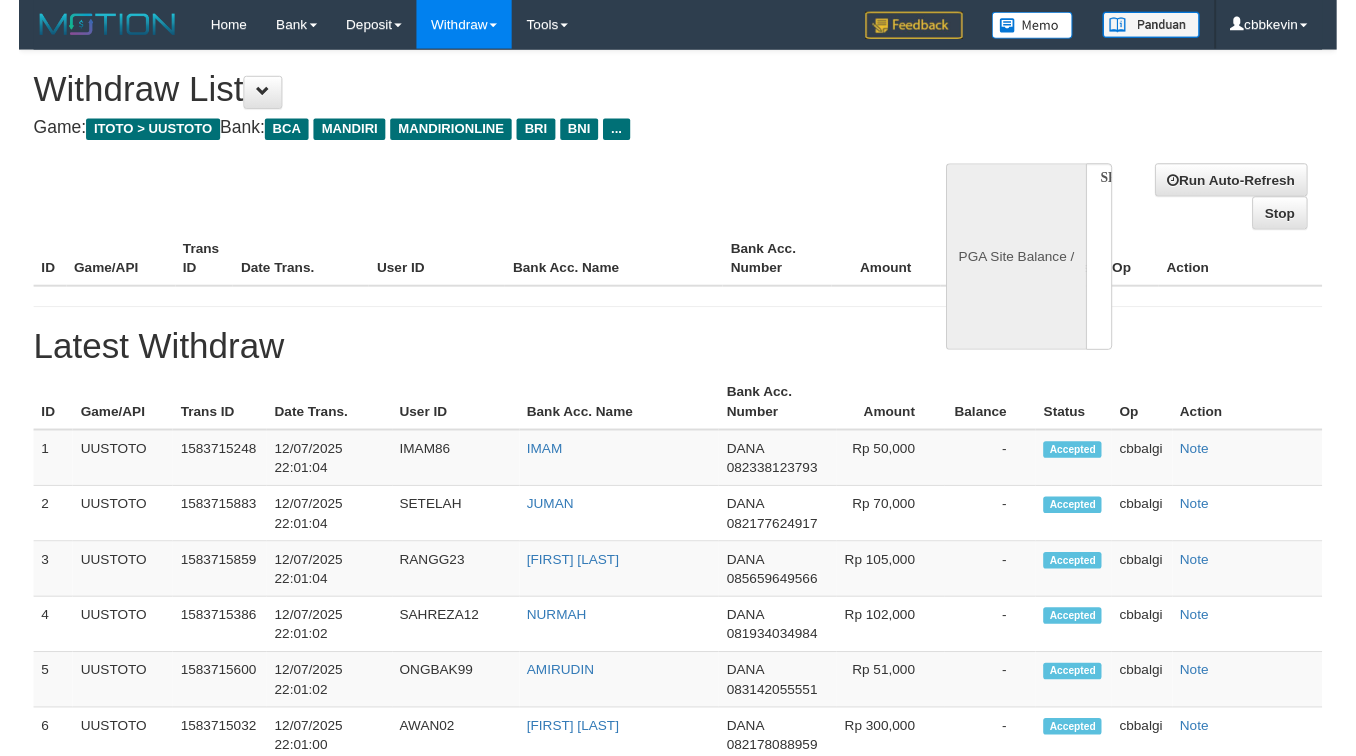 scroll, scrollTop: 0, scrollLeft: 0, axis: both 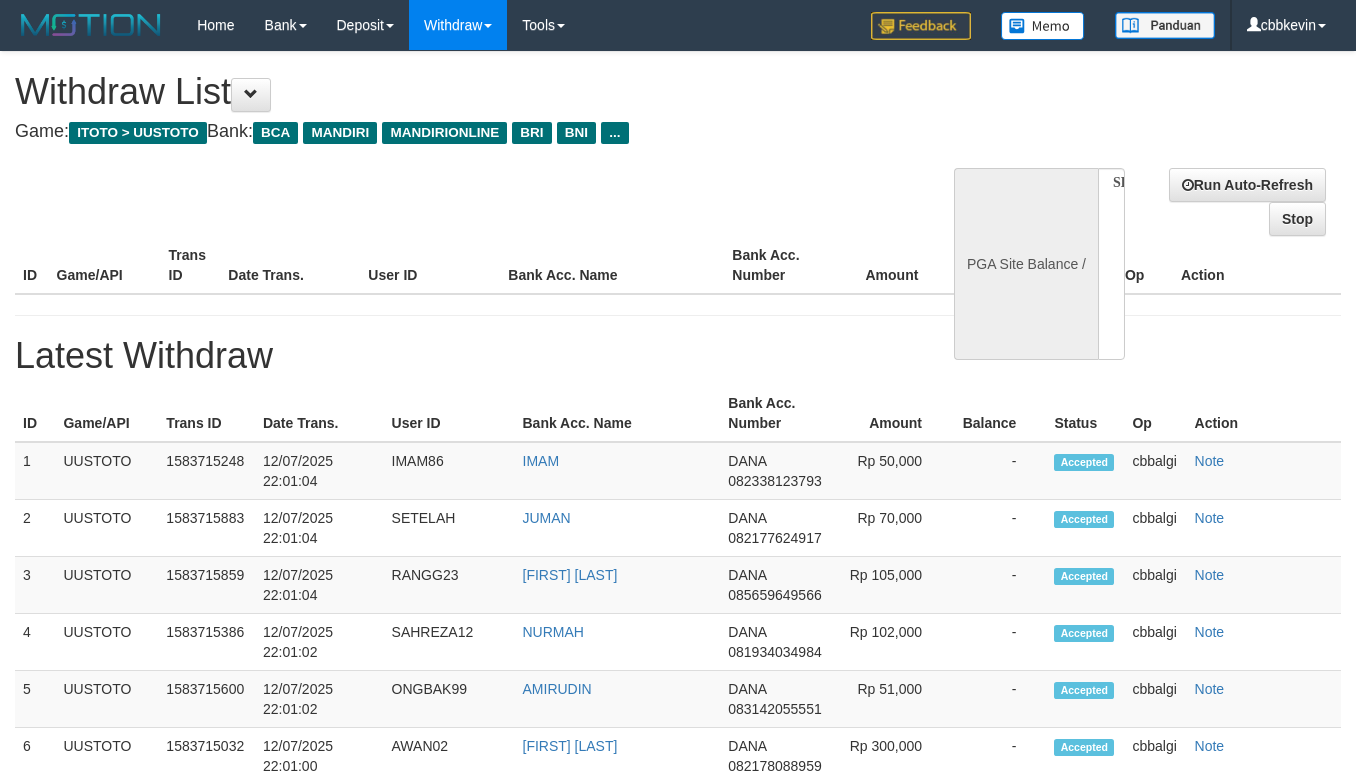 select on "**" 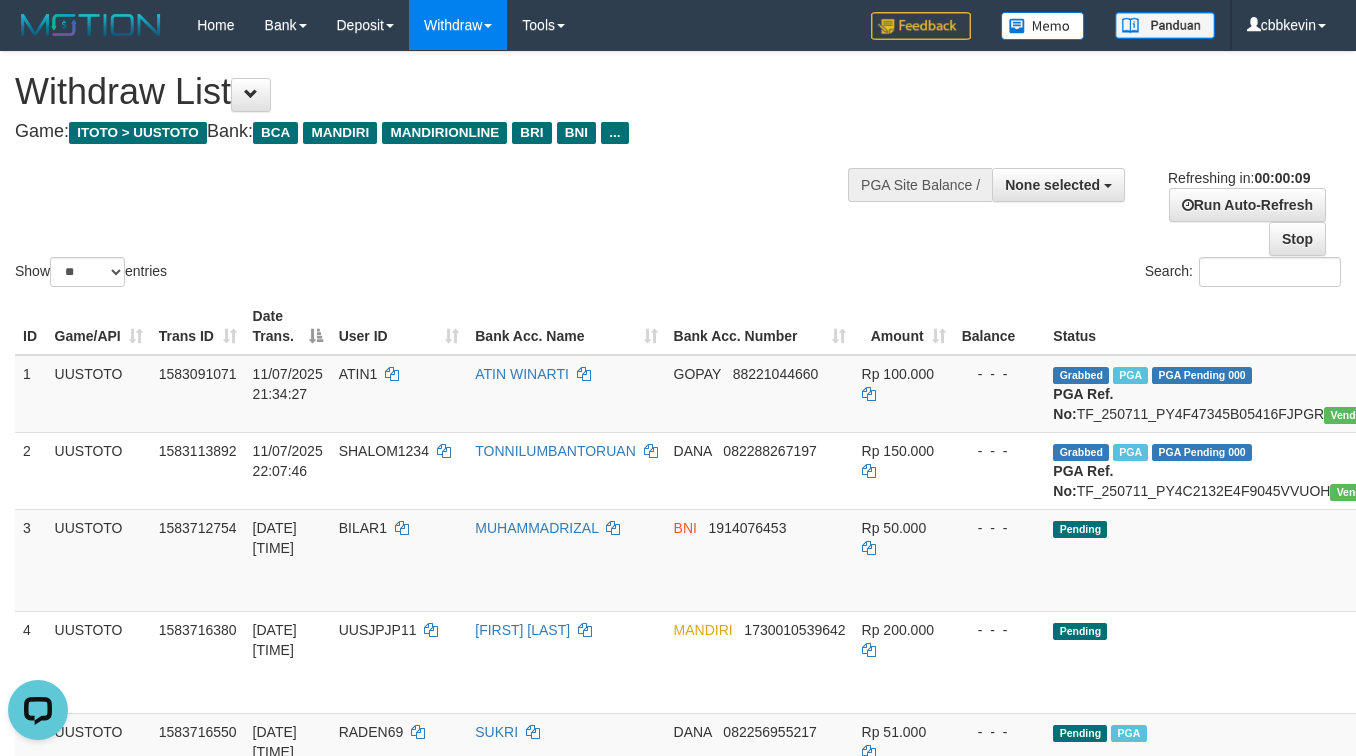 scroll, scrollTop: 0, scrollLeft: 0, axis: both 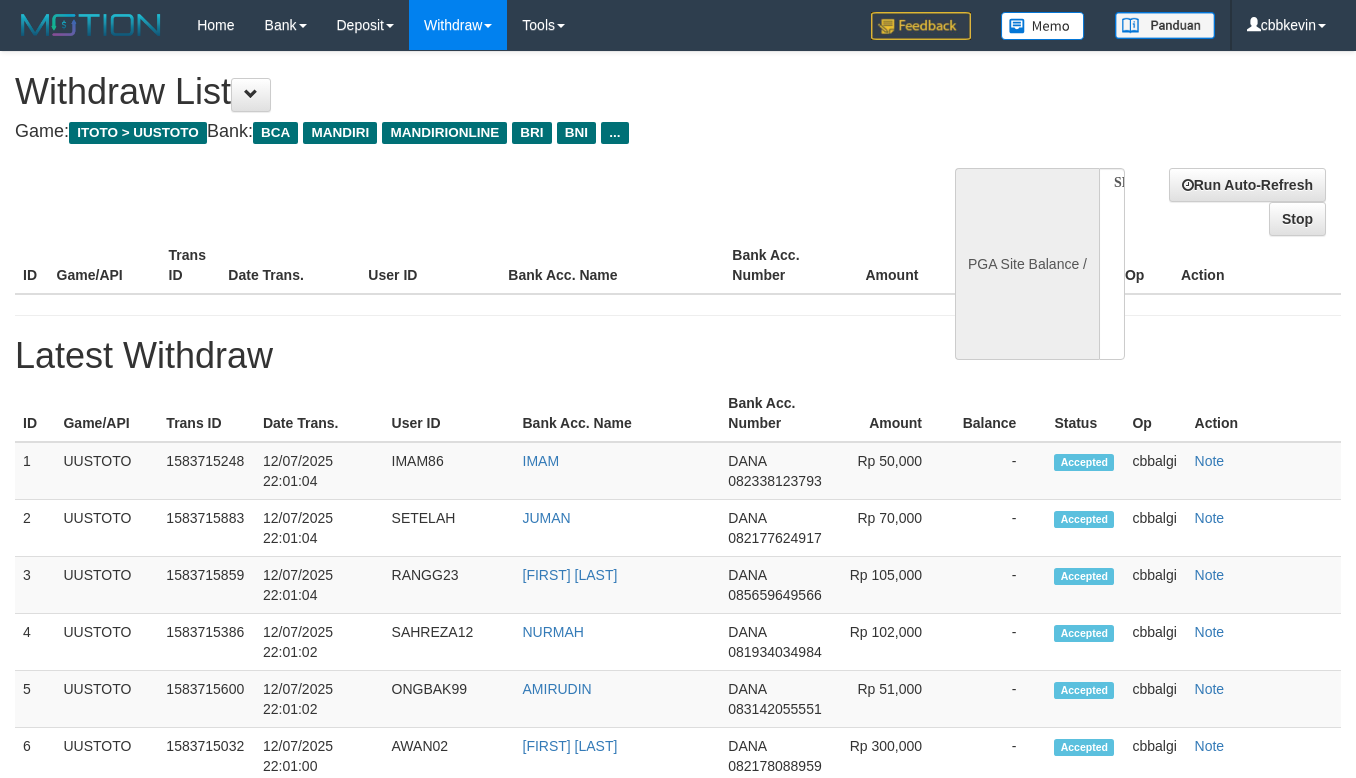 select 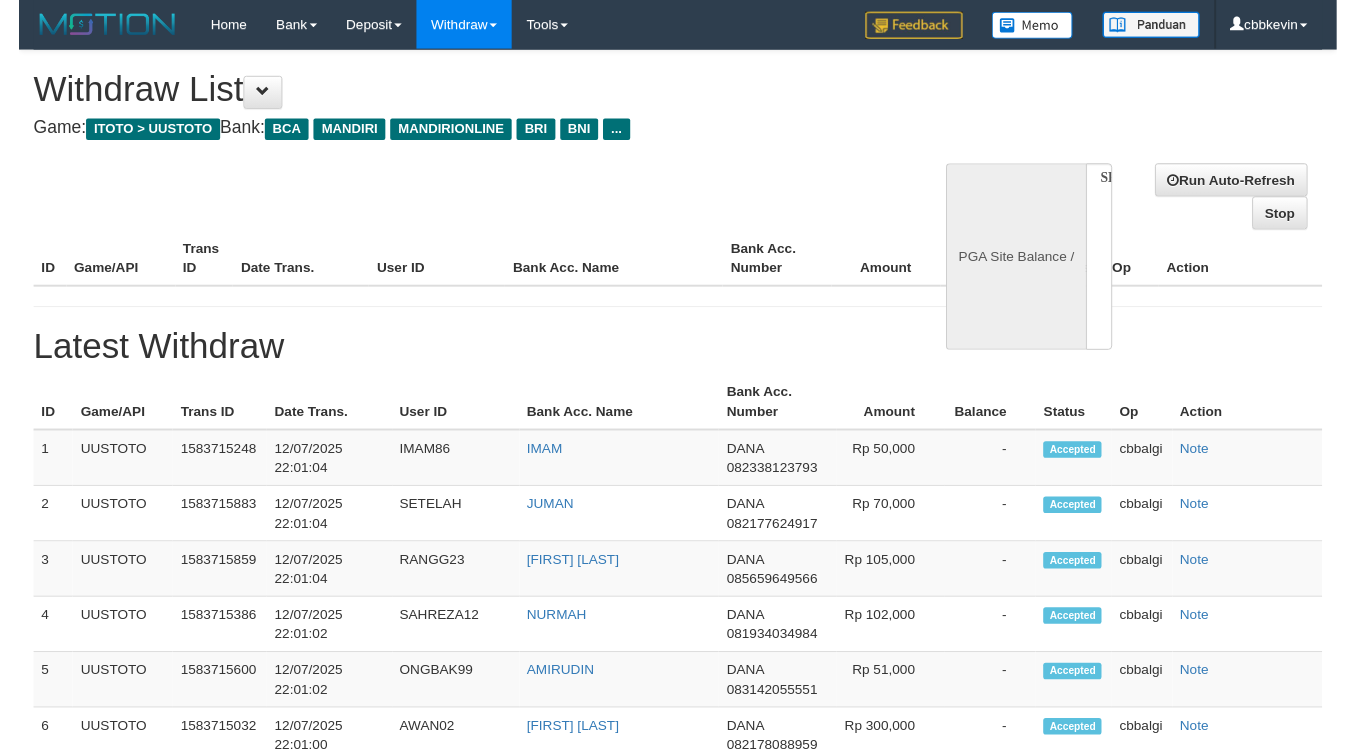 scroll, scrollTop: 0, scrollLeft: 0, axis: both 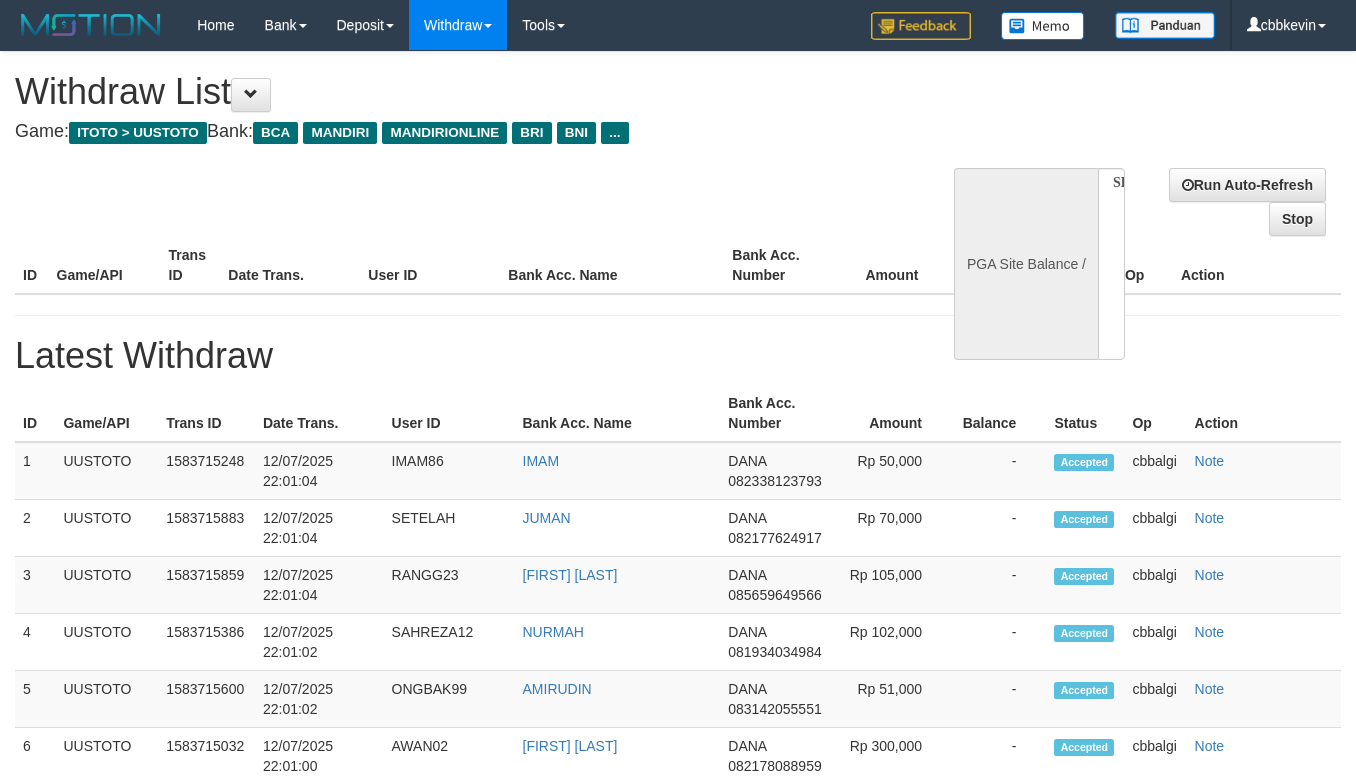 select on "**" 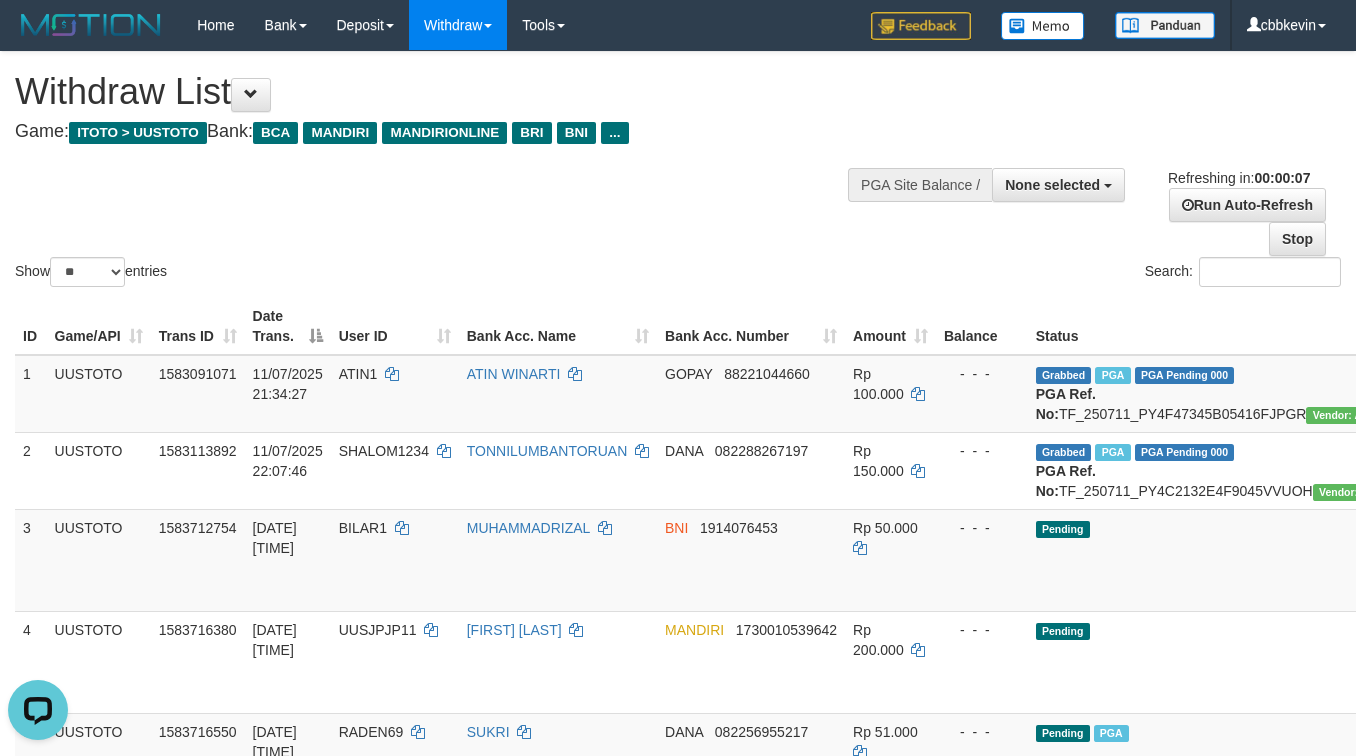 scroll, scrollTop: 0, scrollLeft: 0, axis: both 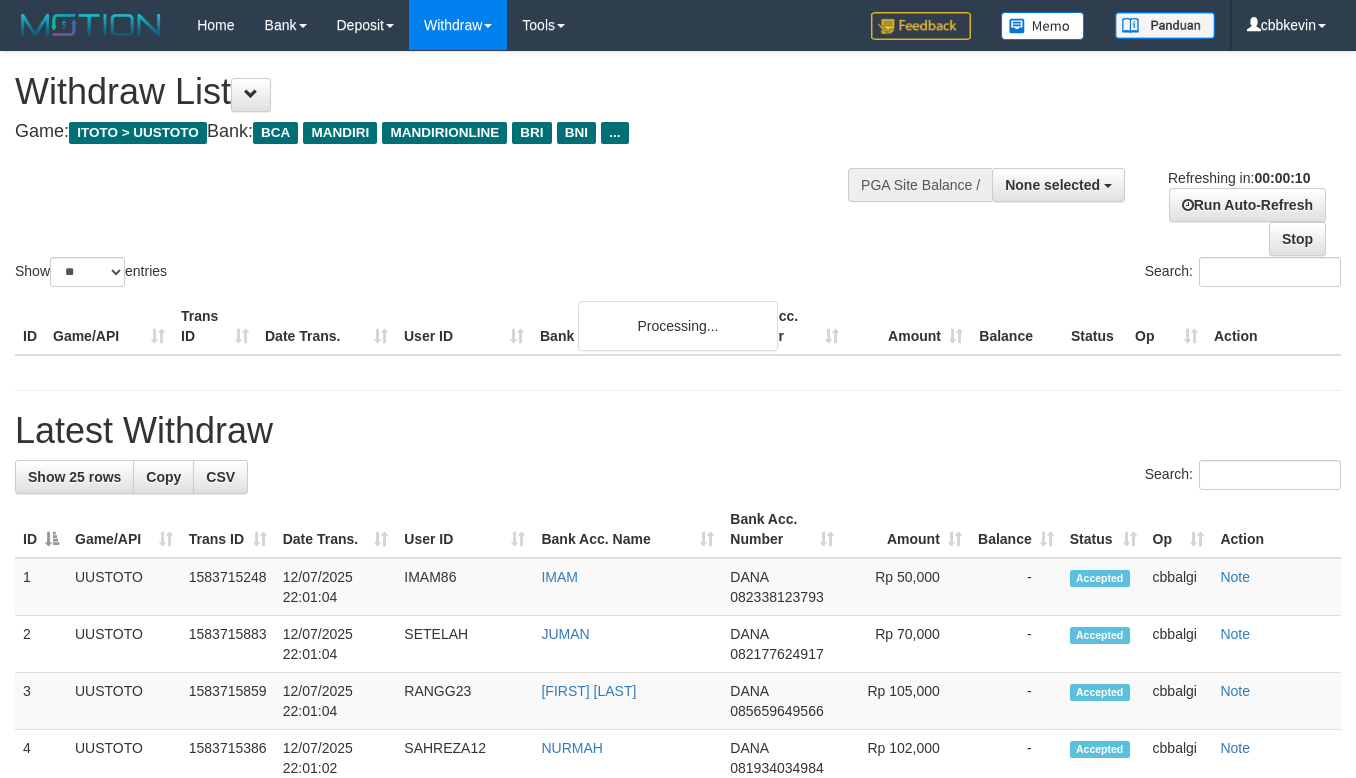 select 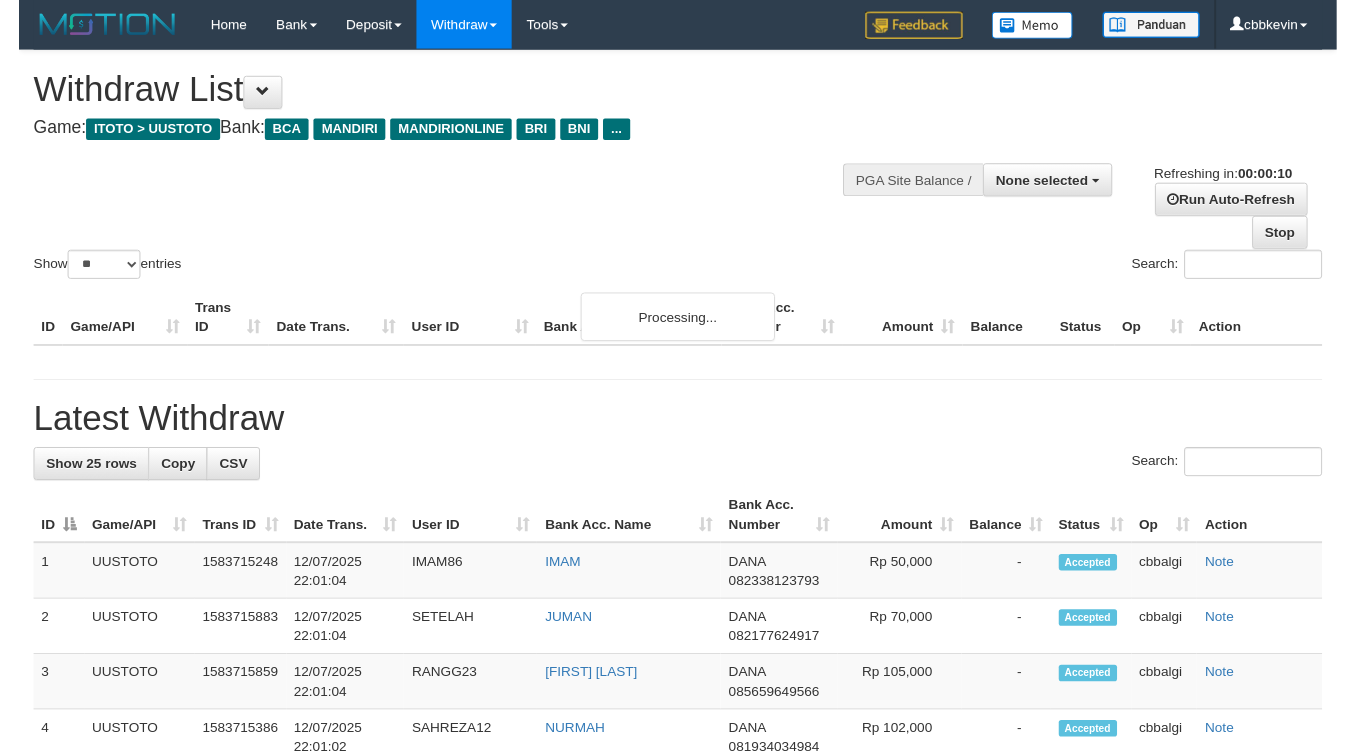 scroll, scrollTop: 0, scrollLeft: 0, axis: both 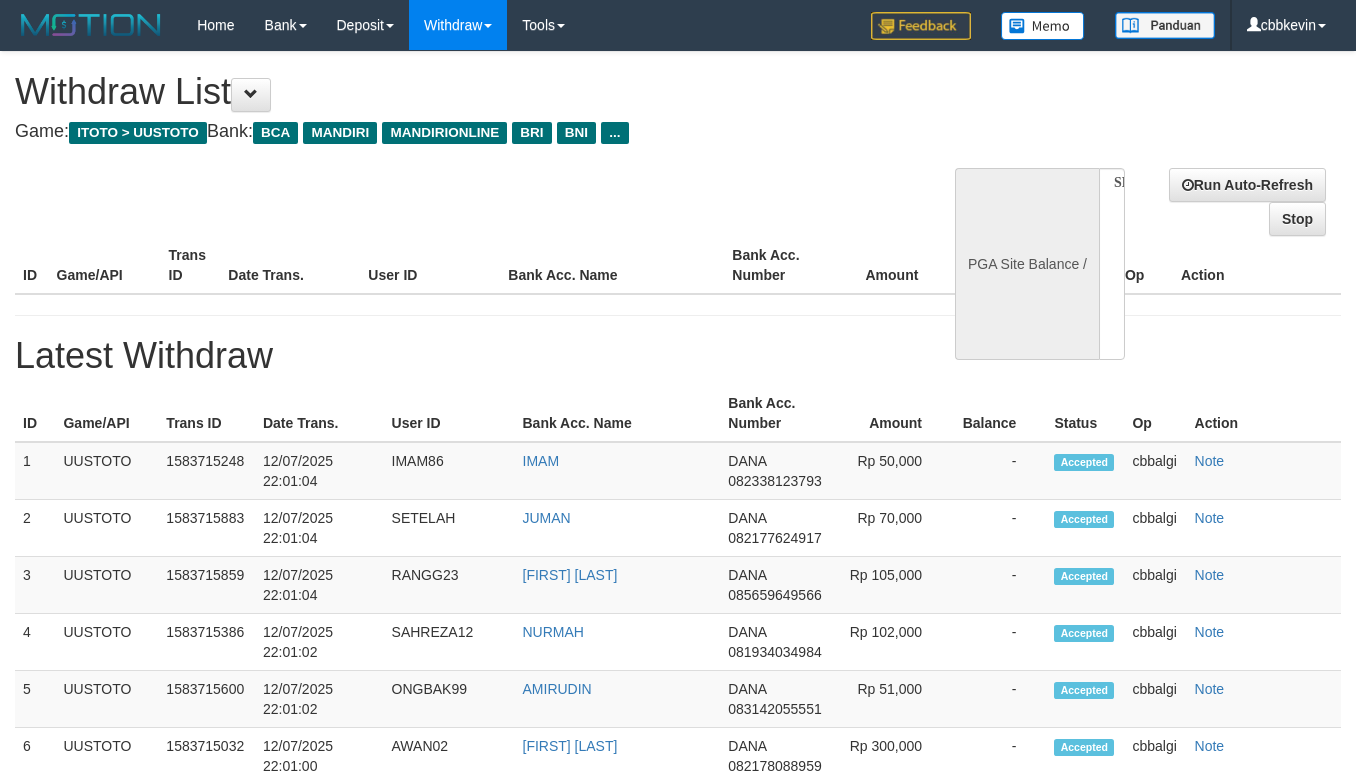 select 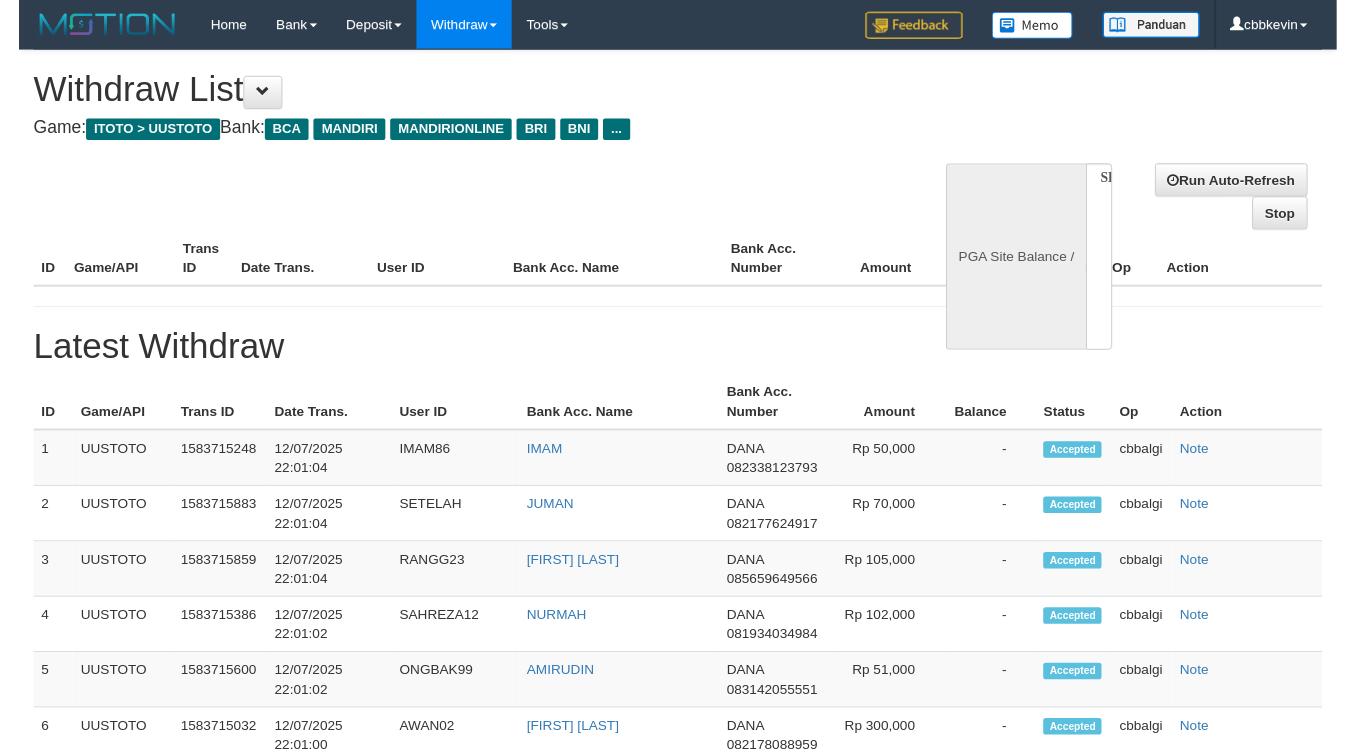 scroll, scrollTop: 0, scrollLeft: 0, axis: both 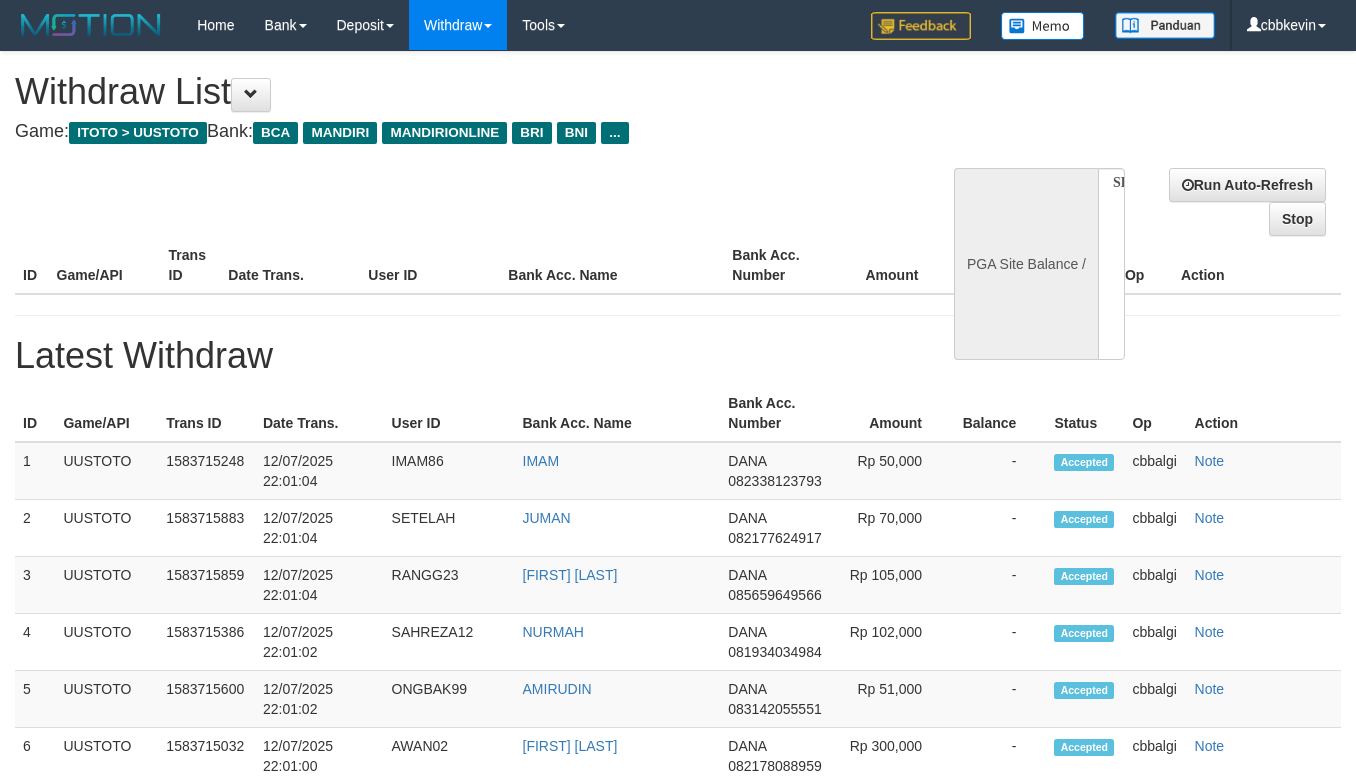 select on "**" 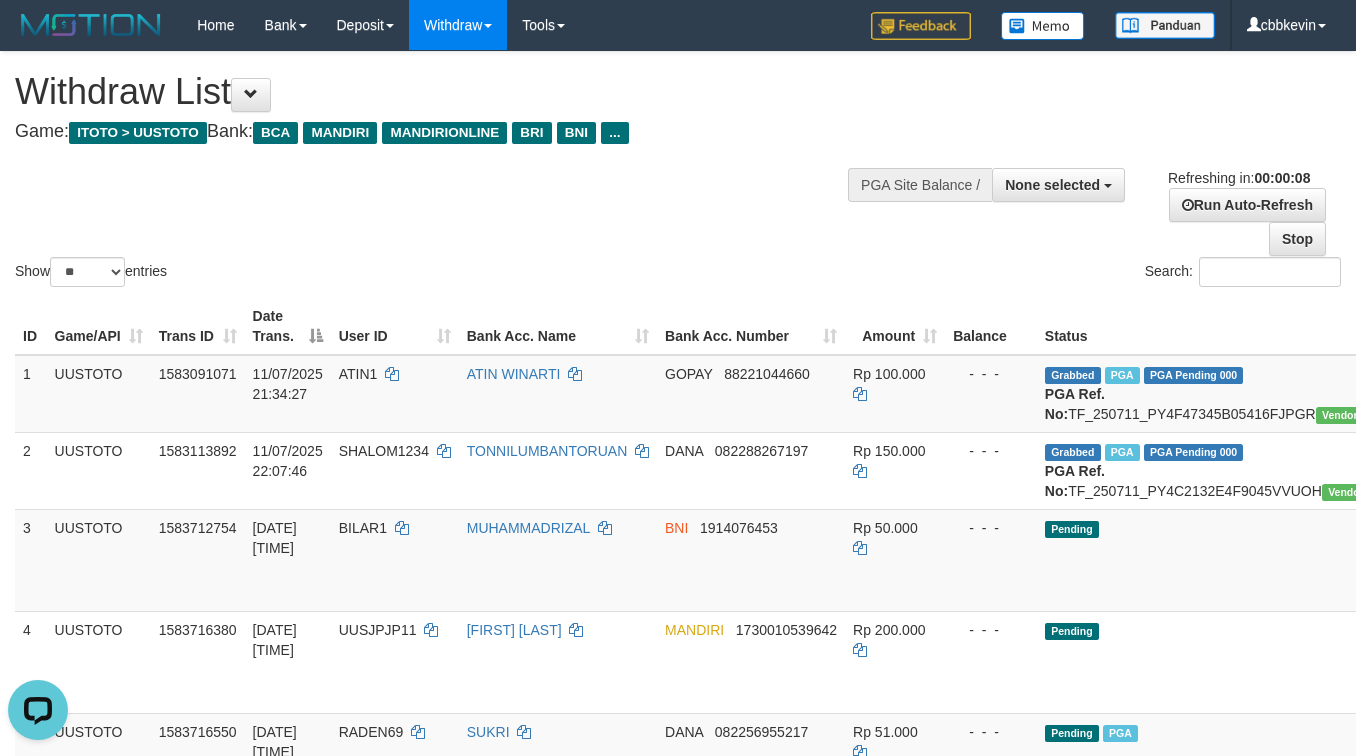 scroll, scrollTop: 0, scrollLeft: 0, axis: both 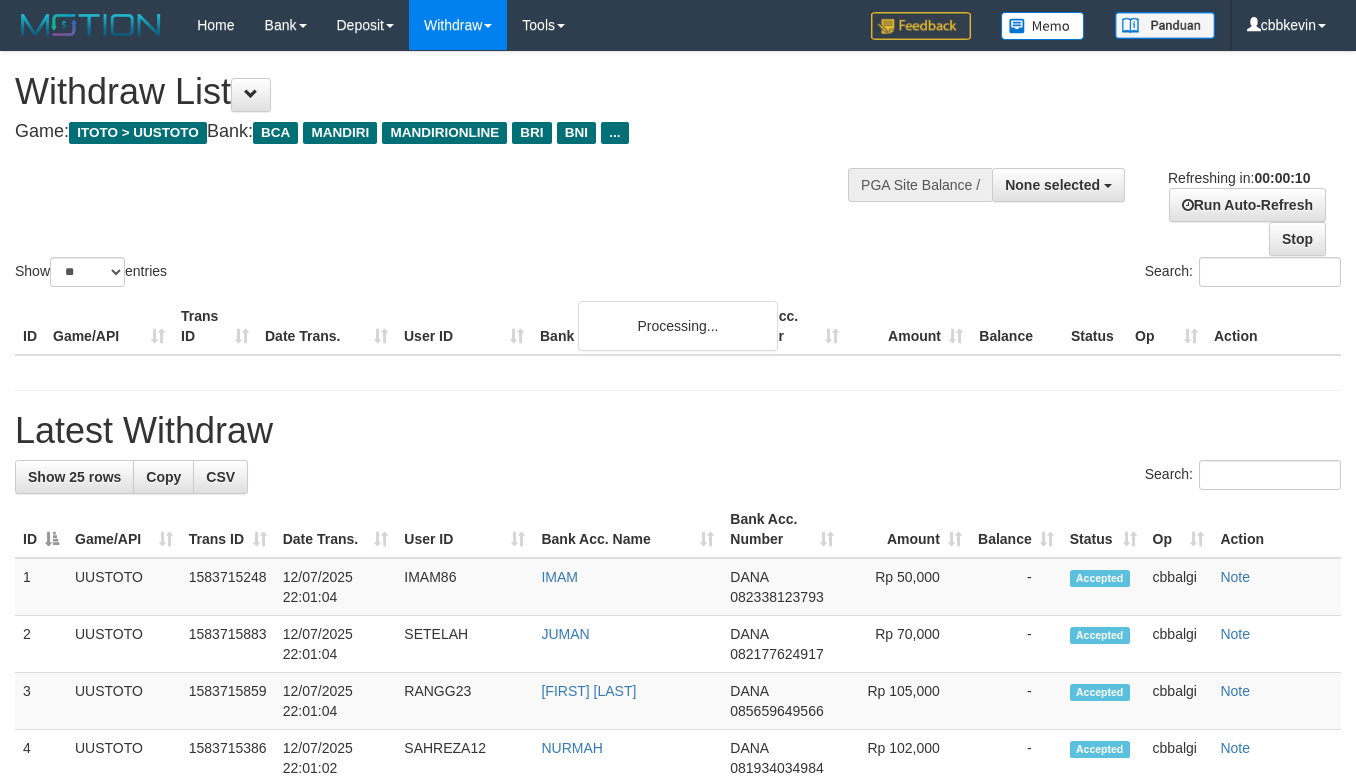select 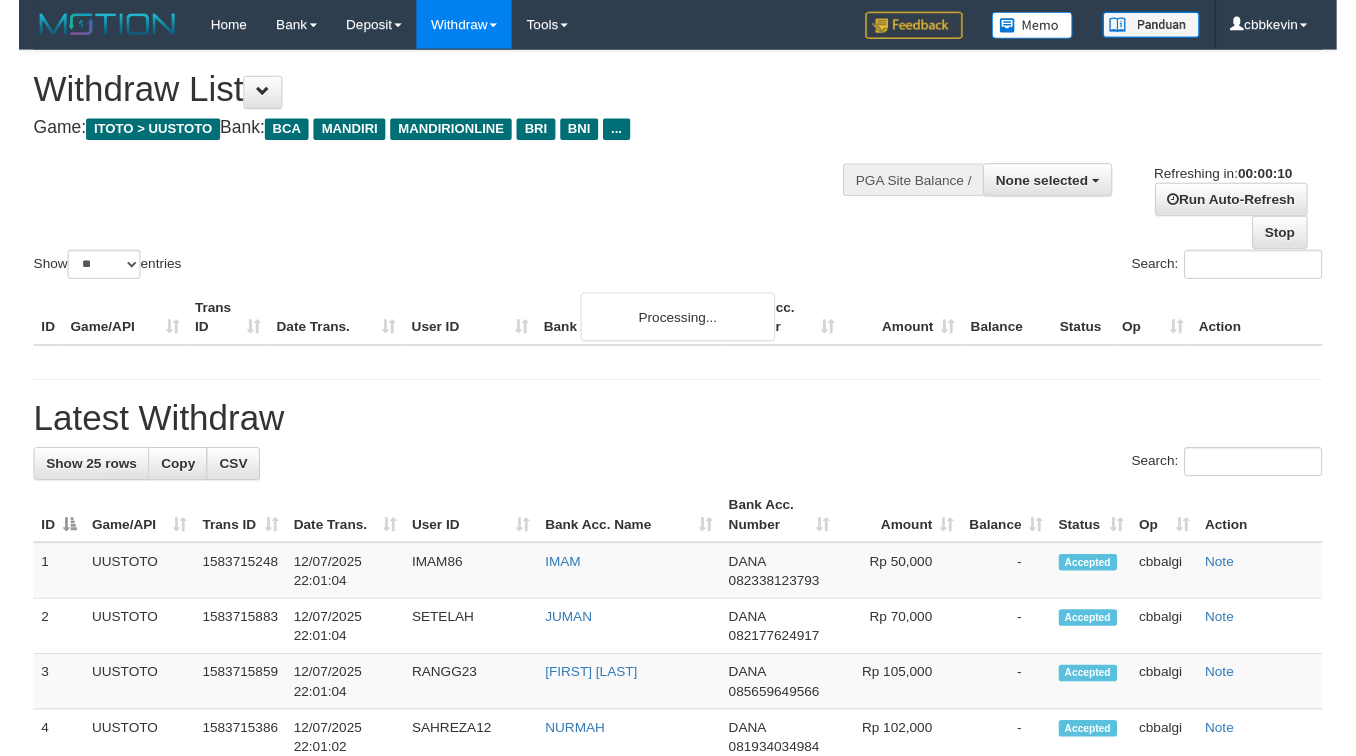 scroll, scrollTop: 0, scrollLeft: 0, axis: both 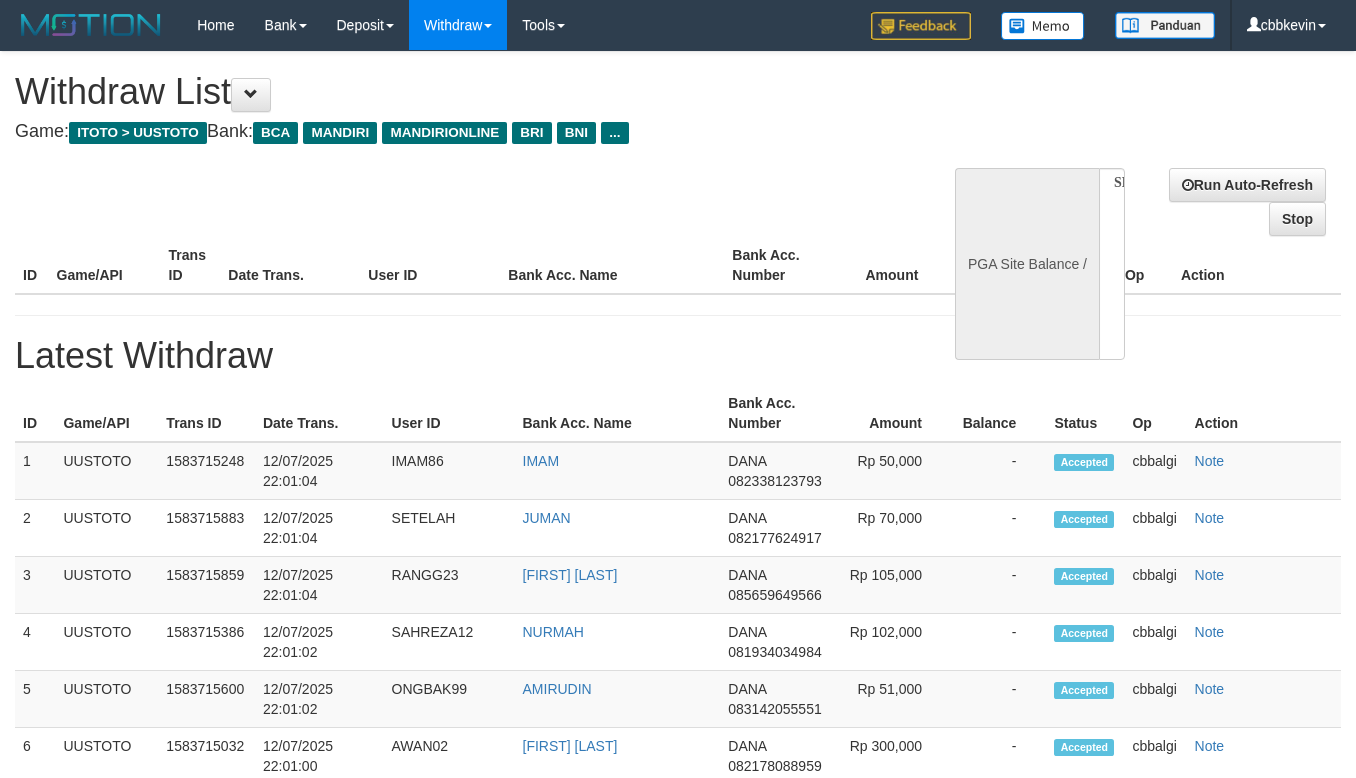 select 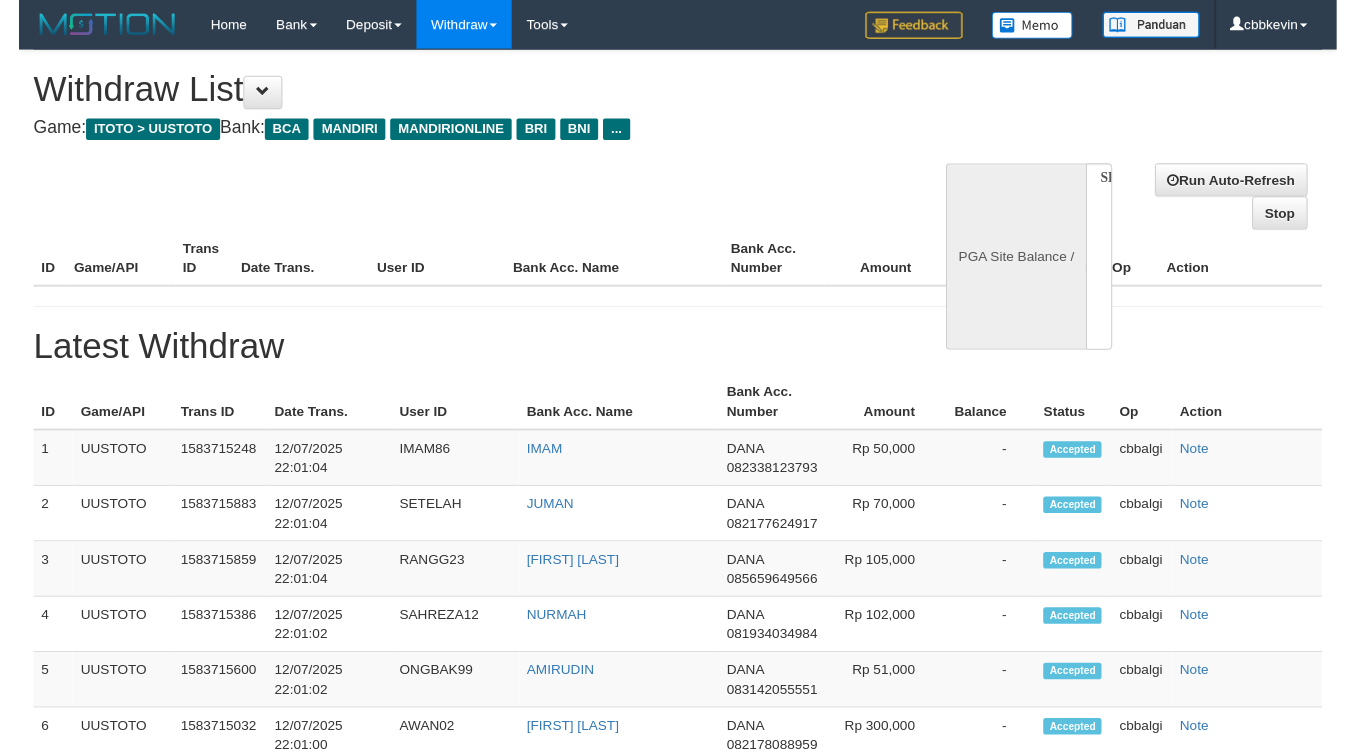 scroll, scrollTop: 0, scrollLeft: 0, axis: both 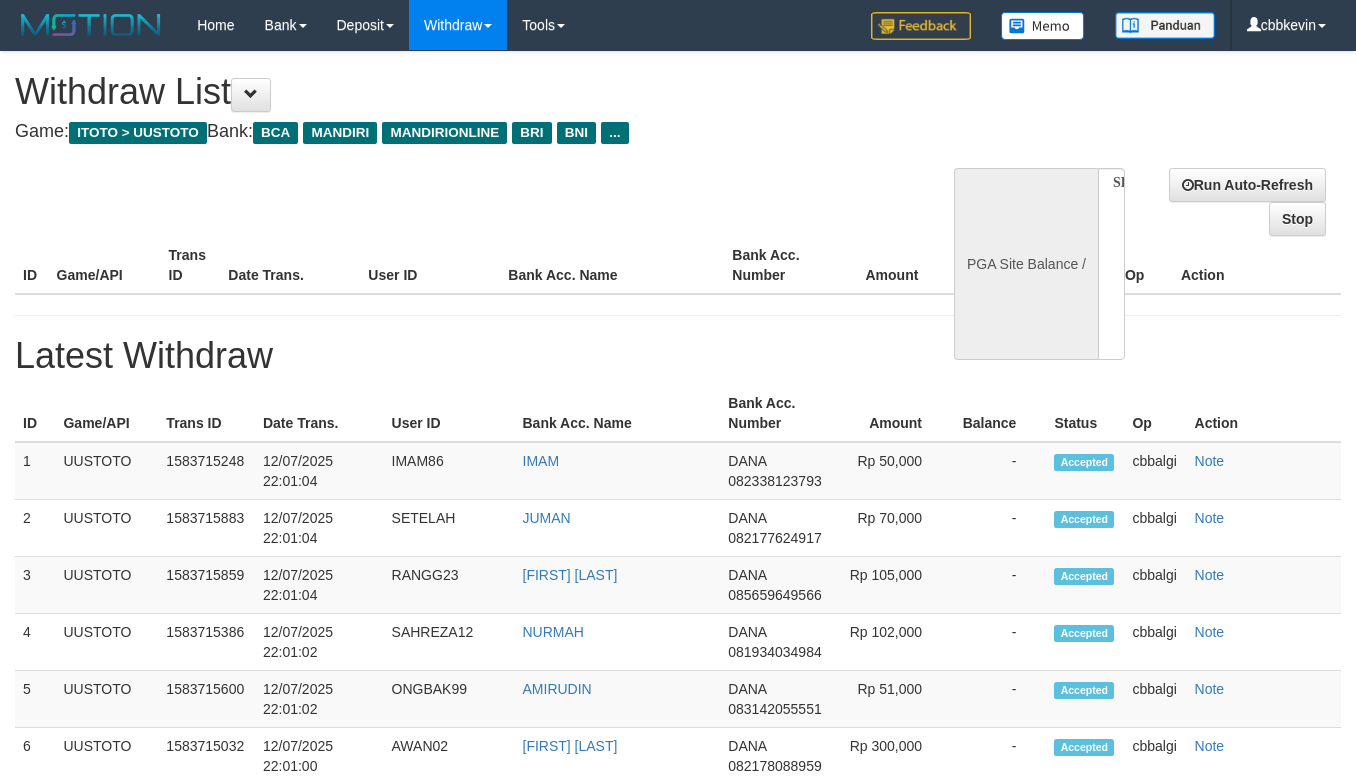 select on "**" 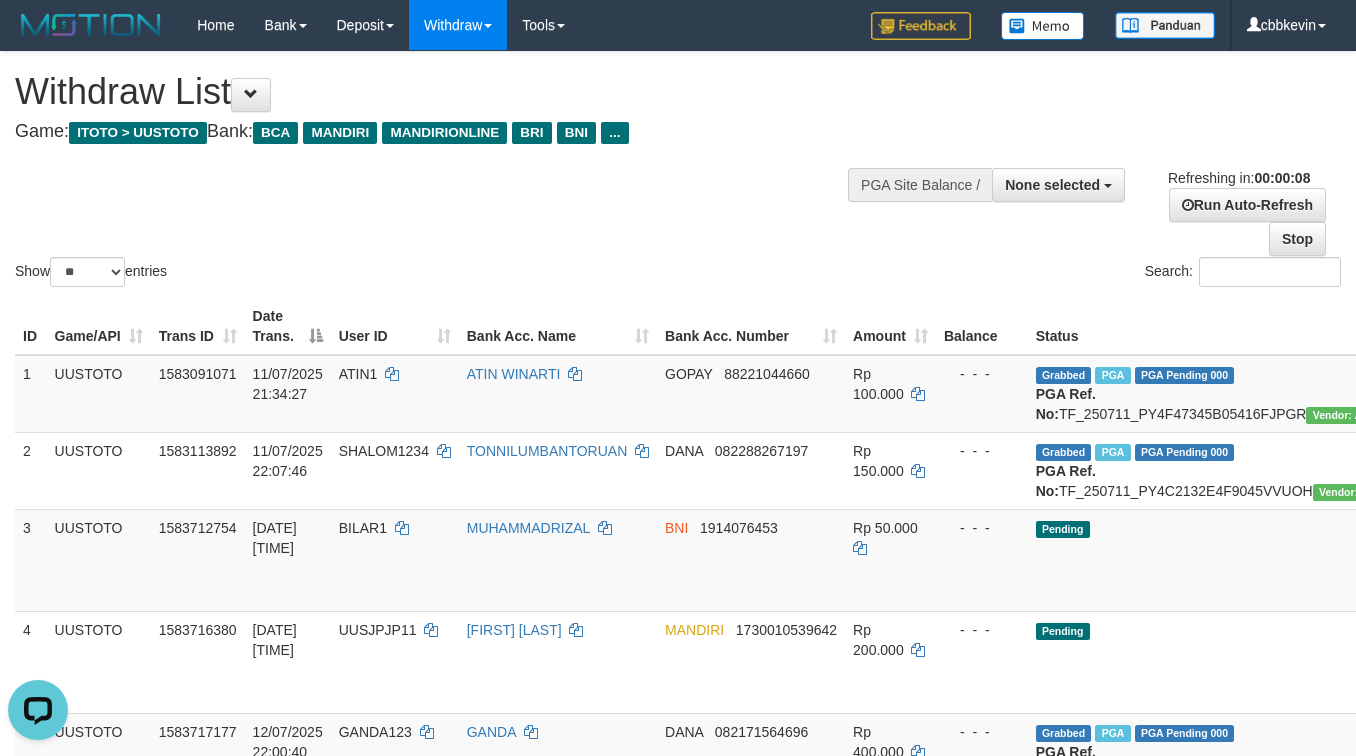 scroll, scrollTop: 0, scrollLeft: 0, axis: both 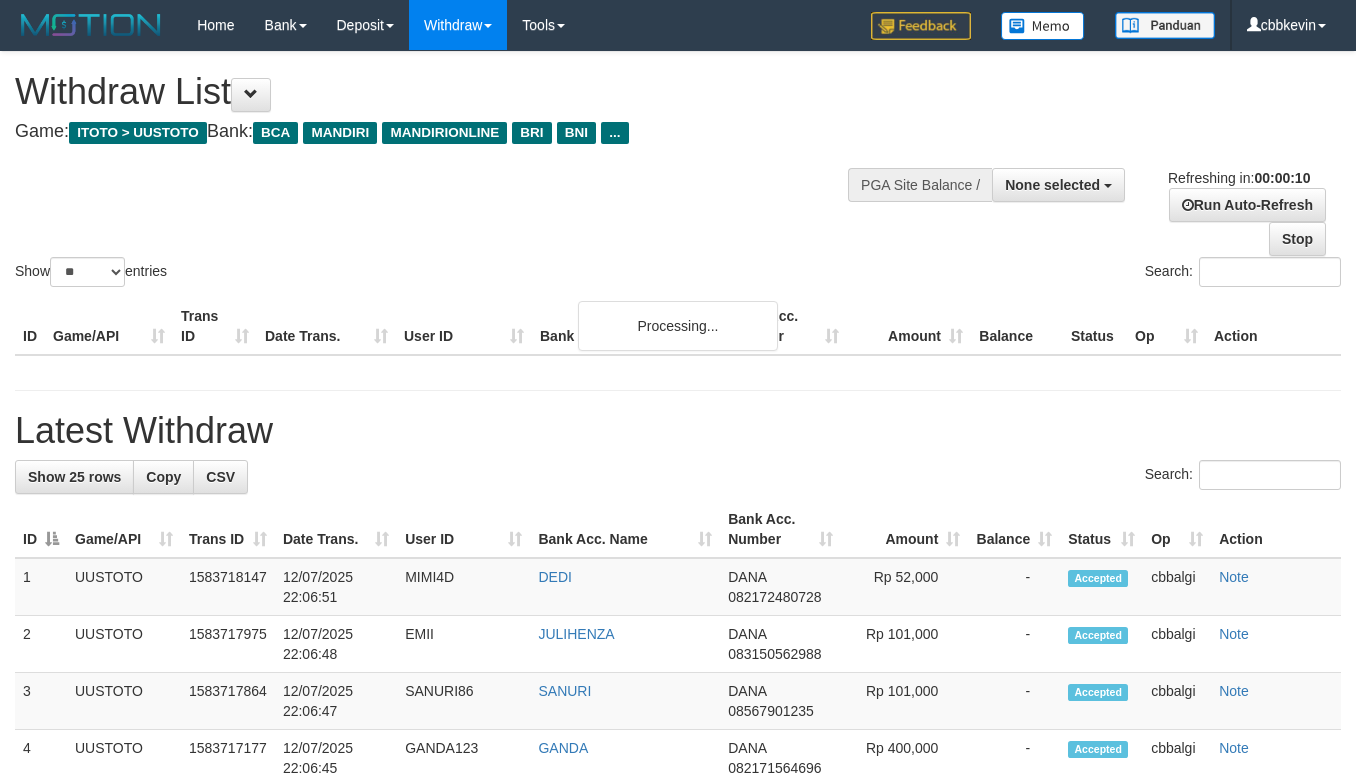 select 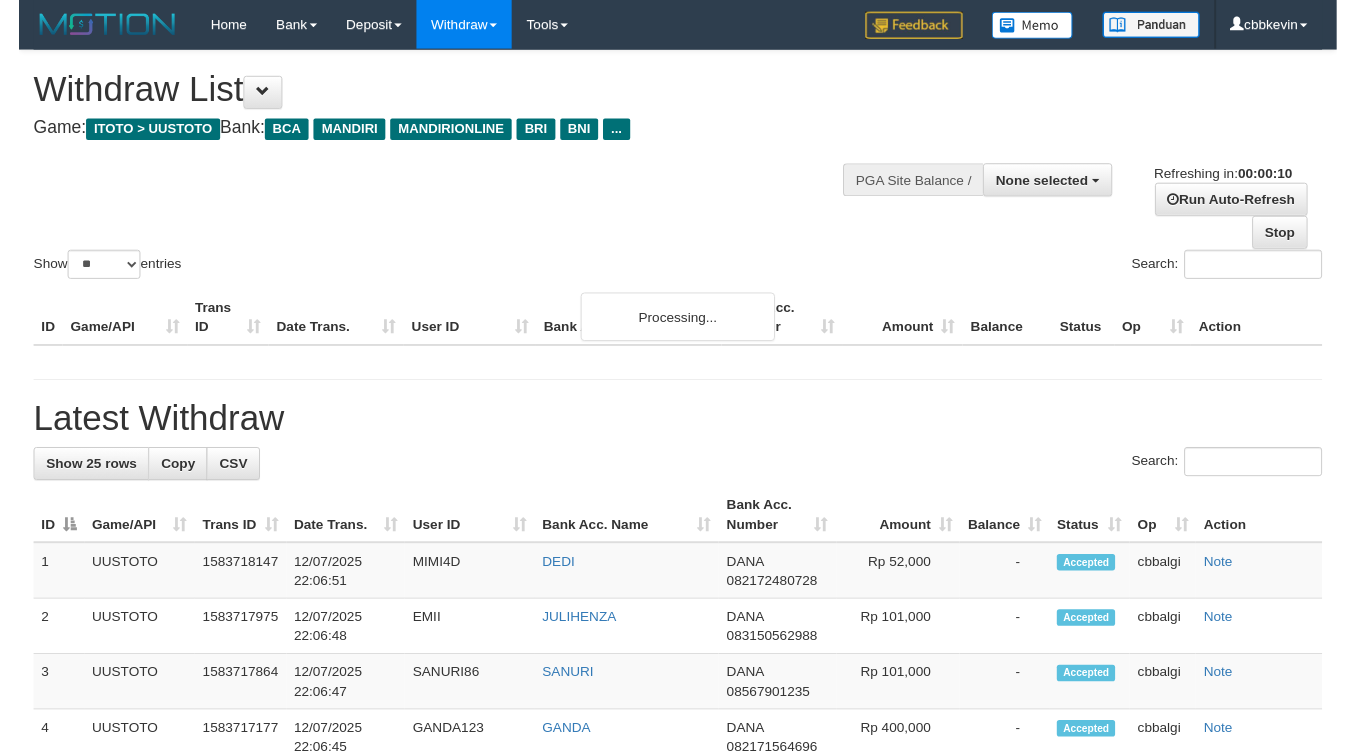 scroll, scrollTop: 0, scrollLeft: 0, axis: both 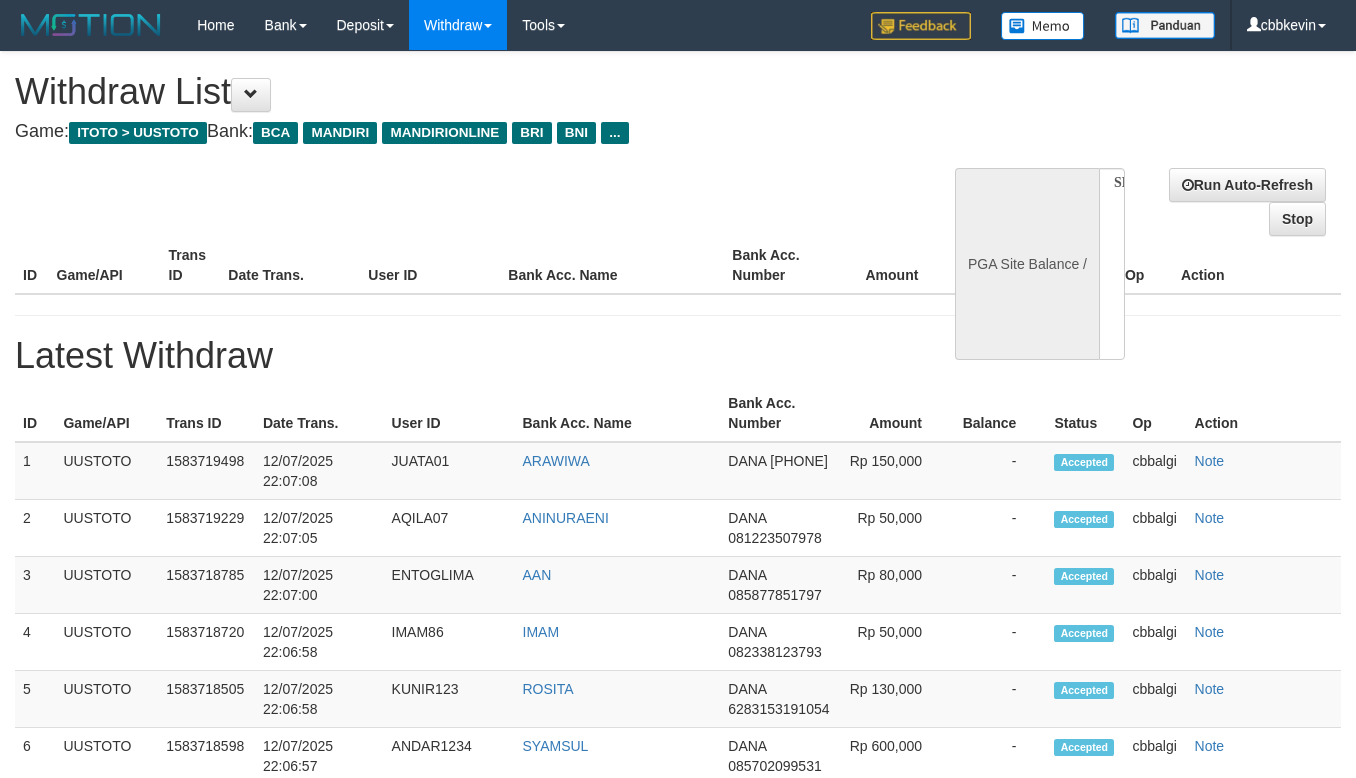 select 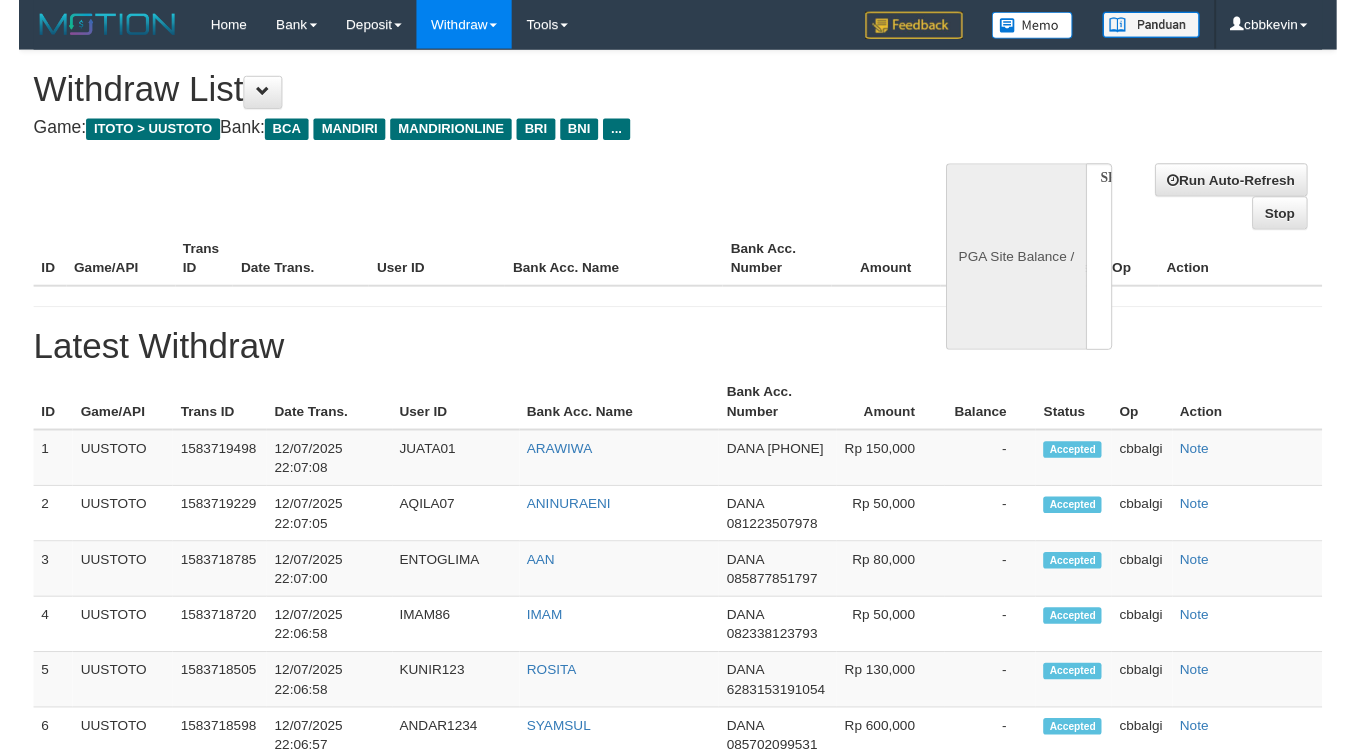 scroll, scrollTop: 0, scrollLeft: 0, axis: both 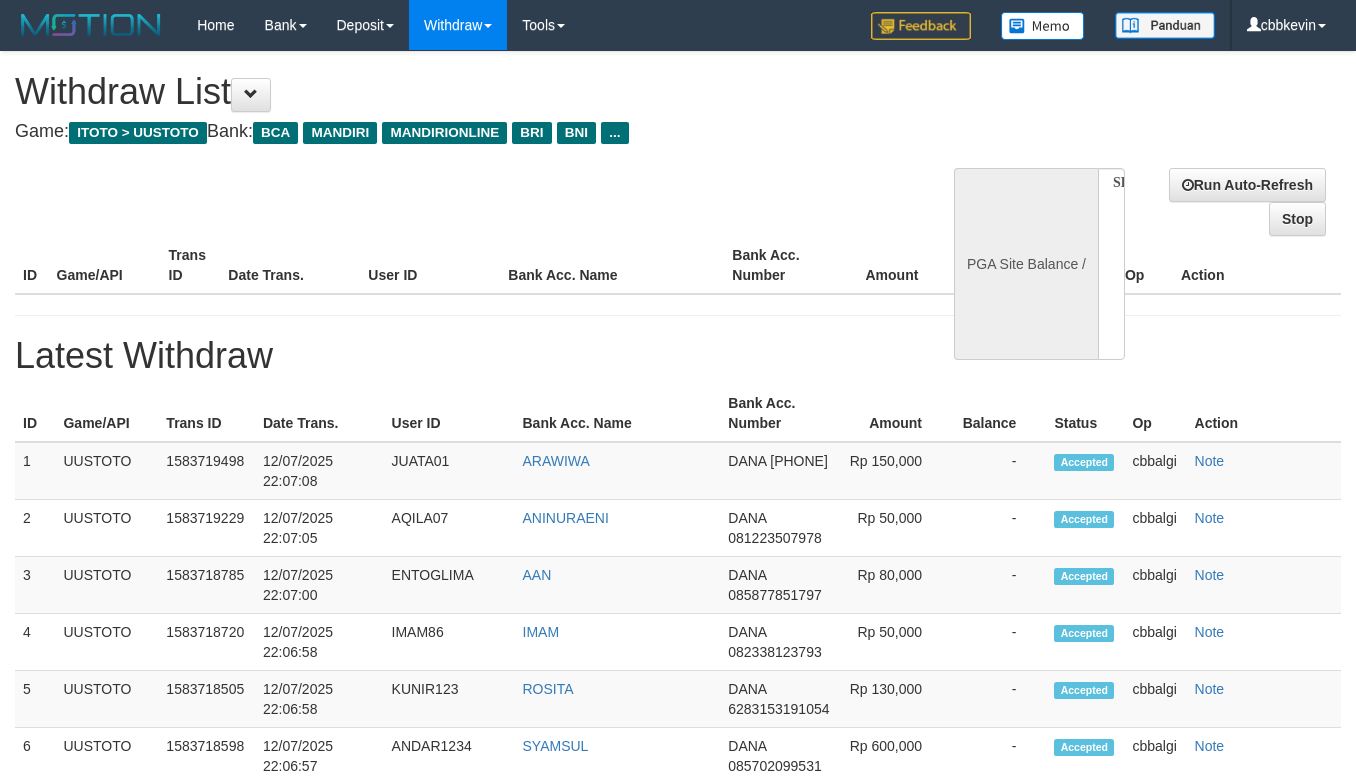 select on "**" 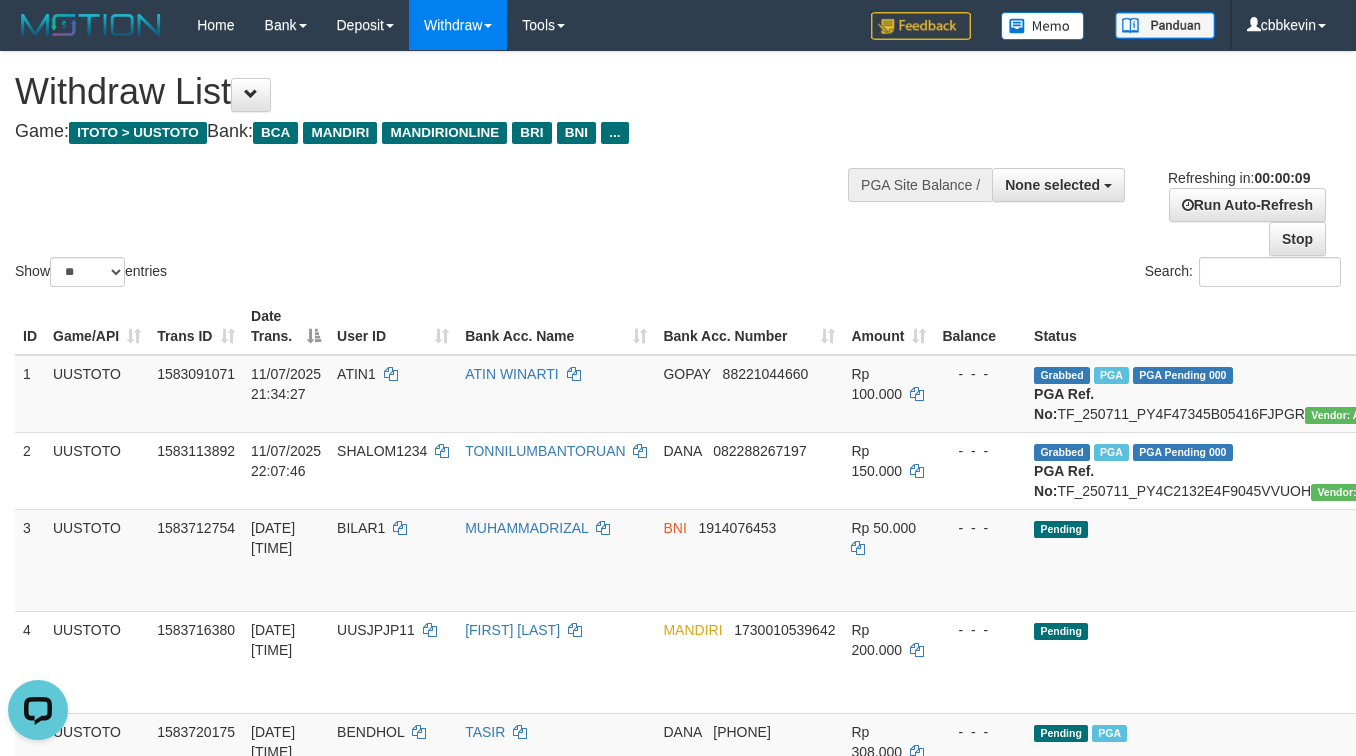 scroll, scrollTop: 0, scrollLeft: 0, axis: both 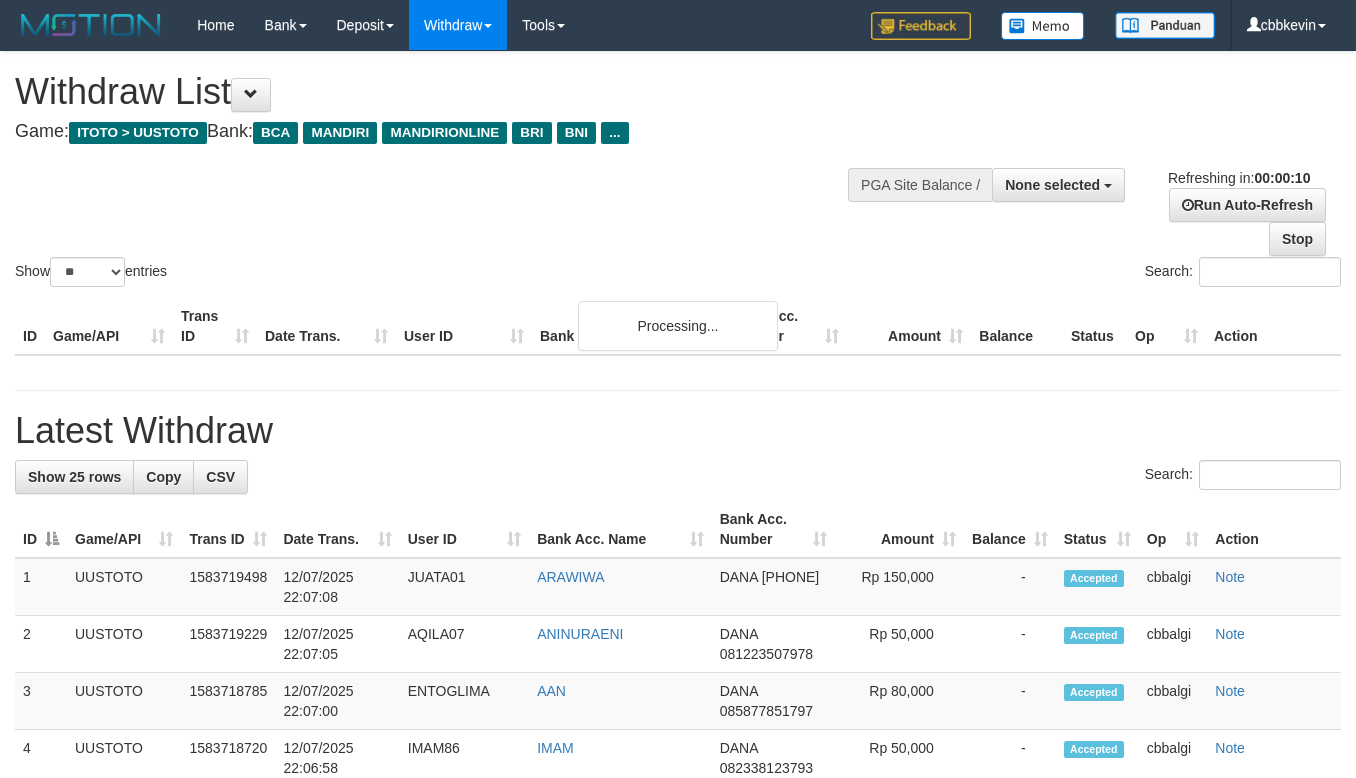 select 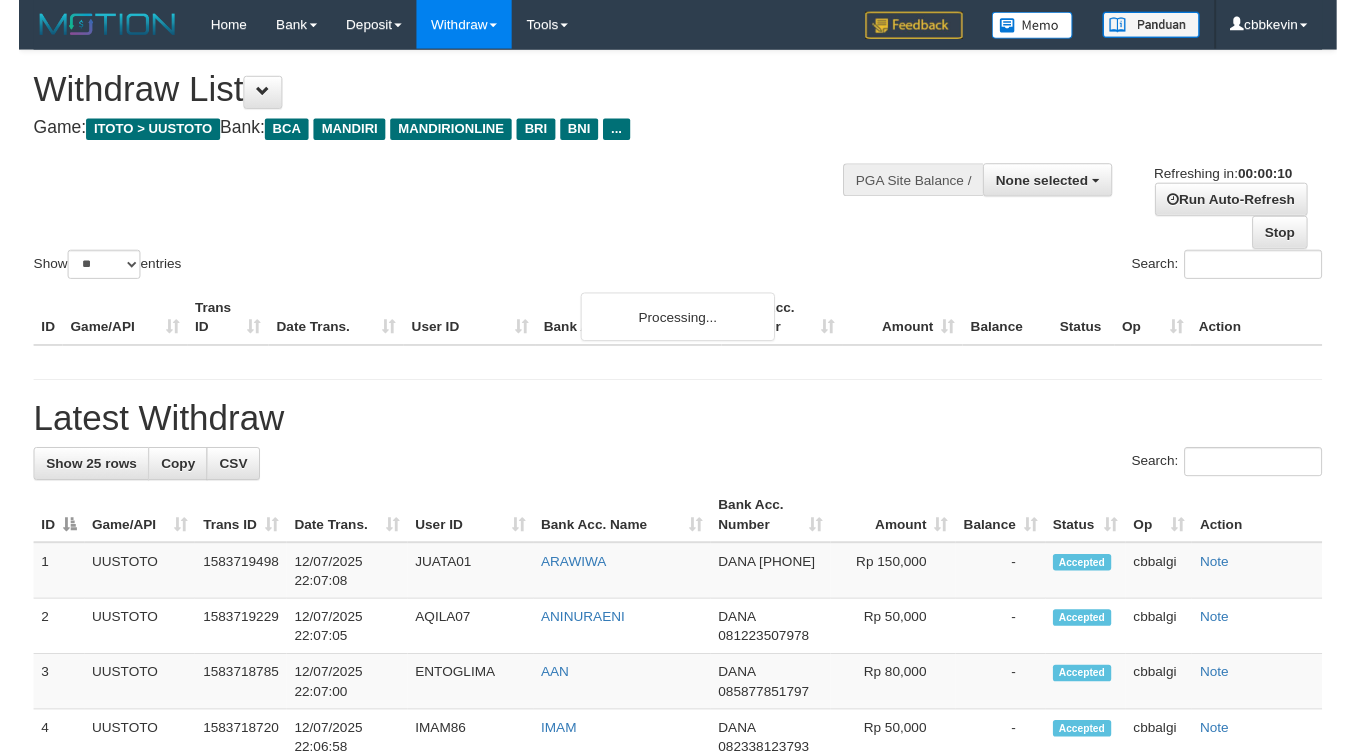scroll, scrollTop: 0, scrollLeft: 0, axis: both 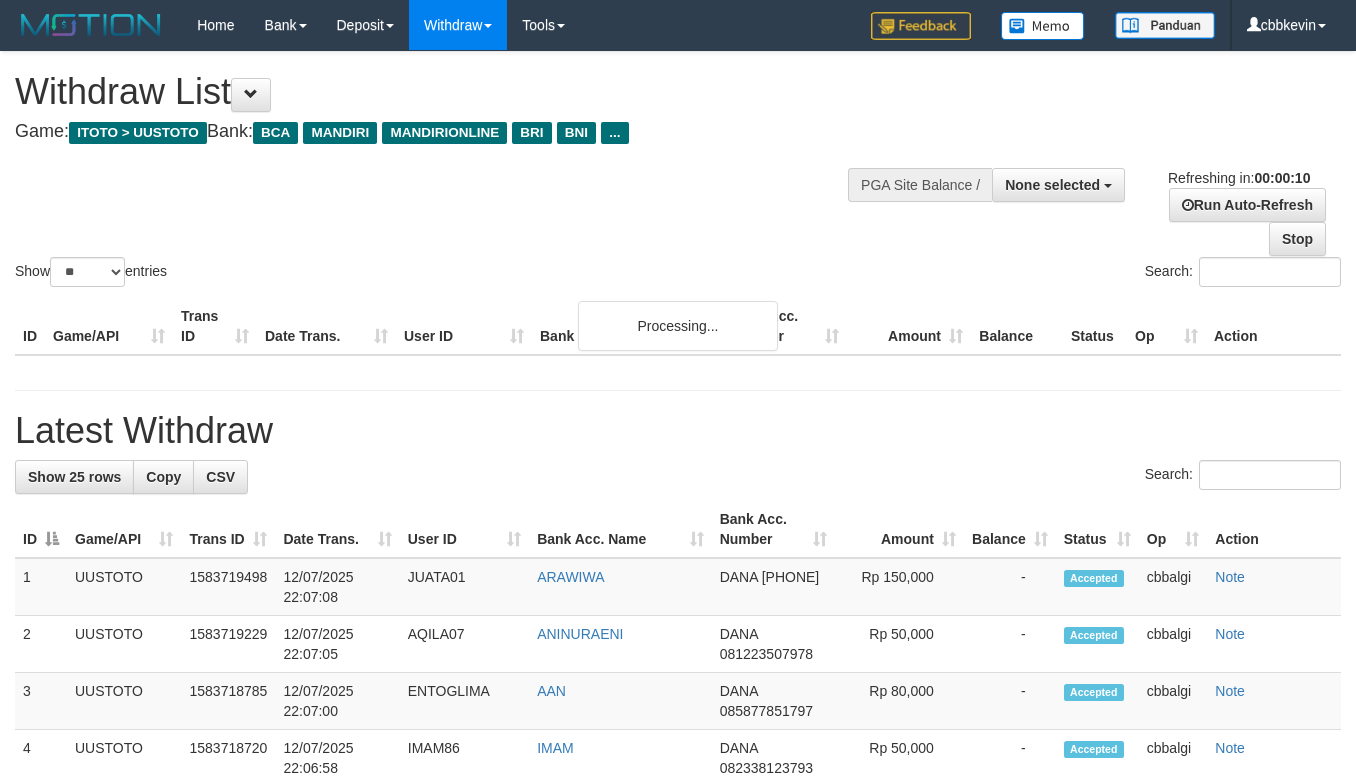 select 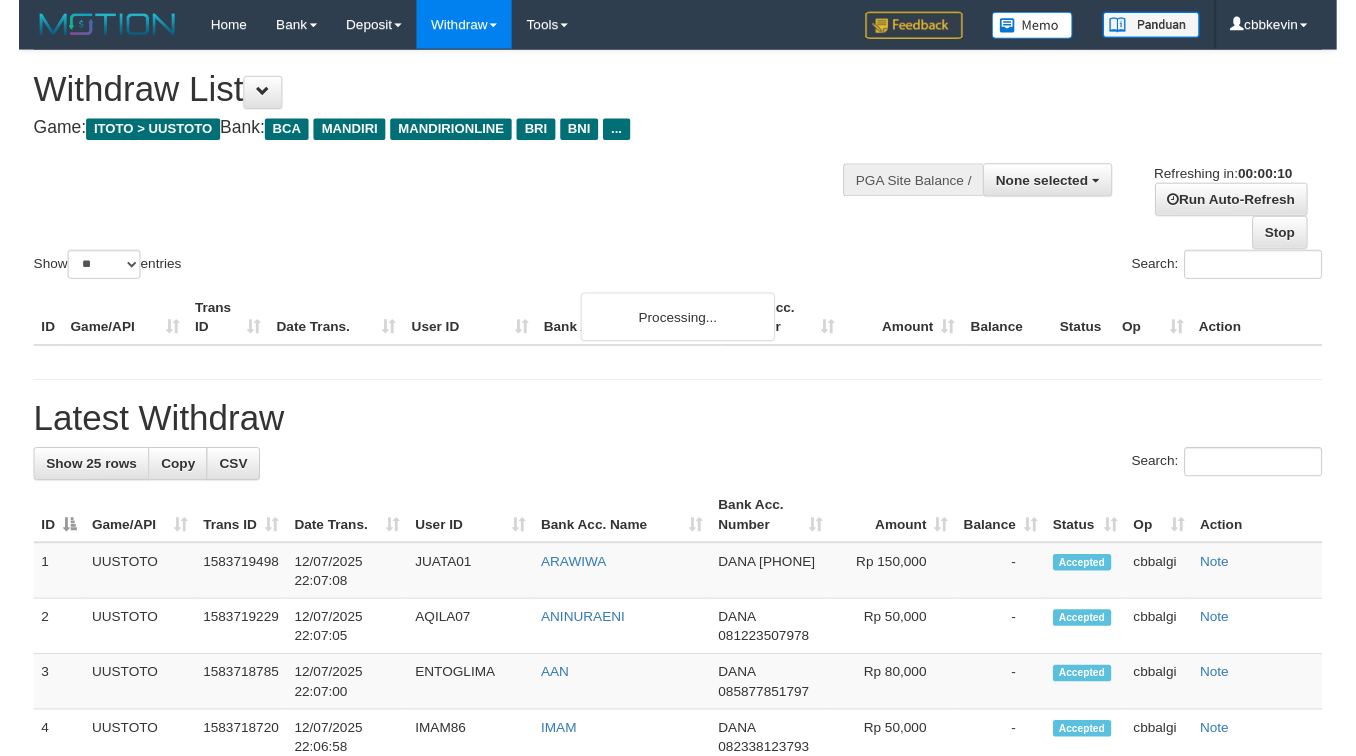 scroll, scrollTop: 0, scrollLeft: 0, axis: both 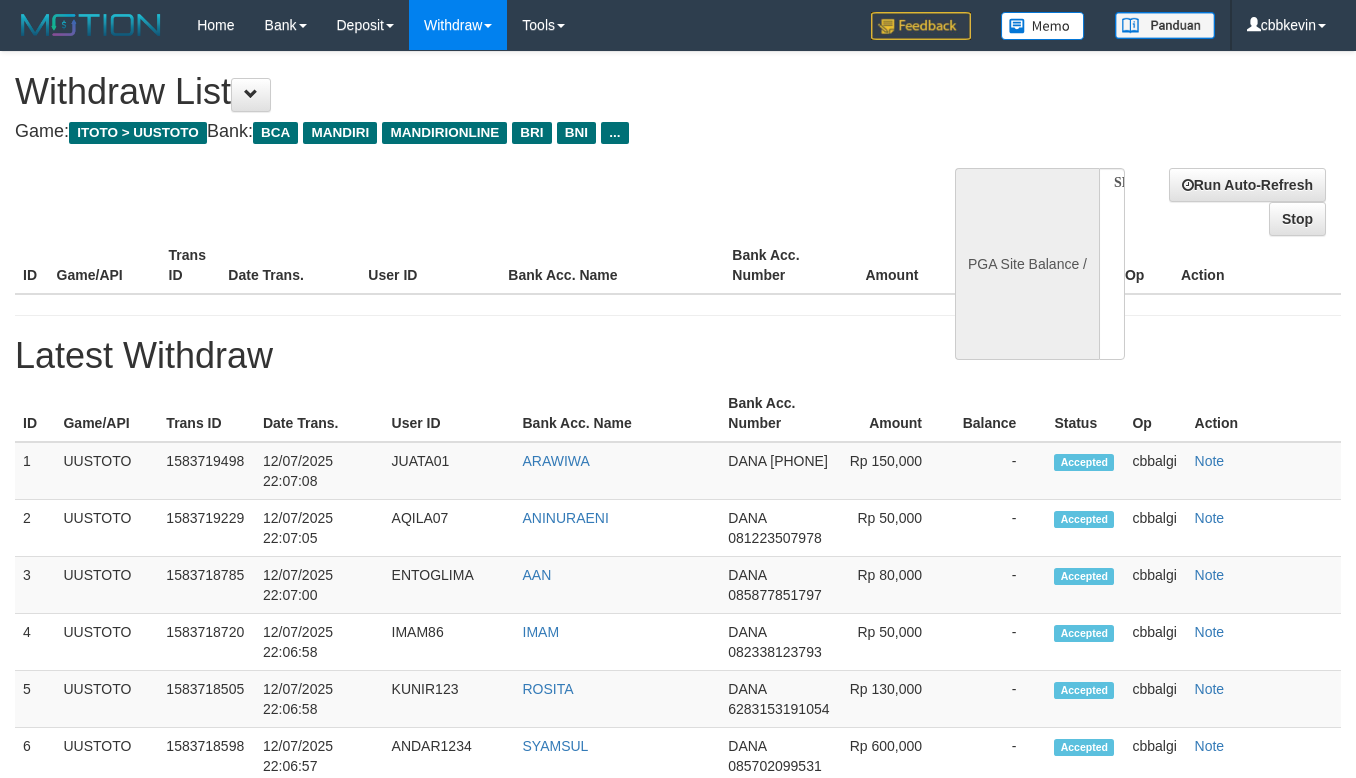 select 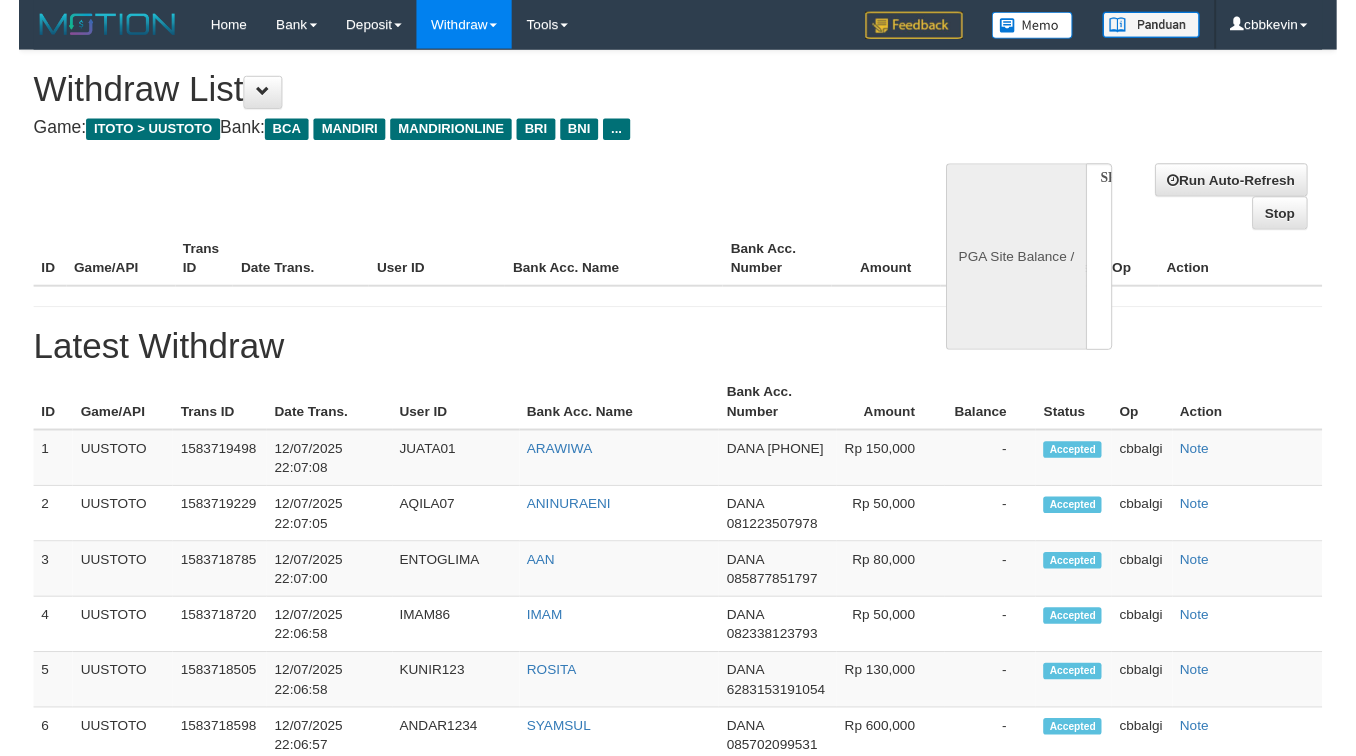 scroll, scrollTop: 0, scrollLeft: 0, axis: both 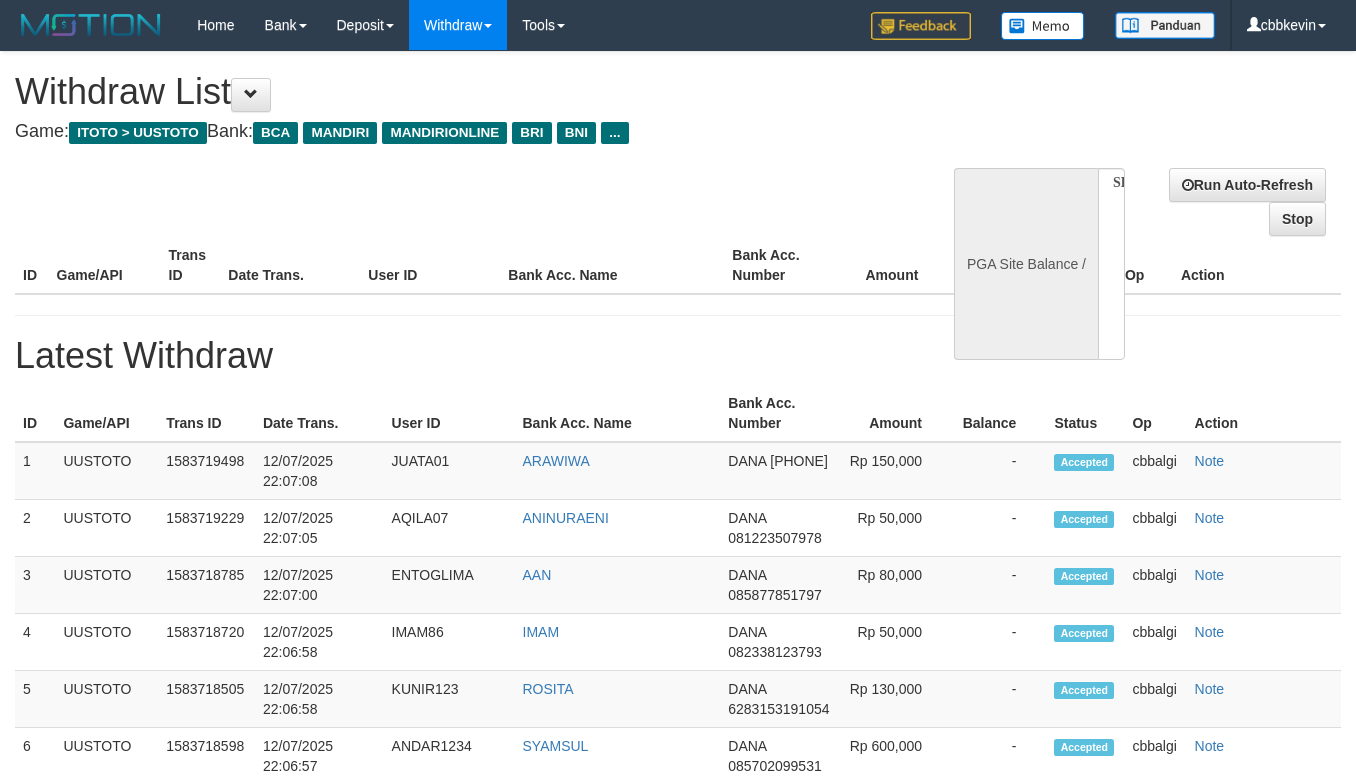 select on "**" 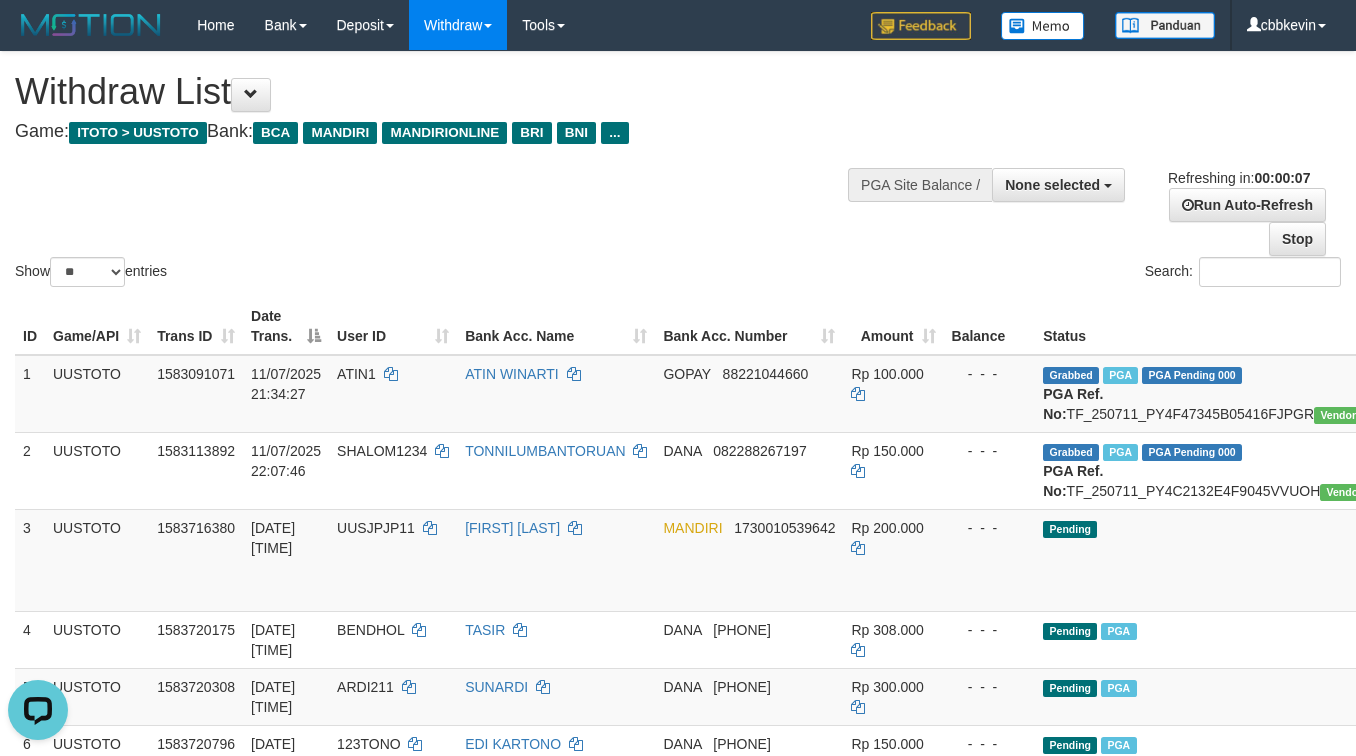 scroll, scrollTop: 0, scrollLeft: 0, axis: both 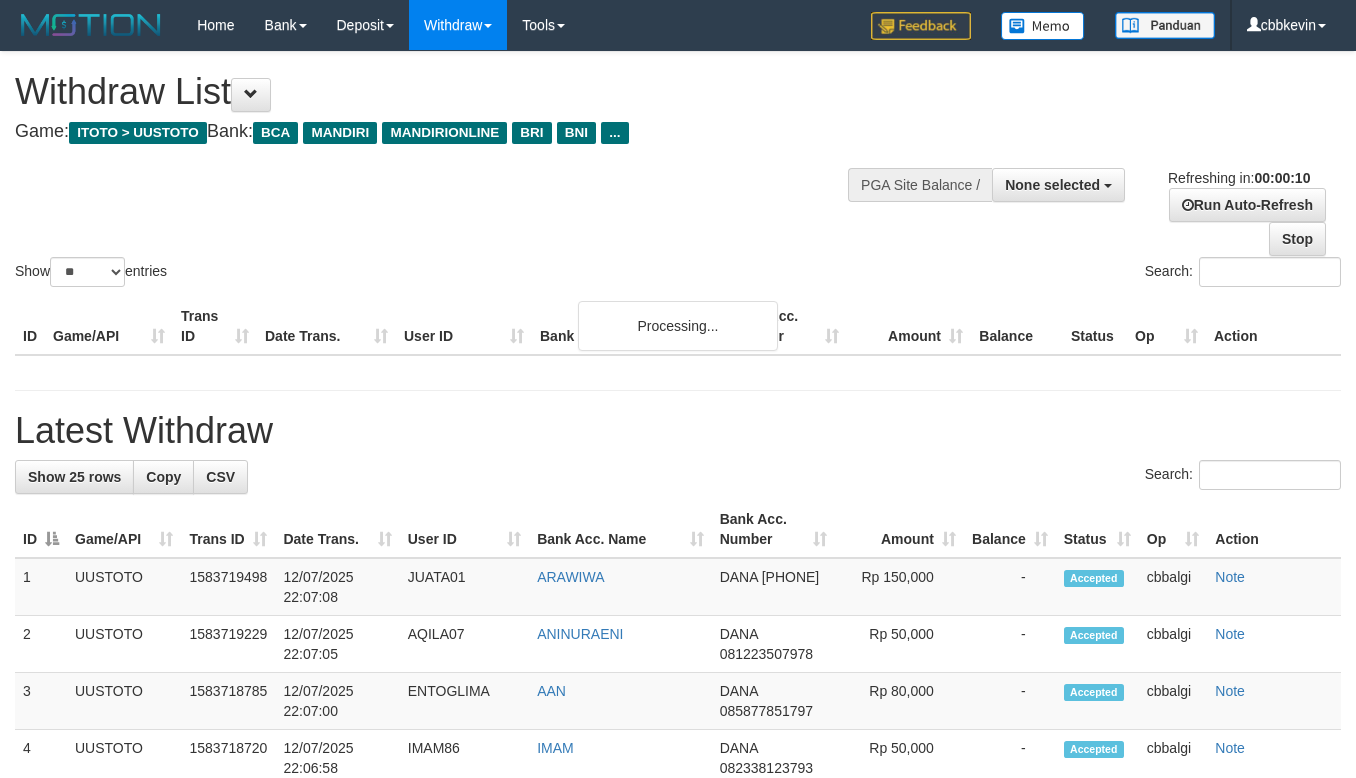 select 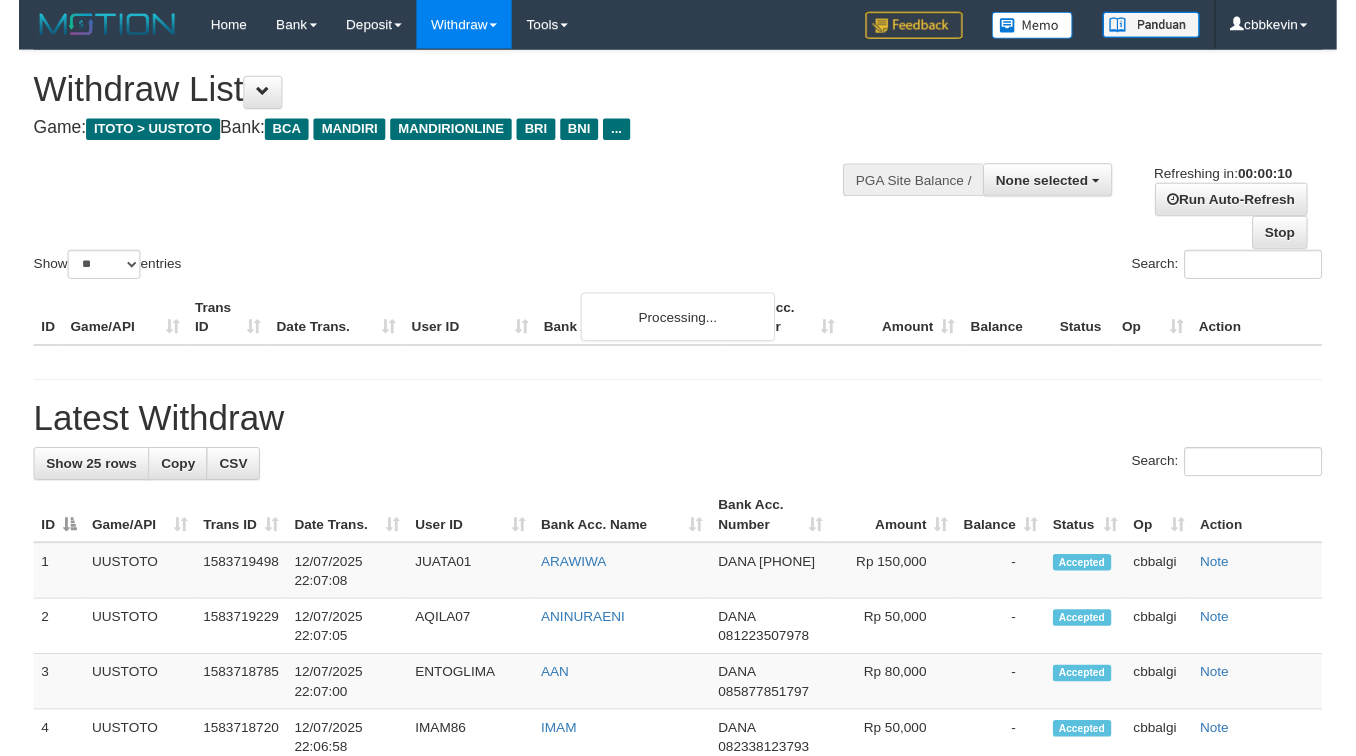 scroll, scrollTop: 0, scrollLeft: 0, axis: both 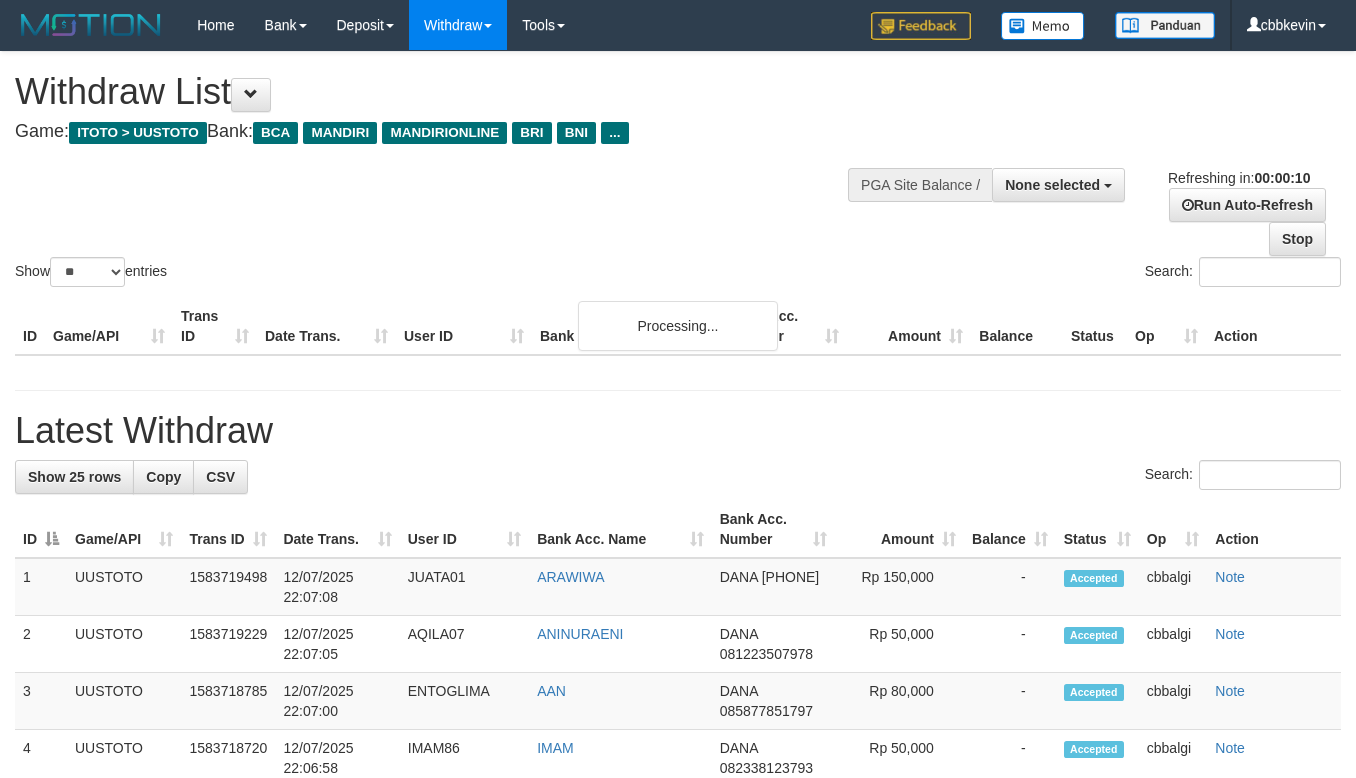 select 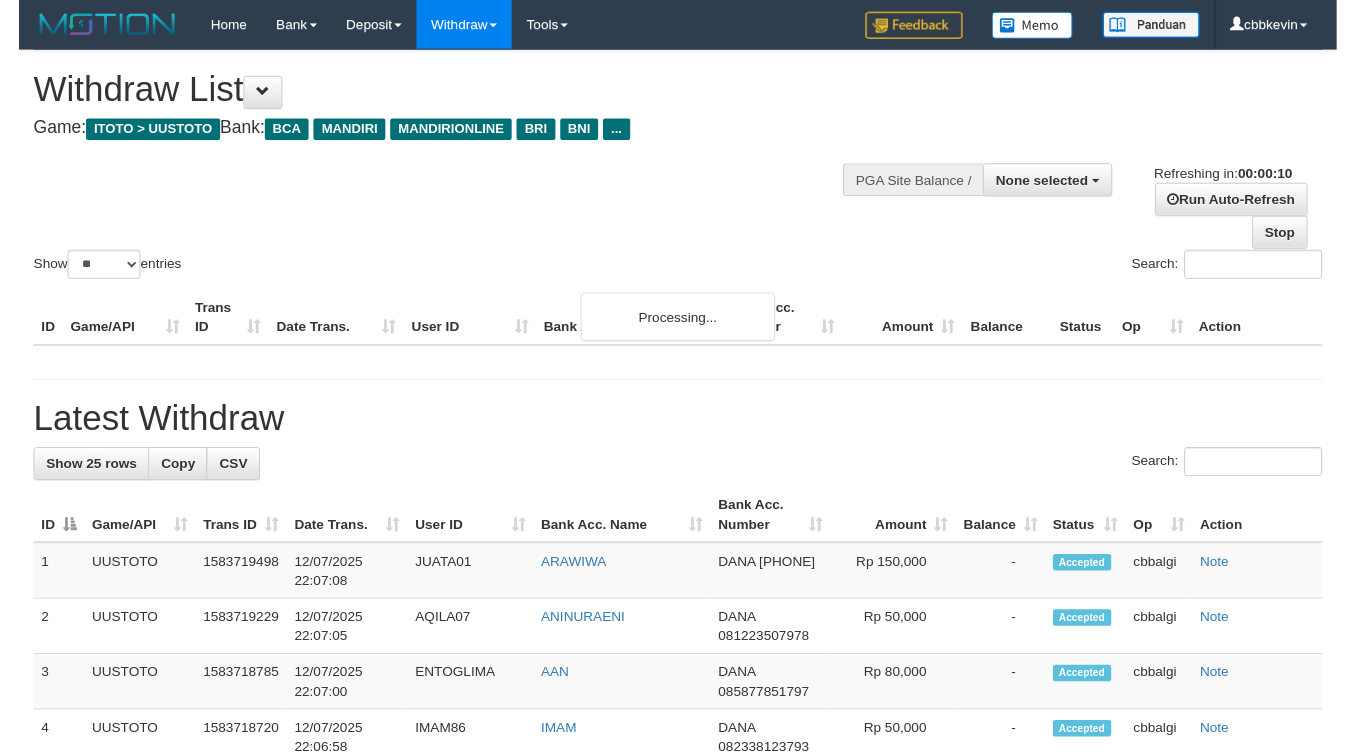 scroll, scrollTop: 0, scrollLeft: 0, axis: both 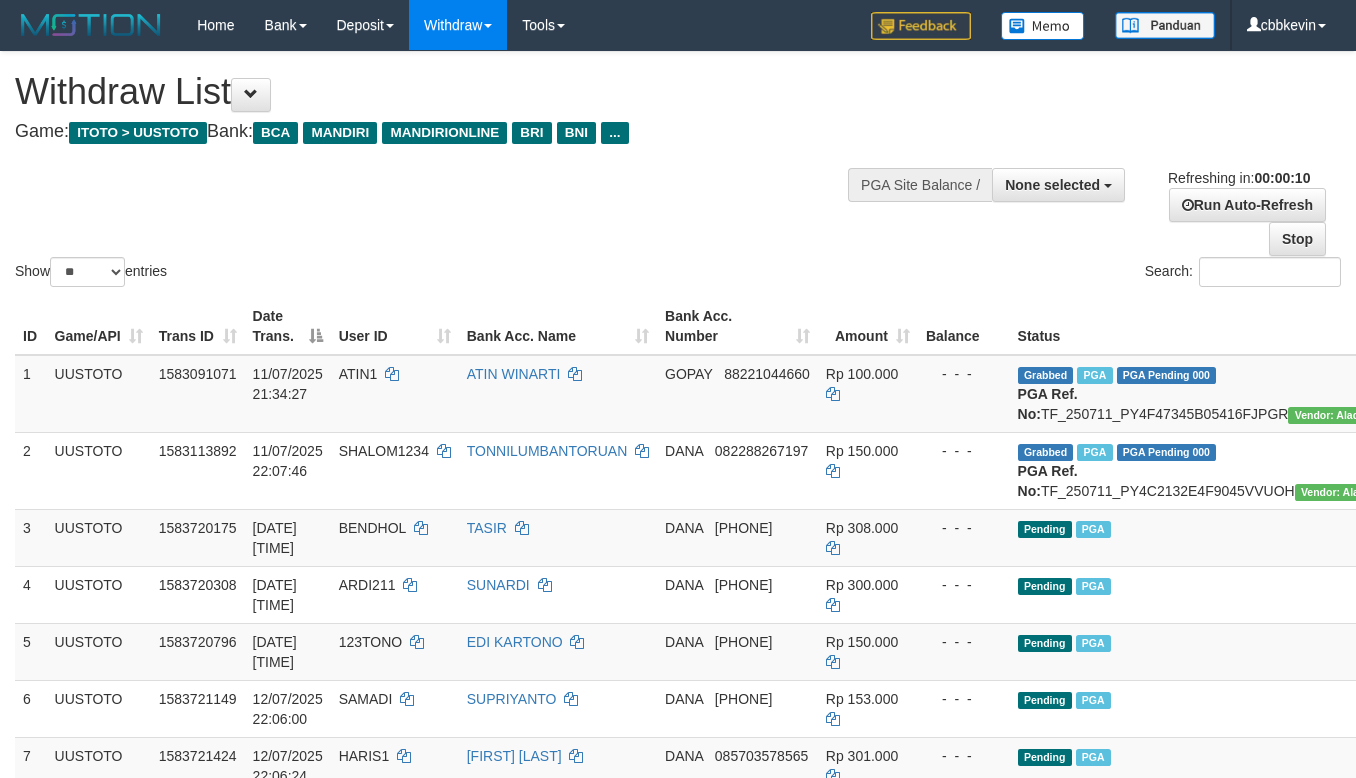 select 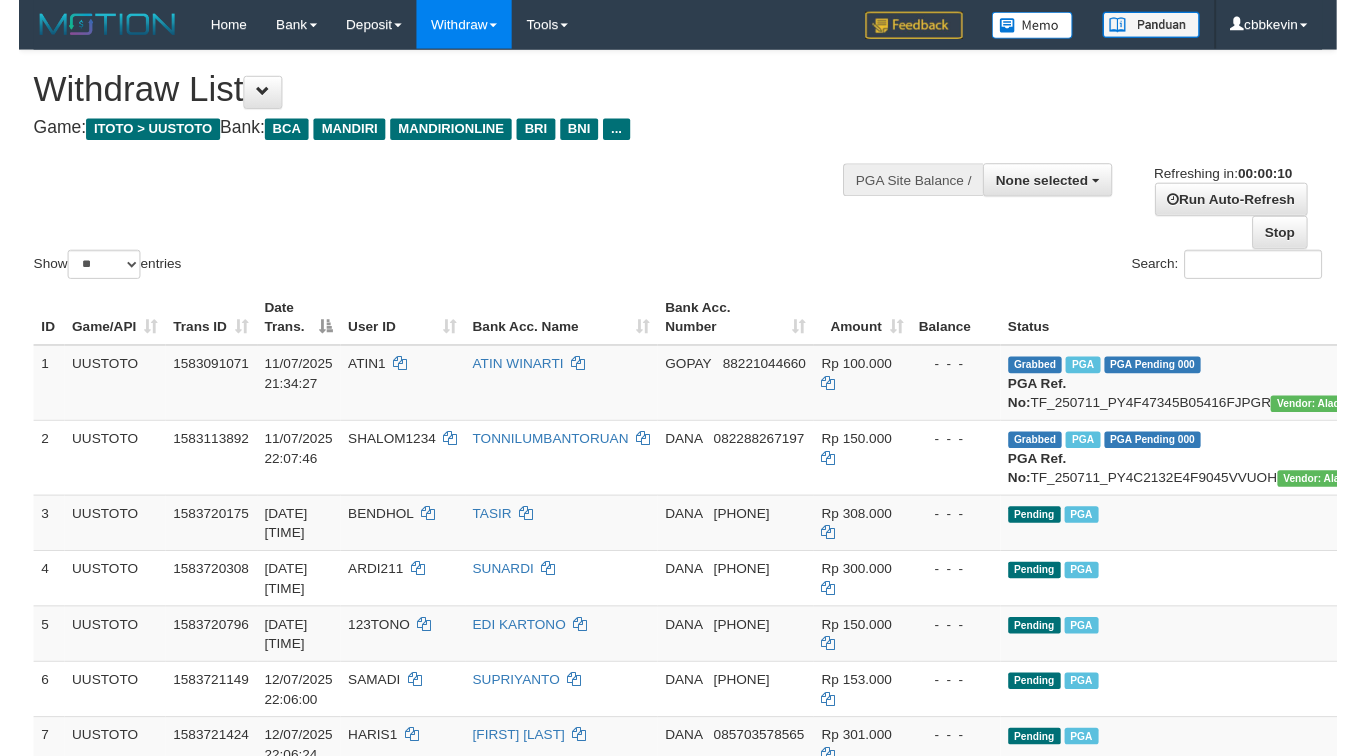 scroll, scrollTop: 0, scrollLeft: 0, axis: both 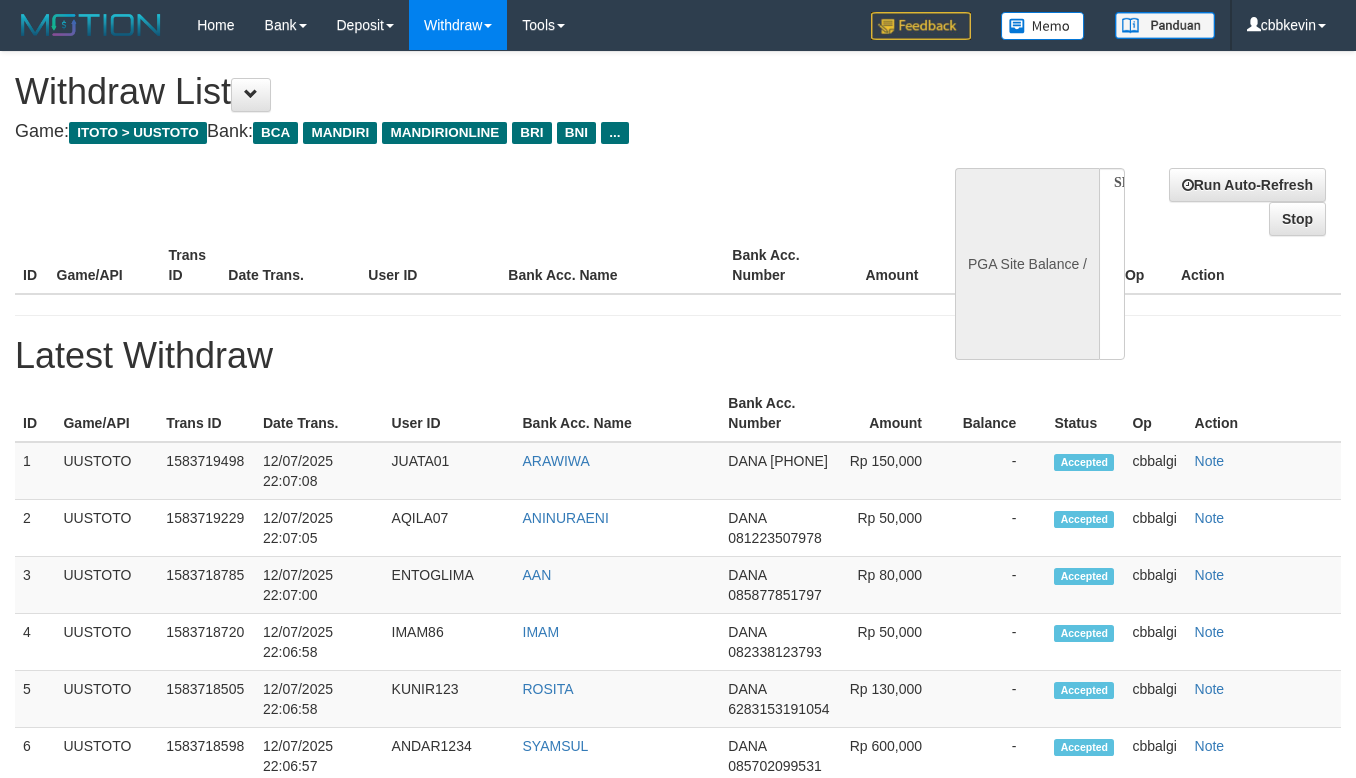 select 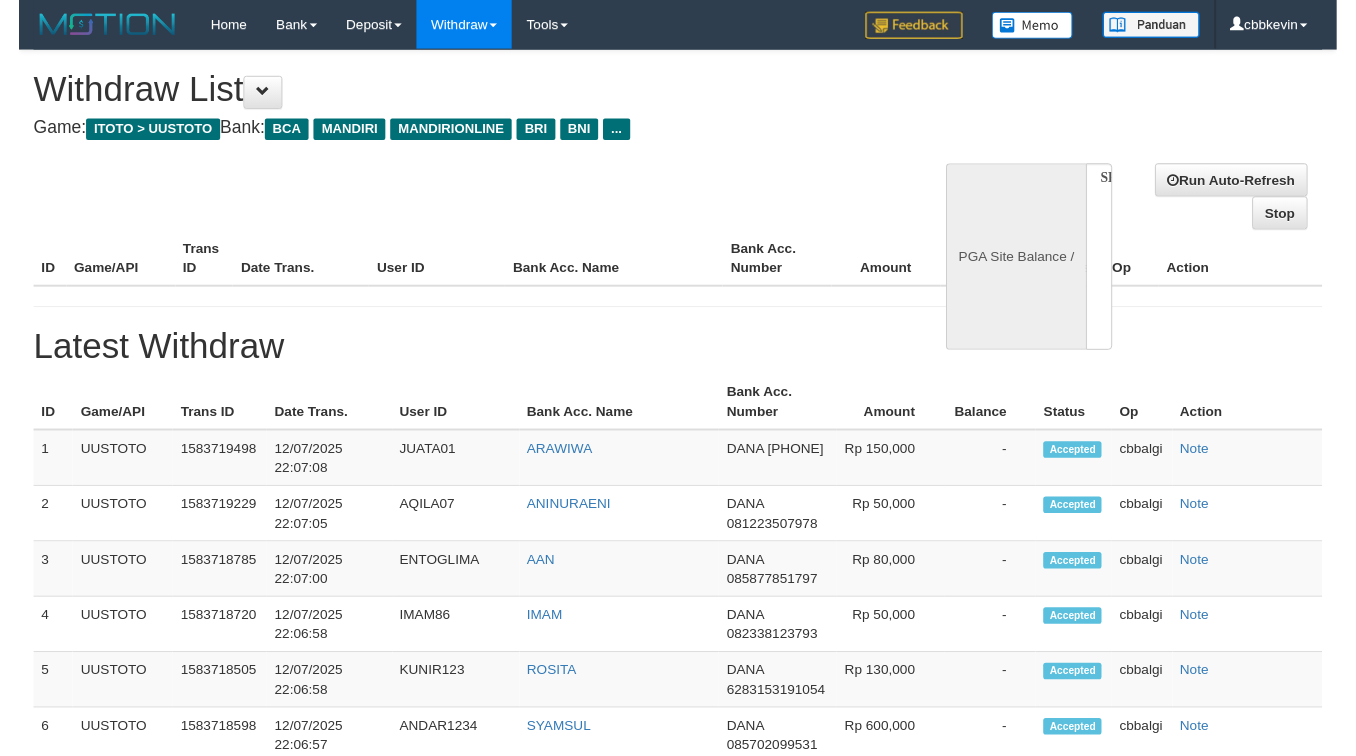 scroll, scrollTop: 0, scrollLeft: 0, axis: both 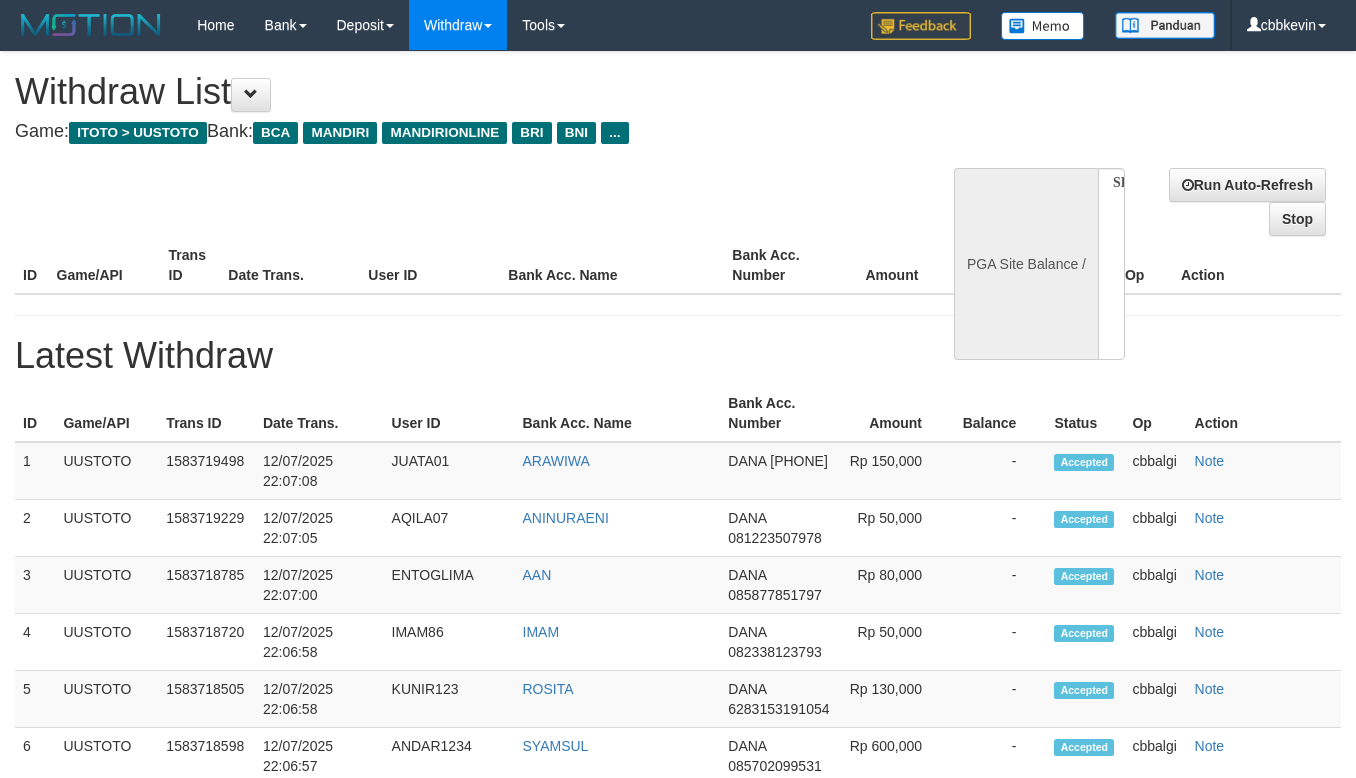 select on "**" 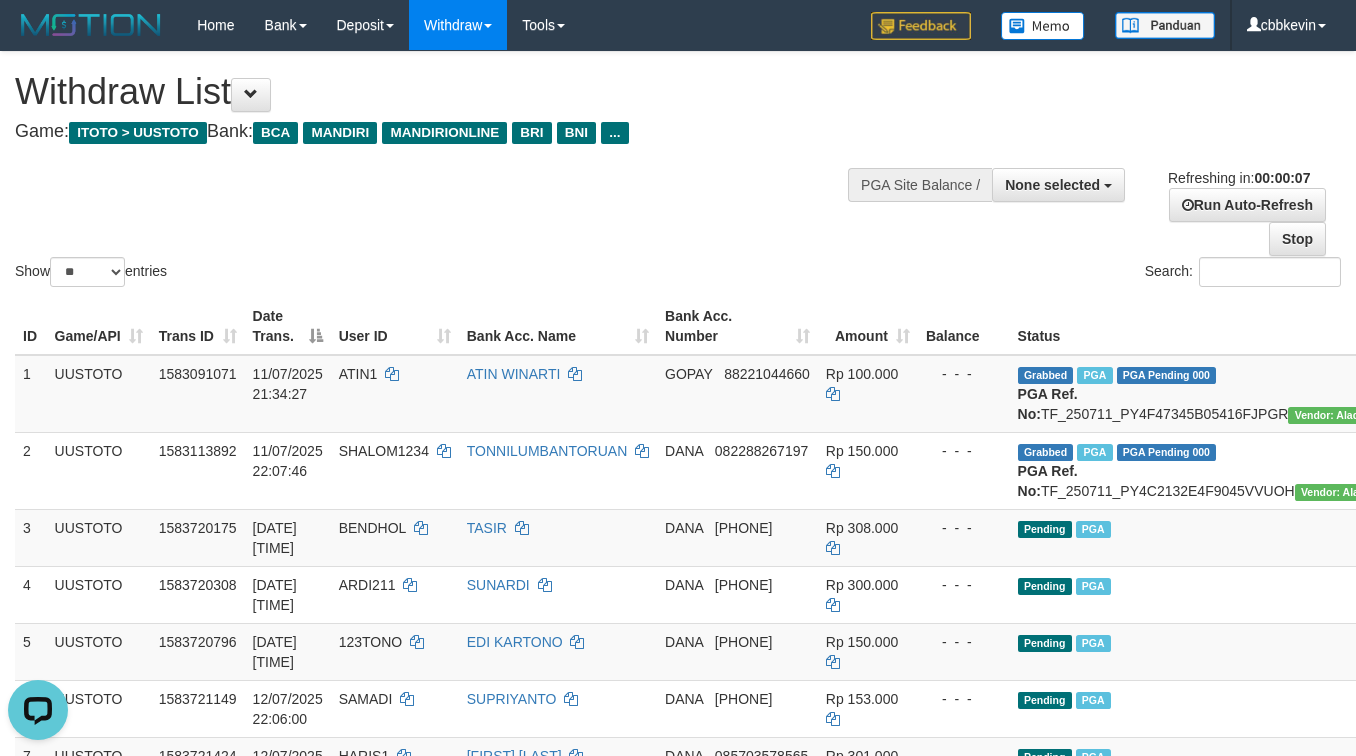 scroll, scrollTop: 0, scrollLeft: 0, axis: both 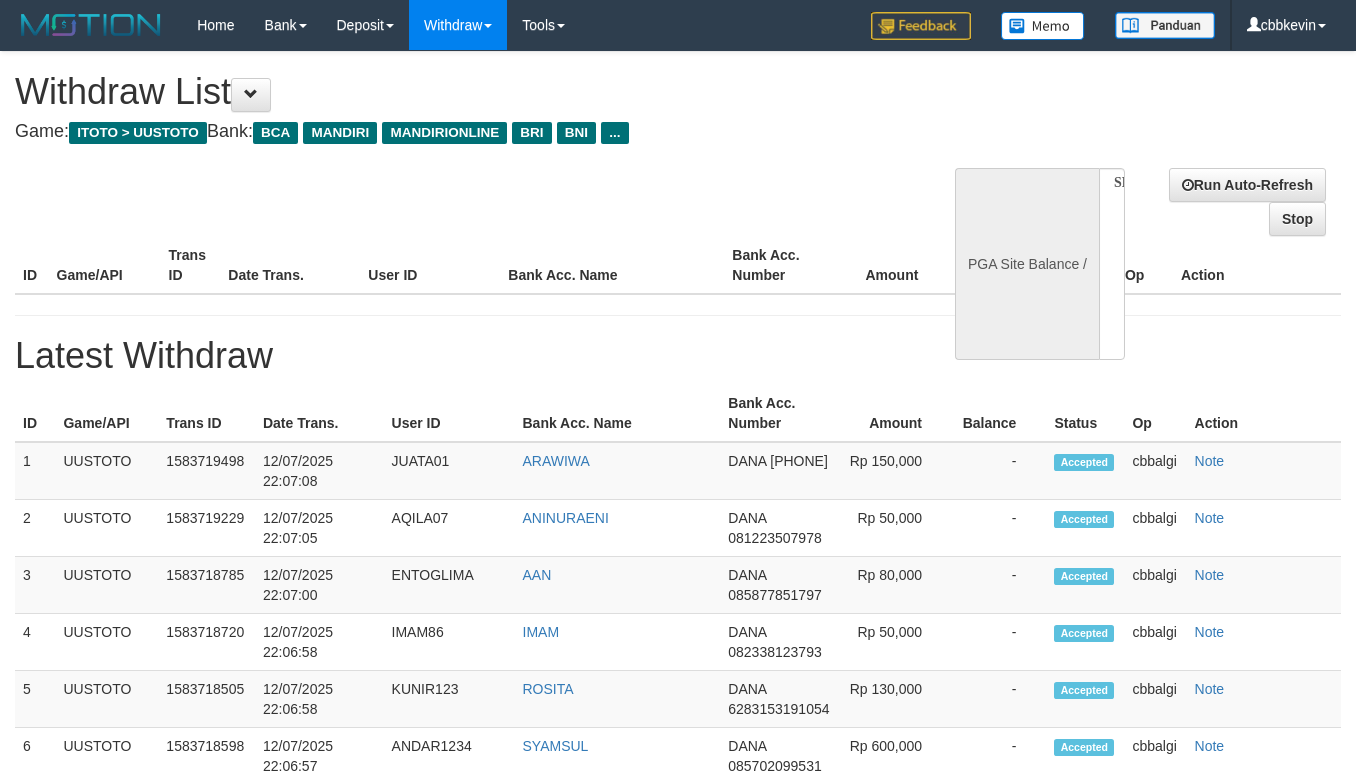 select 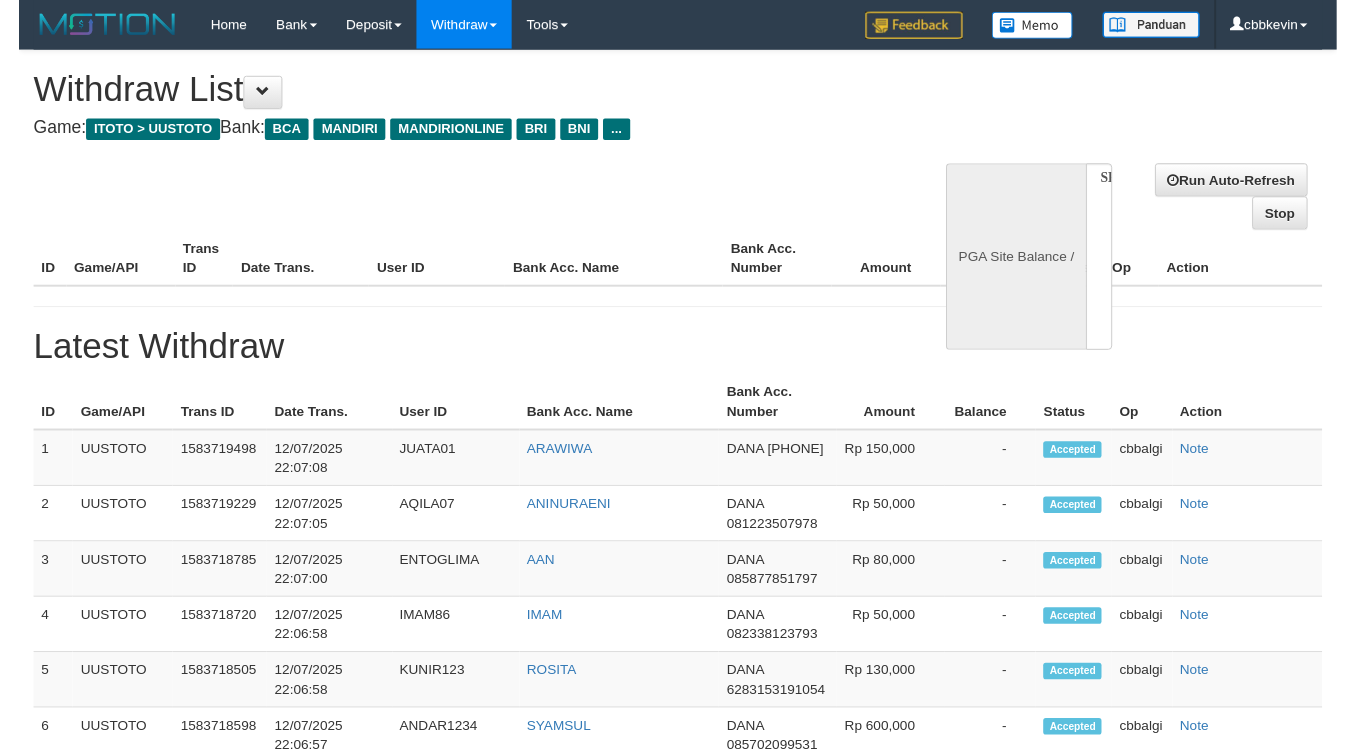 scroll, scrollTop: 0, scrollLeft: 0, axis: both 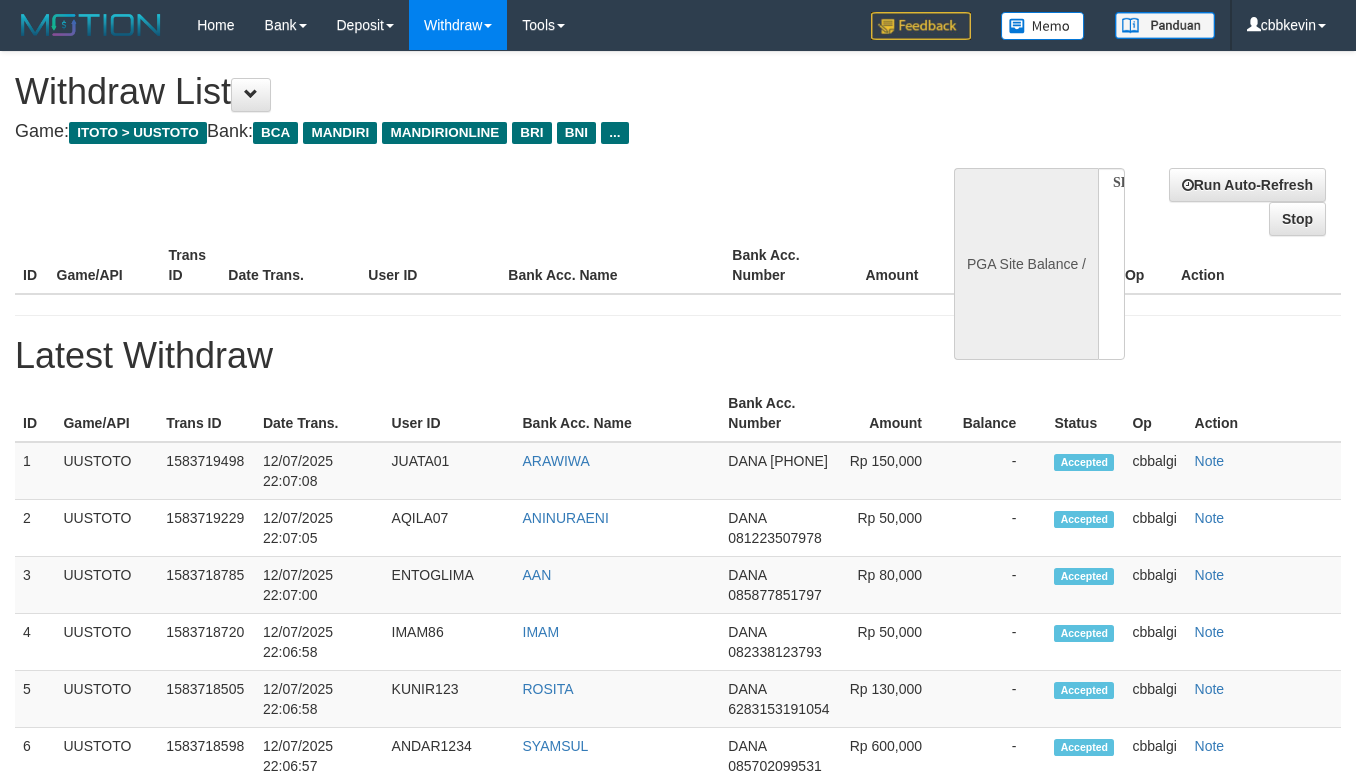 select on "**" 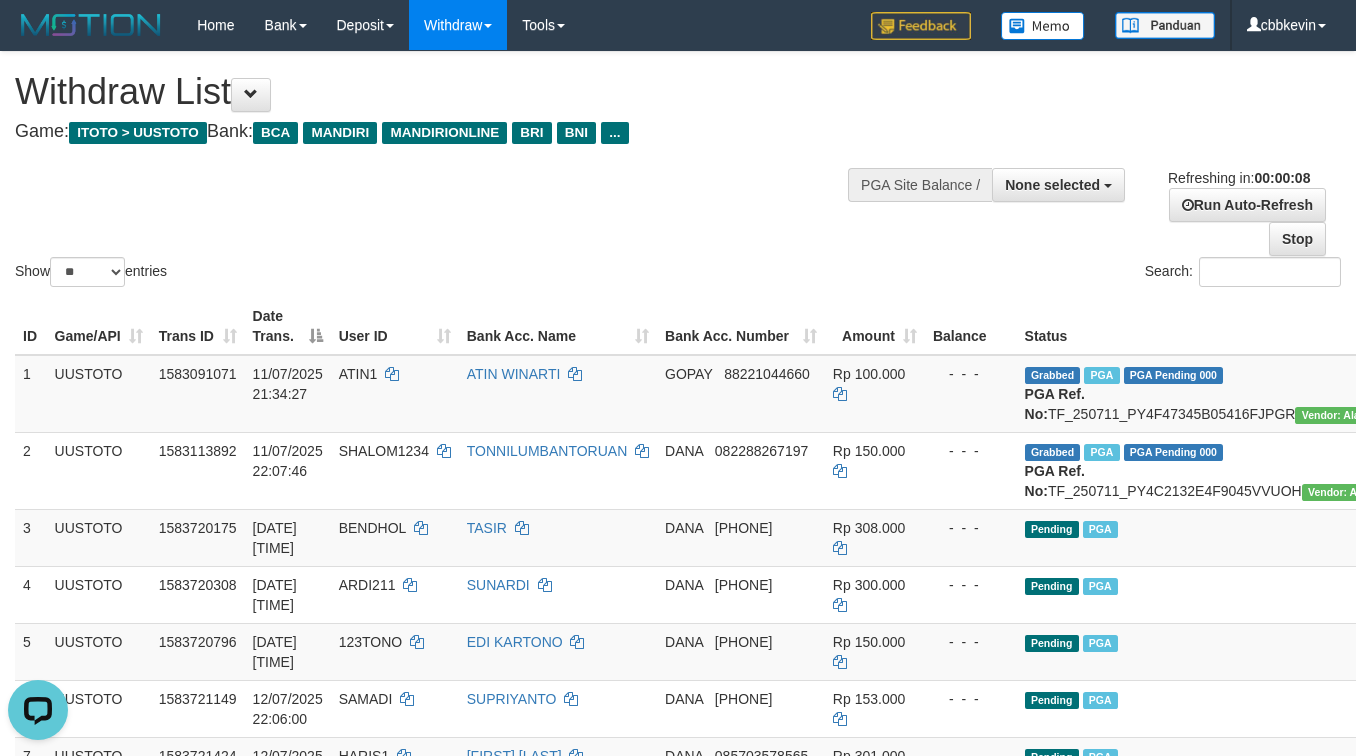 scroll, scrollTop: 0, scrollLeft: 0, axis: both 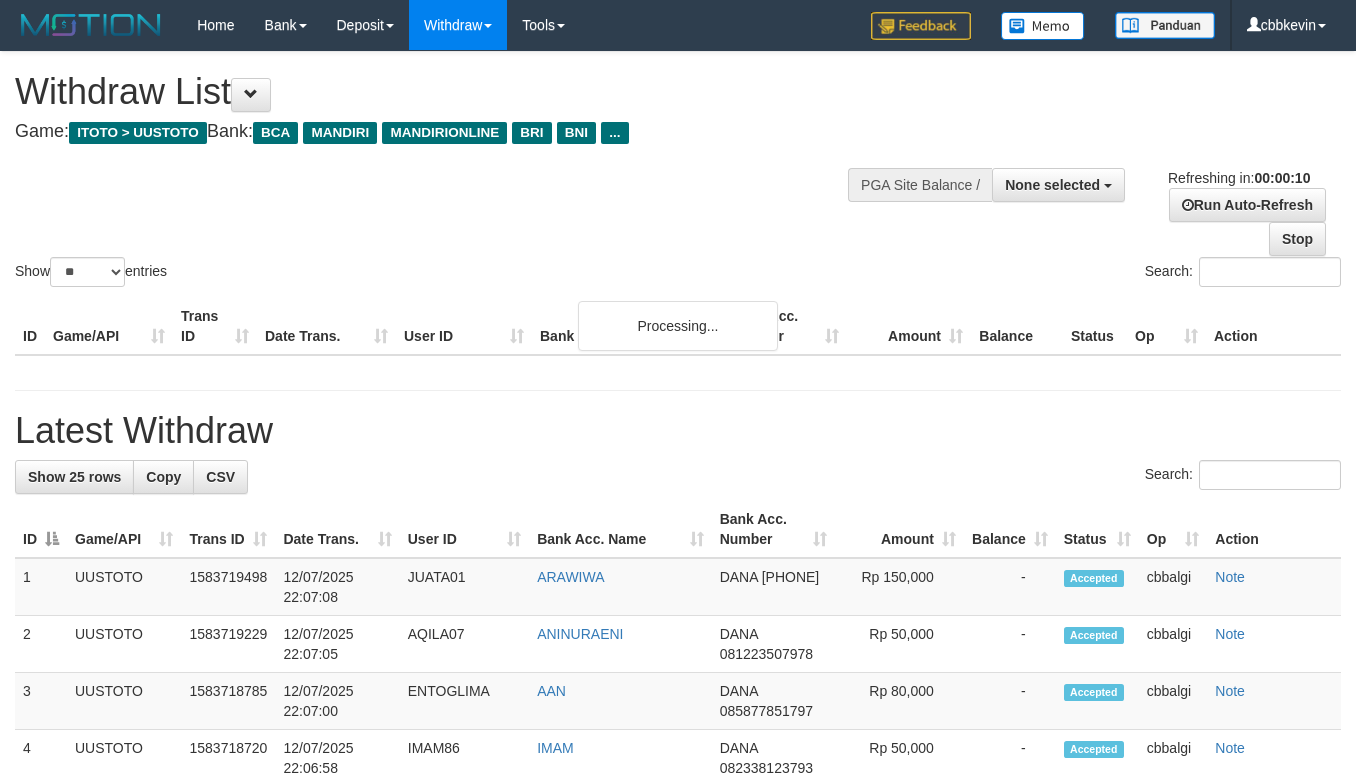 select 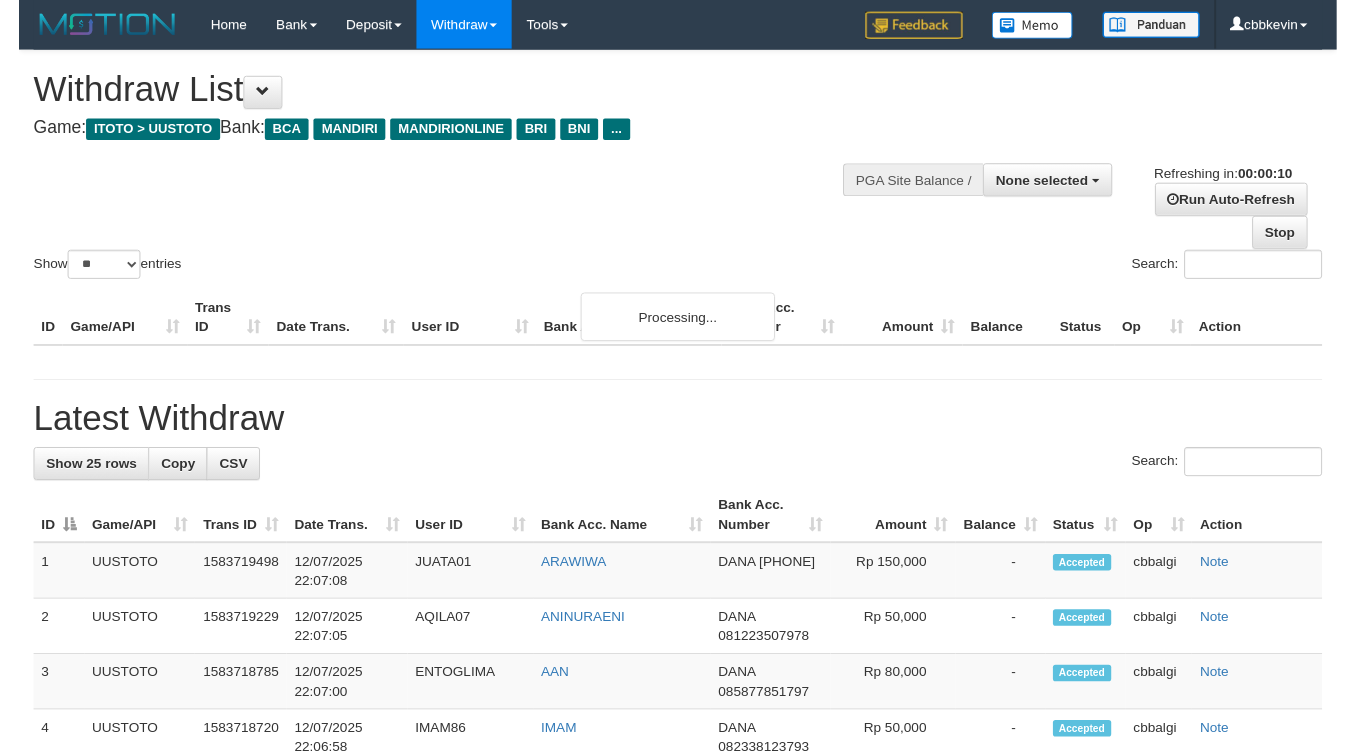 scroll, scrollTop: 0, scrollLeft: 0, axis: both 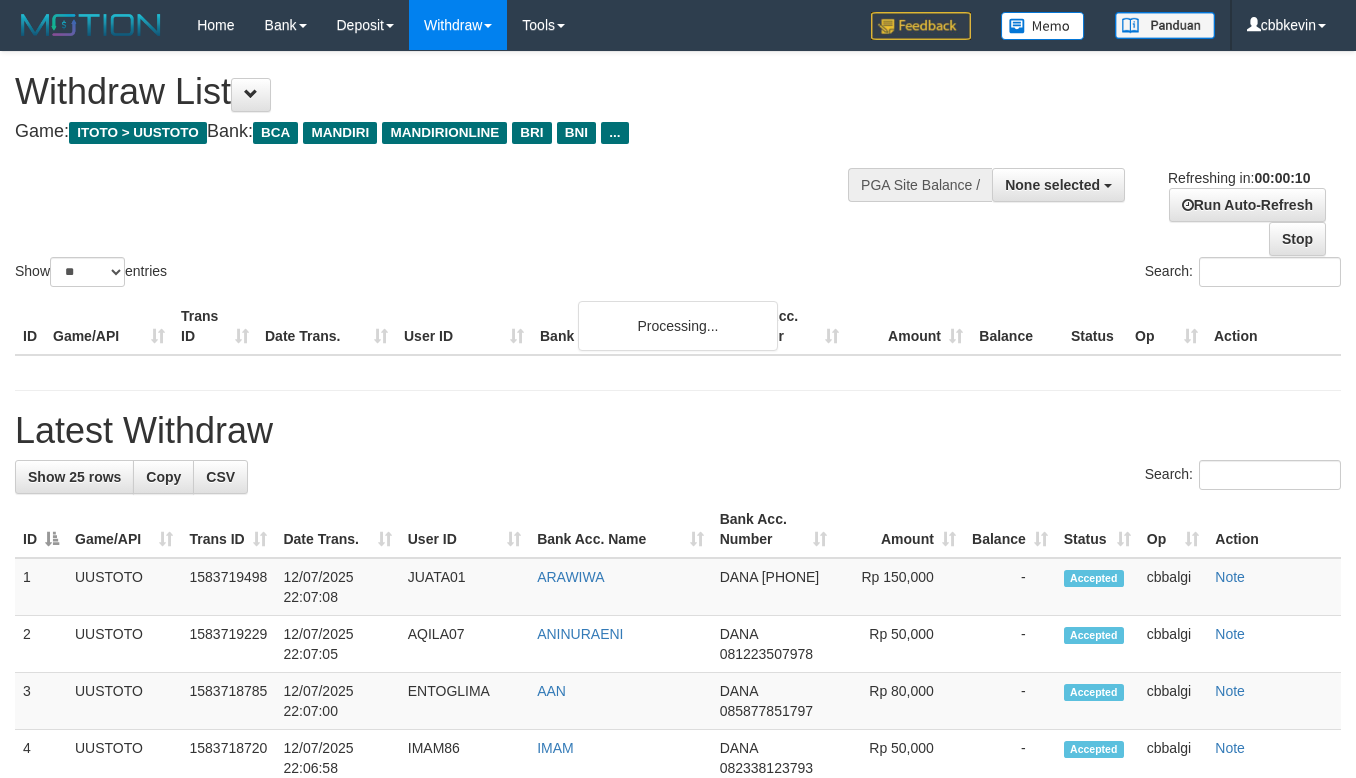 select 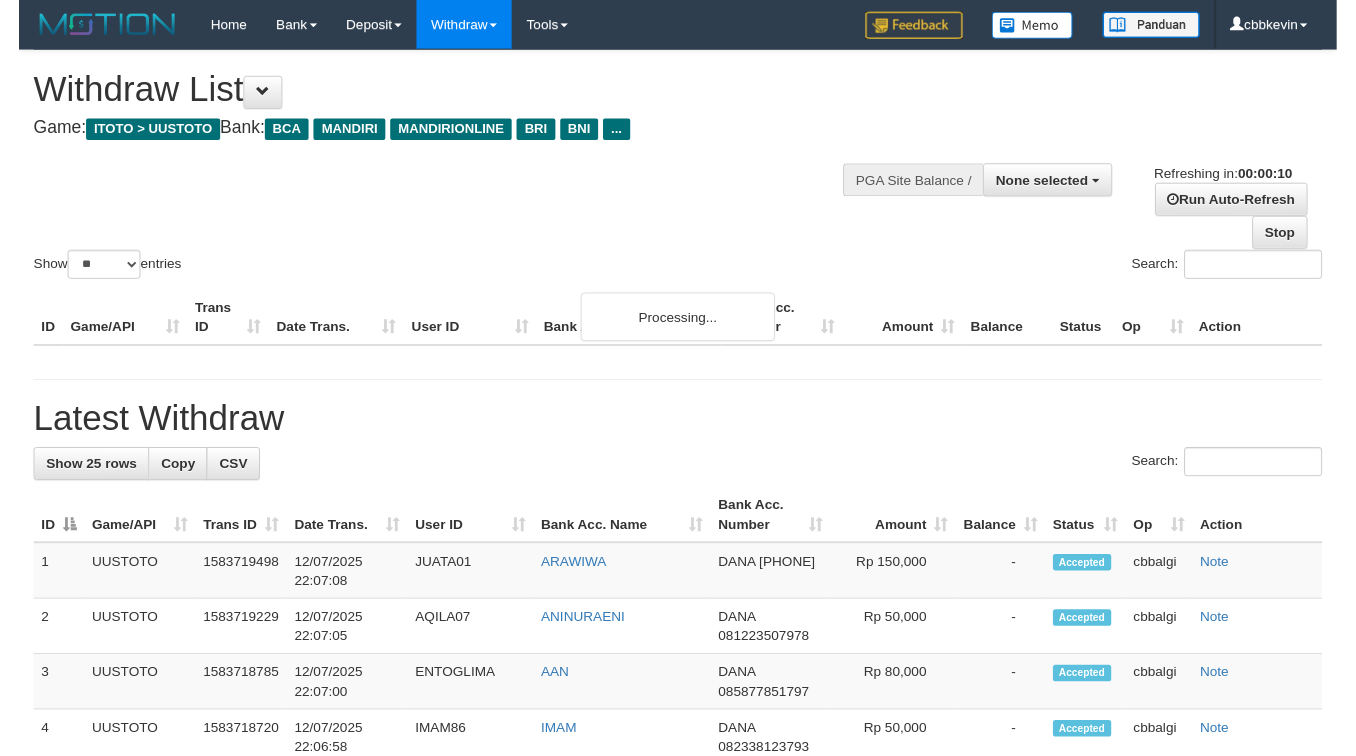 scroll, scrollTop: 0, scrollLeft: 0, axis: both 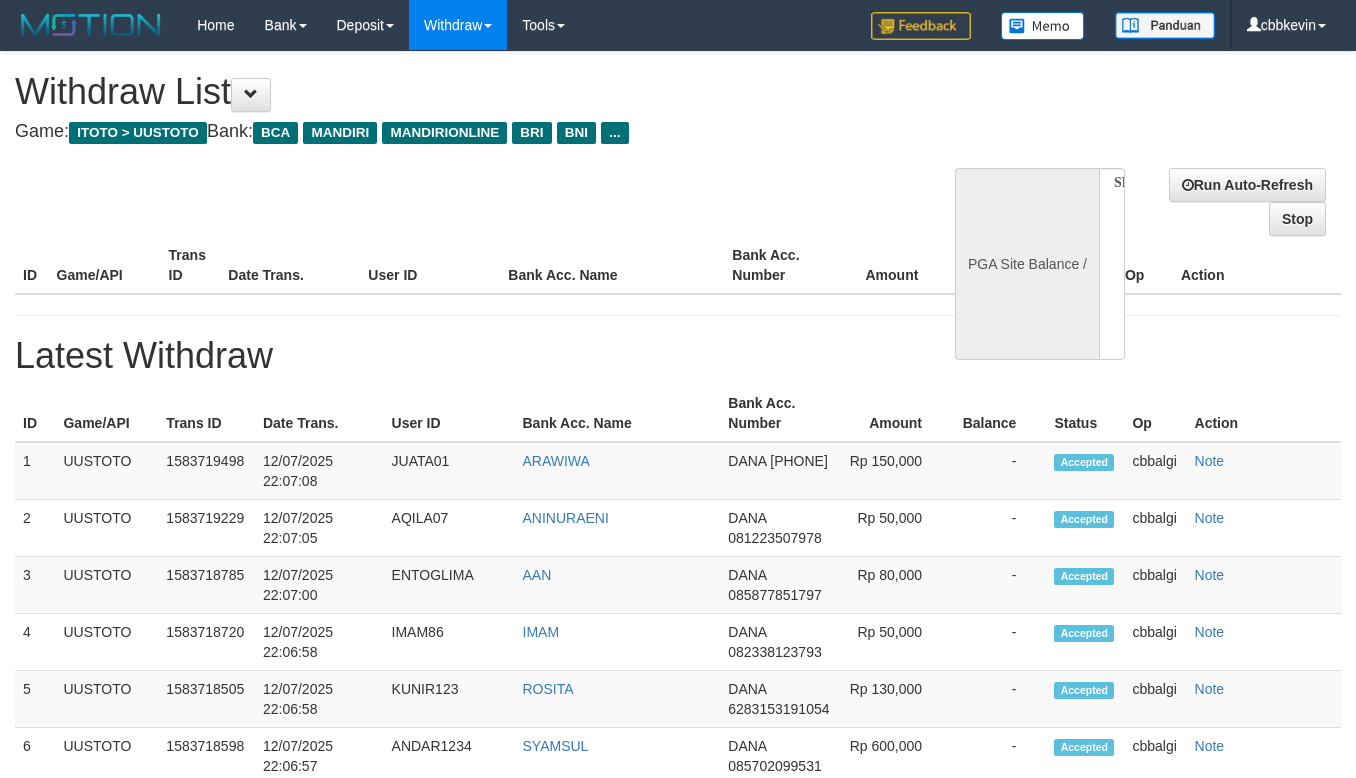 select 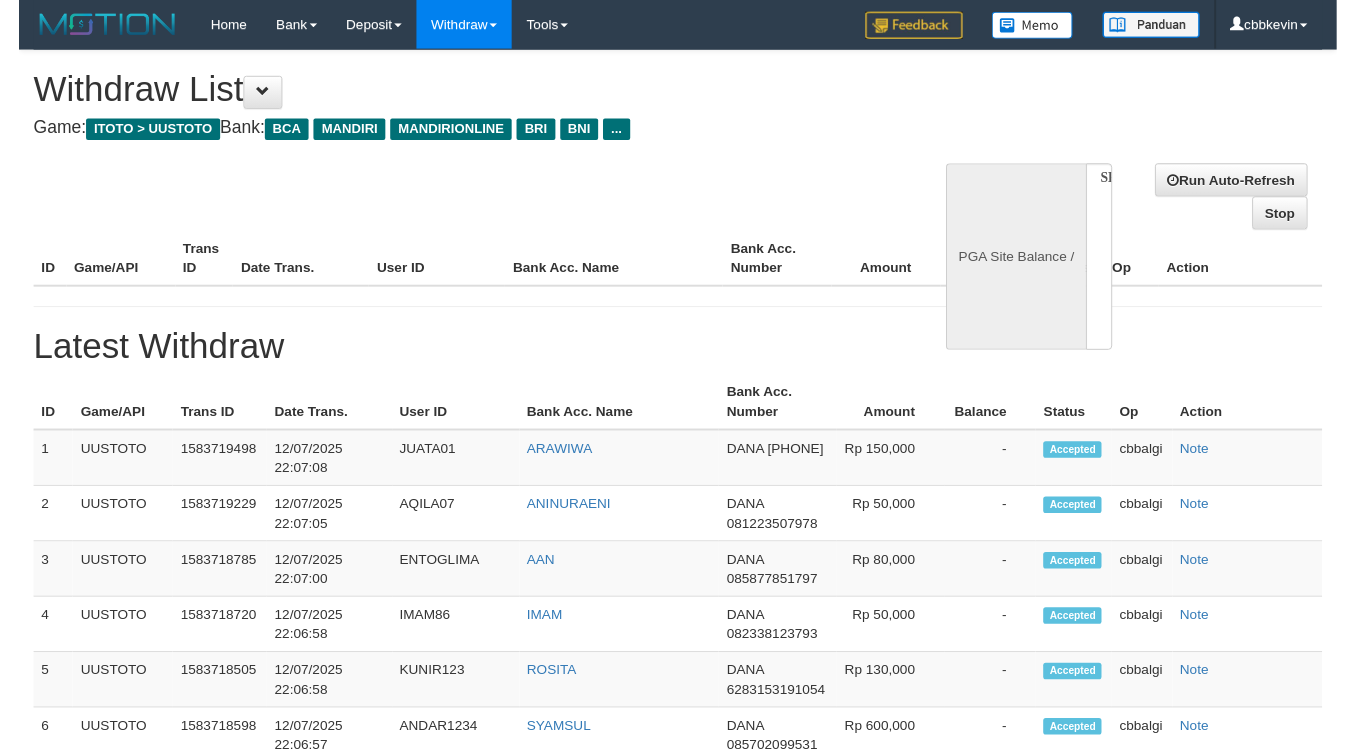 scroll, scrollTop: 0, scrollLeft: 0, axis: both 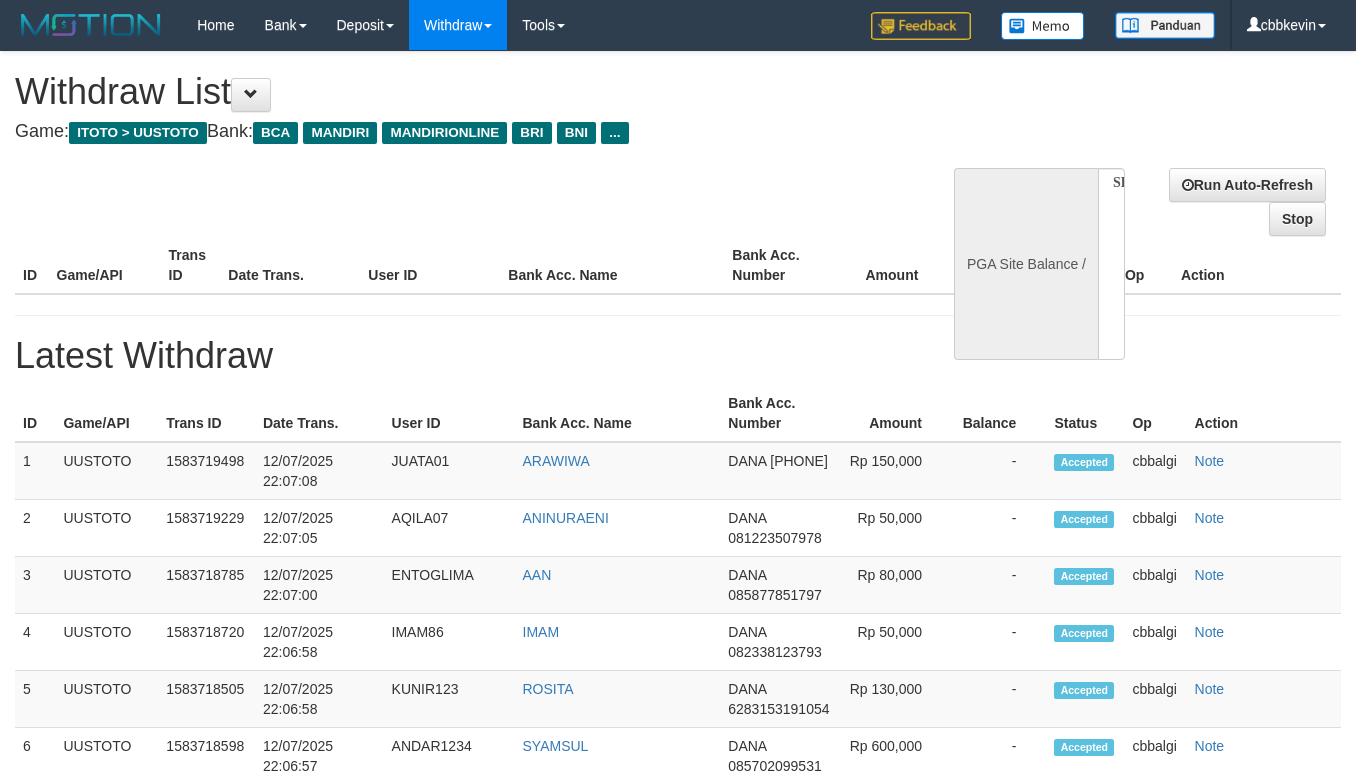 select on "**" 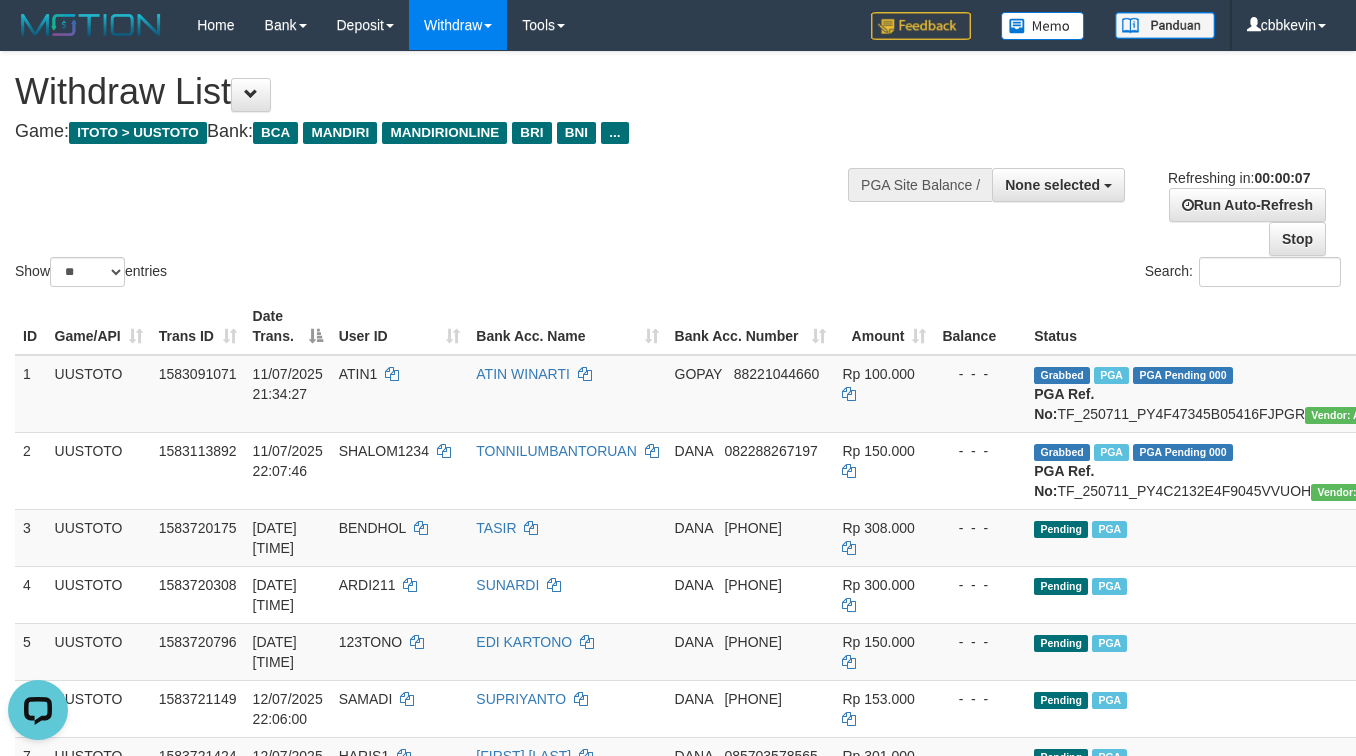 scroll, scrollTop: 0, scrollLeft: 0, axis: both 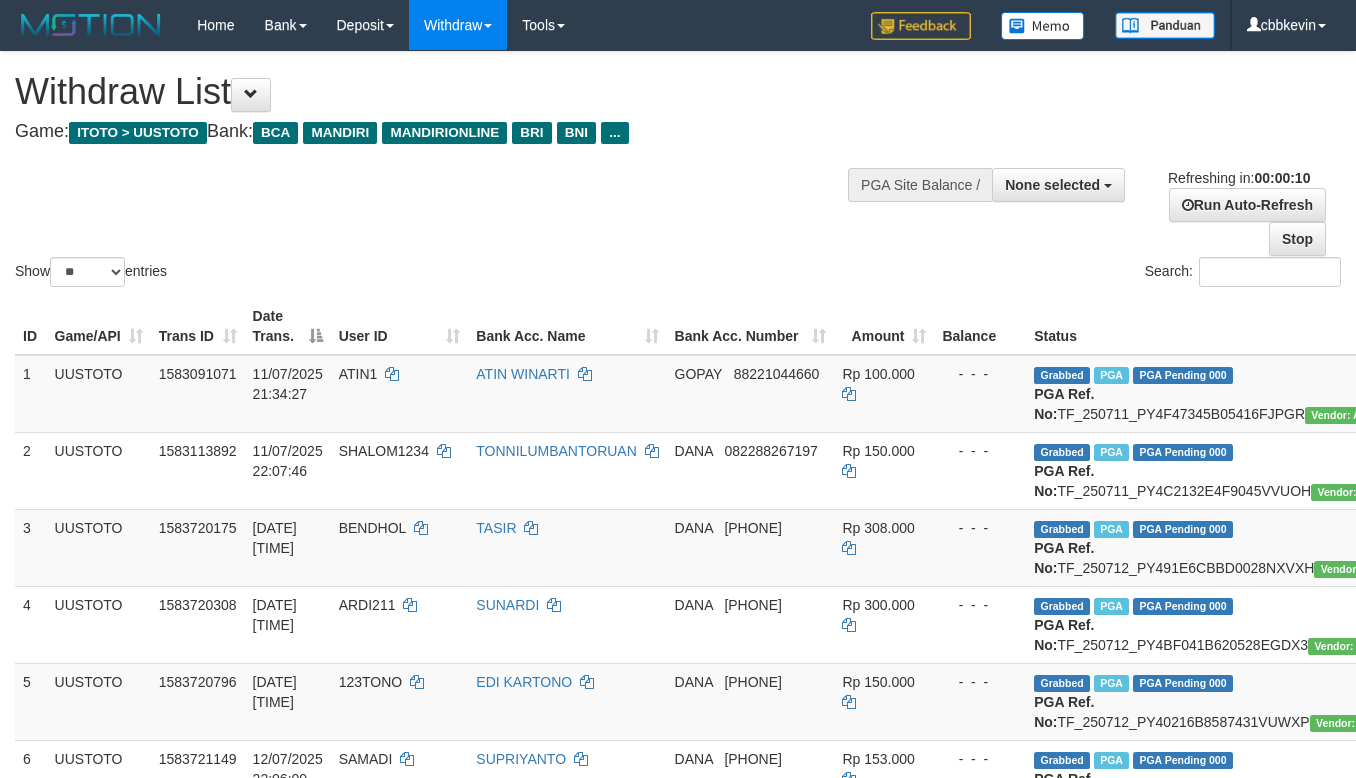 select 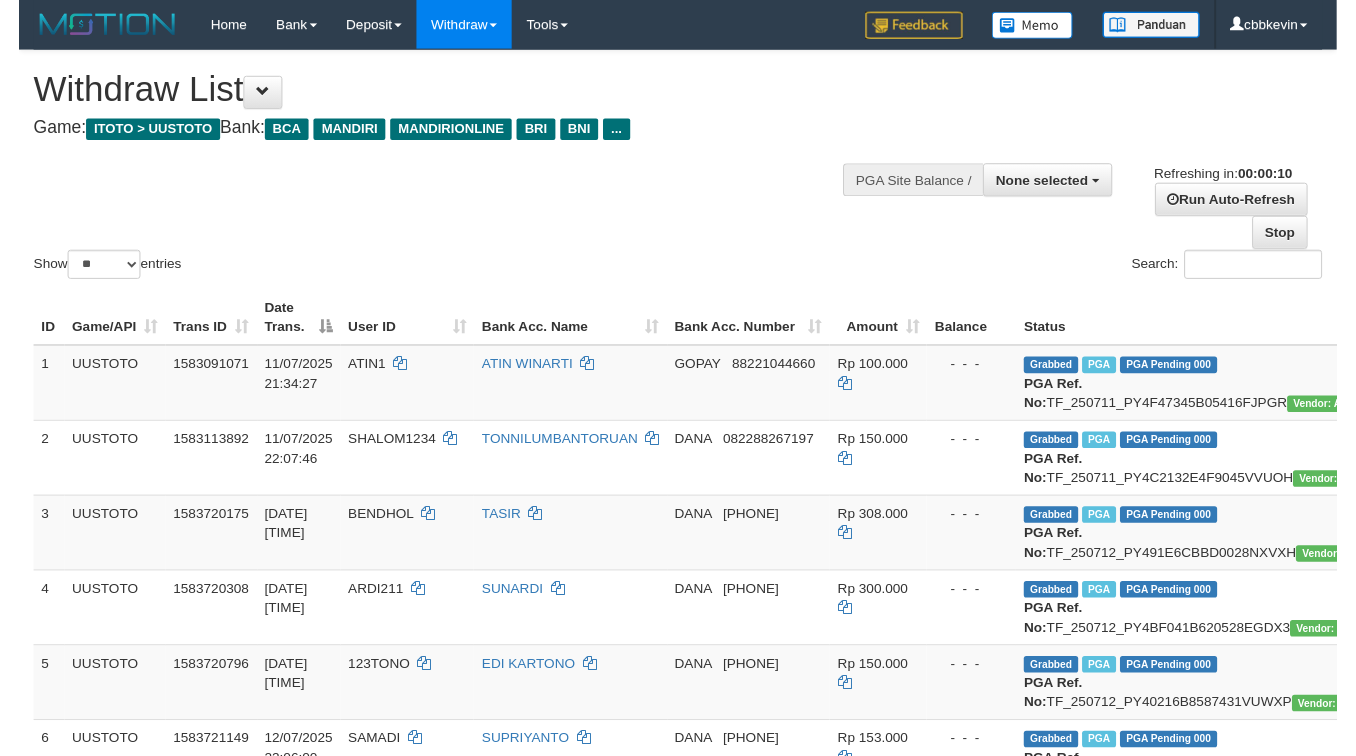scroll, scrollTop: 0, scrollLeft: 0, axis: both 